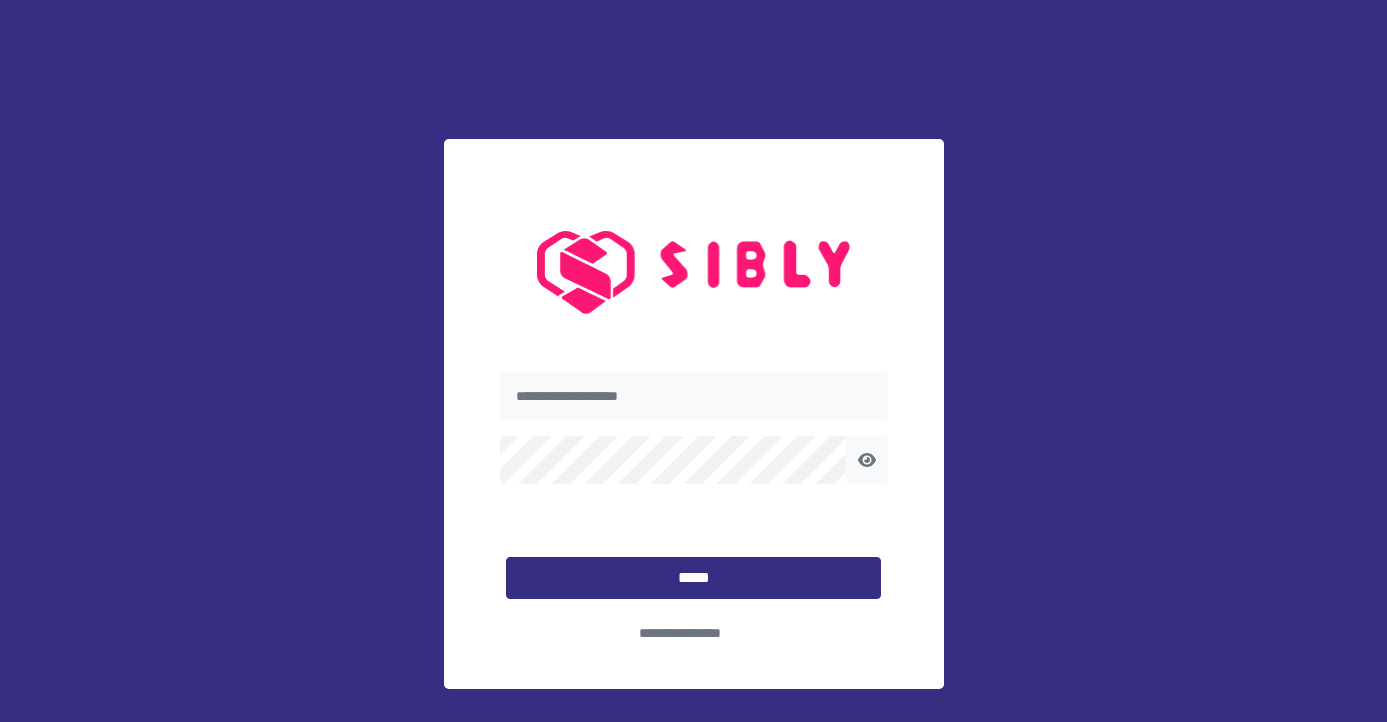 scroll, scrollTop: 0, scrollLeft: 0, axis: both 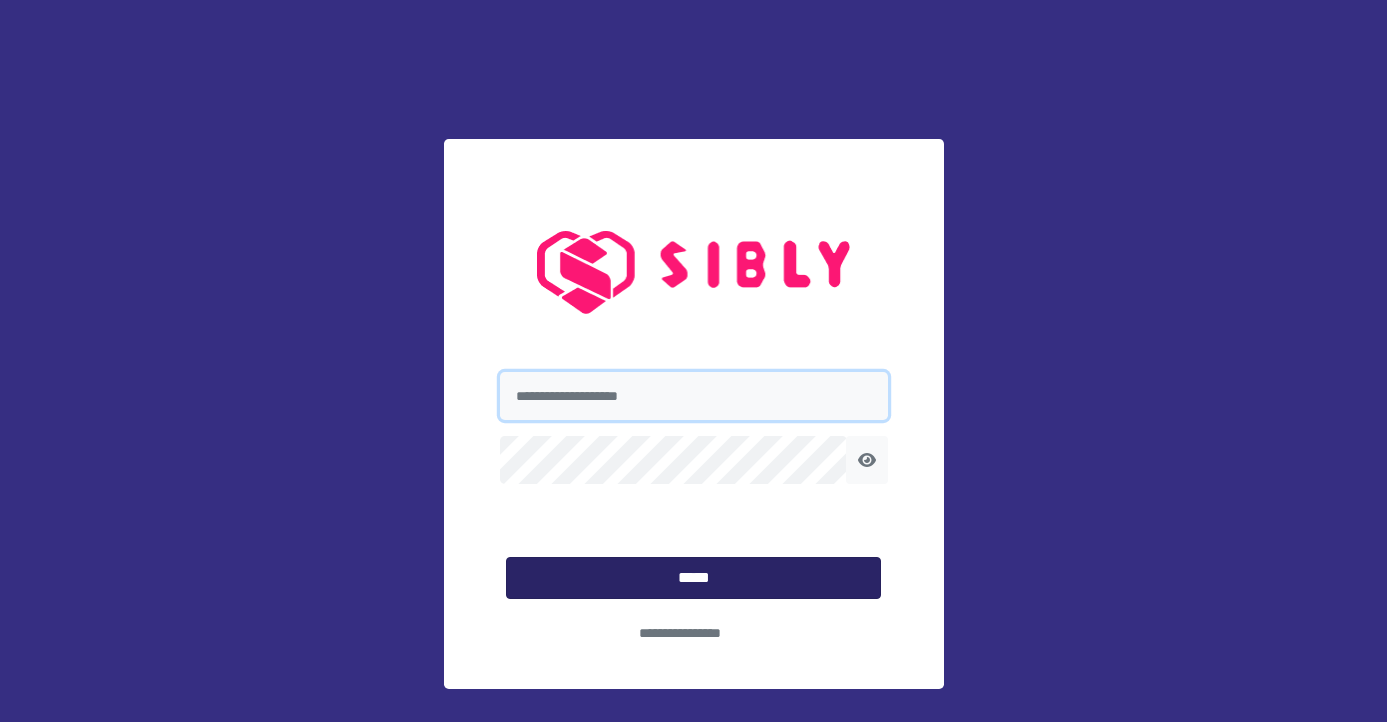 type on "**********" 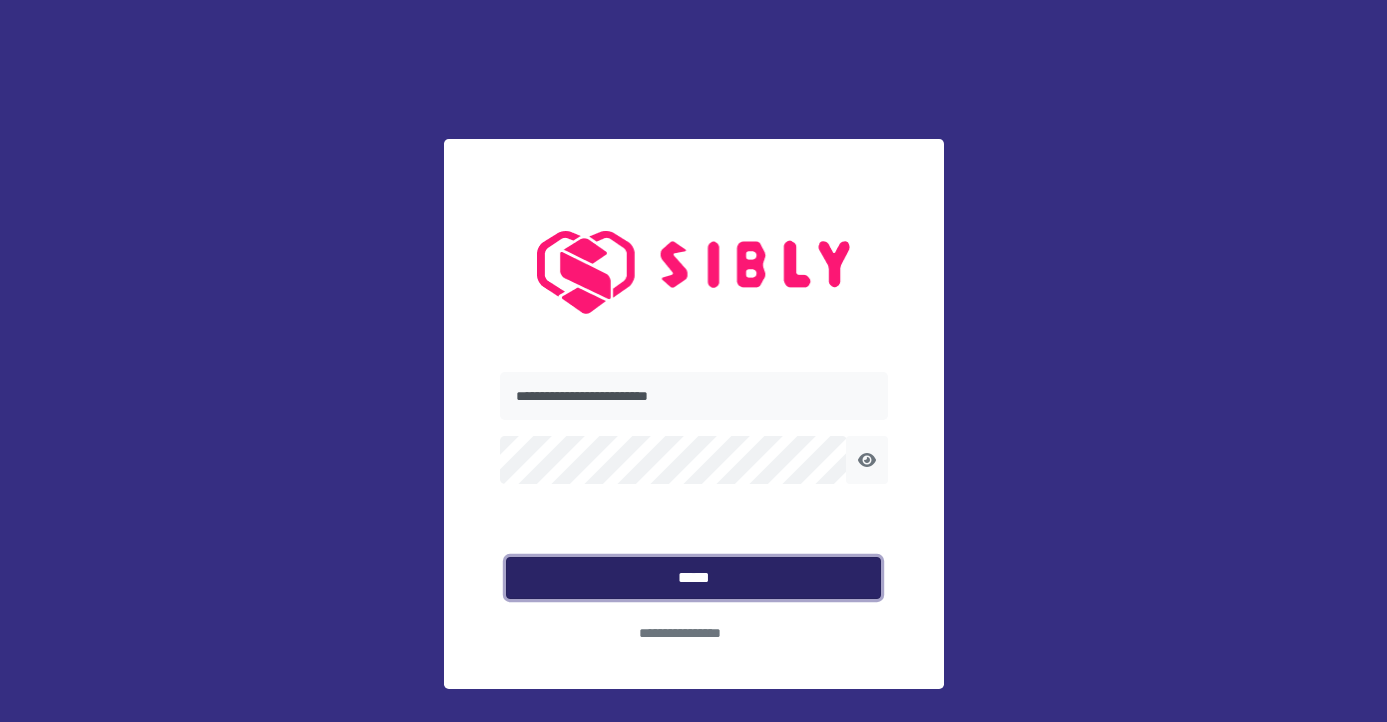 click on "*****" at bounding box center (693, 578) 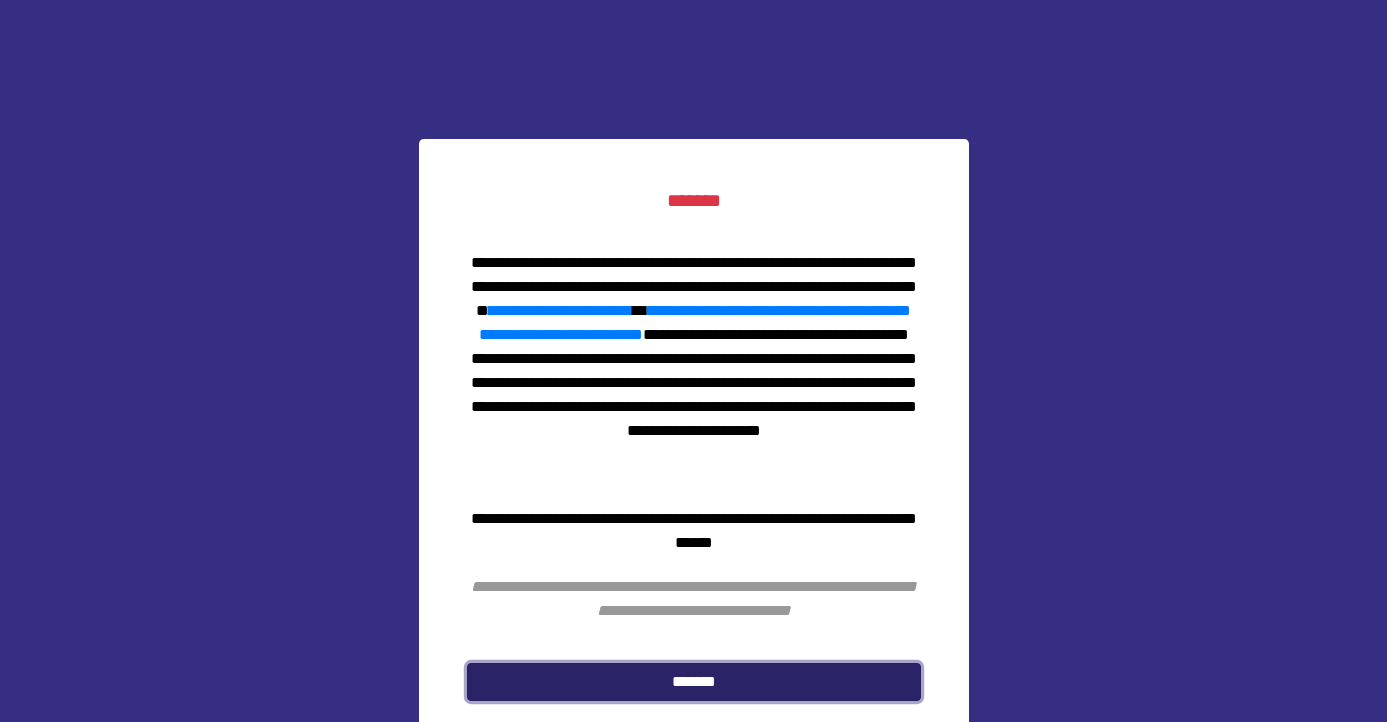 click on "*******" at bounding box center (694, 682) 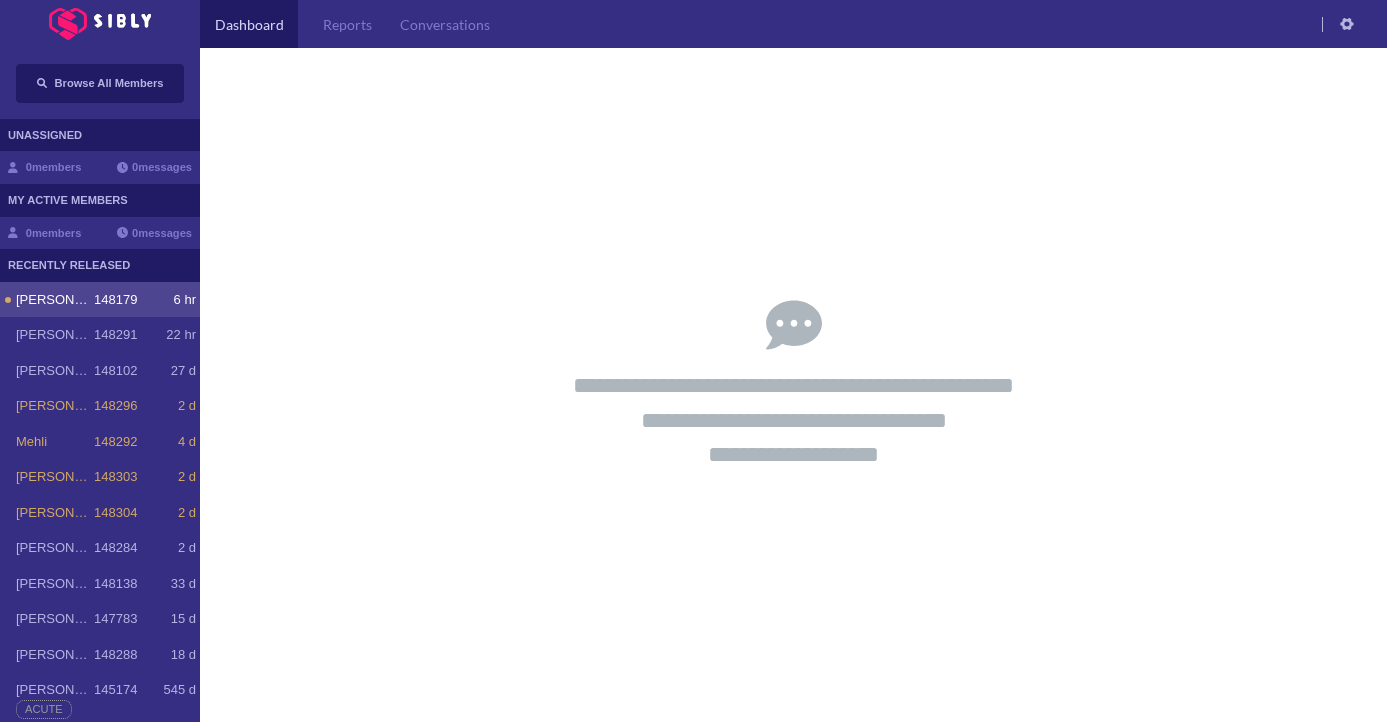 click on "Amy 148179 6 hr" at bounding box center [100, 300] 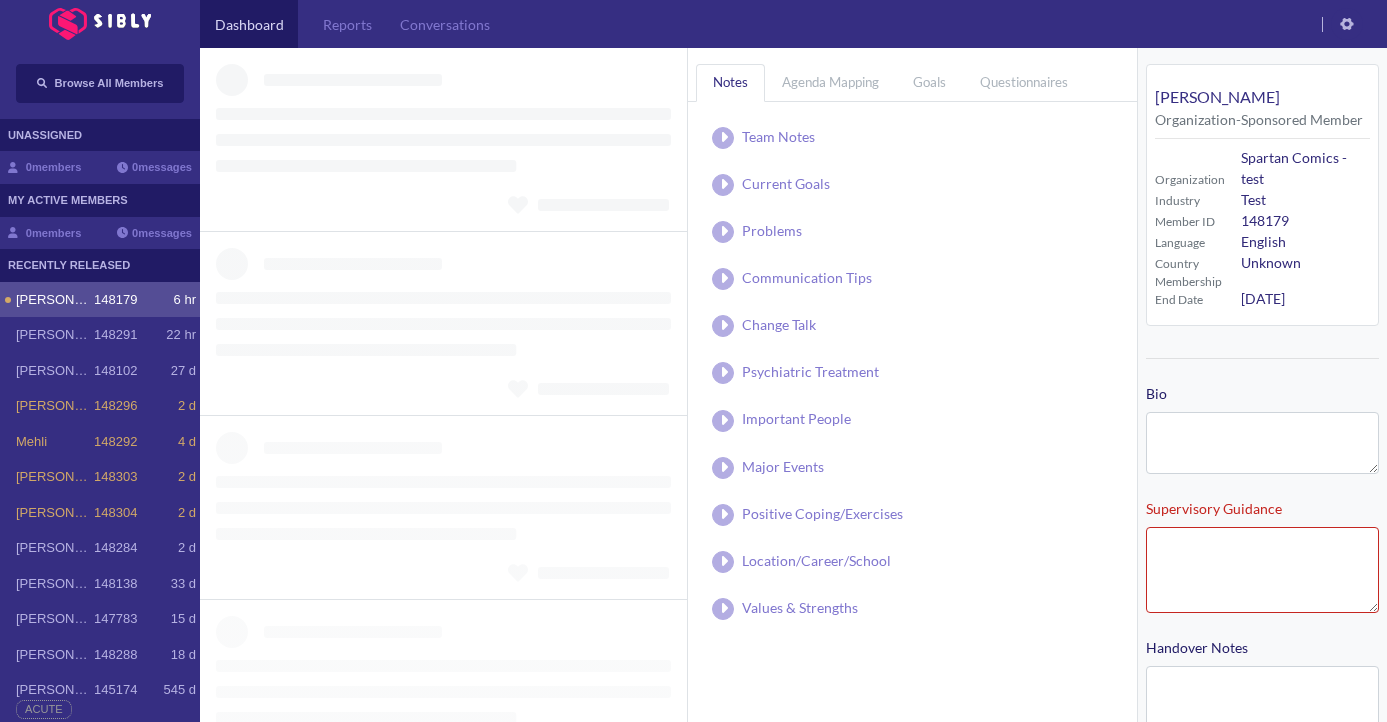 type on "**********" 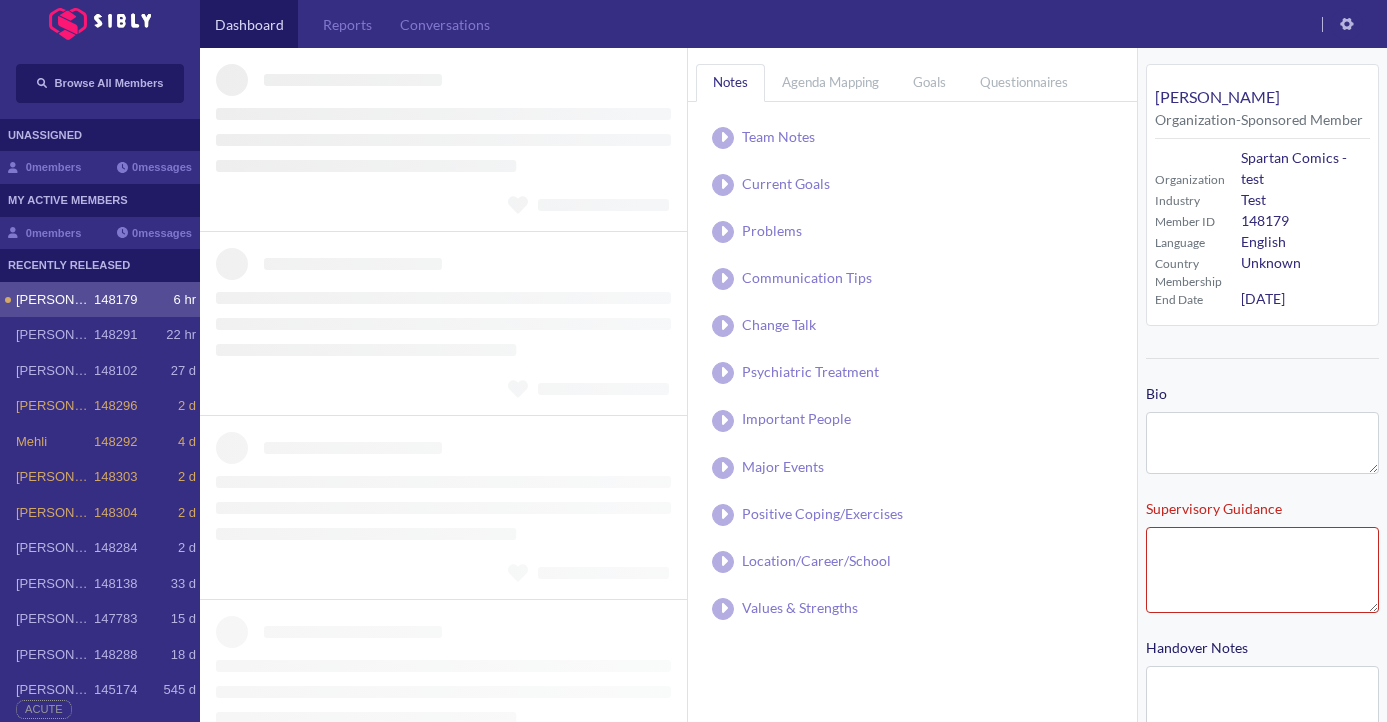 type on "**********" 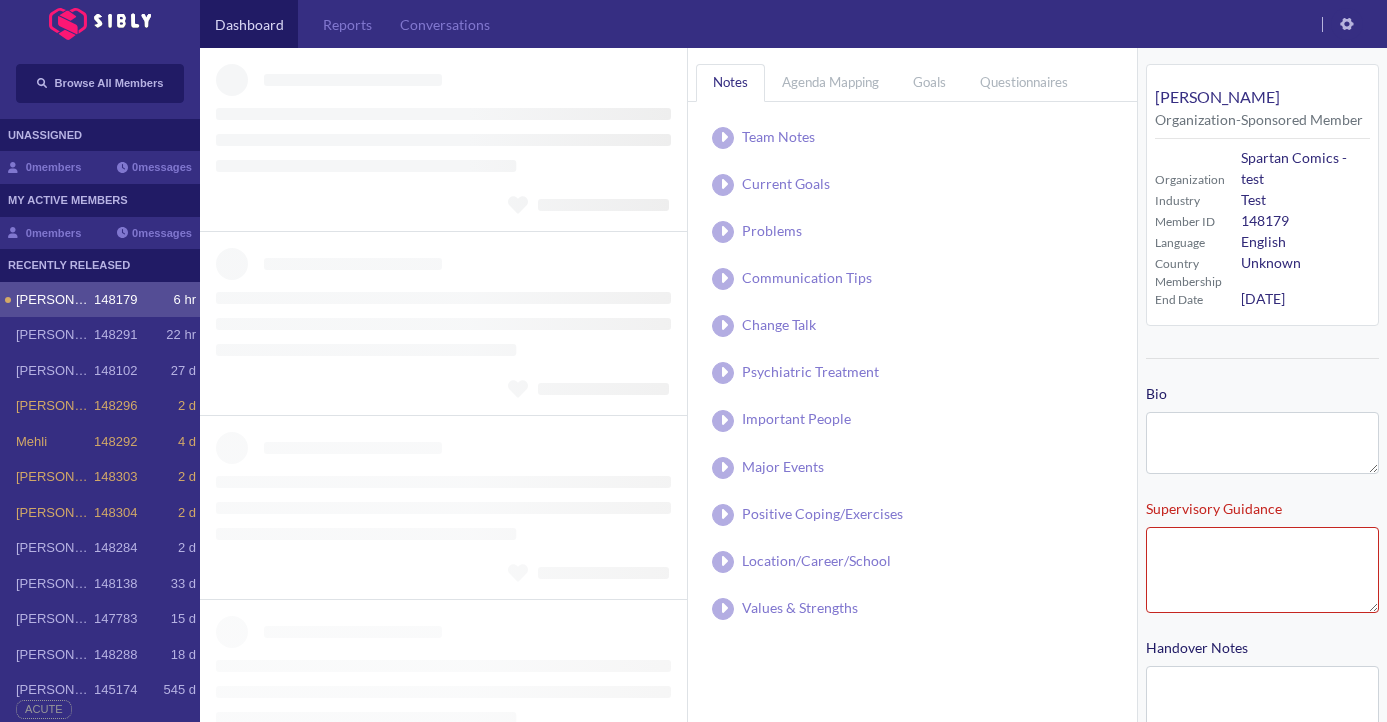 type on "**********" 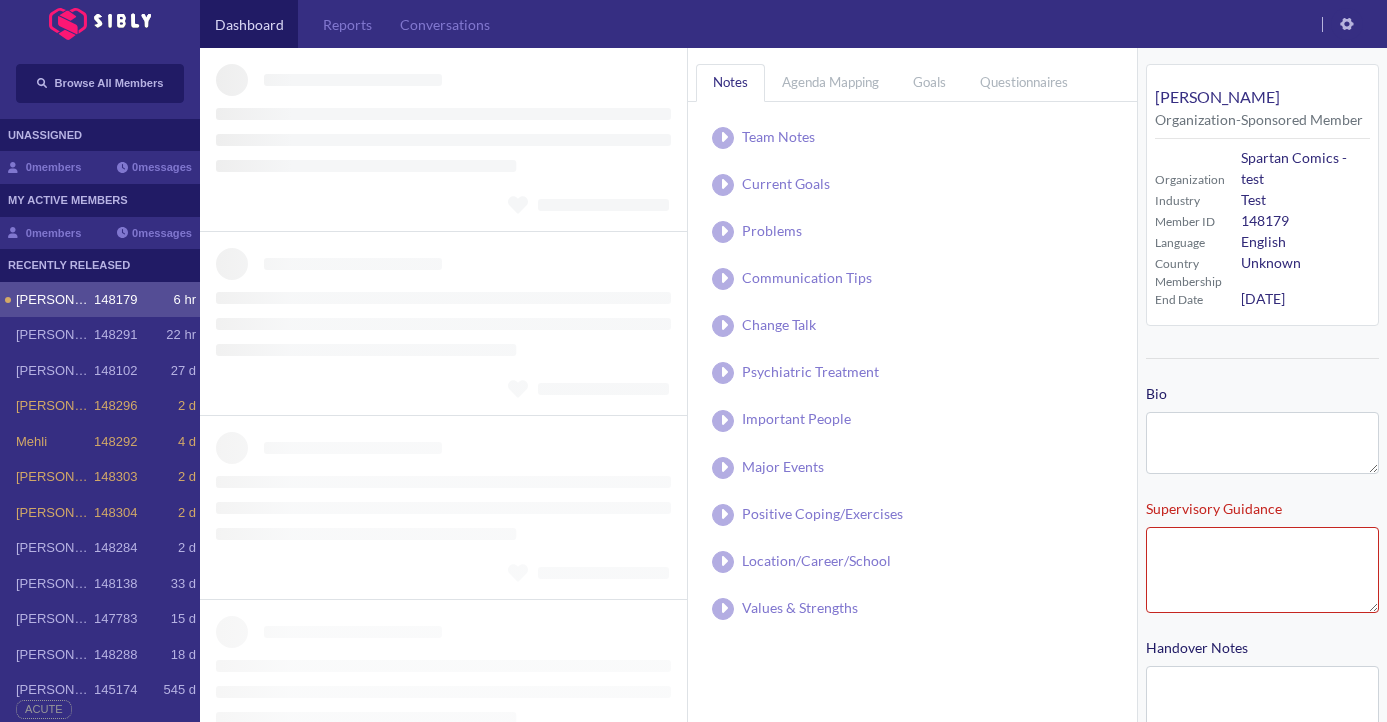 type on "**********" 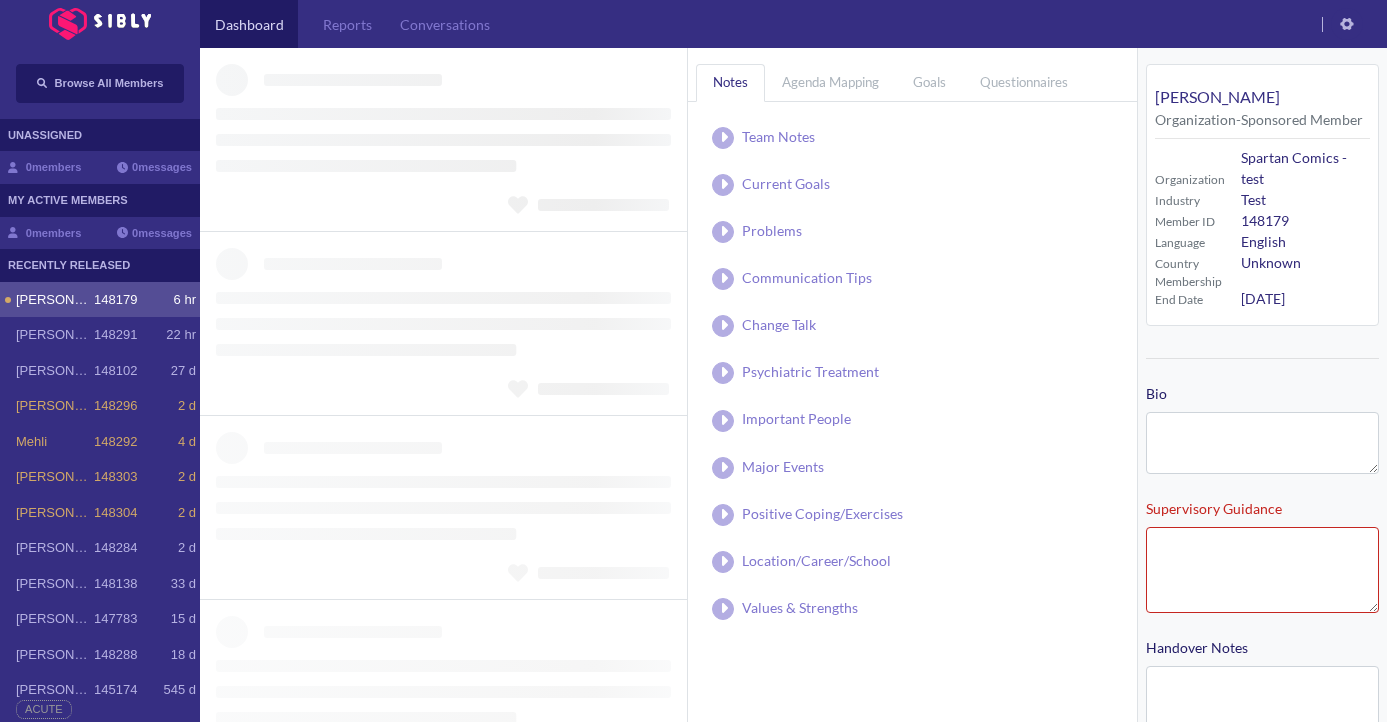 type on "**********" 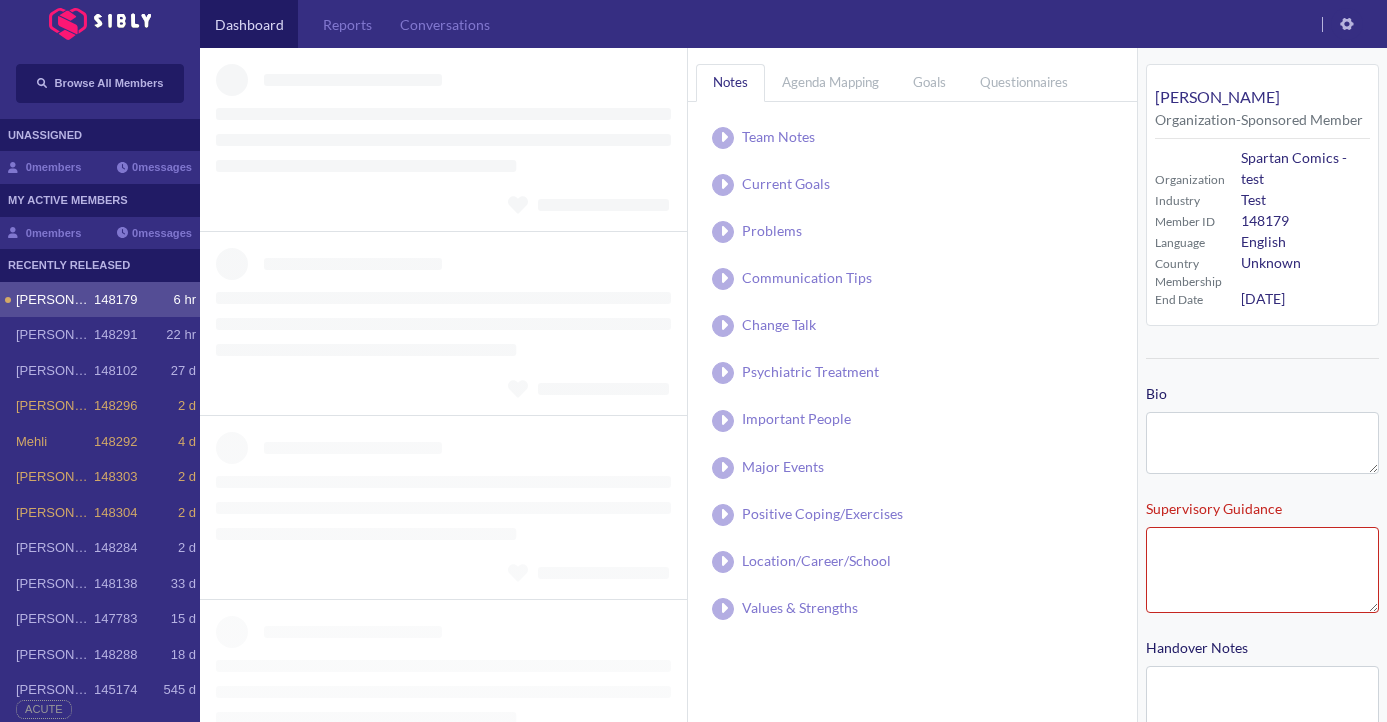 type on "**********" 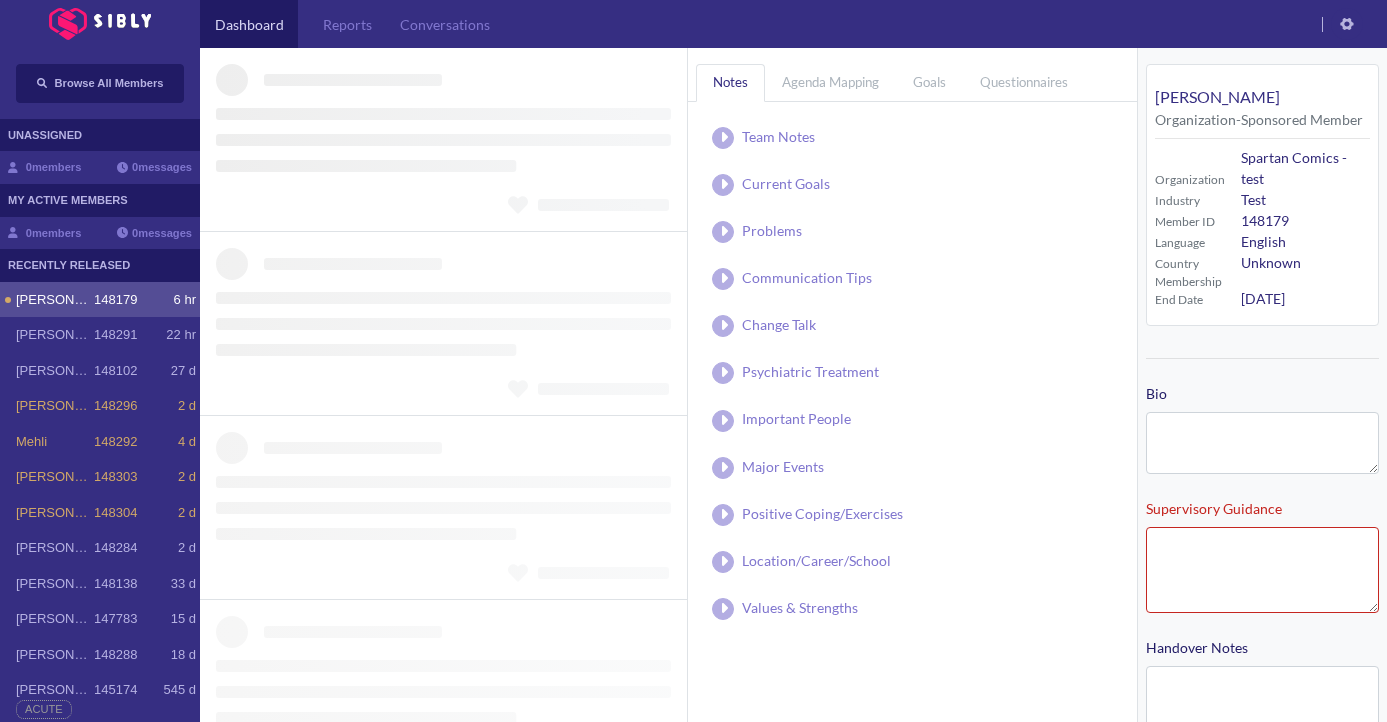 type on "**********" 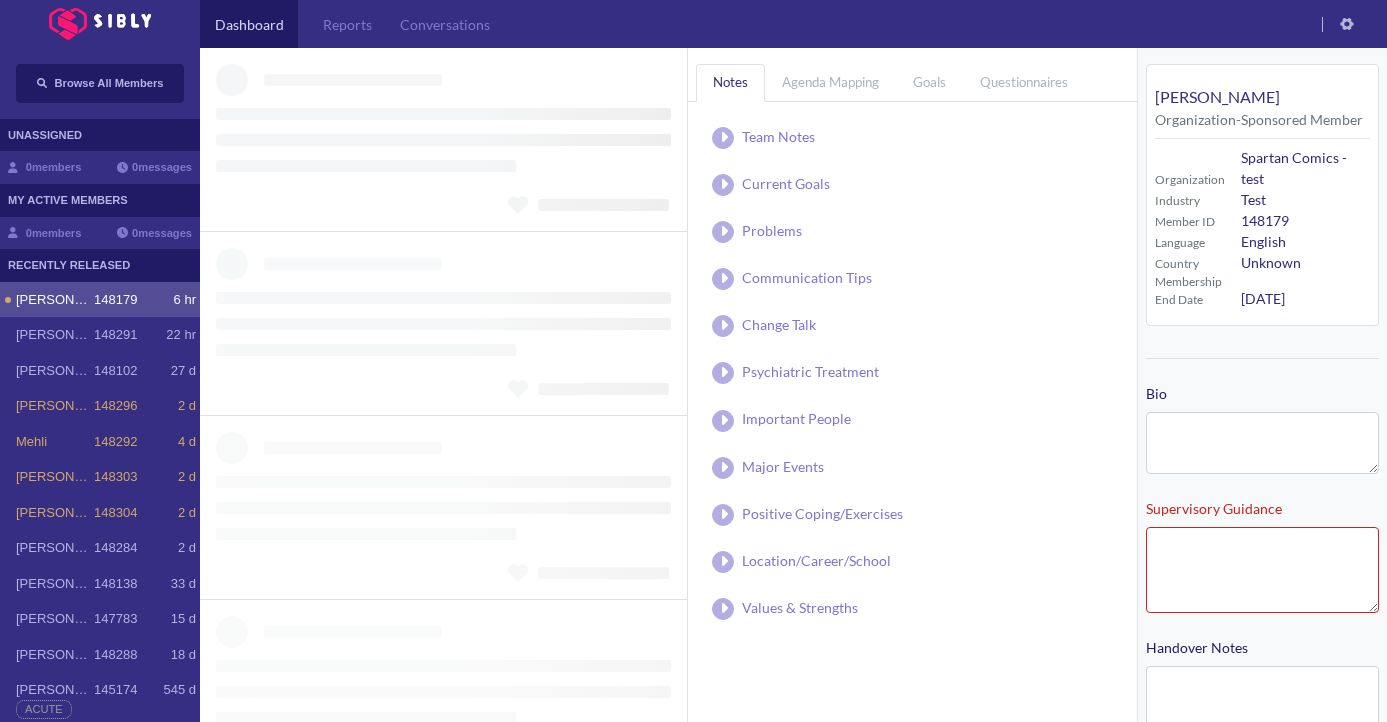 type on "**********" 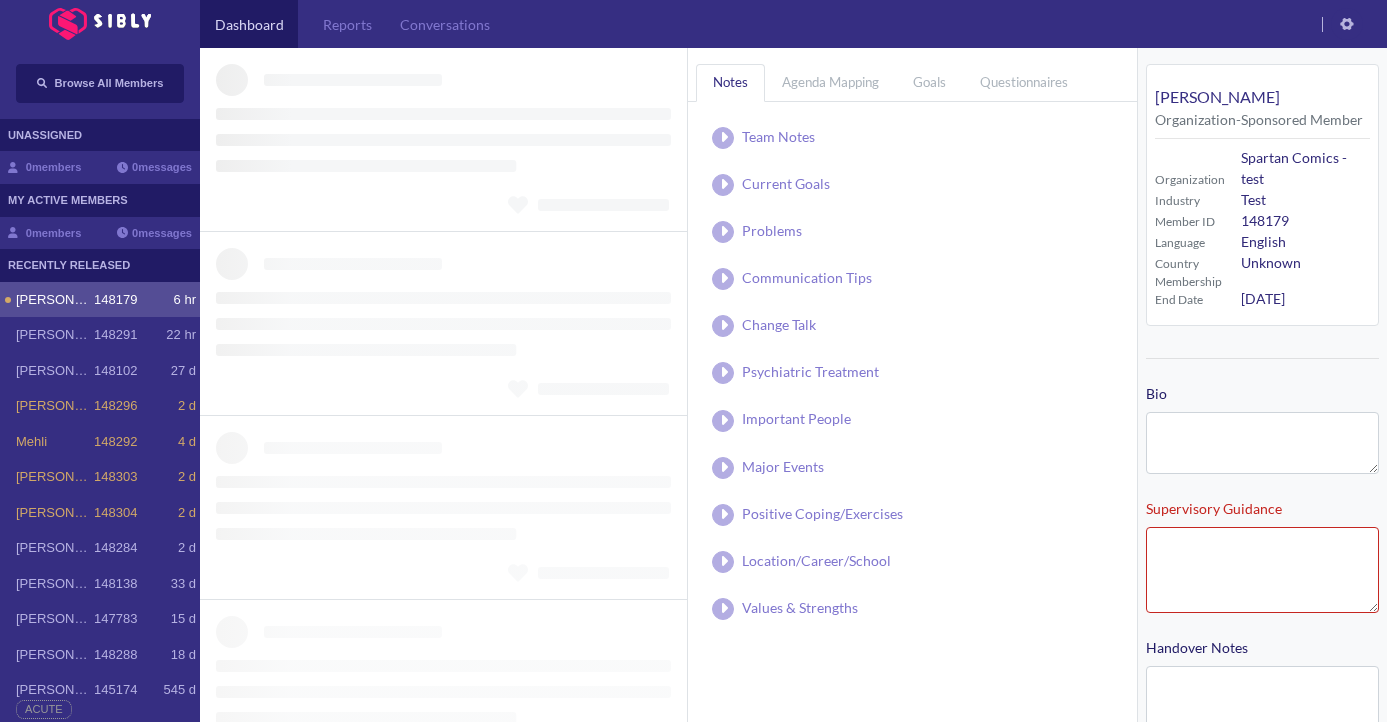 type on "**********" 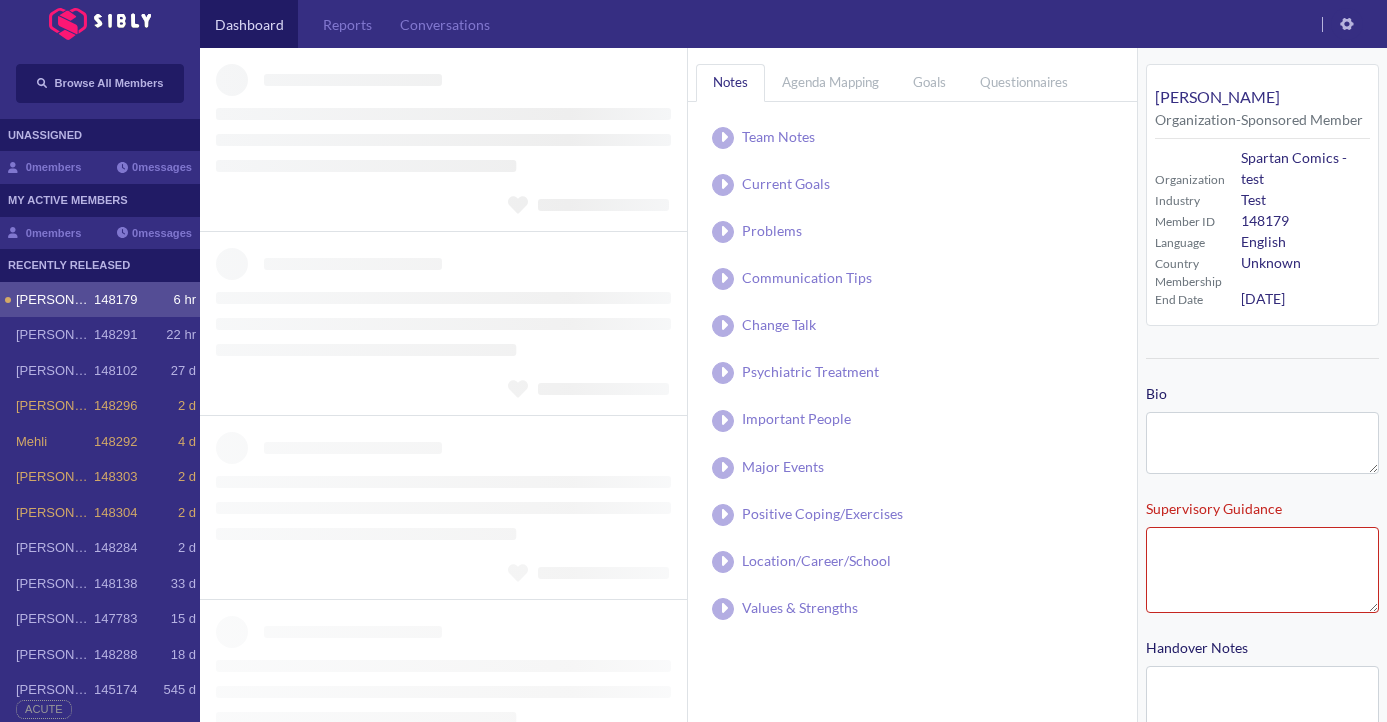 type on "**********" 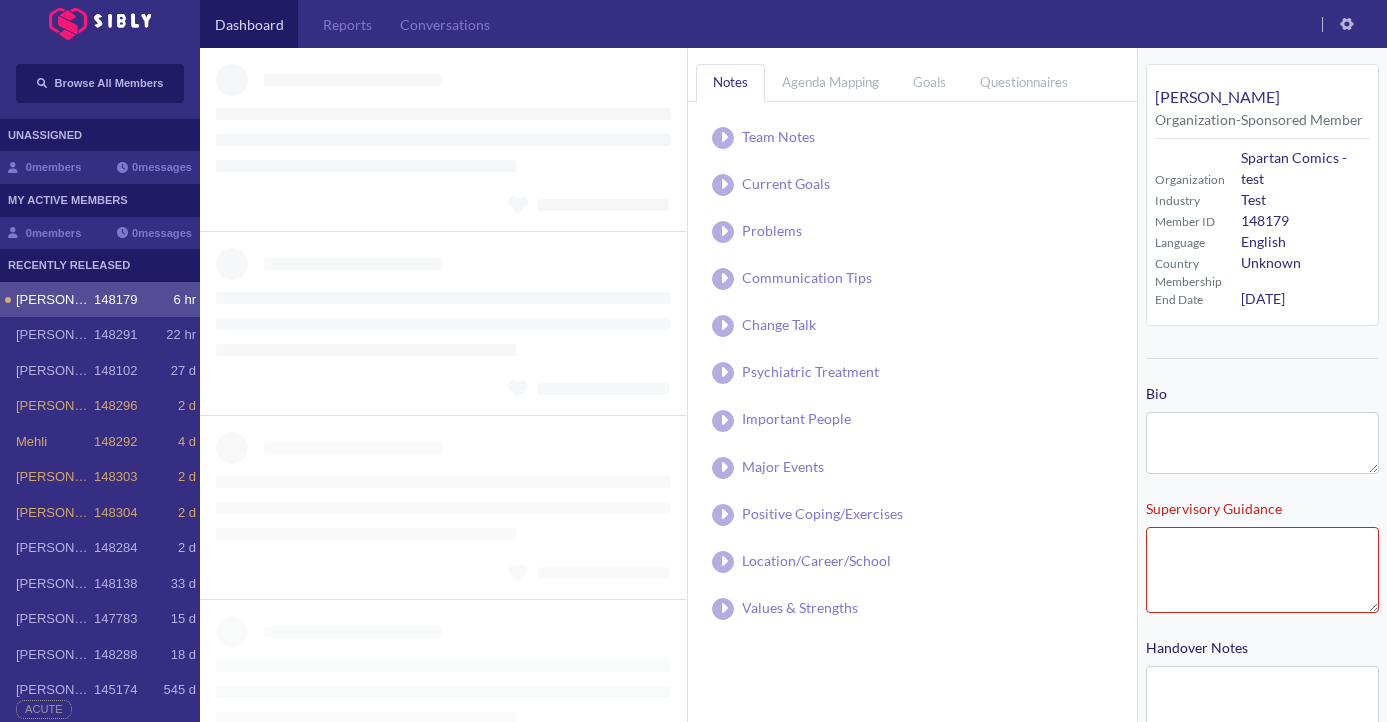 type on "**********" 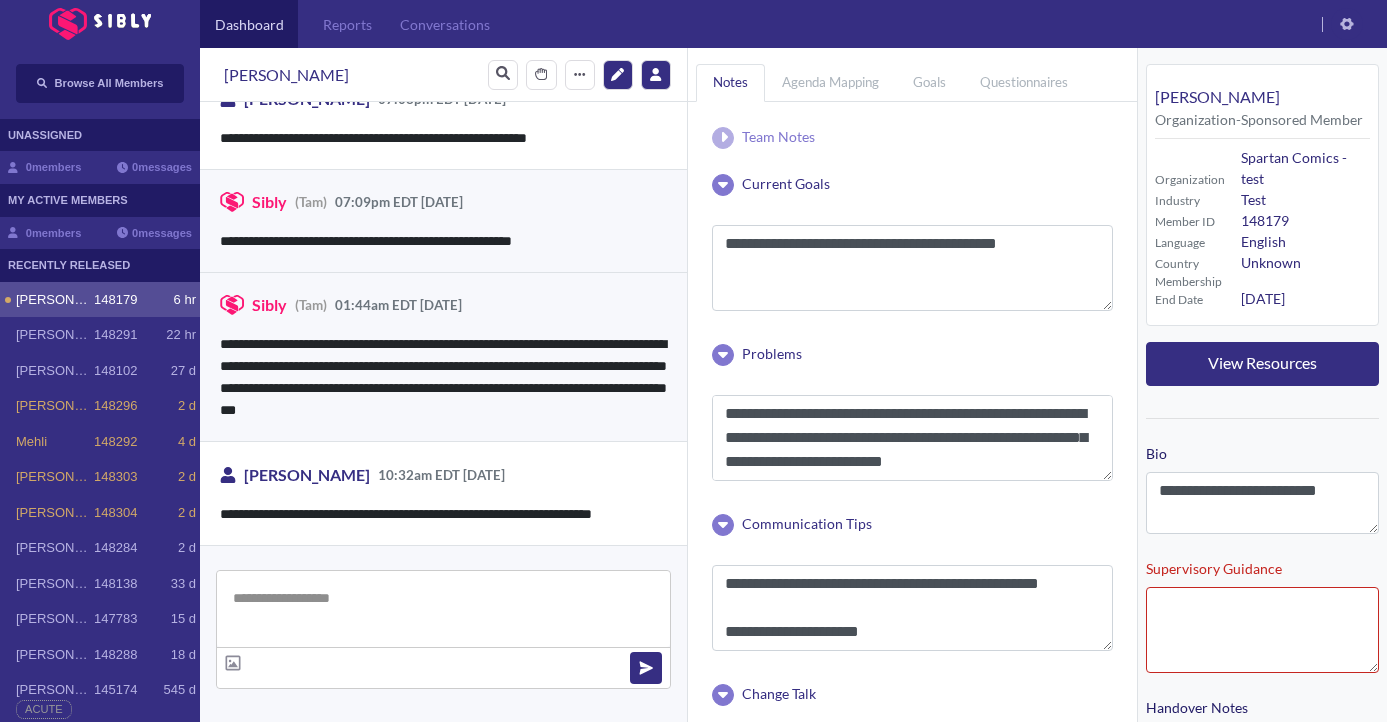 scroll, scrollTop: 3625, scrollLeft: 0, axis: vertical 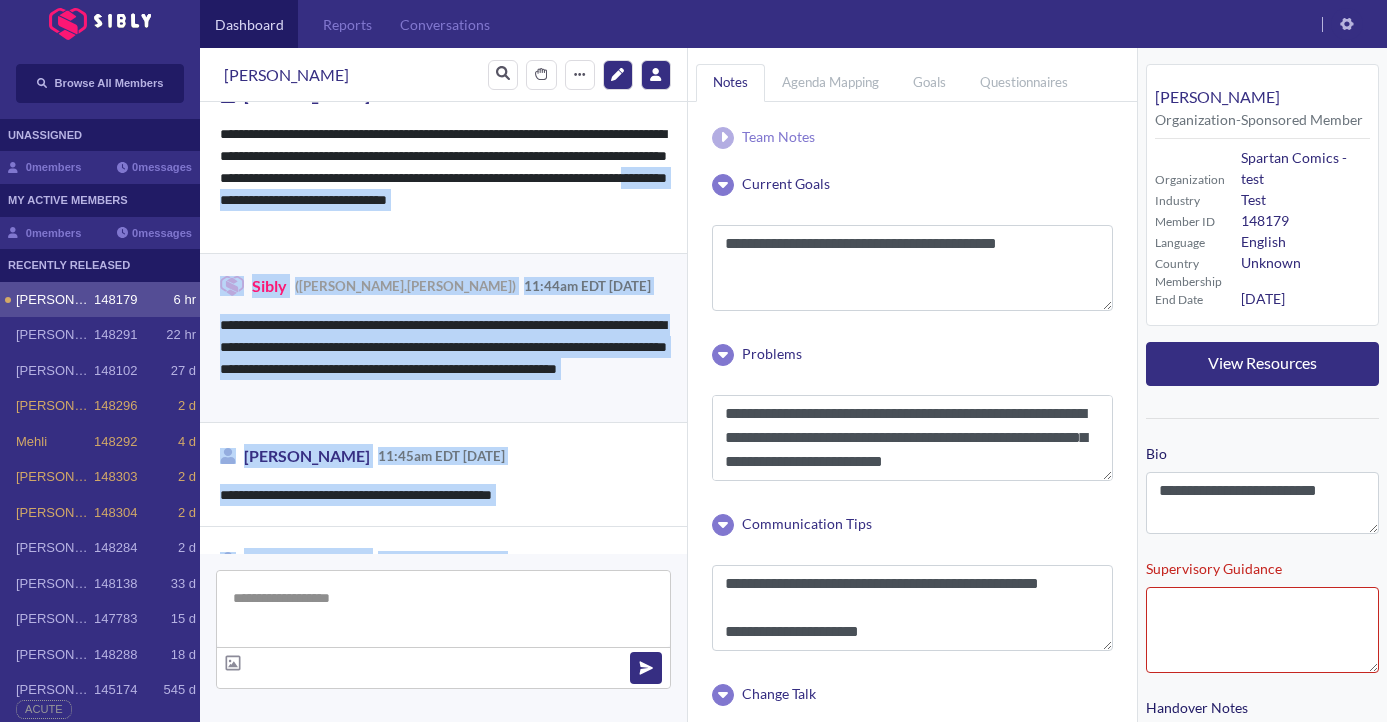 drag, startPoint x: 470, startPoint y: 224, endPoint x: 486, endPoint y: 207, distance: 23.345236 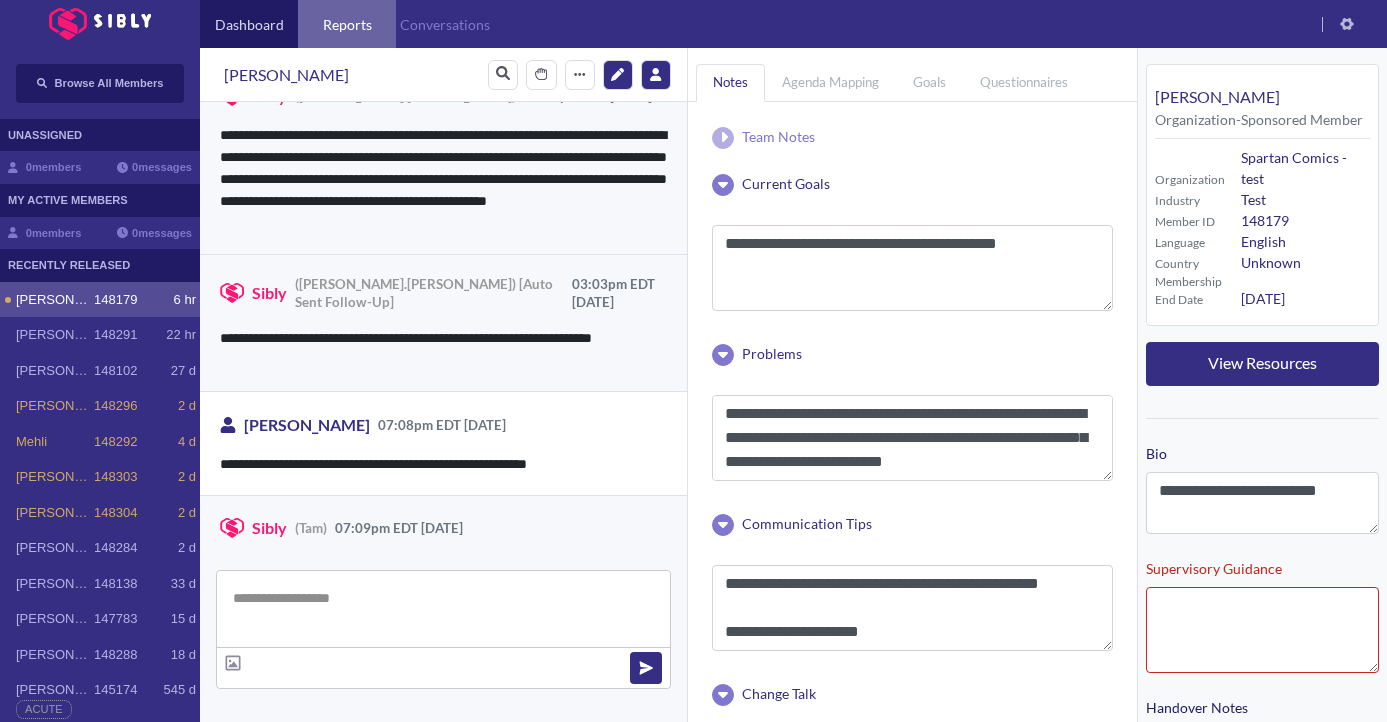 scroll, scrollTop: 3625, scrollLeft: 0, axis: vertical 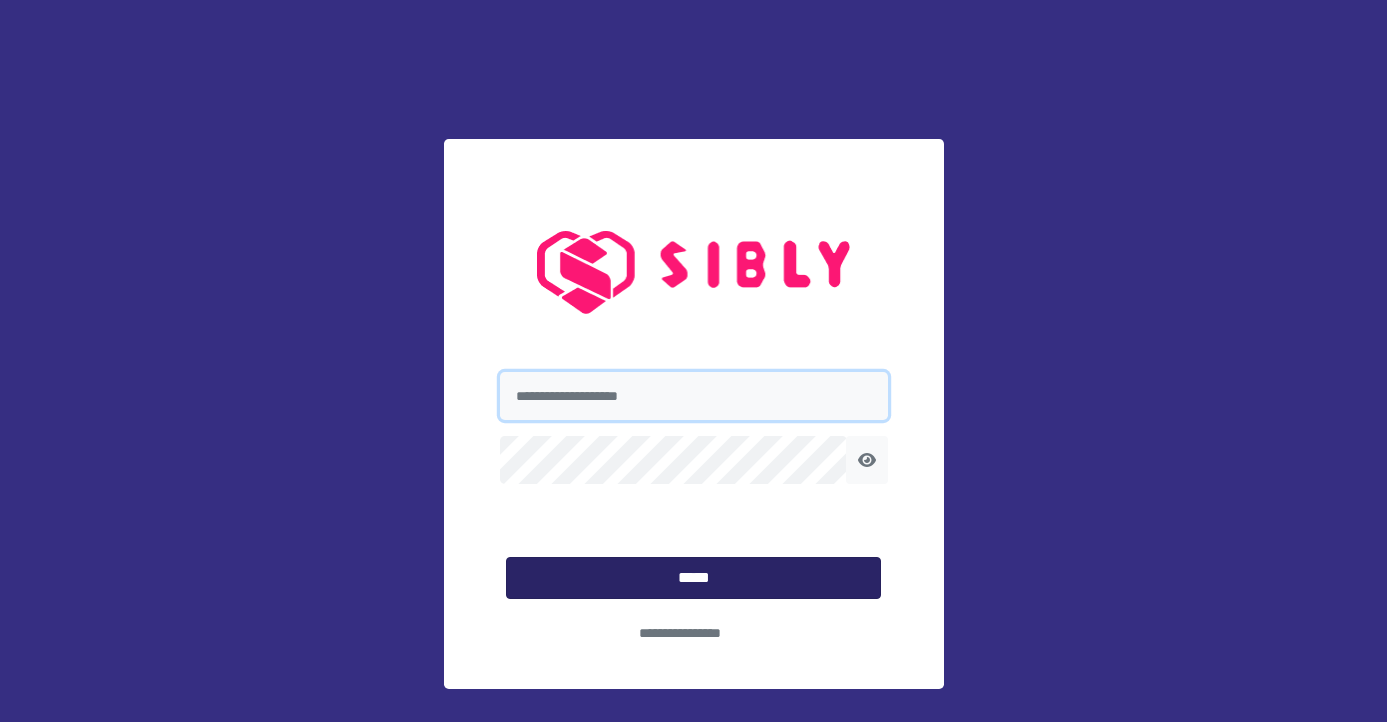 type on "**********" 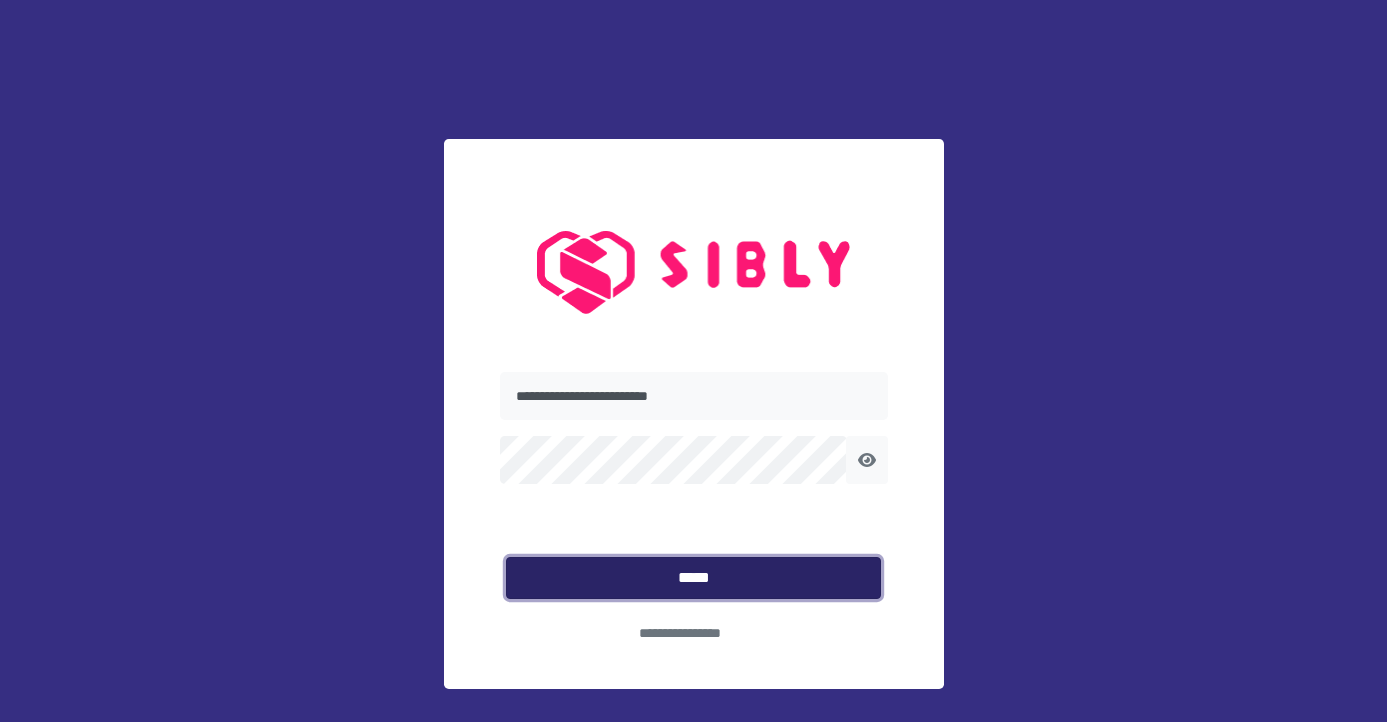 click on "*****" at bounding box center [693, 578] 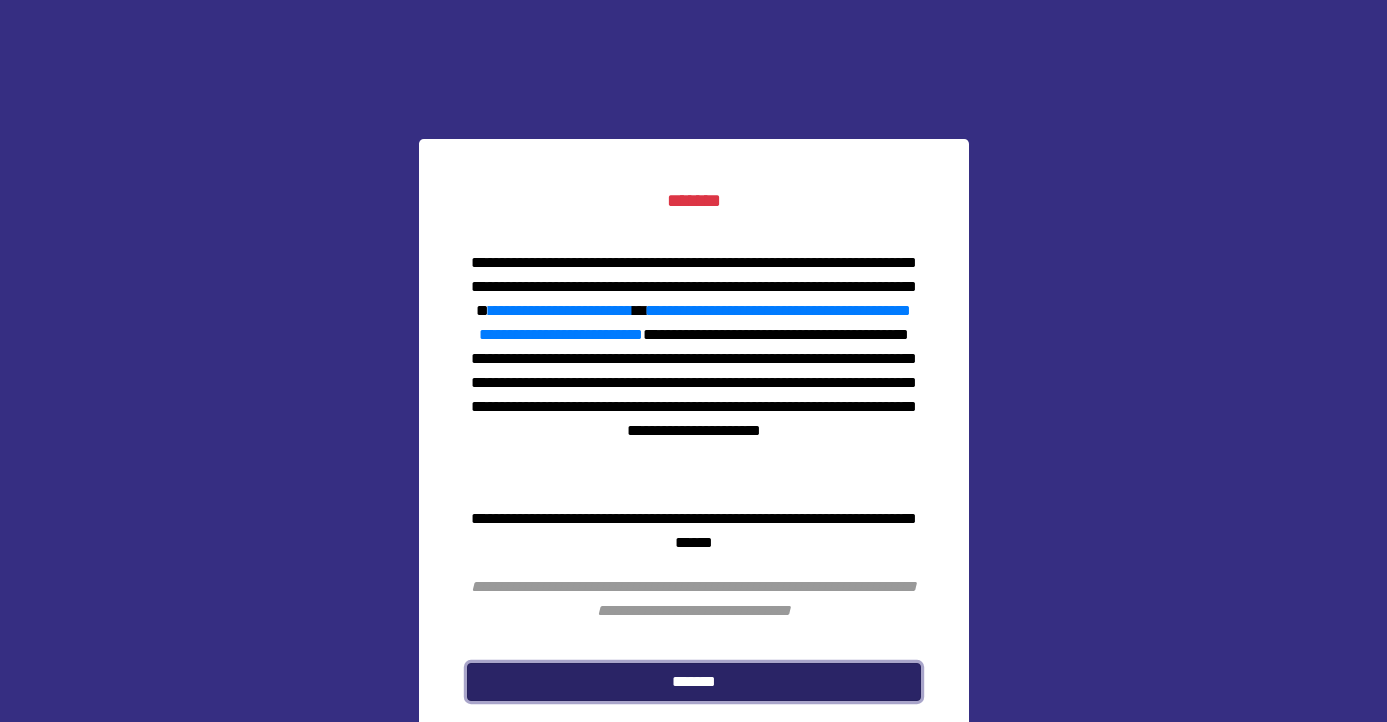 click on "*******" at bounding box center [694, 682] 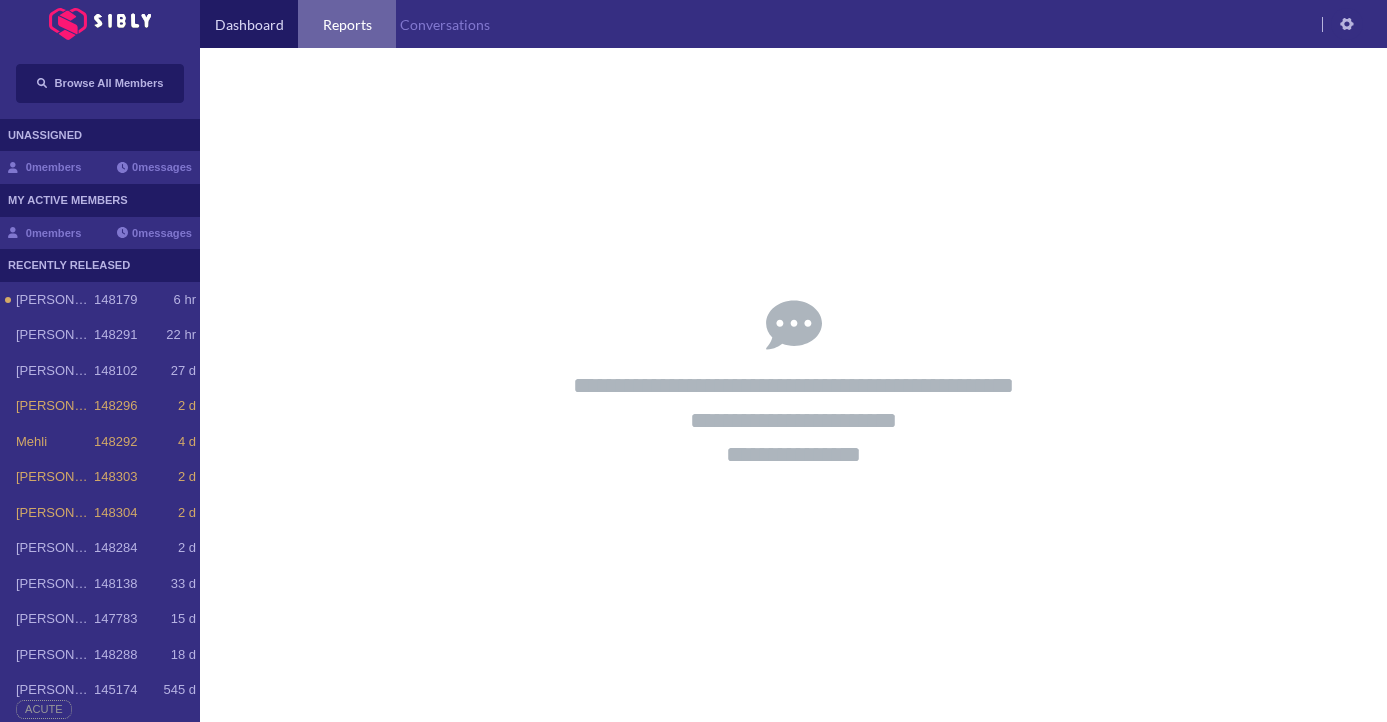 click on "Reports" at bounding box center (347, 24) 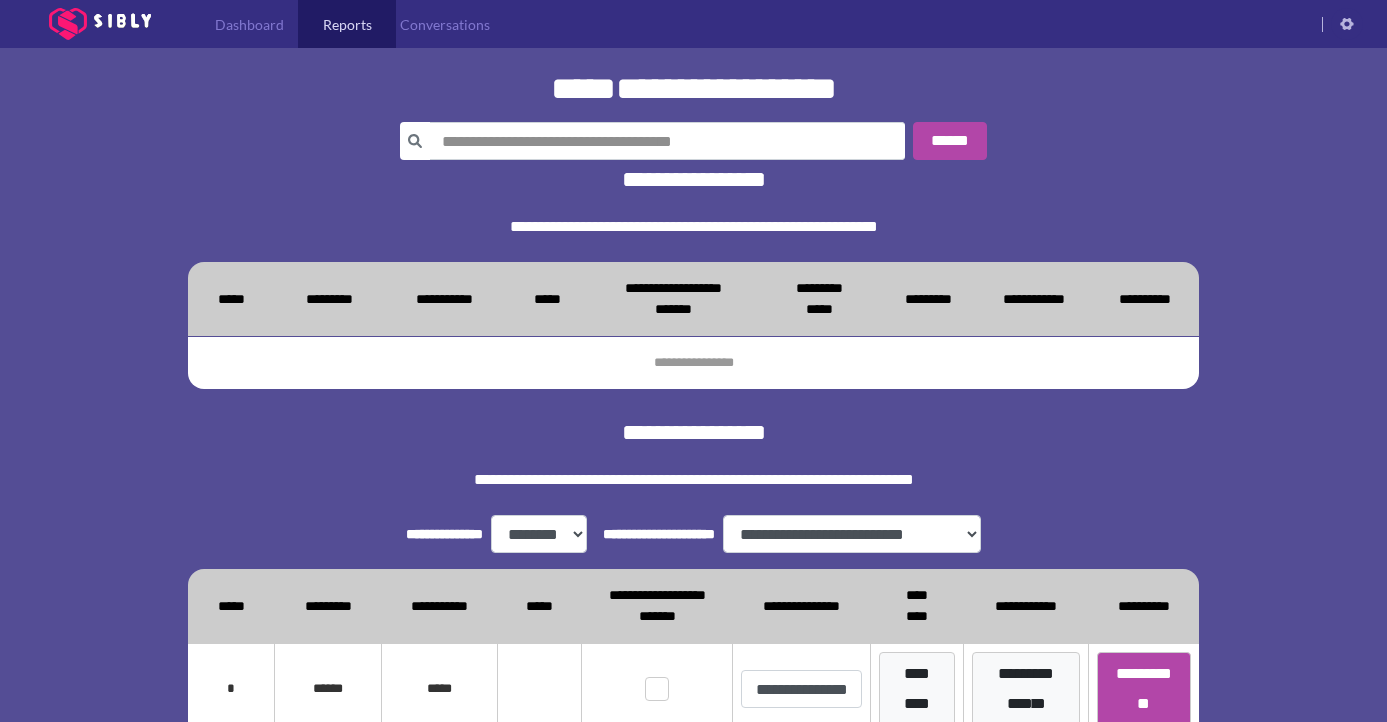 click on "**********" at bounding box center (693, 226) 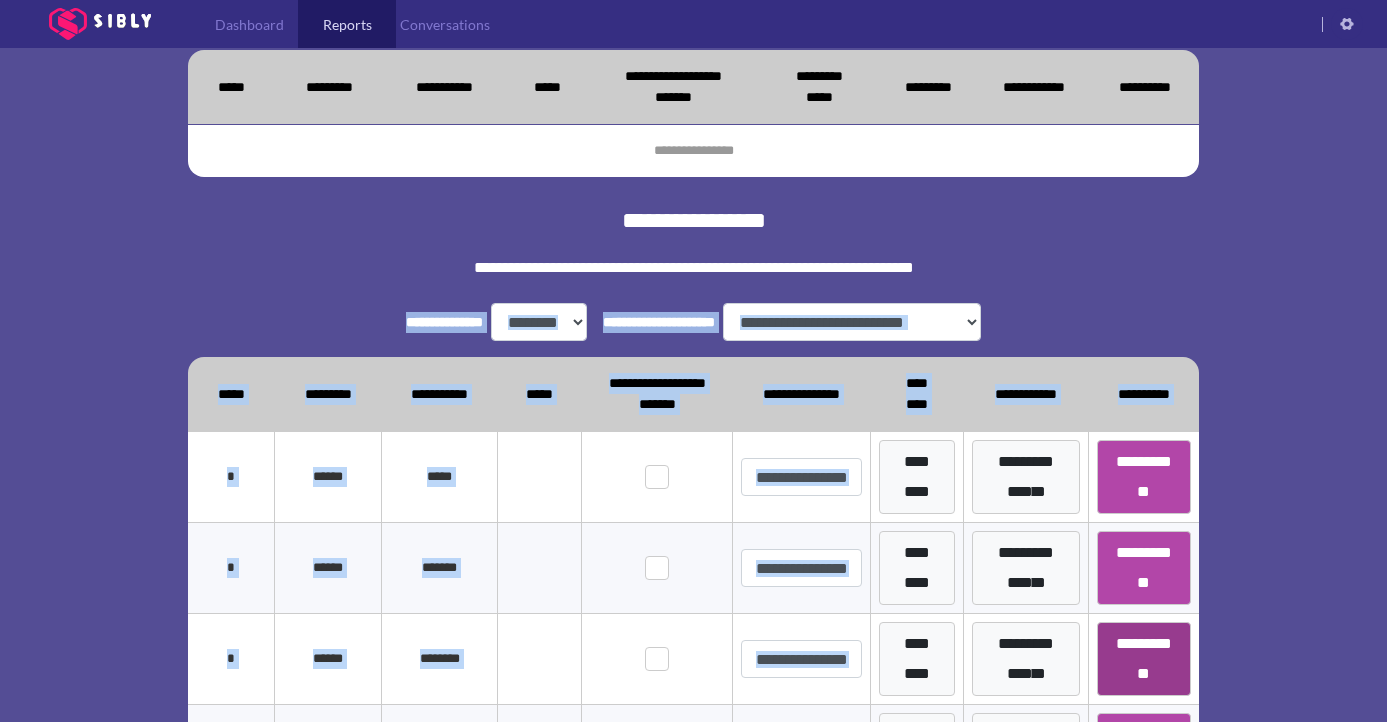 scroll, scrollTop: 297, scrollLeft: 0, axis: vertical 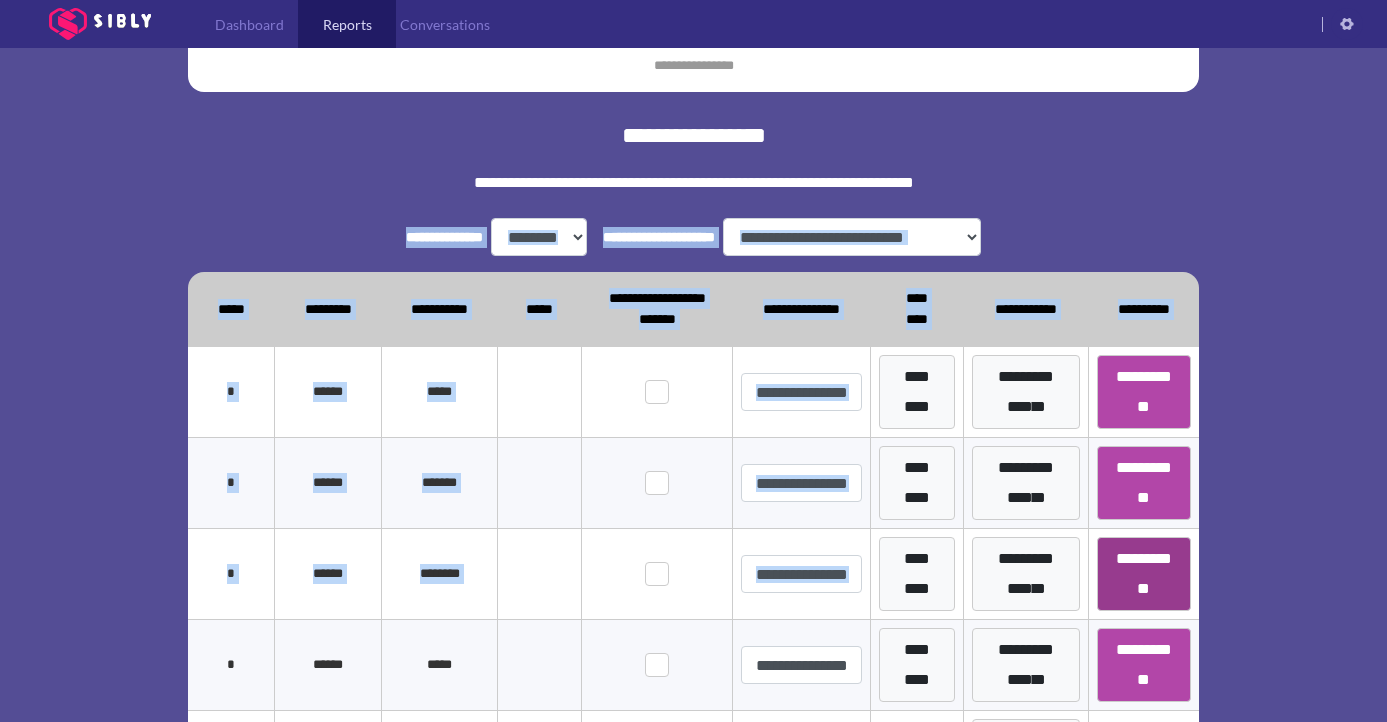 drag, startPoint x: 1200, startPoint y: 488, endPoint x: 1181, endPoint y: 618, distance: 131.38112 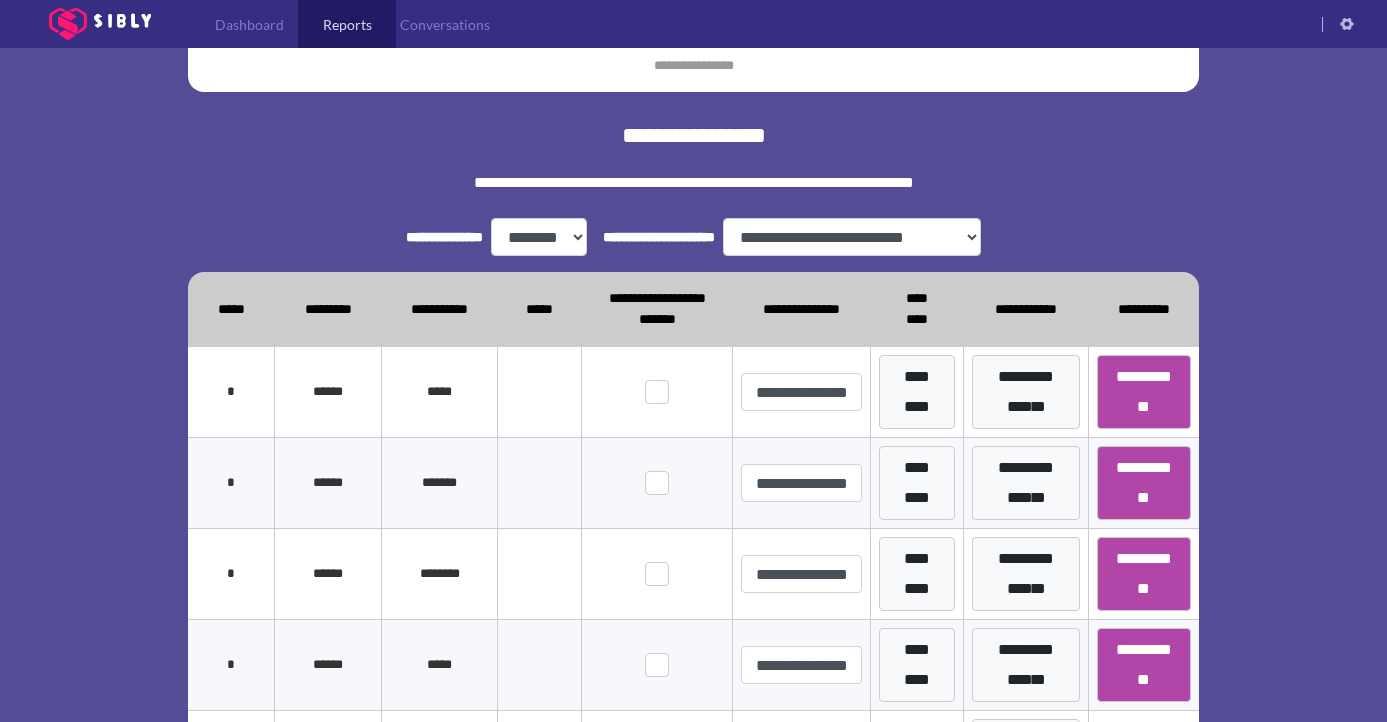 click on "**********" at bounding box center [693, 576] 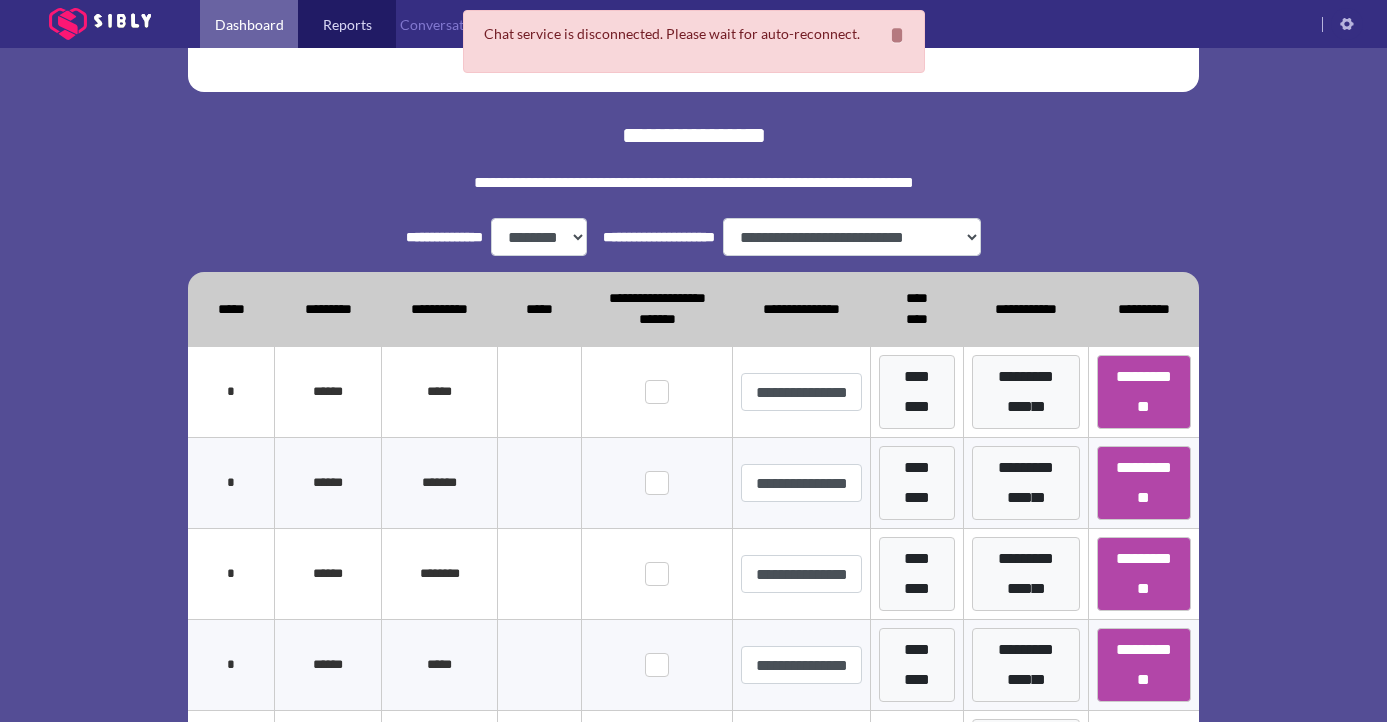 click on "Dashboard" at bounding box center (249, 24) 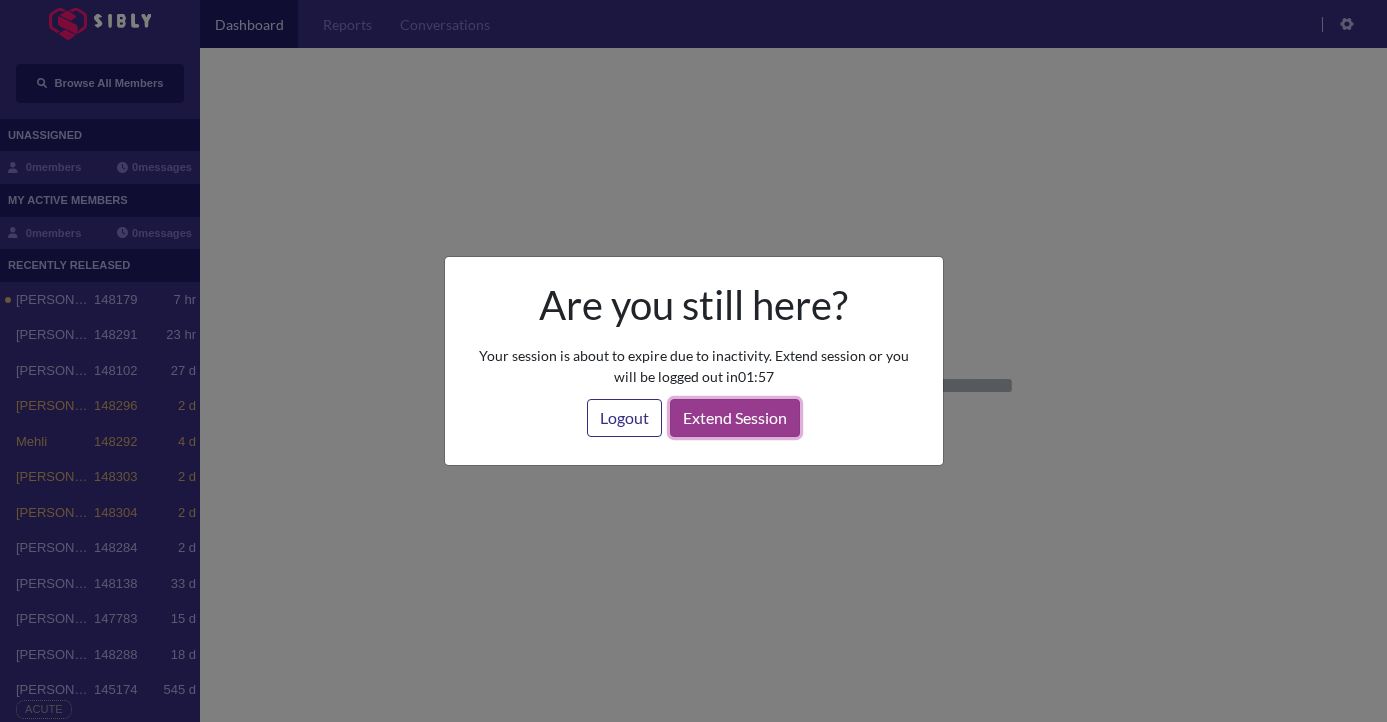 click on "Extend Session" at bounding box center (735, 418) 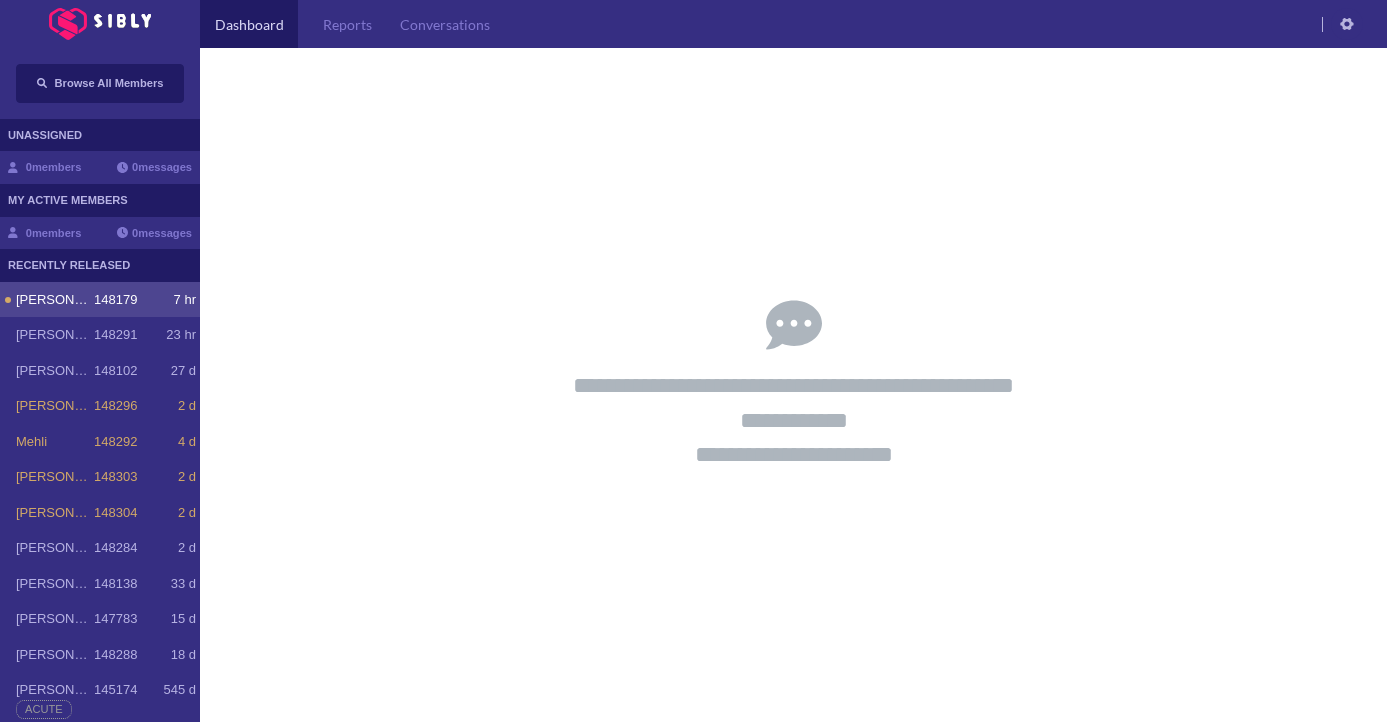 click on "148179" at bounding box center [115, 300] 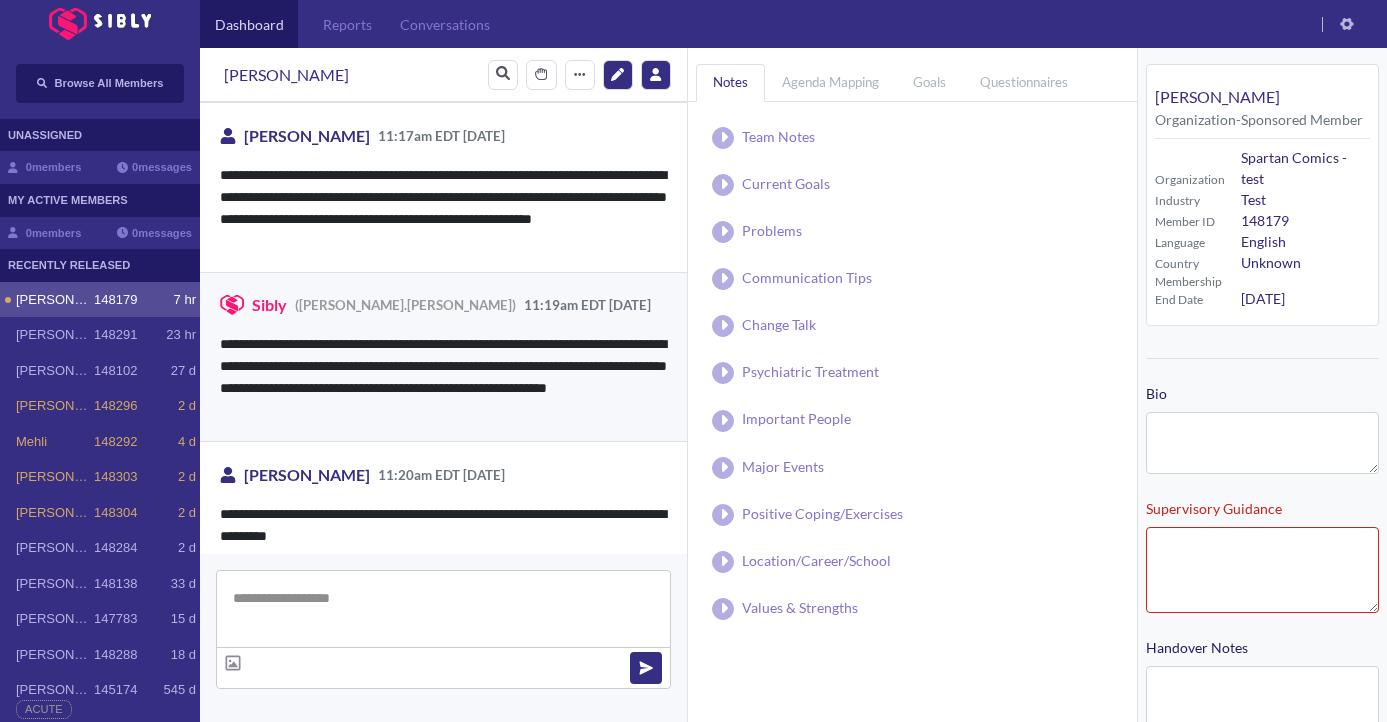 type on "**********" 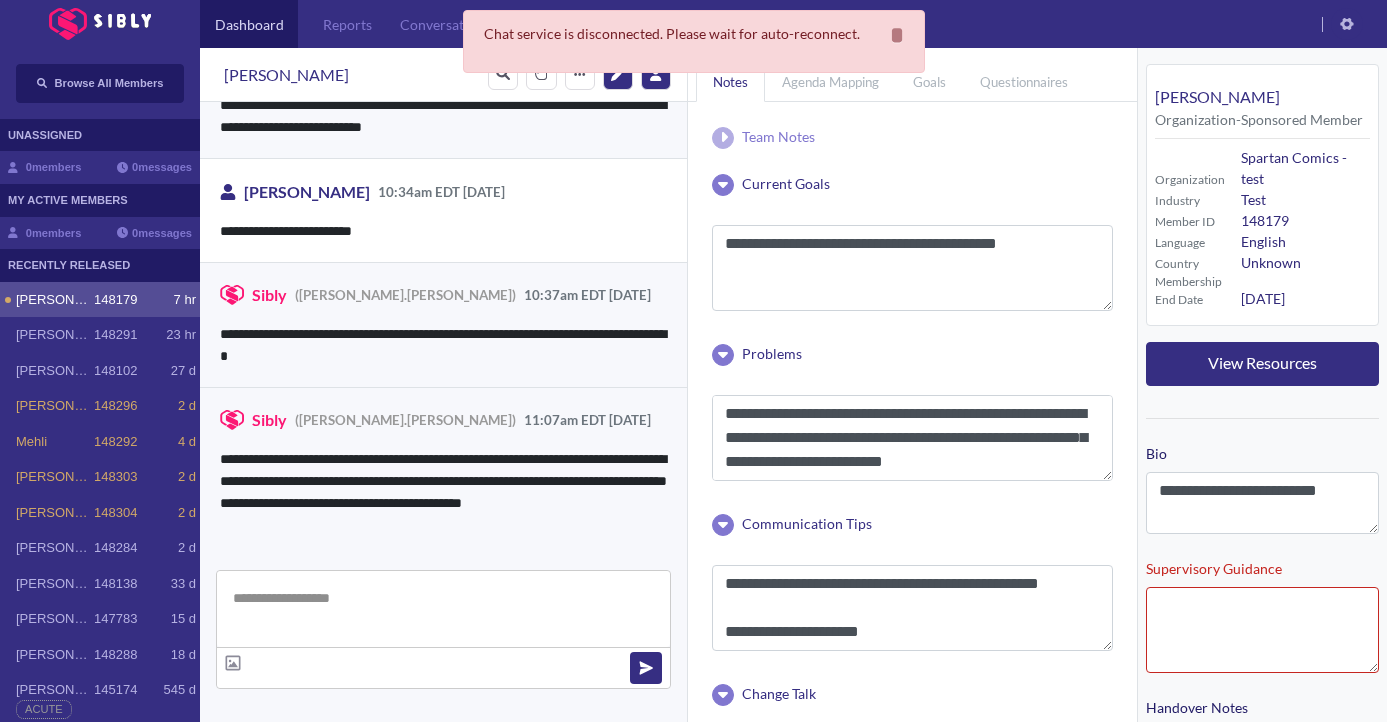 scroll, scrollTop: 3625, scrollLeft: 0, axis: vertical 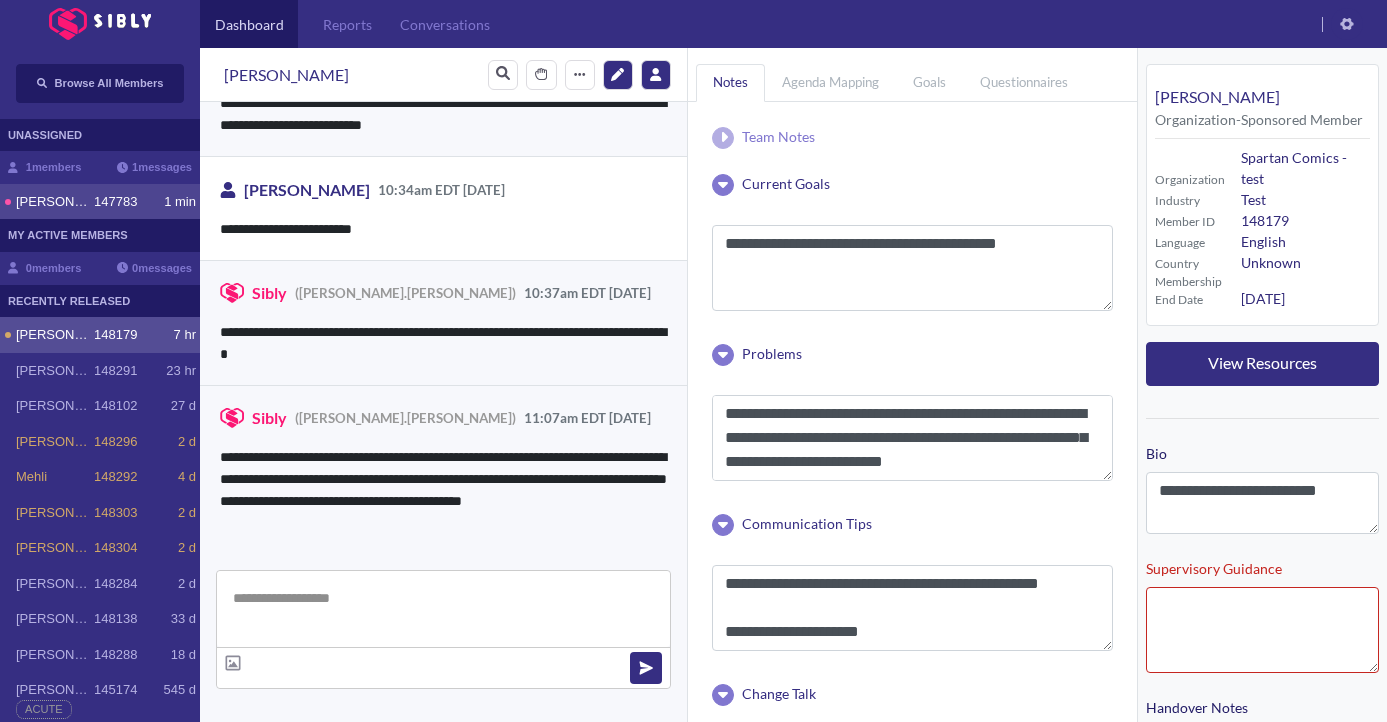 click on "147783" at bounding box center [115, 202] 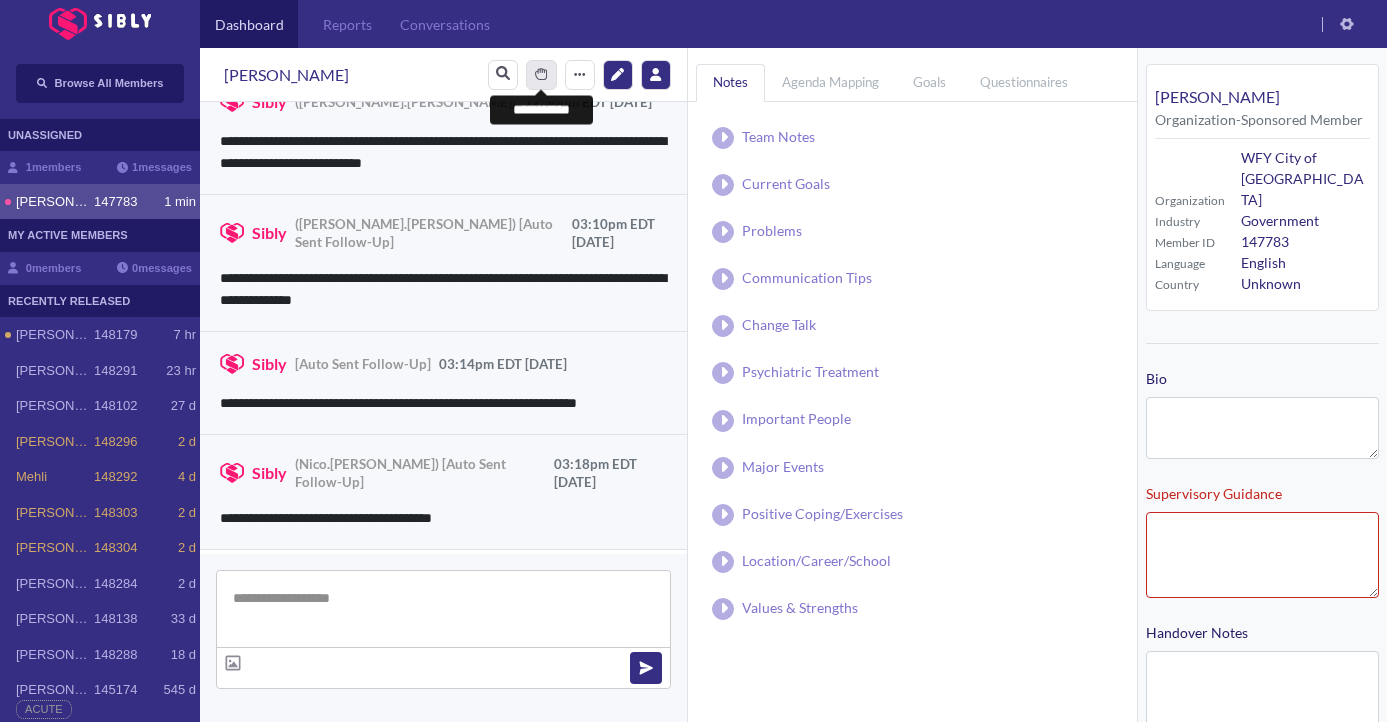 click at bounding box center [541, 74] 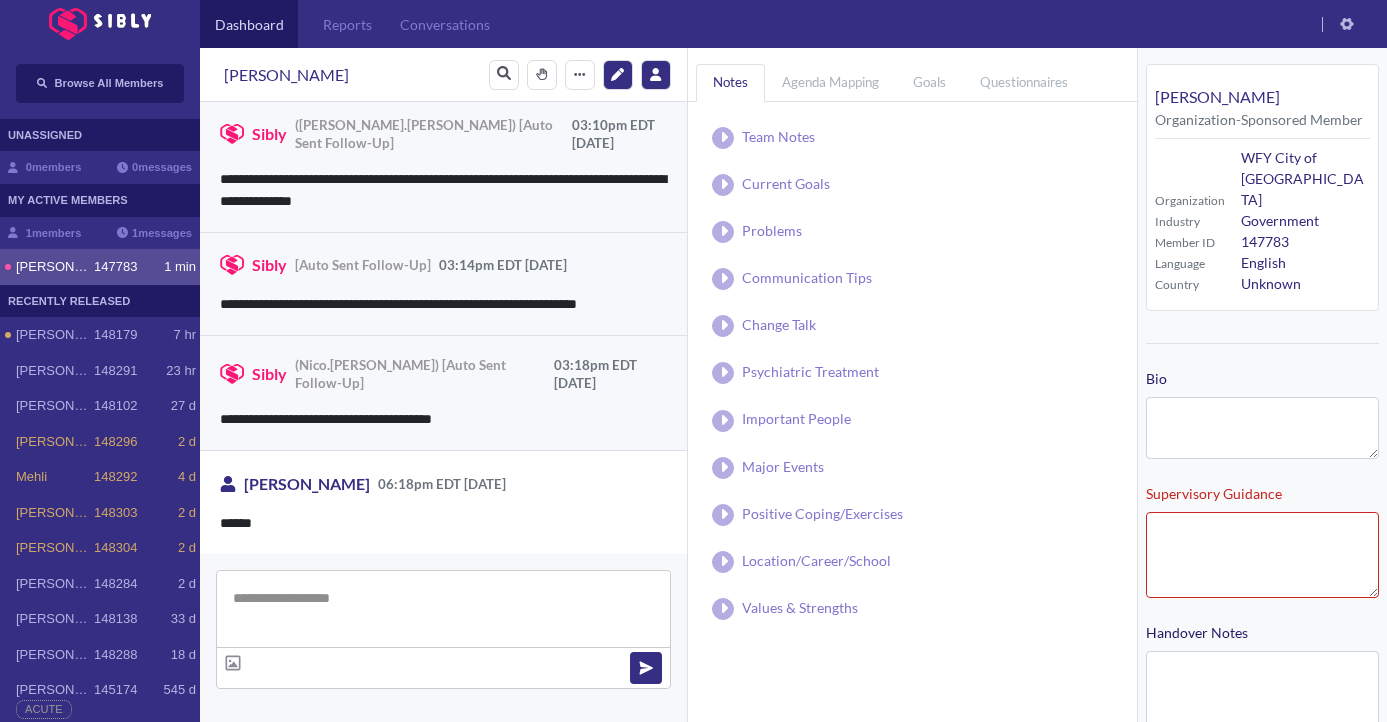 type on "**********" 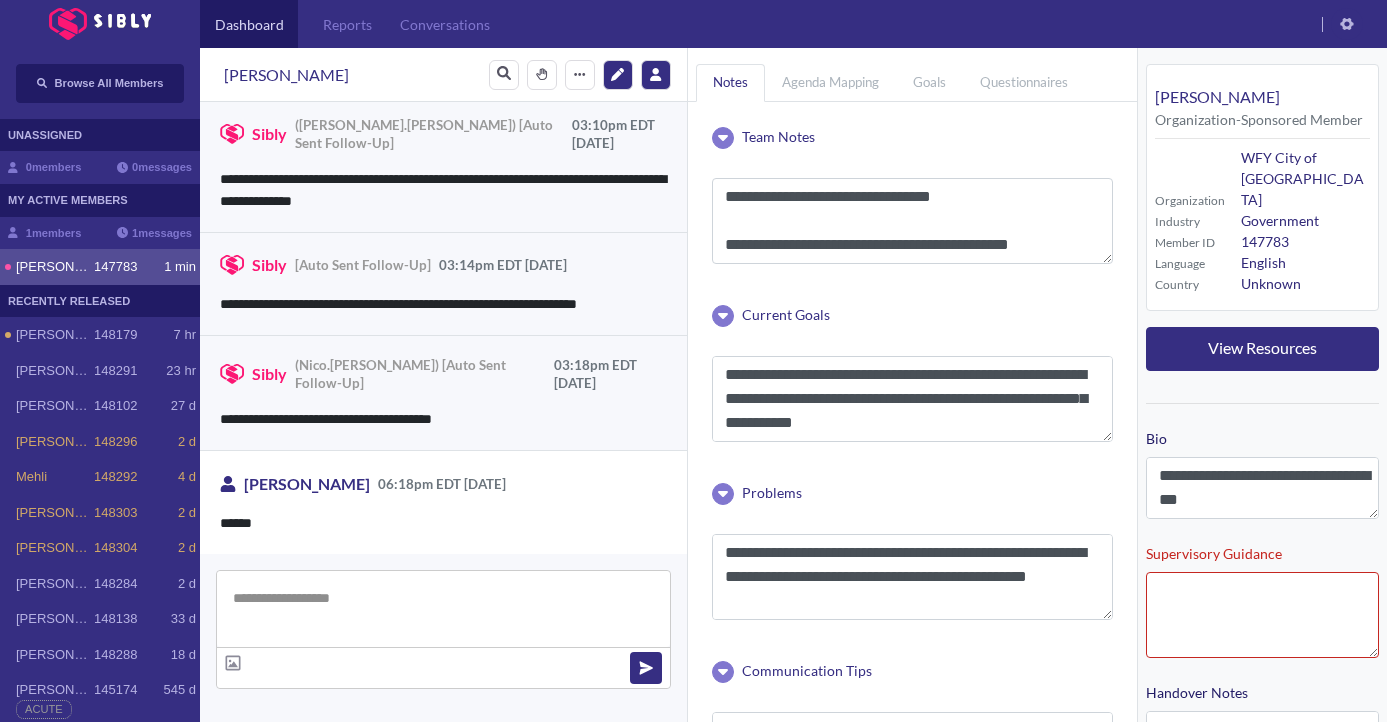 click at bounding box center (443, 609) 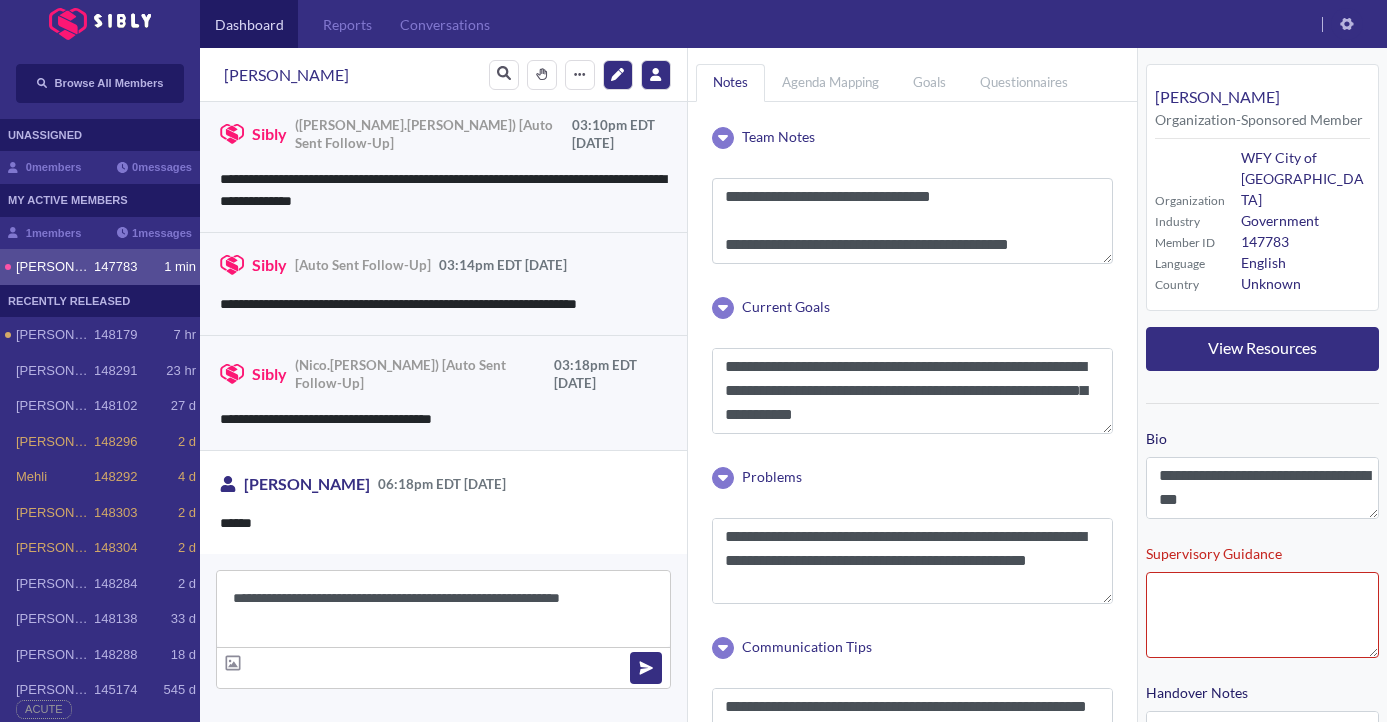 type on "**********" 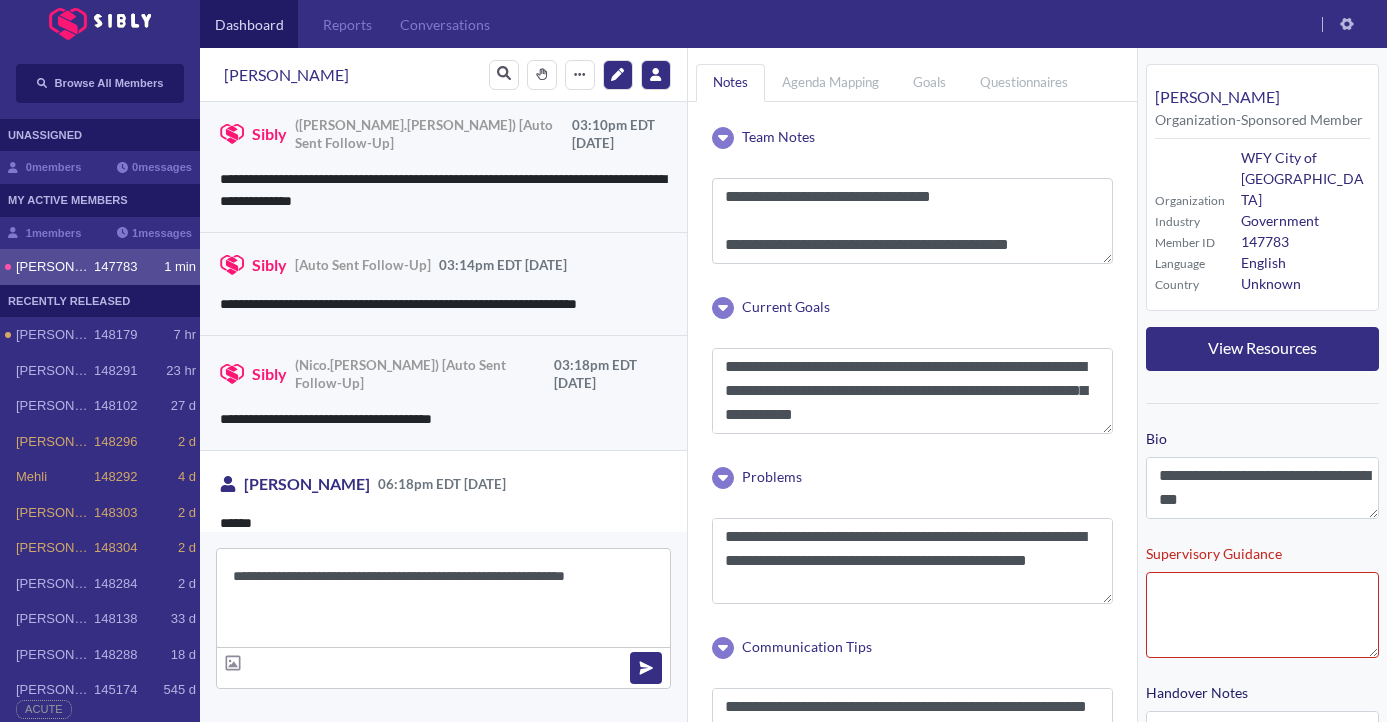 type 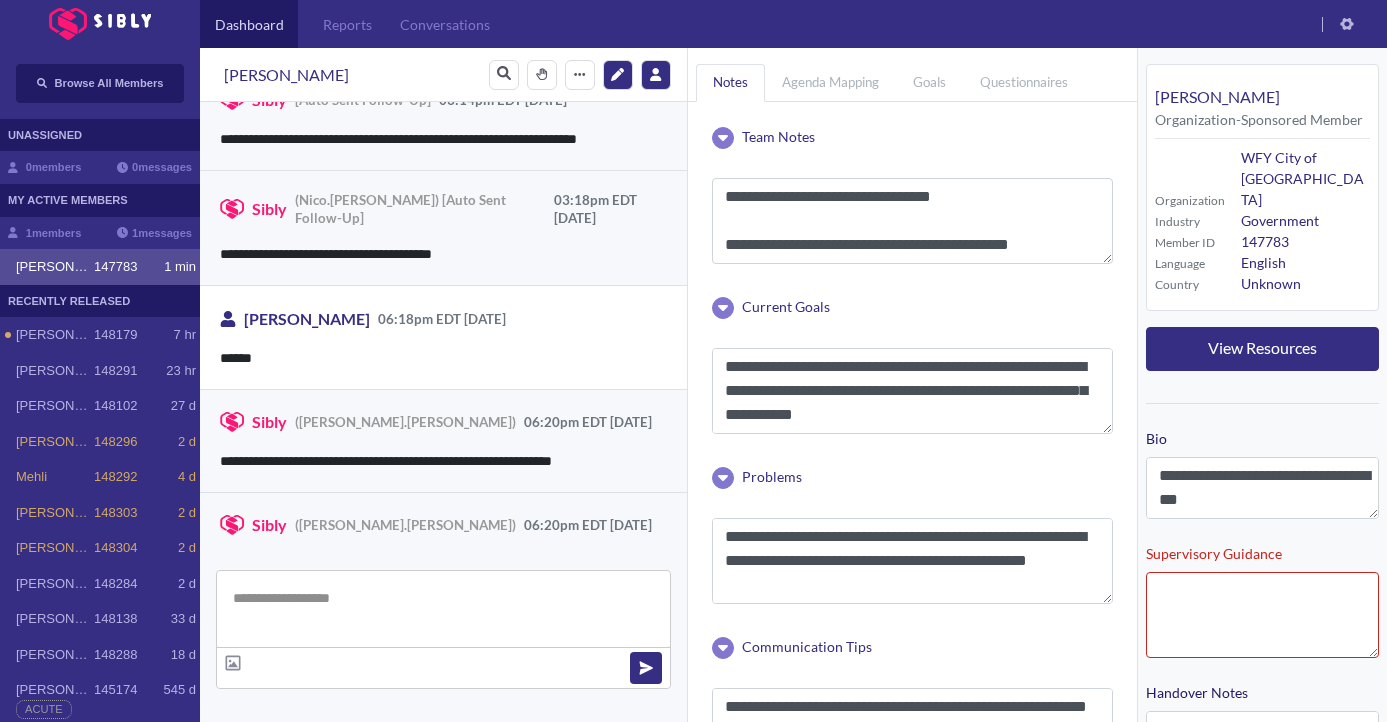 scroll, scrollTop: 3723, scrollLeft: 0, axis: vertical 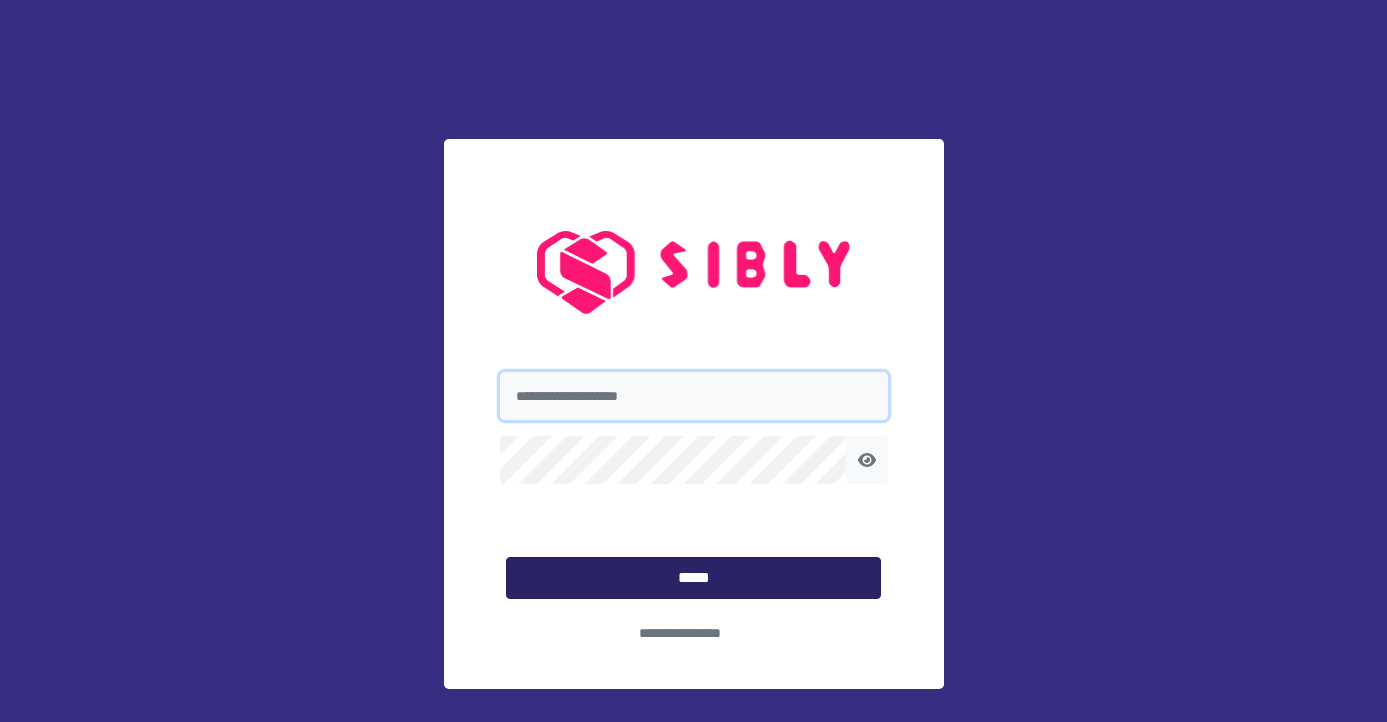 type on "**********" 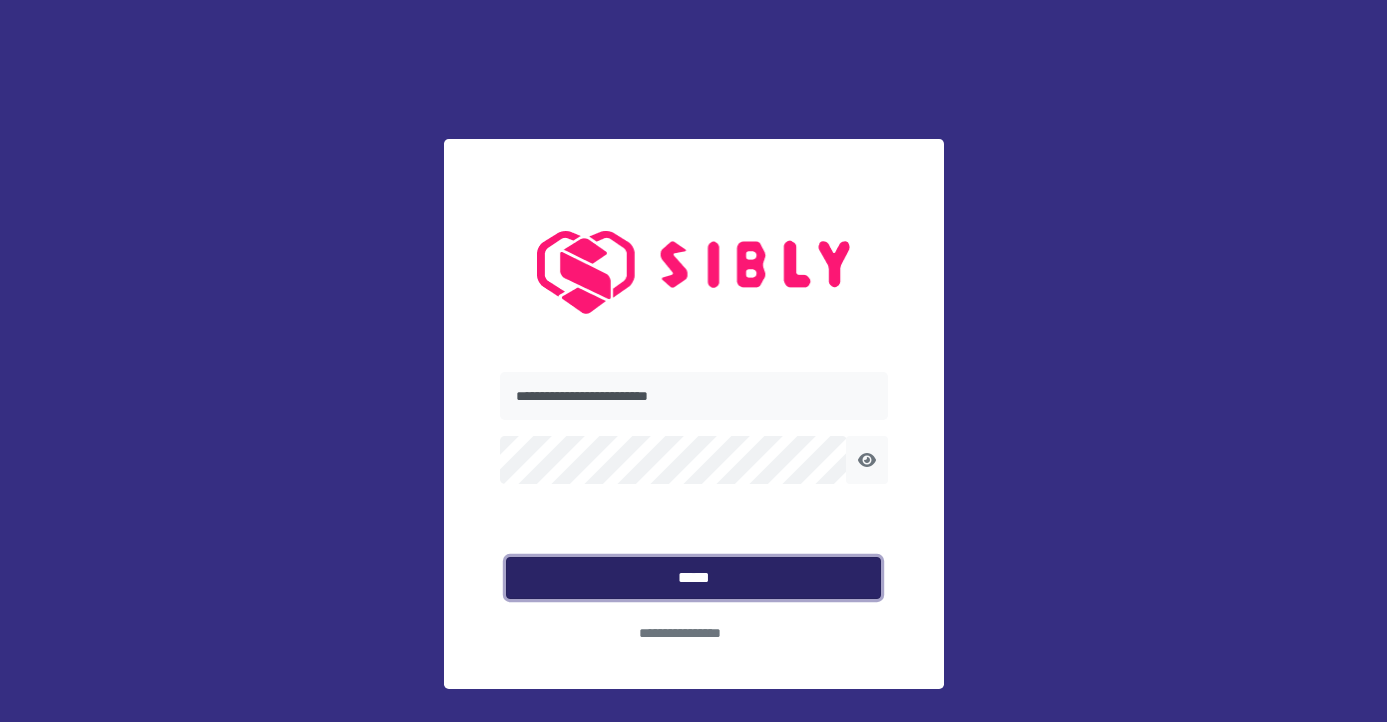 click on "*****" at bounding box center [693, 578] 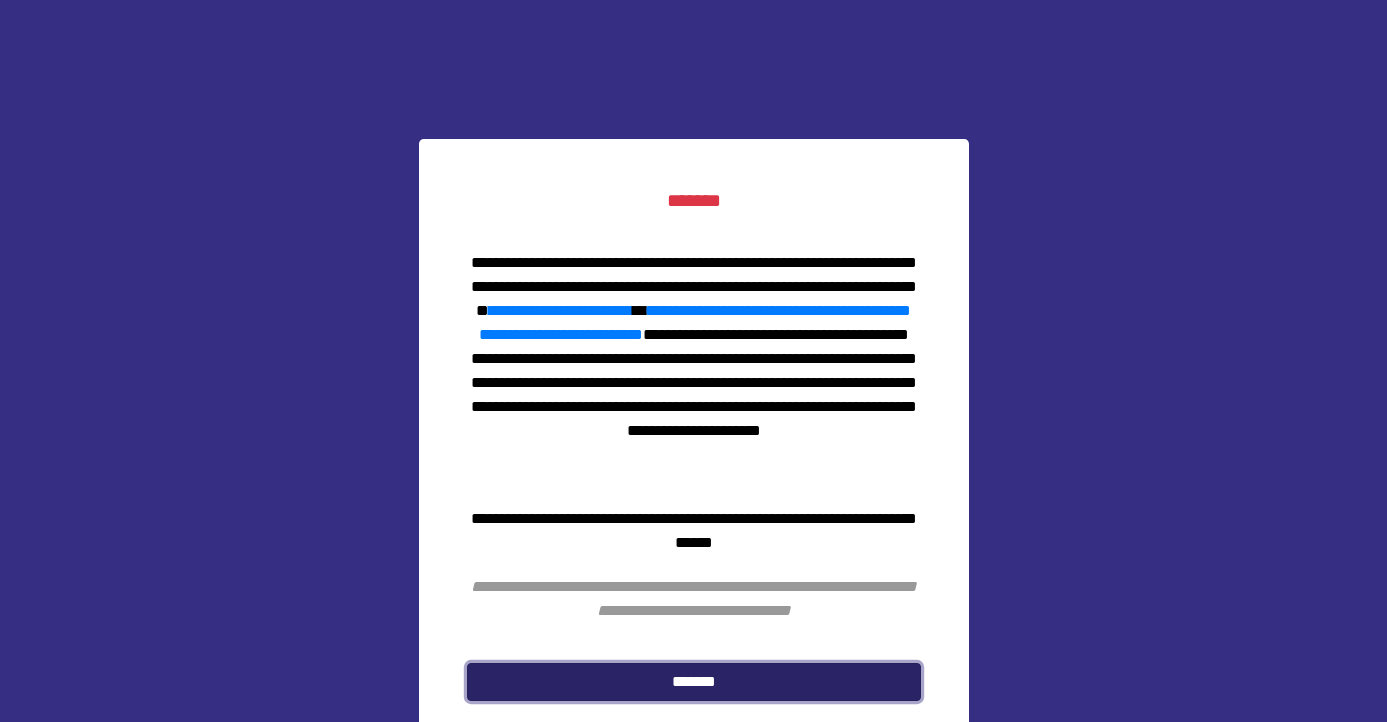 click on "*******" at bounding box center (694, 682) 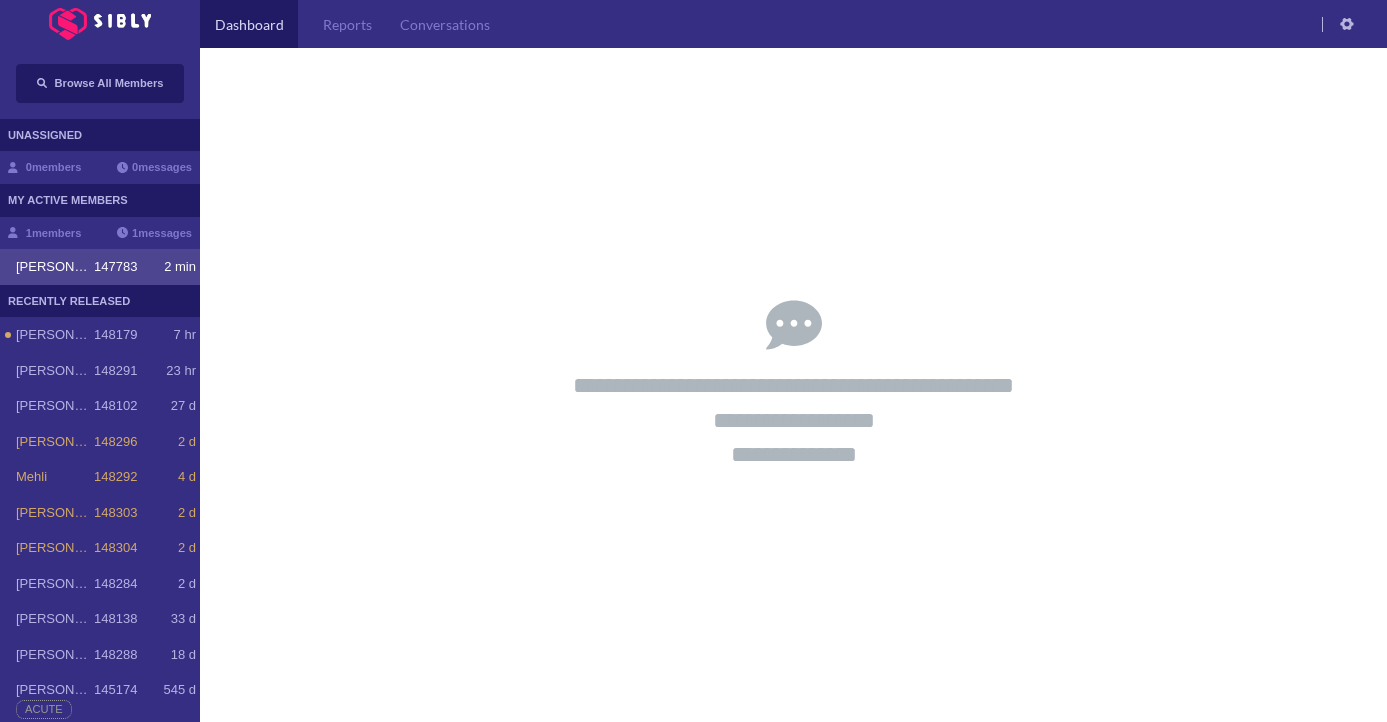 click on "2 min" 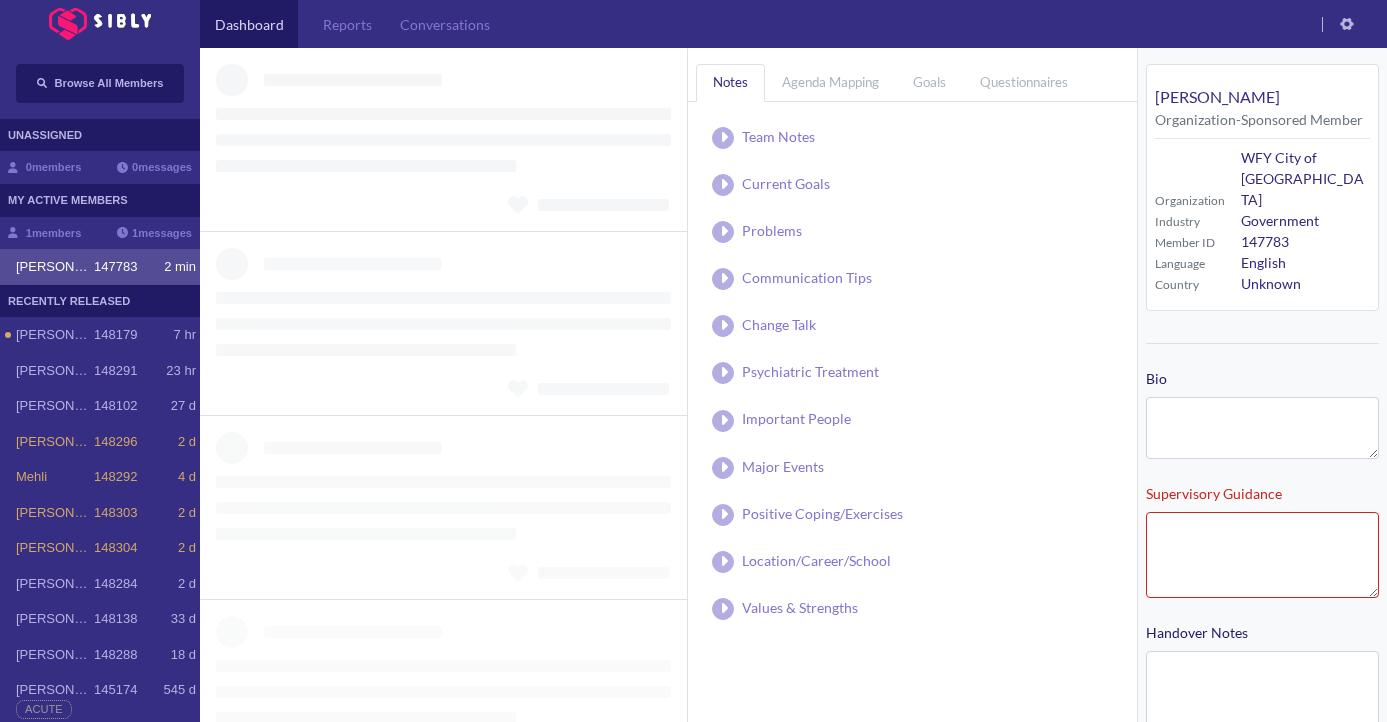 type on "**********" 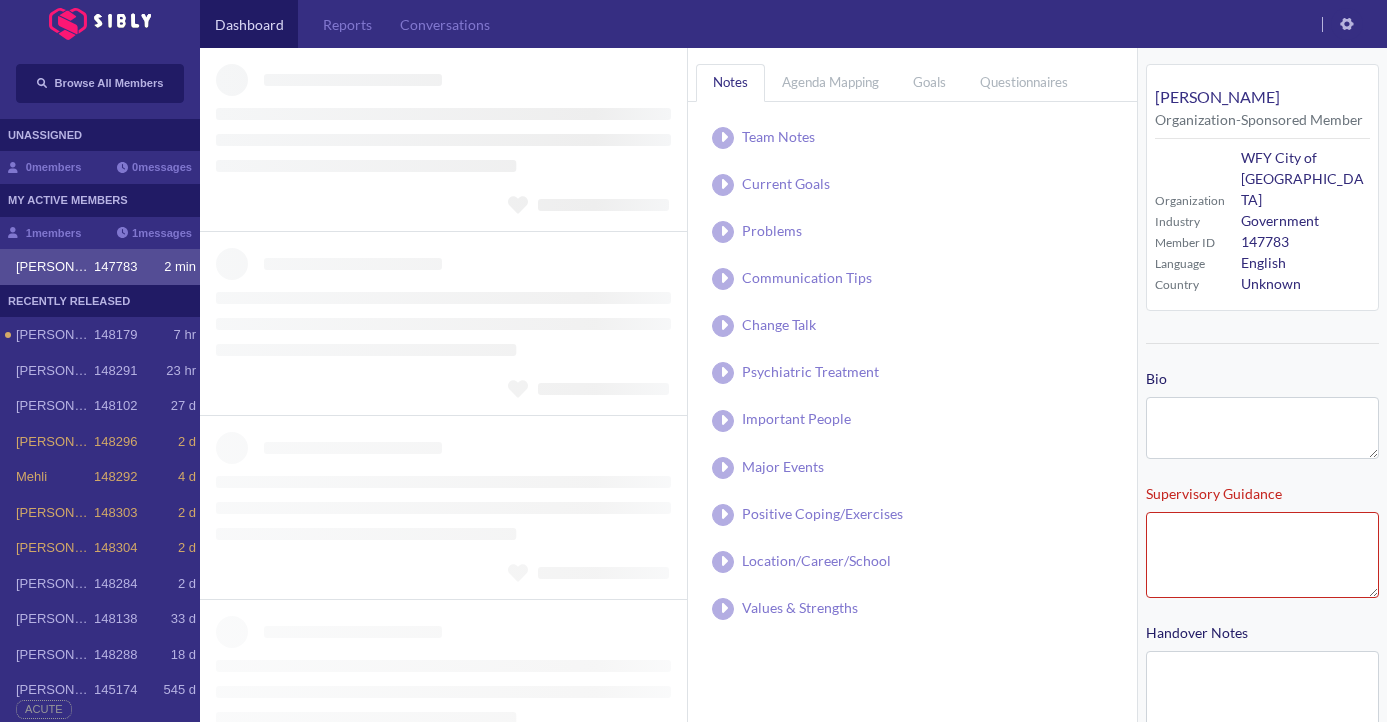 type on "**********" 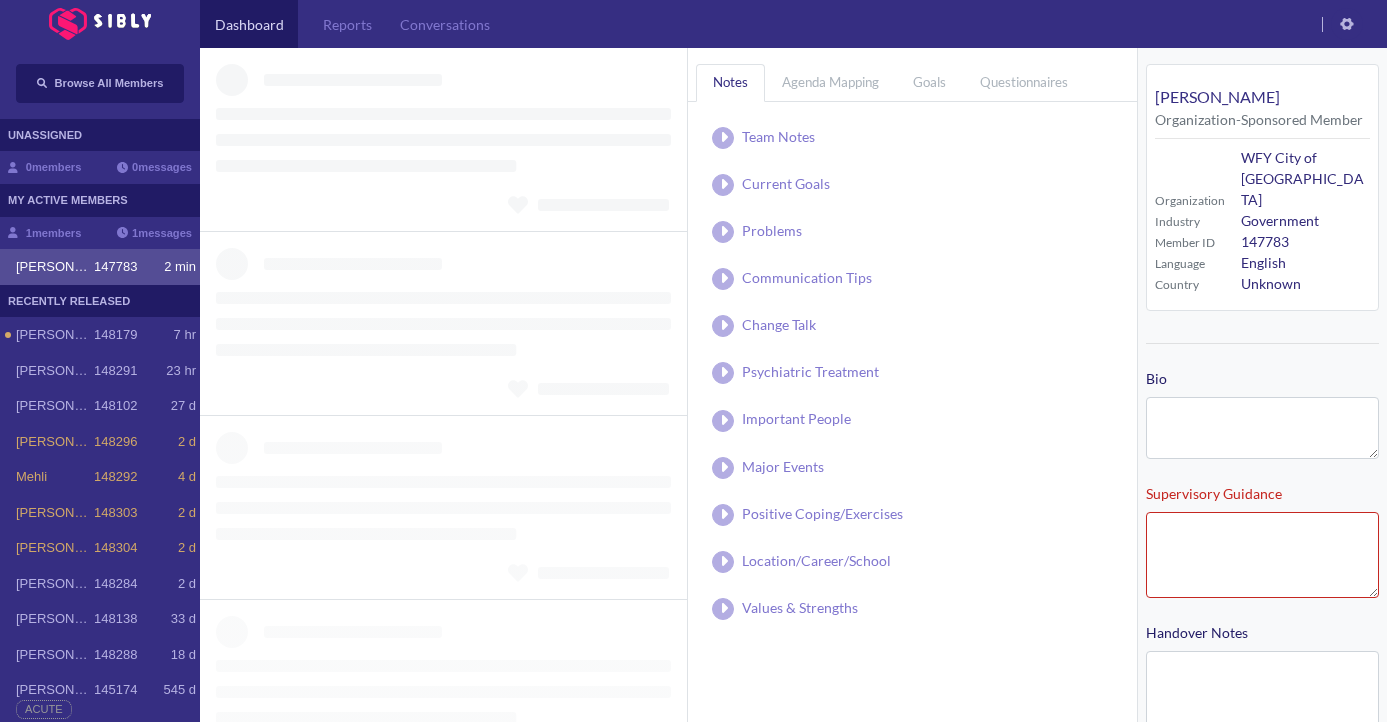 type on "**********" 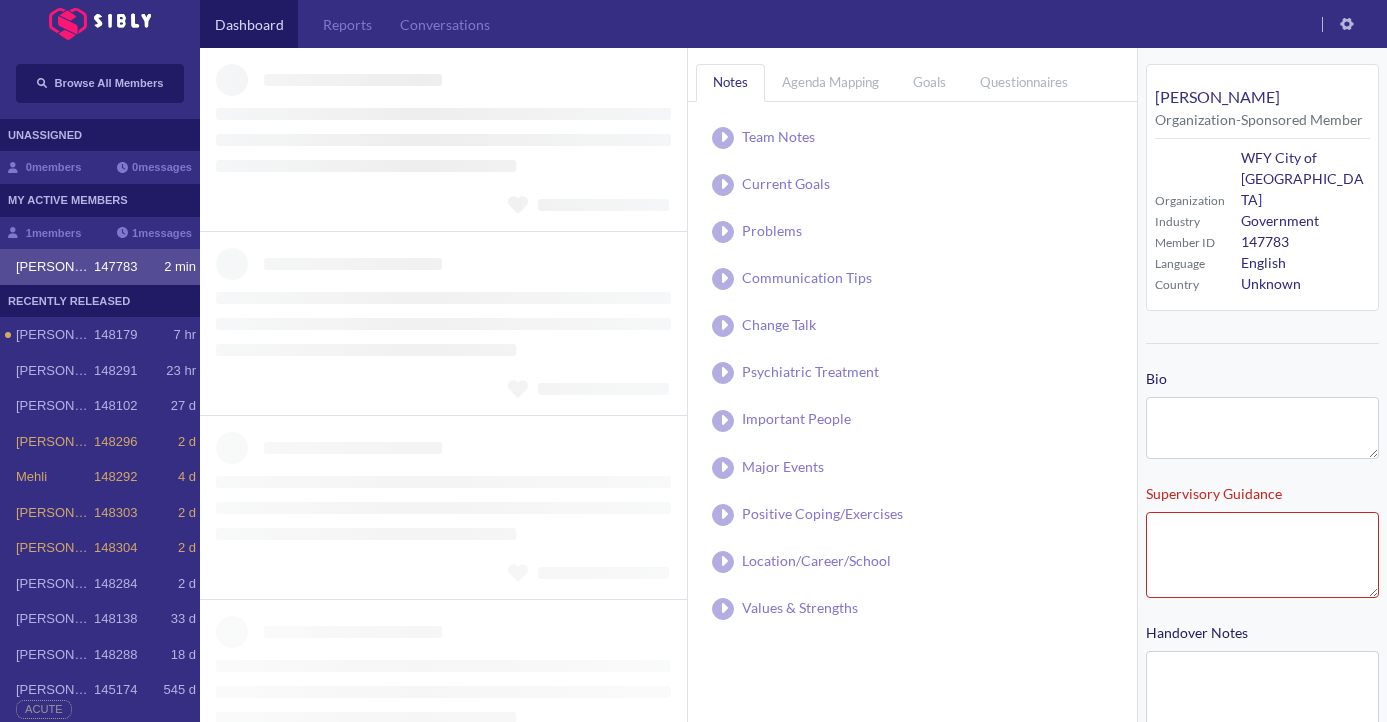 type on "**********" 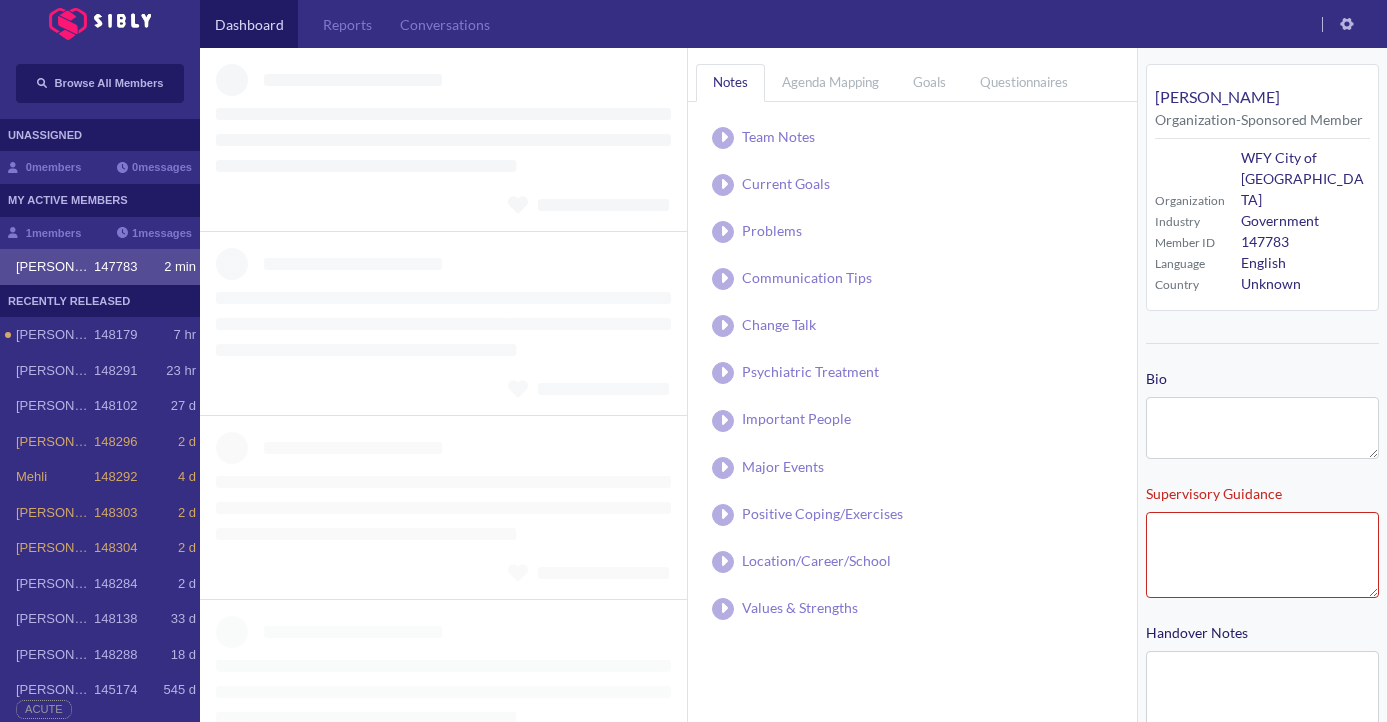 type on "**********" 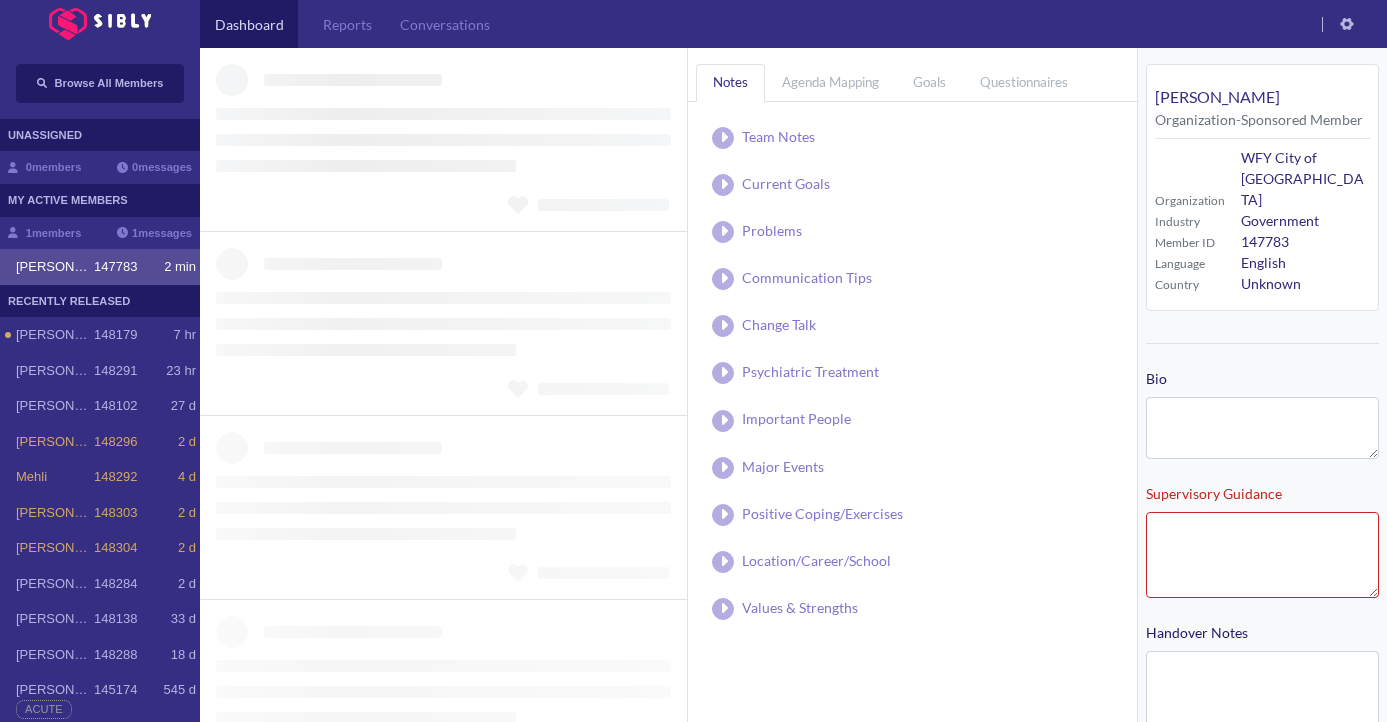 type on "**********" 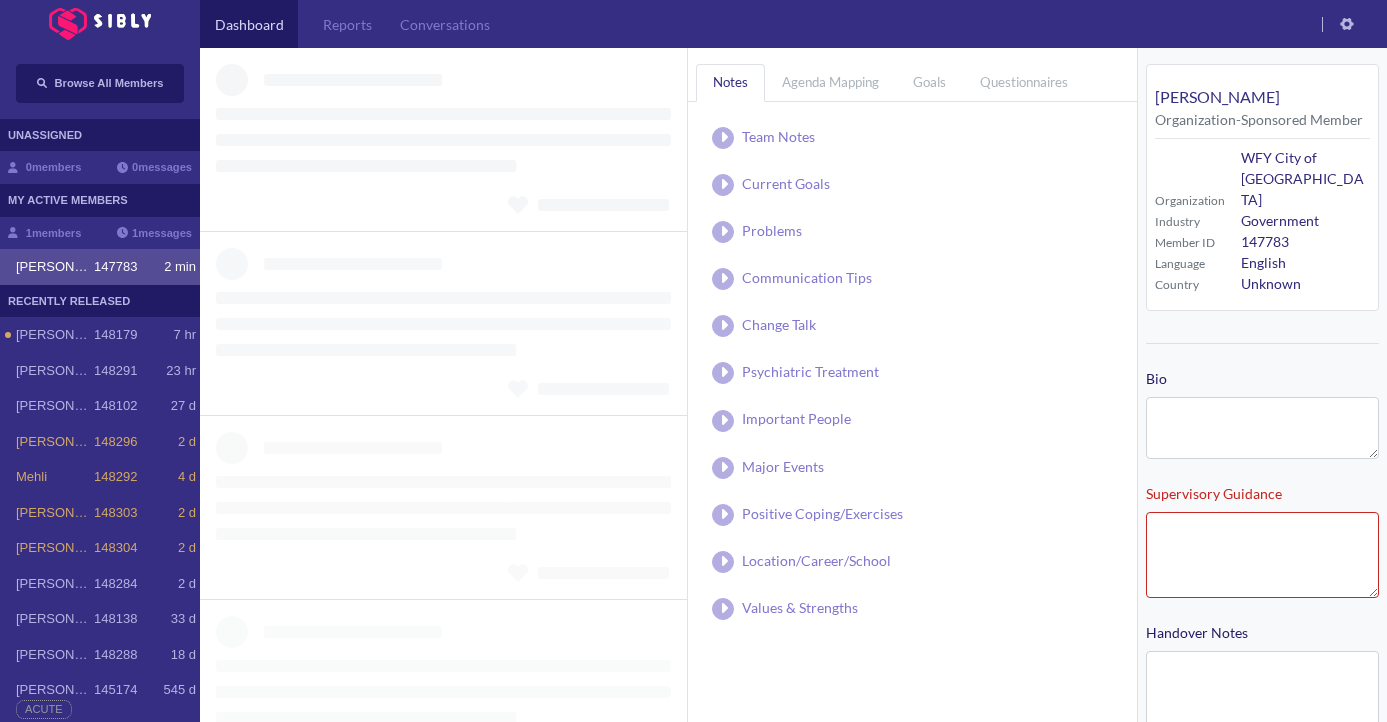 type on "**********" 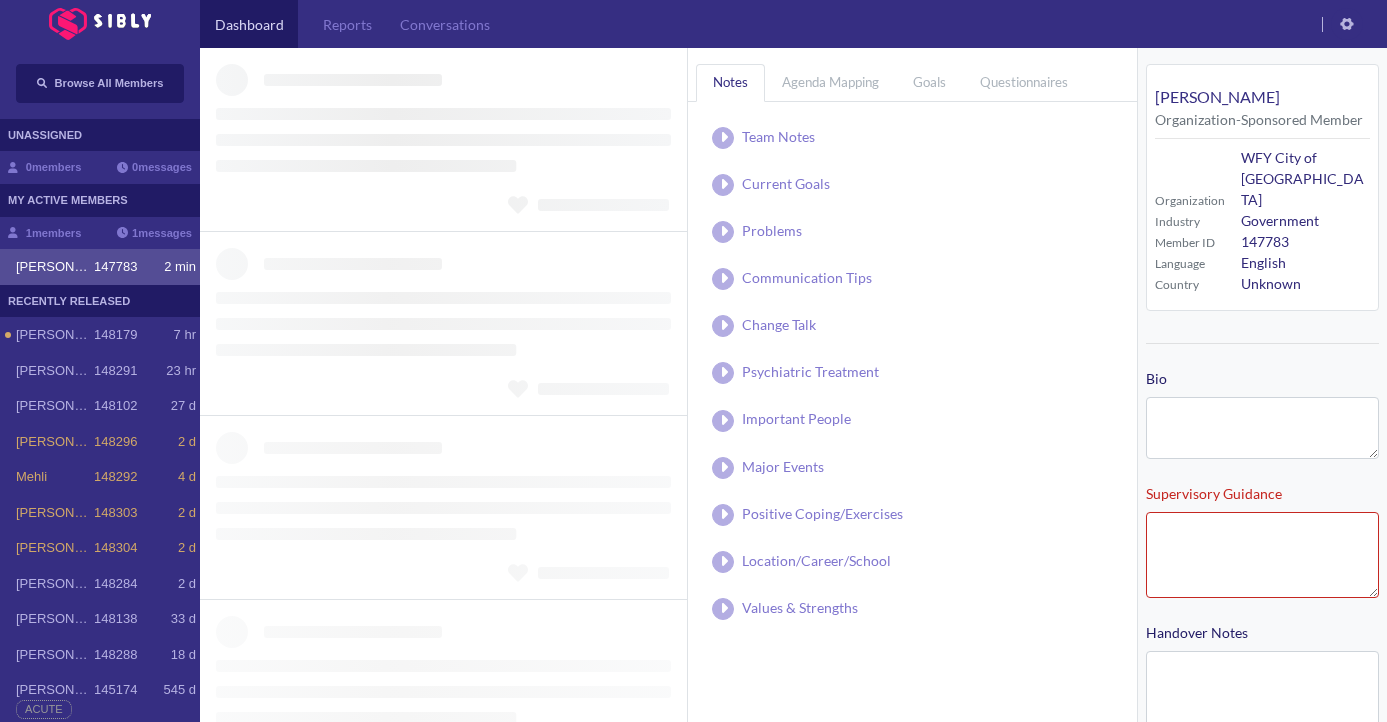 type on "**********" 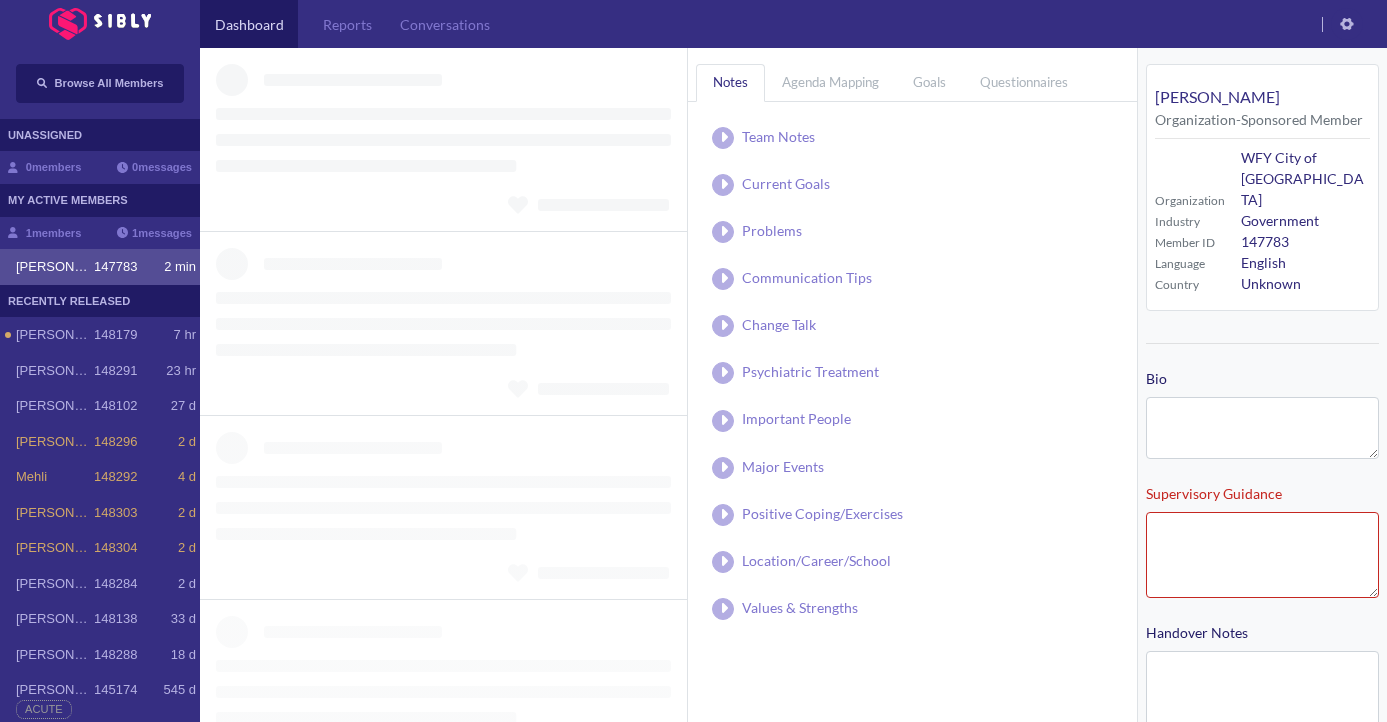 type on "**********" 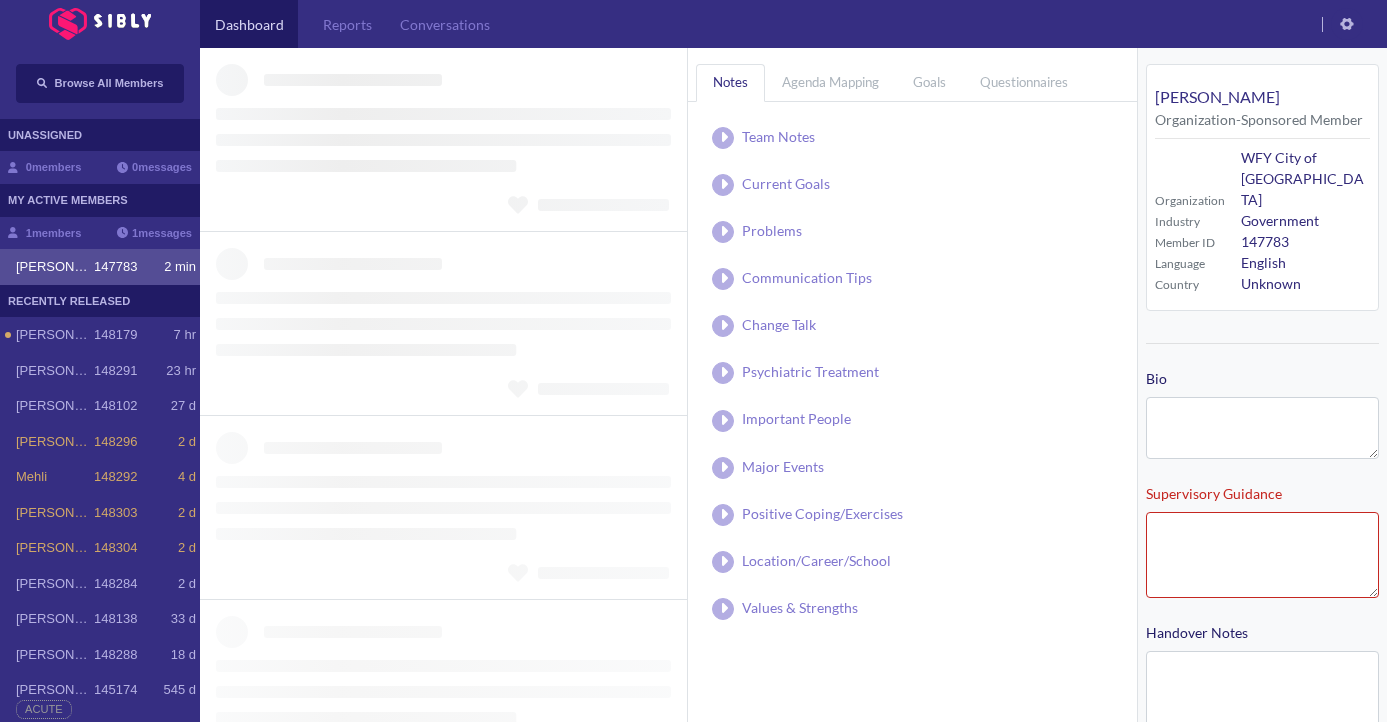 type on "**********" 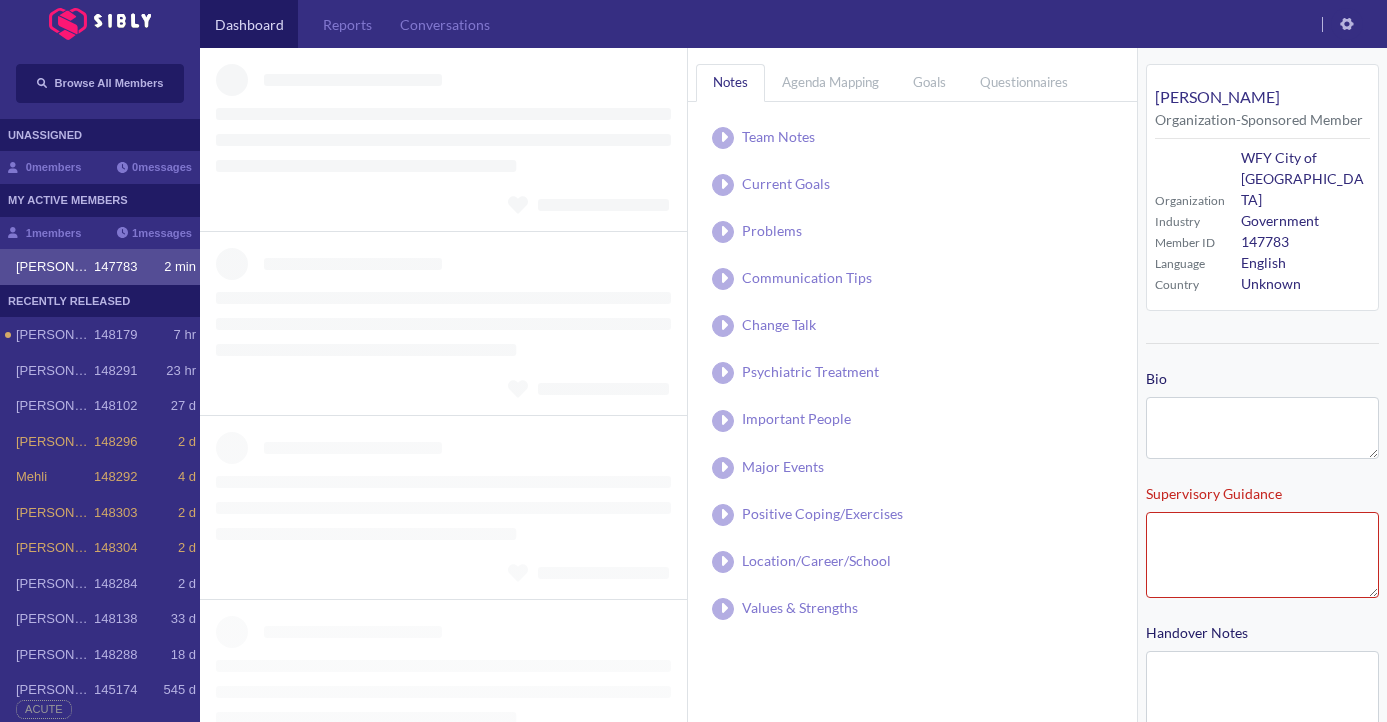 type on "**********" 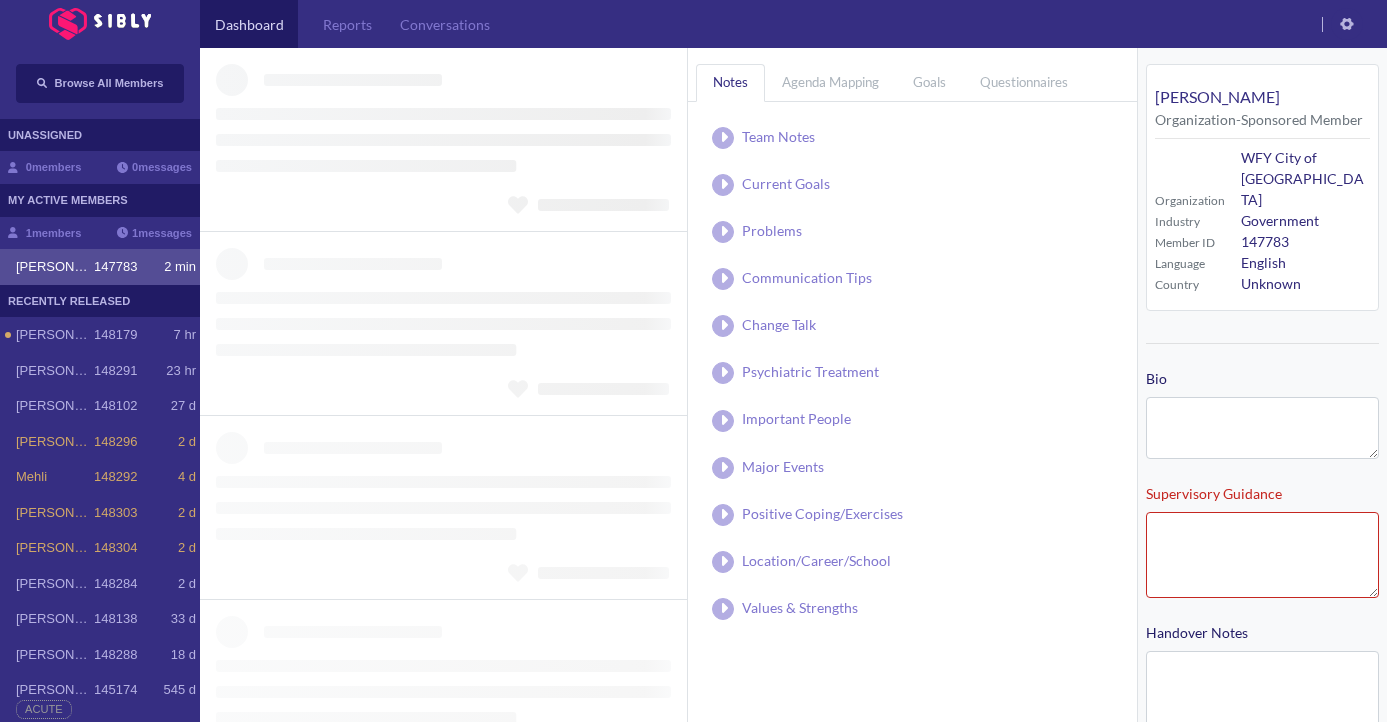 type on "**********" 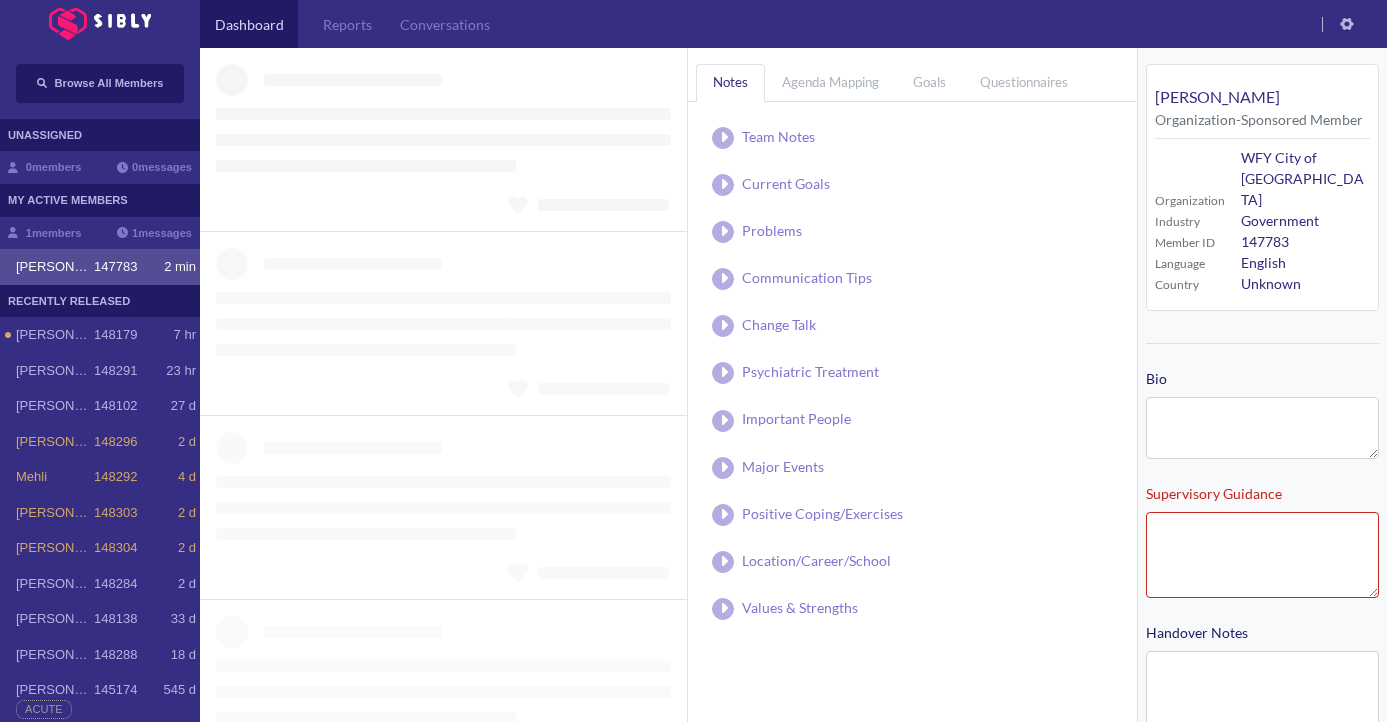 type on "**********" 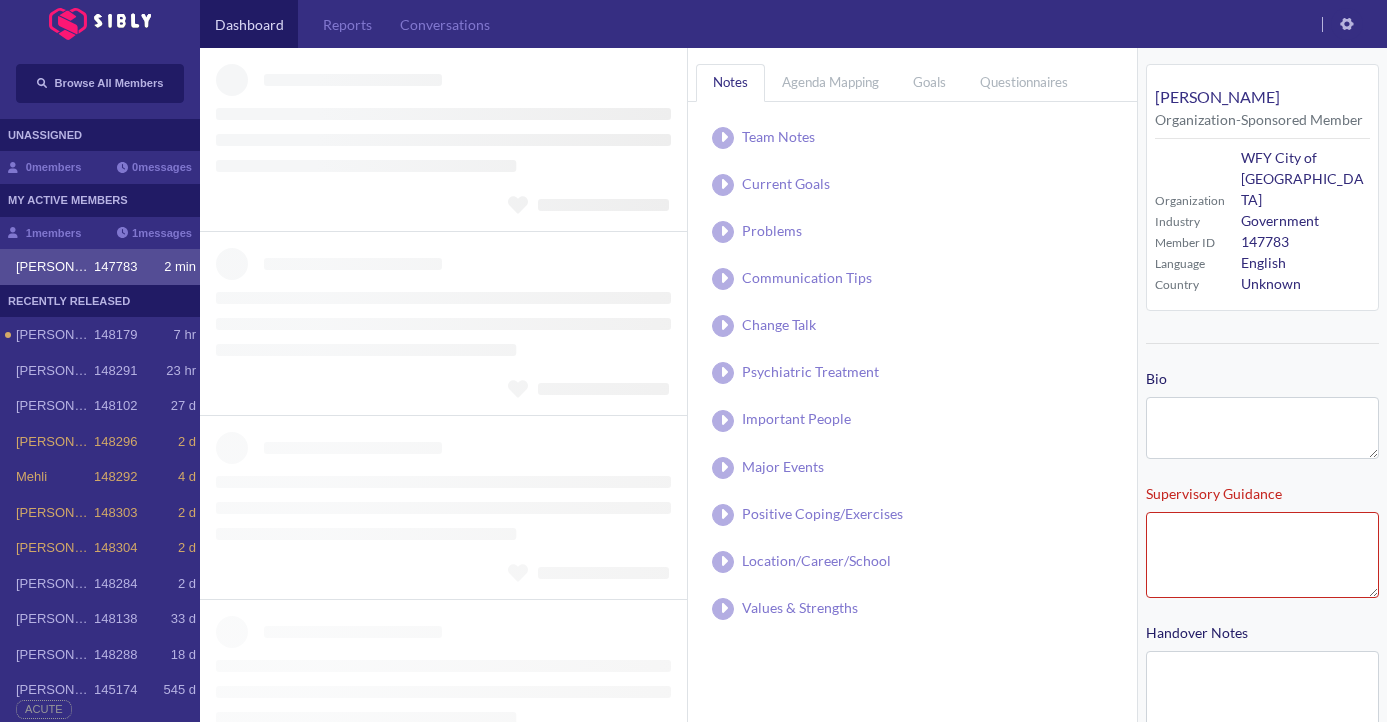 type on "**********" 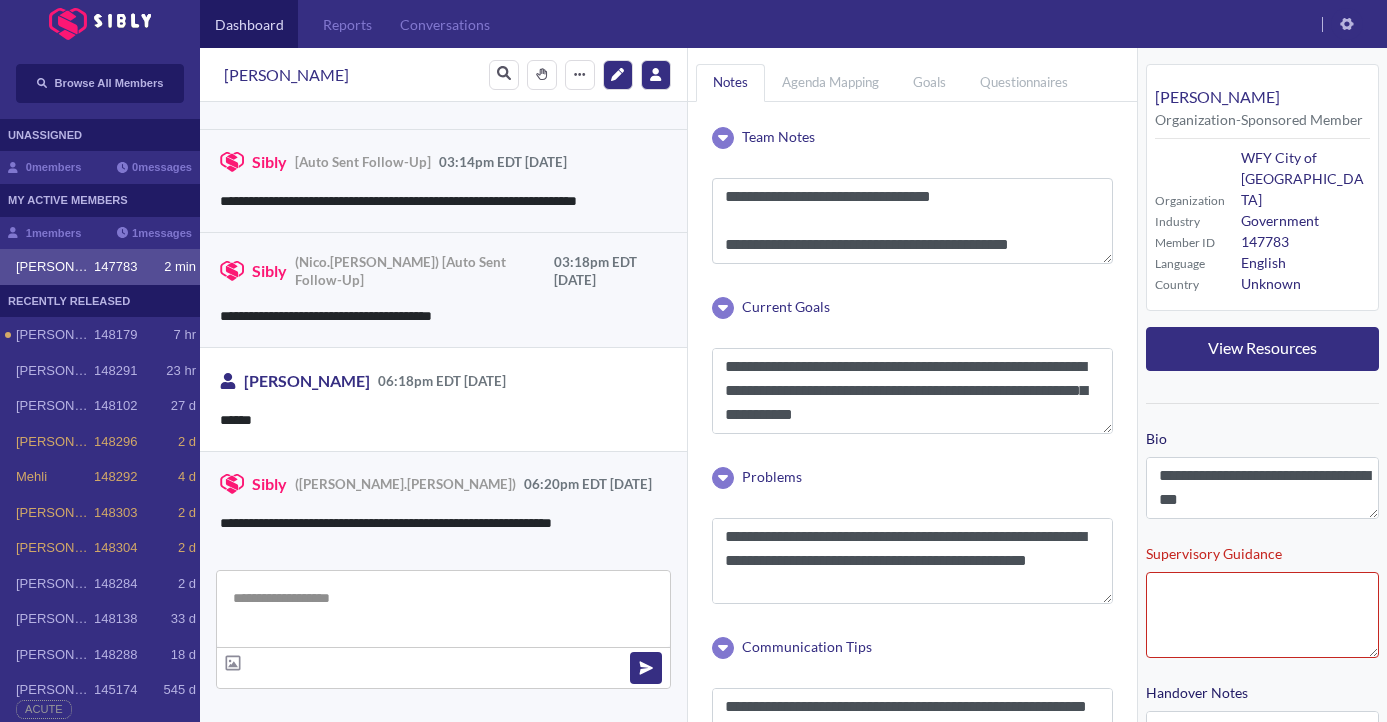 scroll, scrollTop: 3495, scrollLeft: 0, axis: vertical 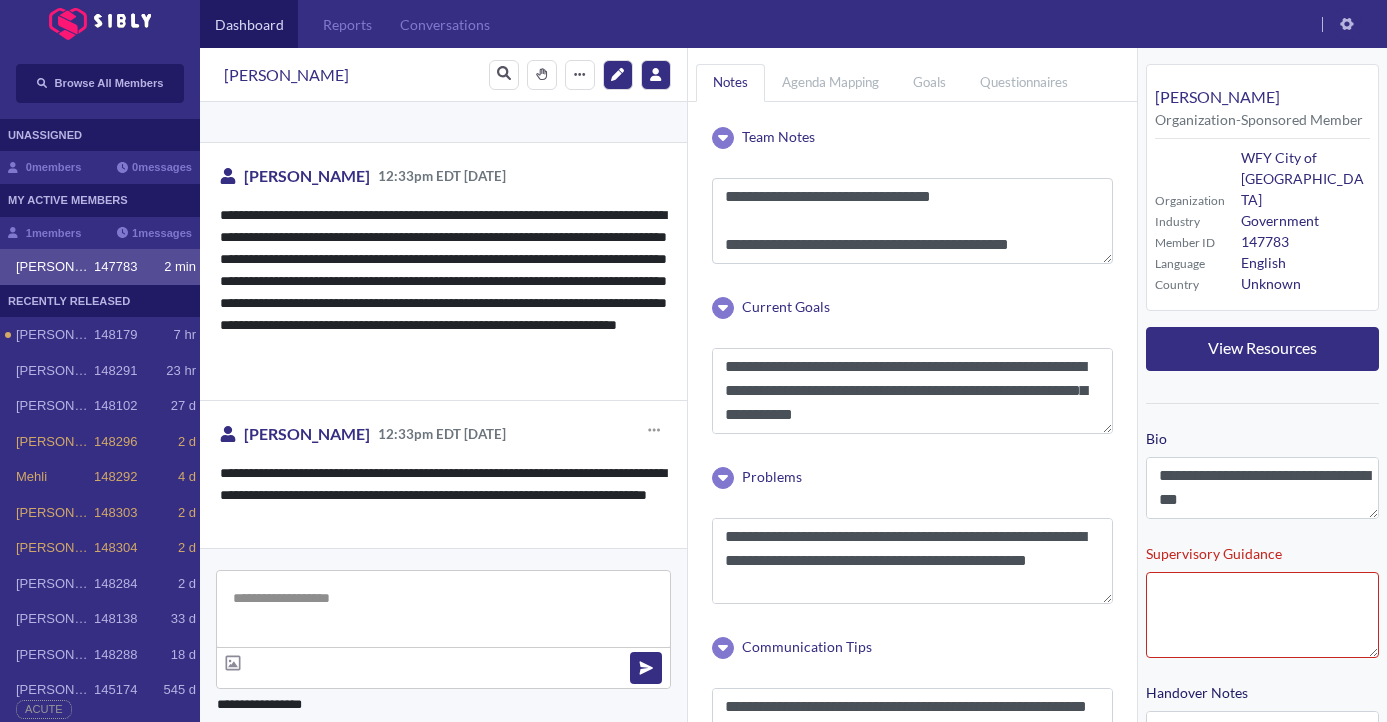 click on "[PERSON_NAME] 12:33pm EDT [DATE]" at bounding box center [443, 433] 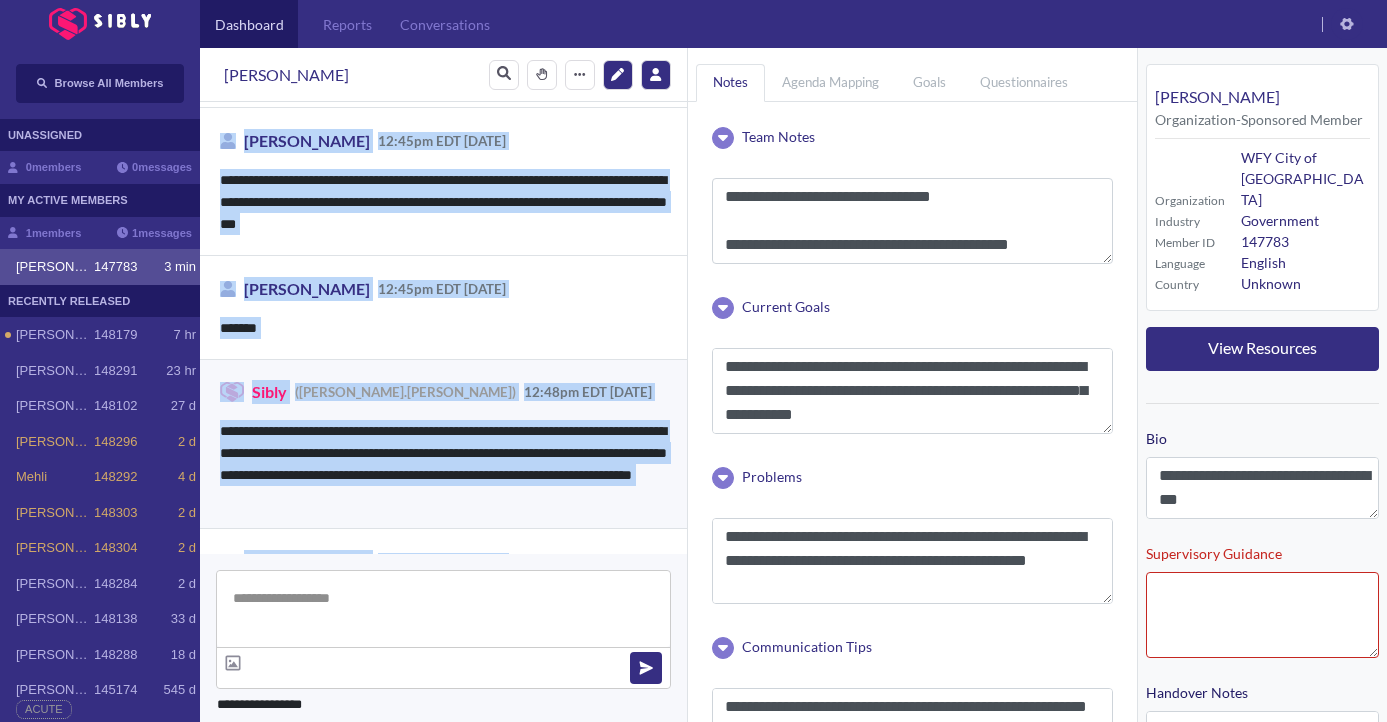 scroll, scrollTop: 2849, scrollLeft: 0, axis: vertical 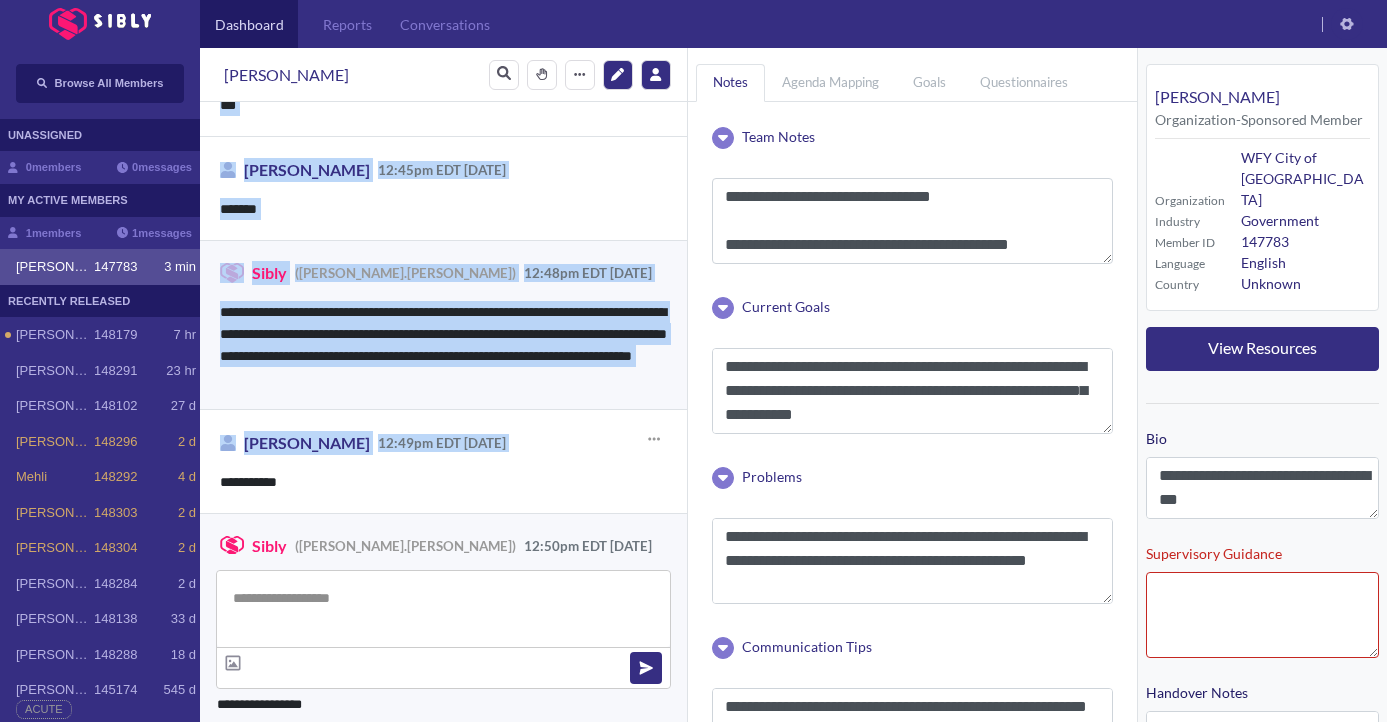 drag, startPoint x: 560, startPoint y: 434, endPoint x: 589, endPoint y: 463, distance: 41.01219 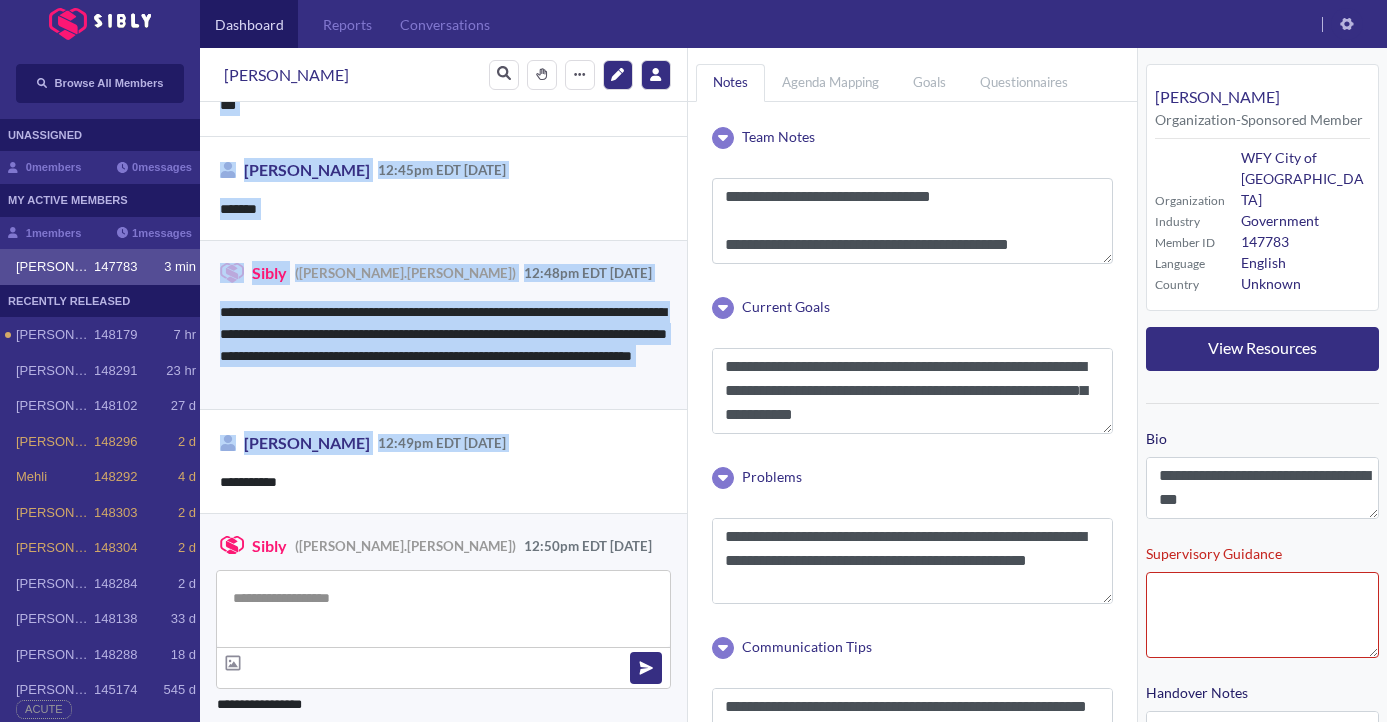 click on "**********" at bounding box center [443, 461] 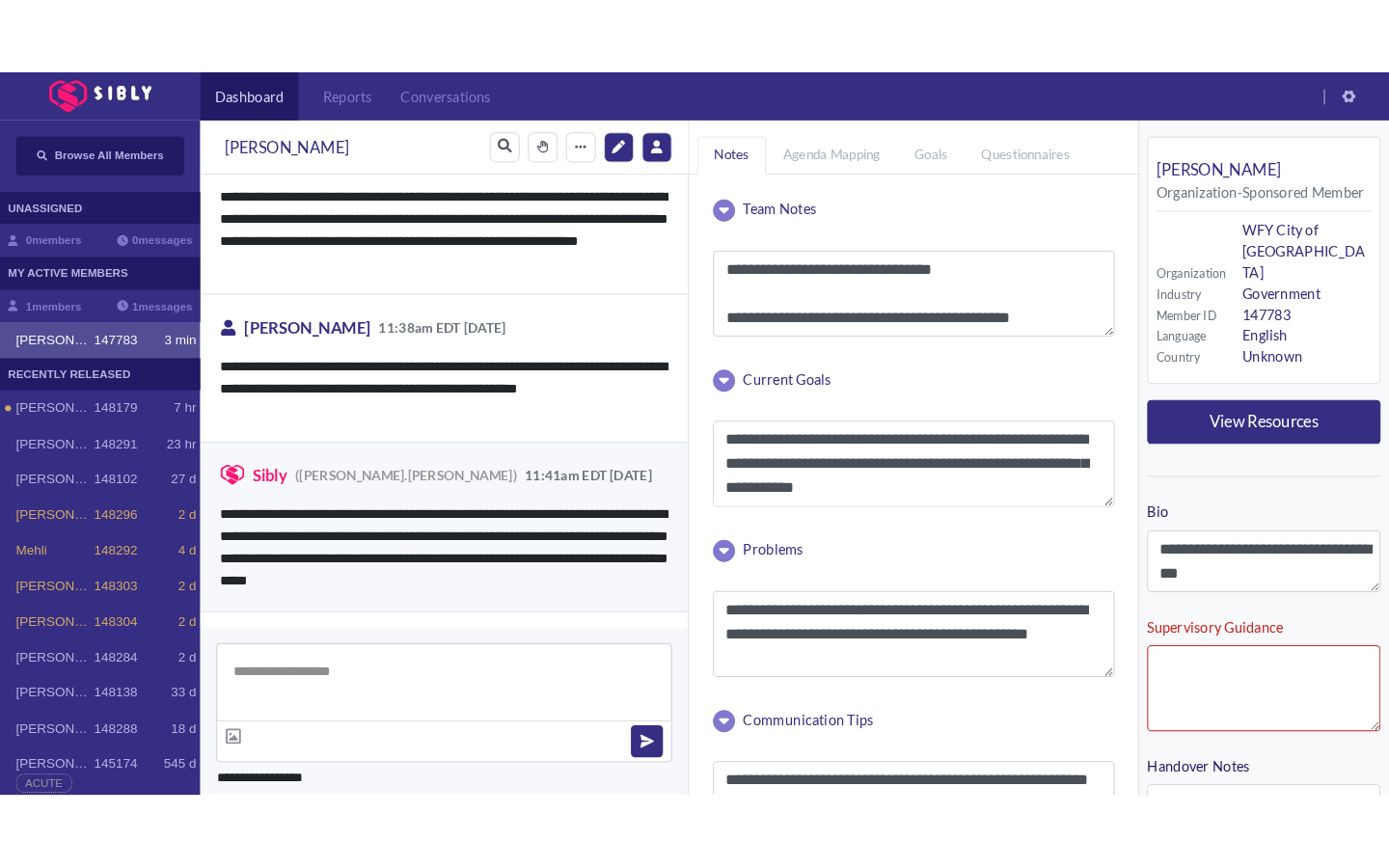 scroll, scrollTop: 3807, scrollLeft: 0, axis: vertical 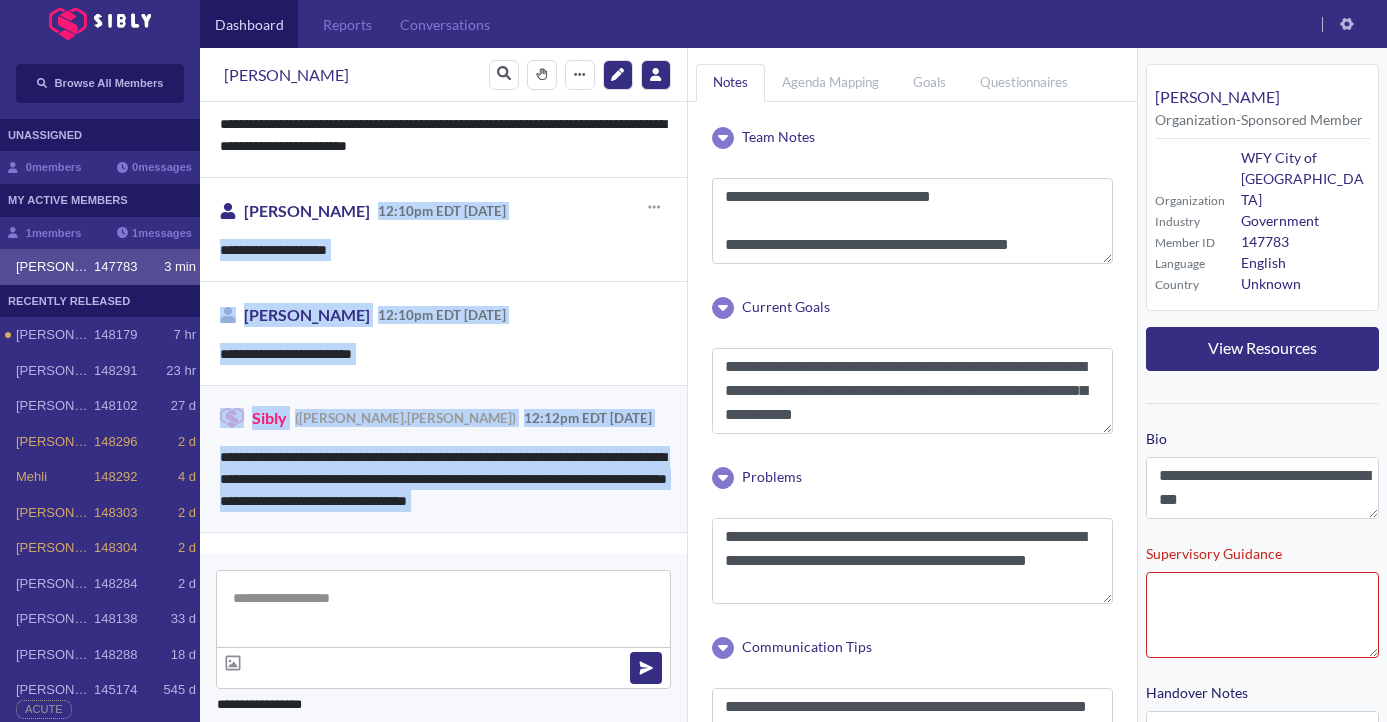 drag, startPoint x: 412, startPoint y: 243, endPoint x: 451, endPoint y: 201, distance: 57.31492 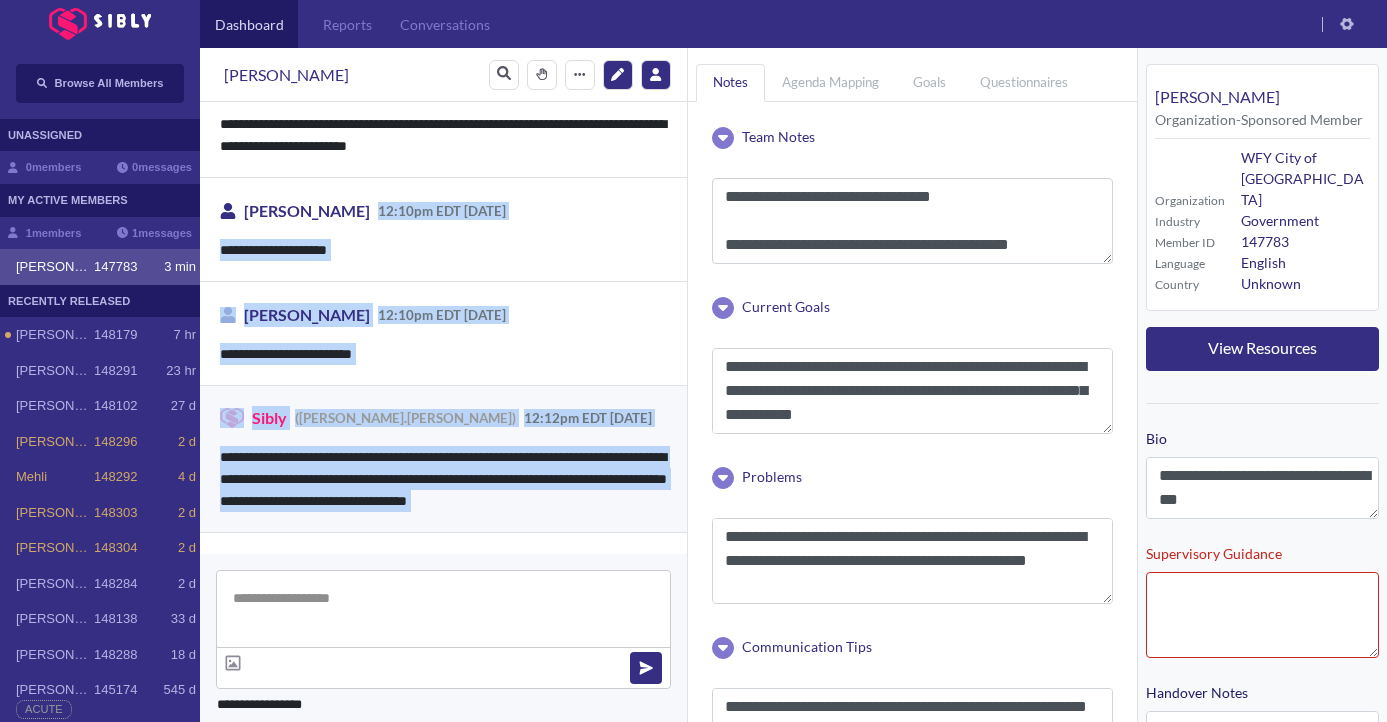 click on "**********" at bounding box center [443, 229] 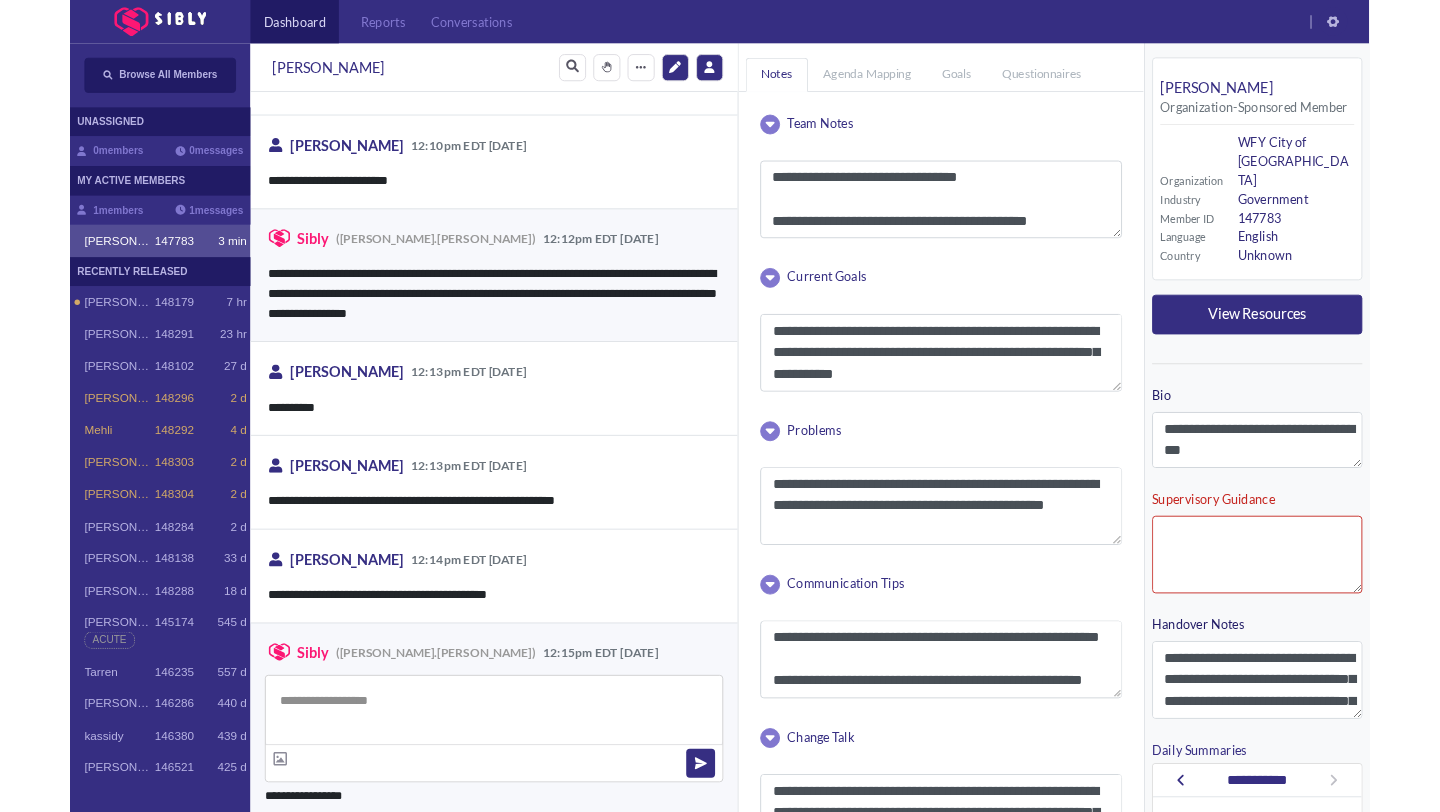scroll, scrollTop: 3793, scrollLeft: 0, axis: vertical 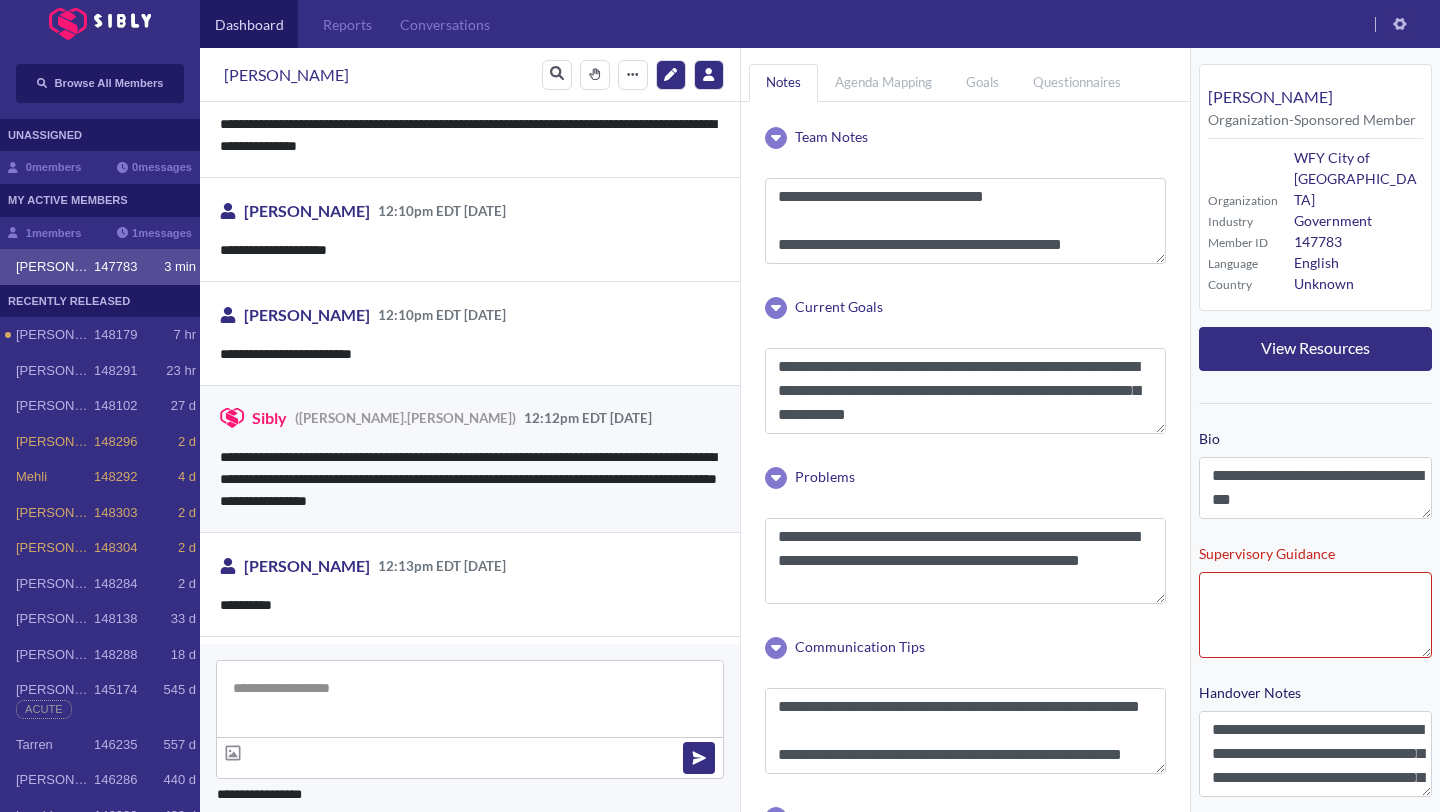 click on "**********" at bounding box center (470, 250) 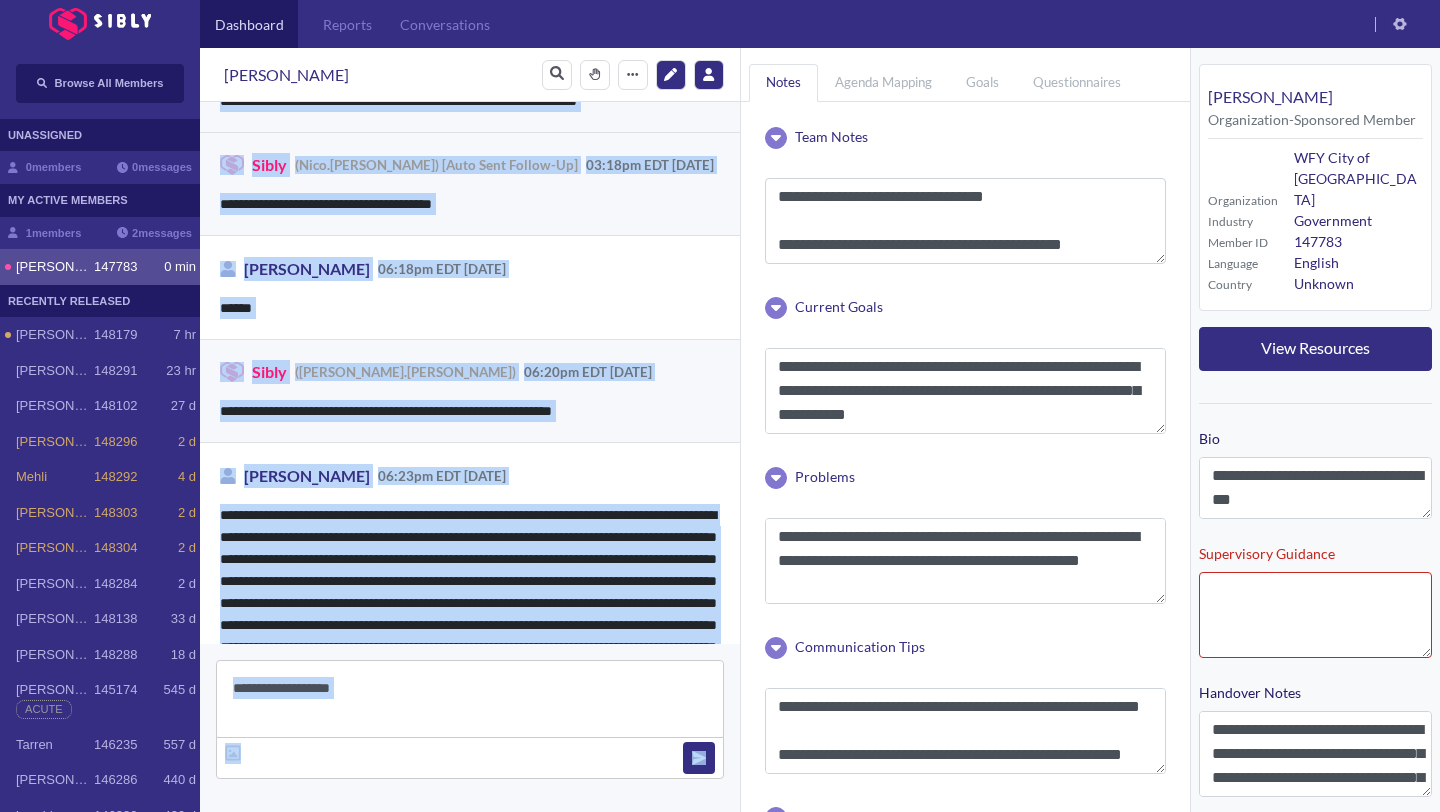 scroll, scrollTop: 11221, scrollLeft: 0, axis: vertical 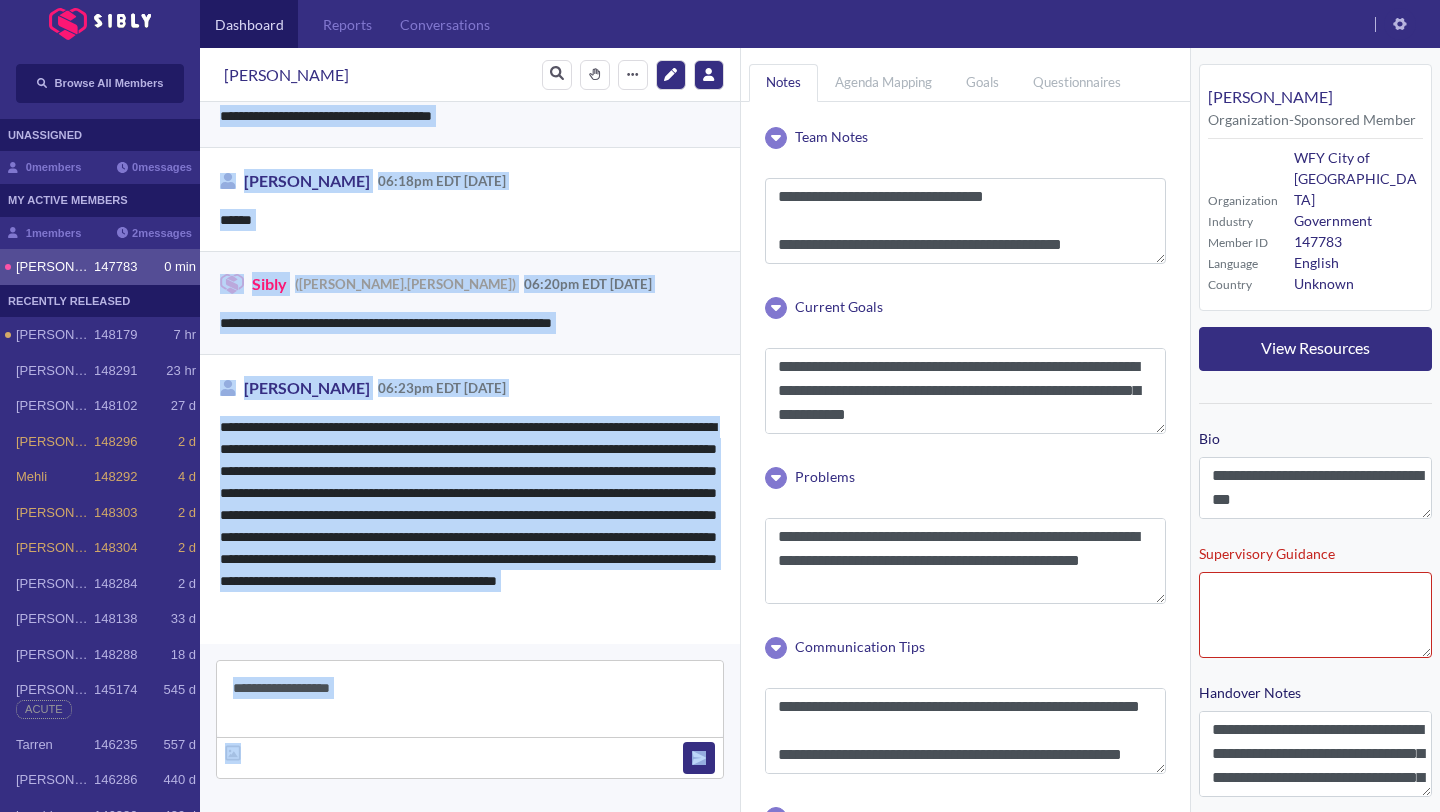 drag, startPoint x: 358, startPoint y: 240, endPoint x: 300, endPoint y: 809, distance: 571.9484 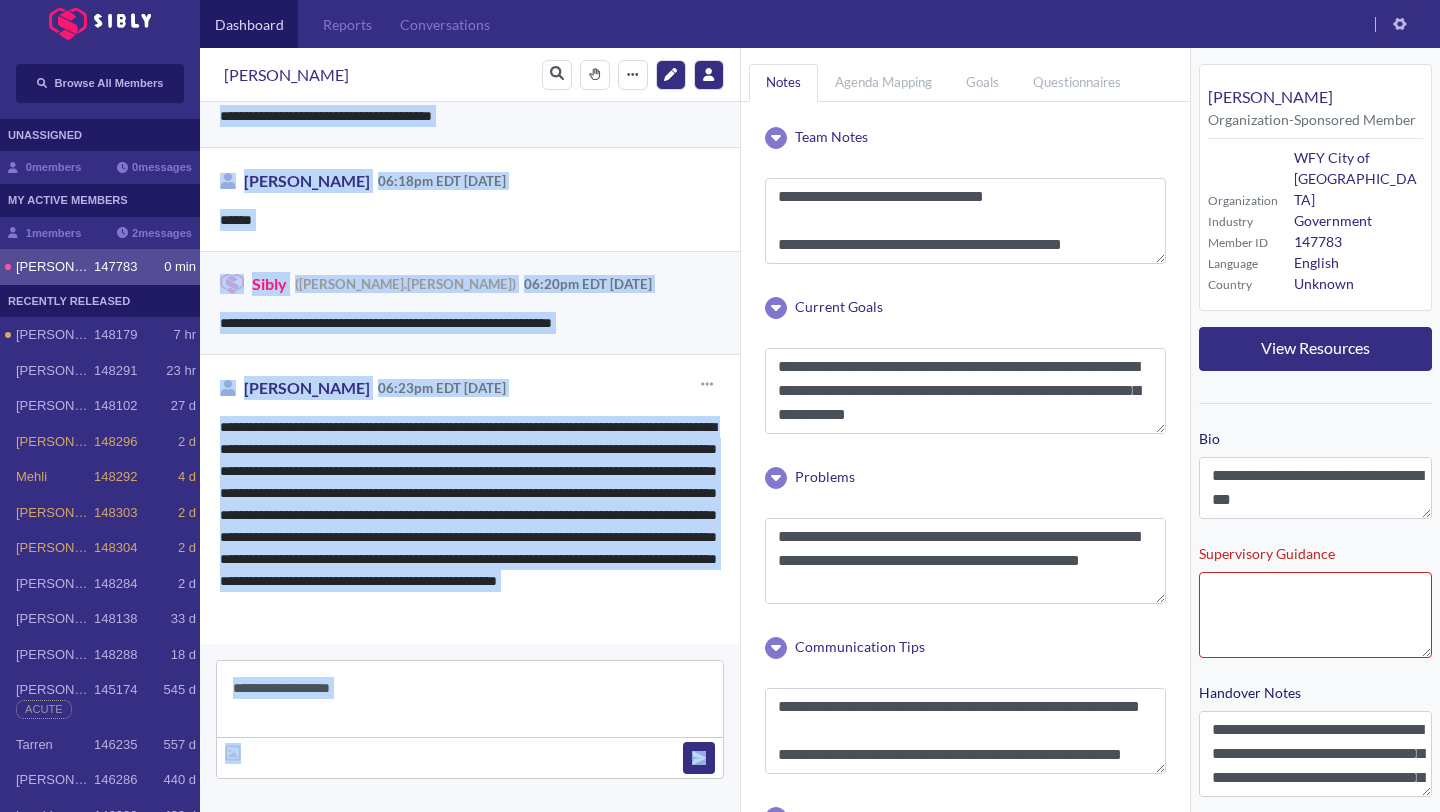 click on "**********" at bounding box center (470, 526) 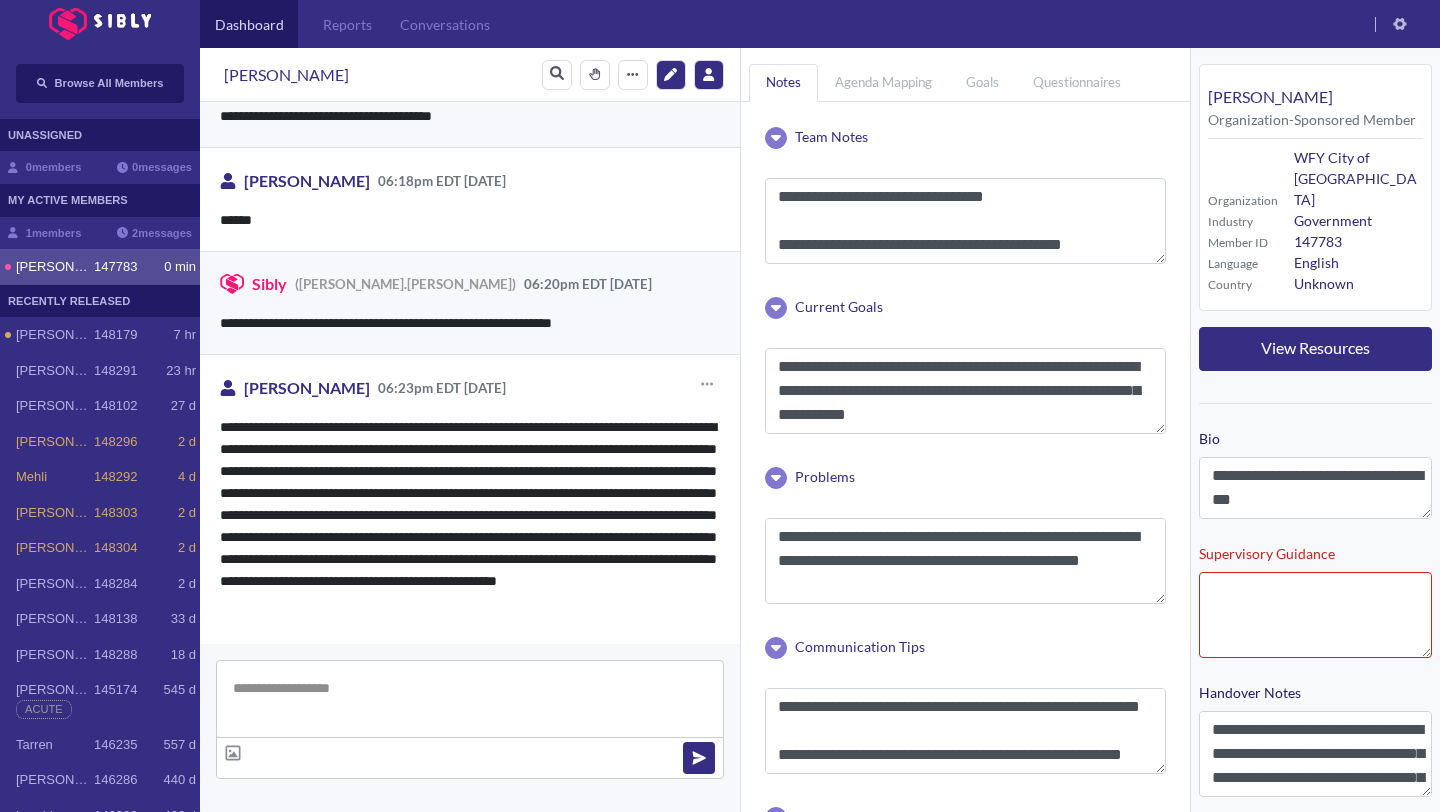 click at bounding box center (470, 699) 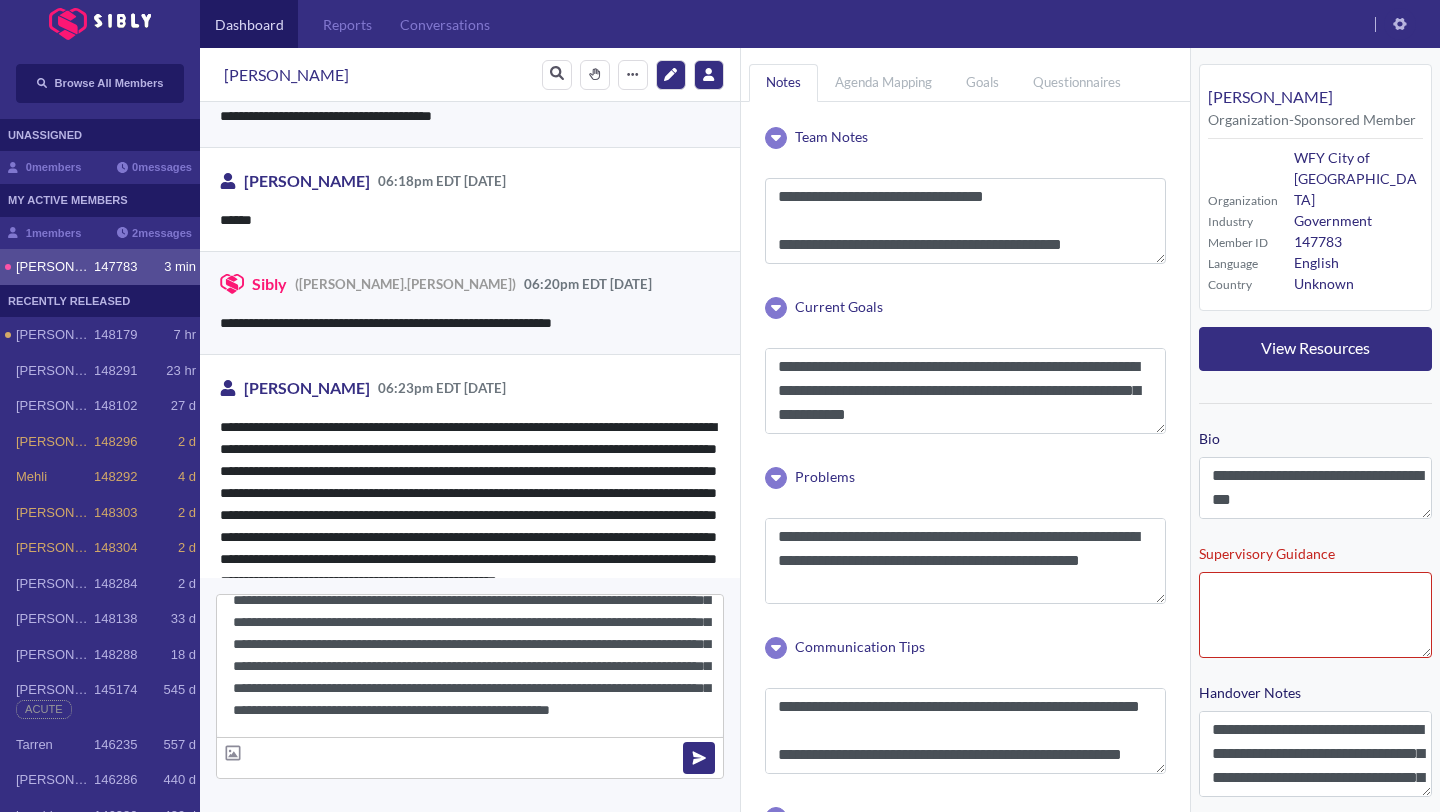 scroll, scrollTop: 88, scrollLeft: 0, axis: vertical 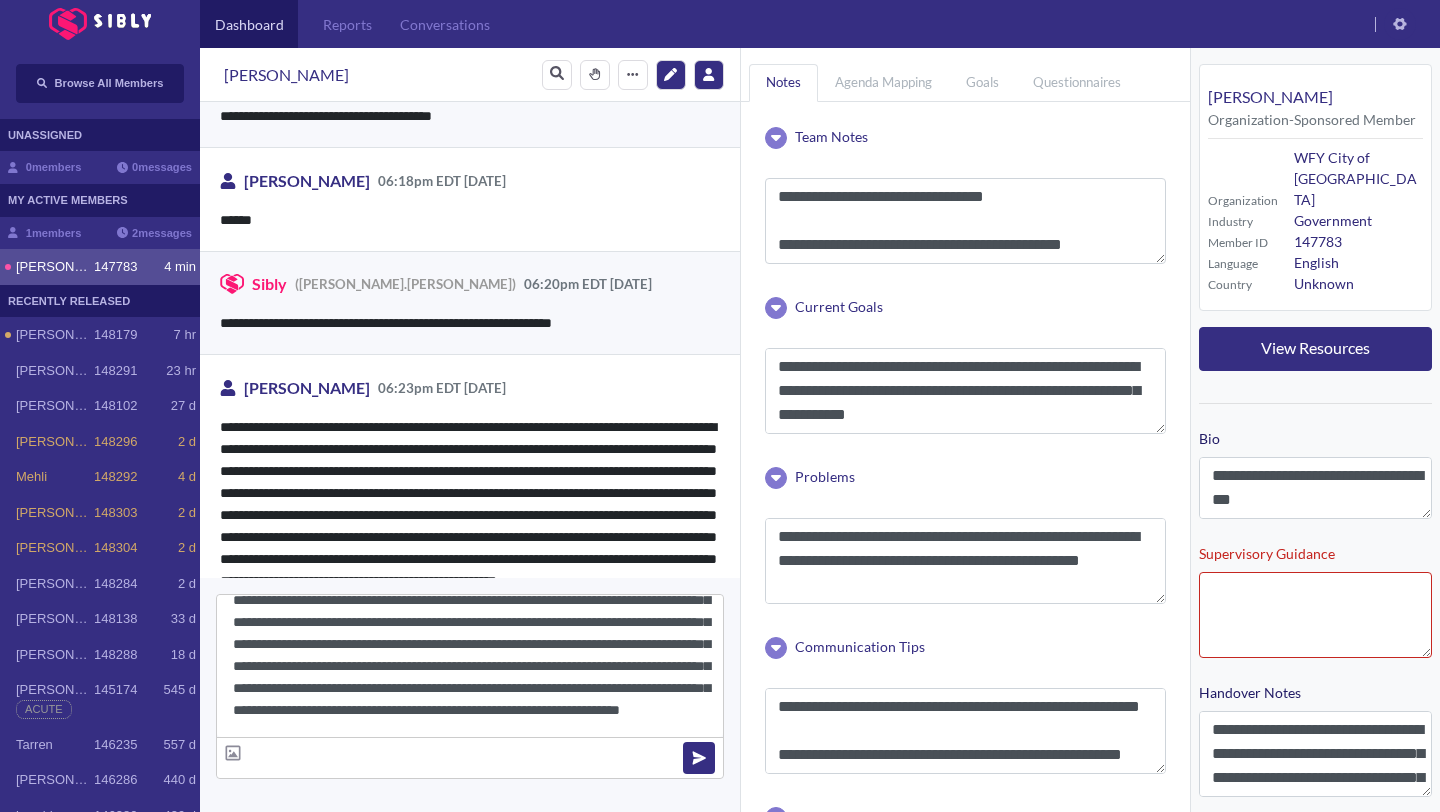 type on "**********" 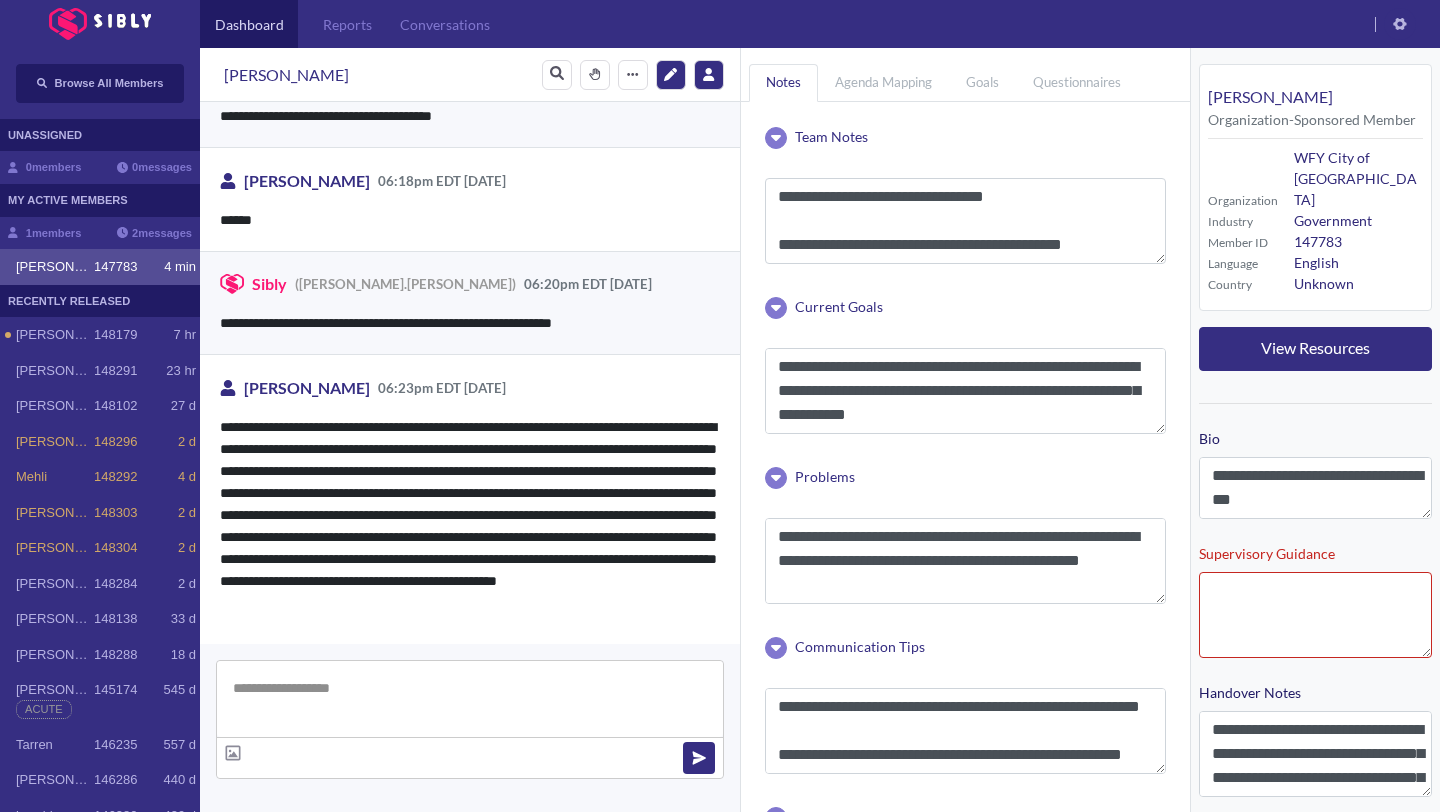 scroll, scrollTop: 0, scrollLeft: 0, axis: both 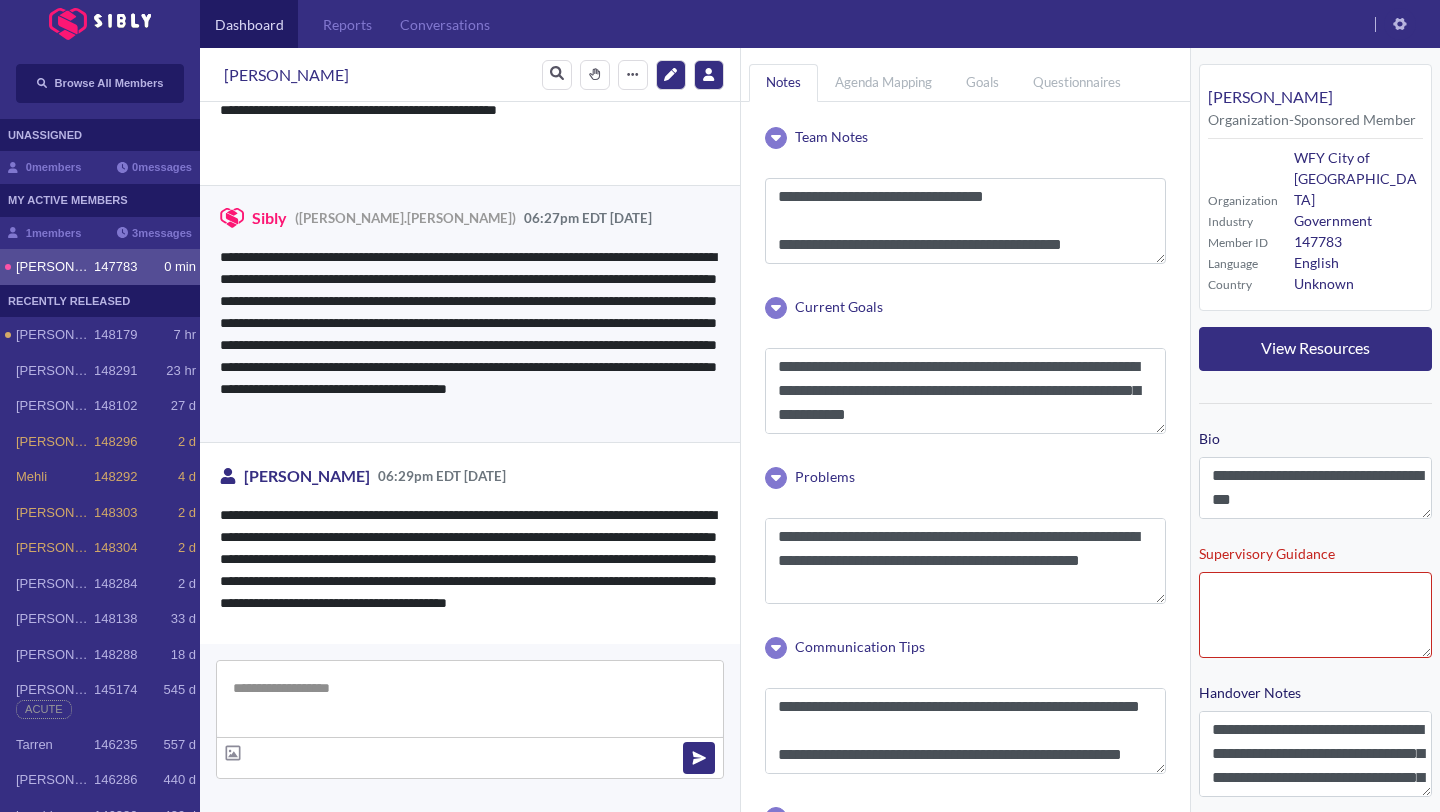 click at bounding box center (470, 699) 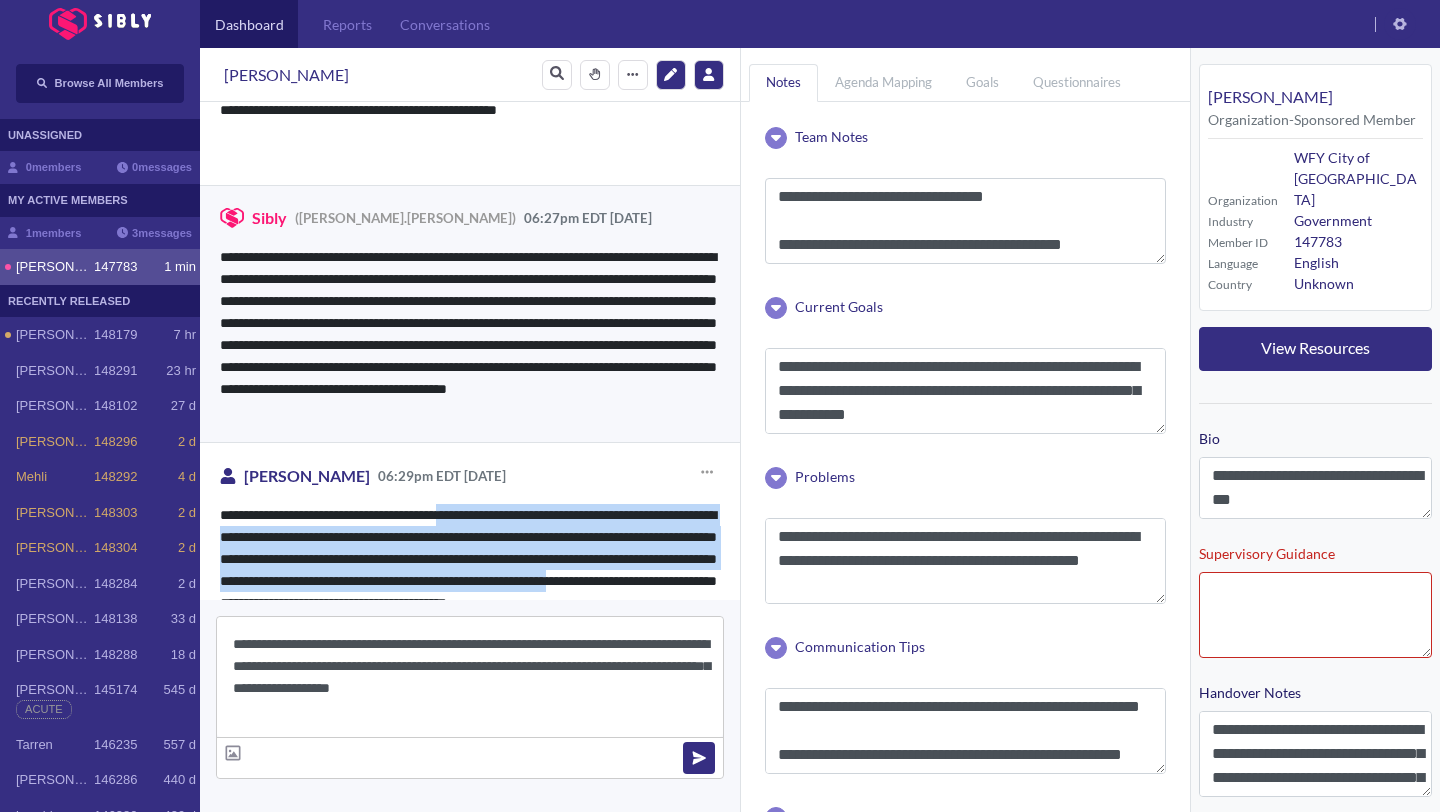 scroll, scrollTop: 11736, scrollLeft: 0, axis: vertical 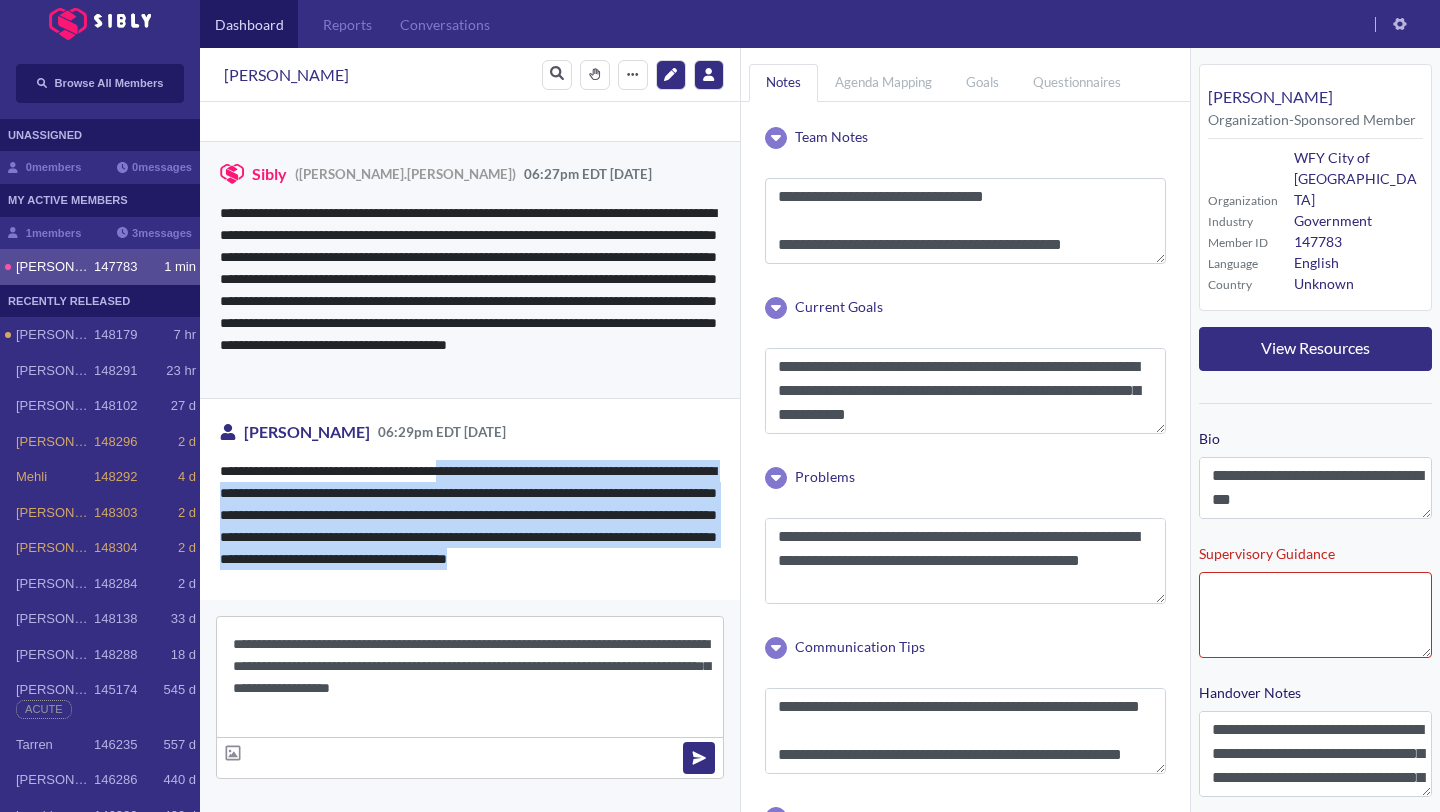 drag, startPoint x: 300, startPoint y: 809, endPoint x: 607, endPoint y: 690, distance: 329.25674 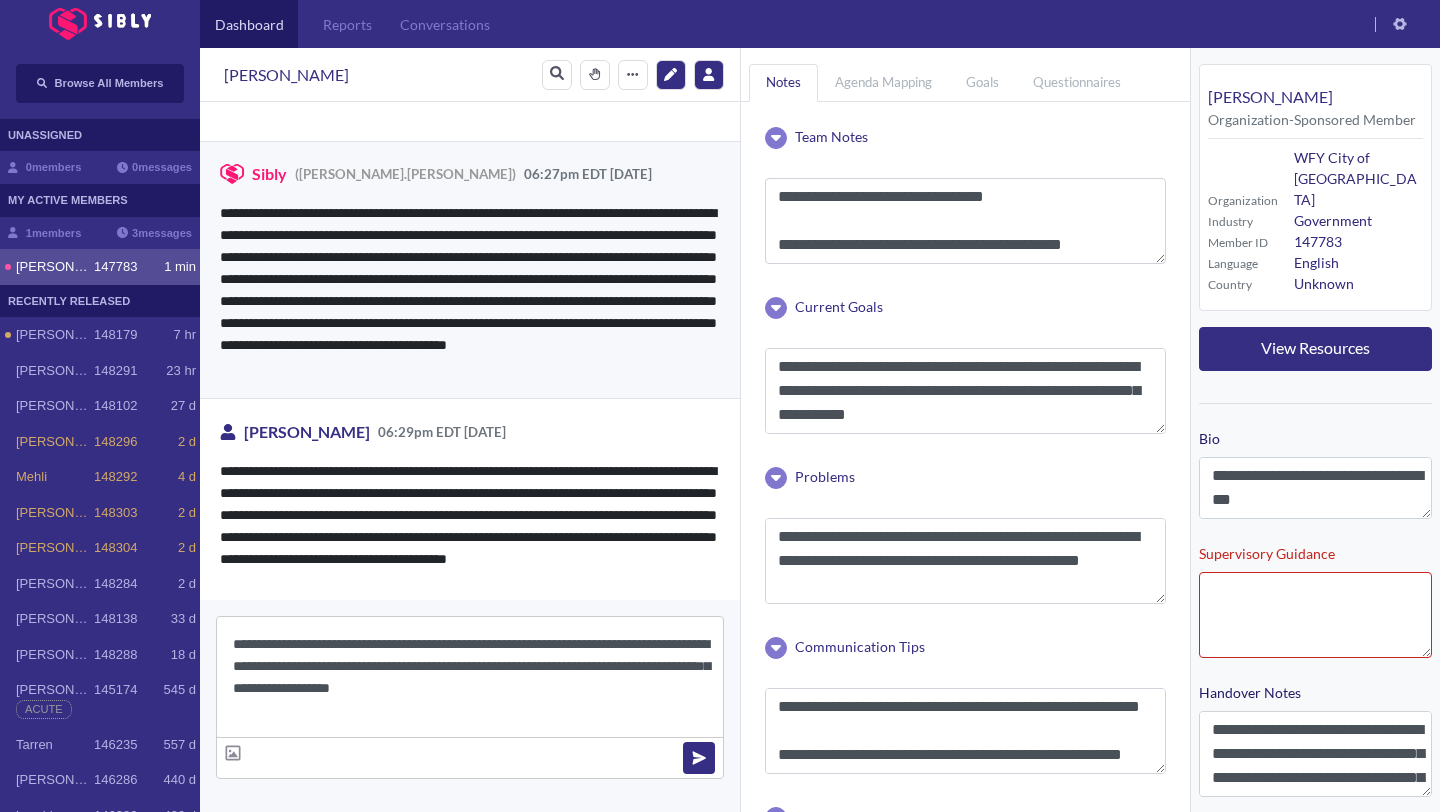 click on "**********" at bounding box center (470, 677) 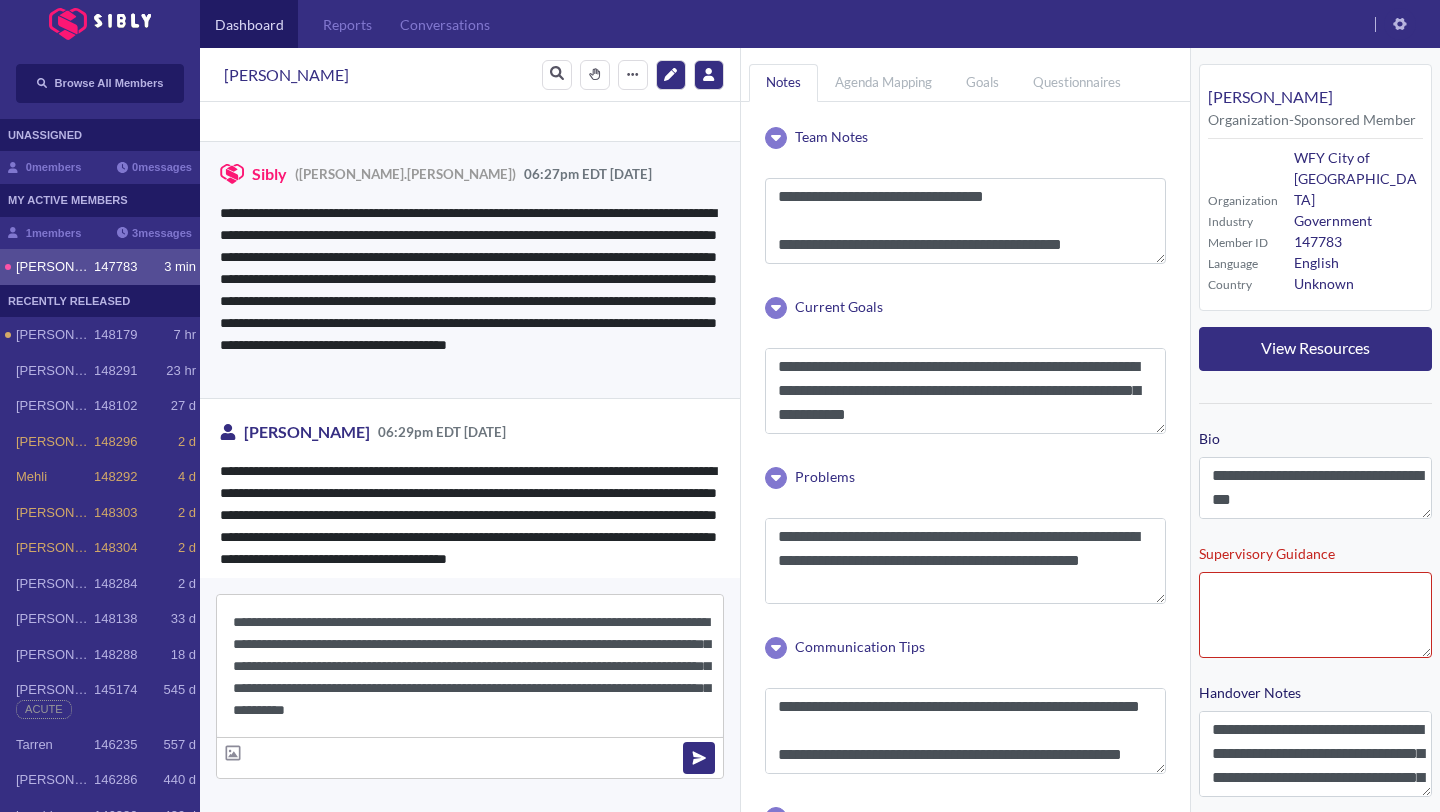 scroll, scrollTop: 22, scrollLeft: 0, axis: vertical 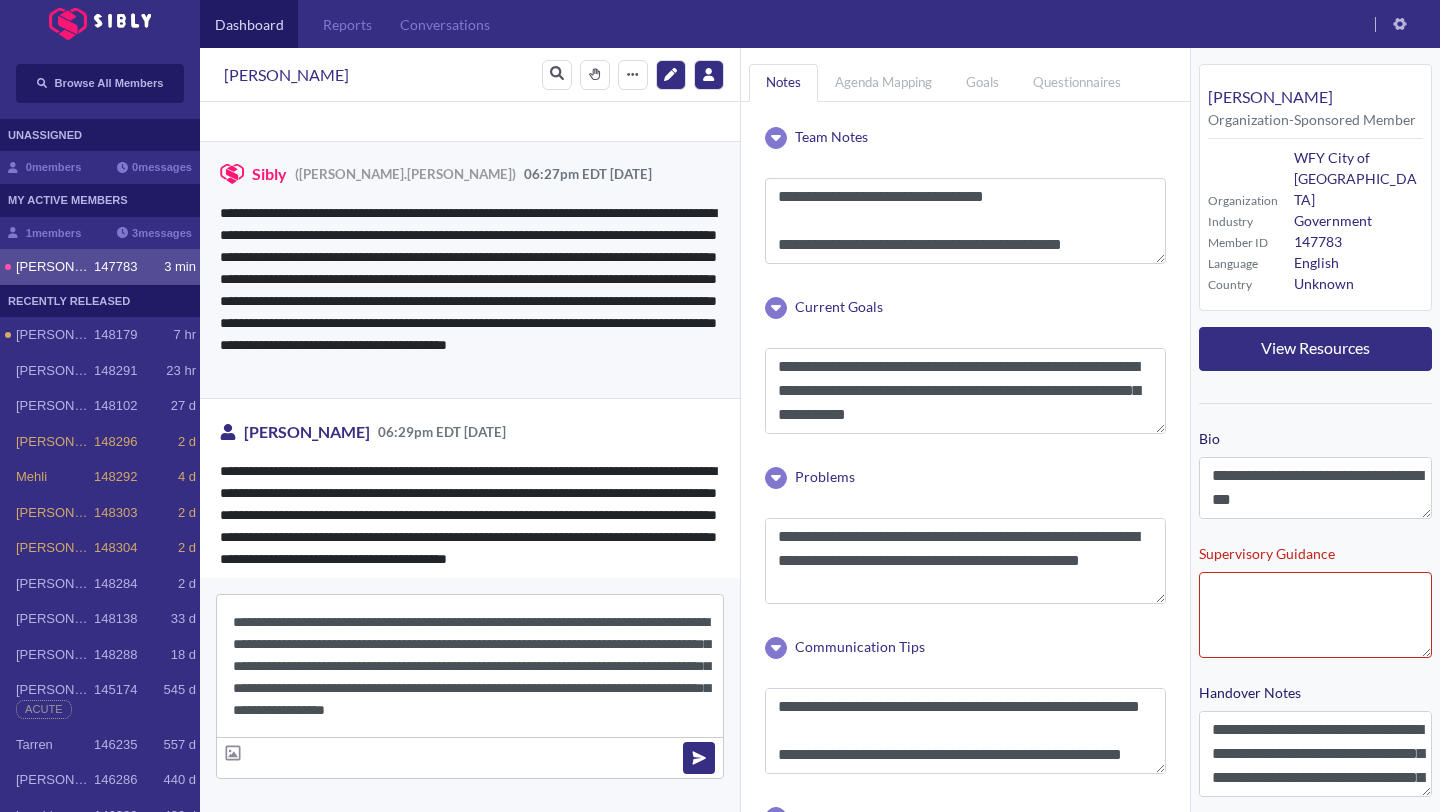type on "**********" 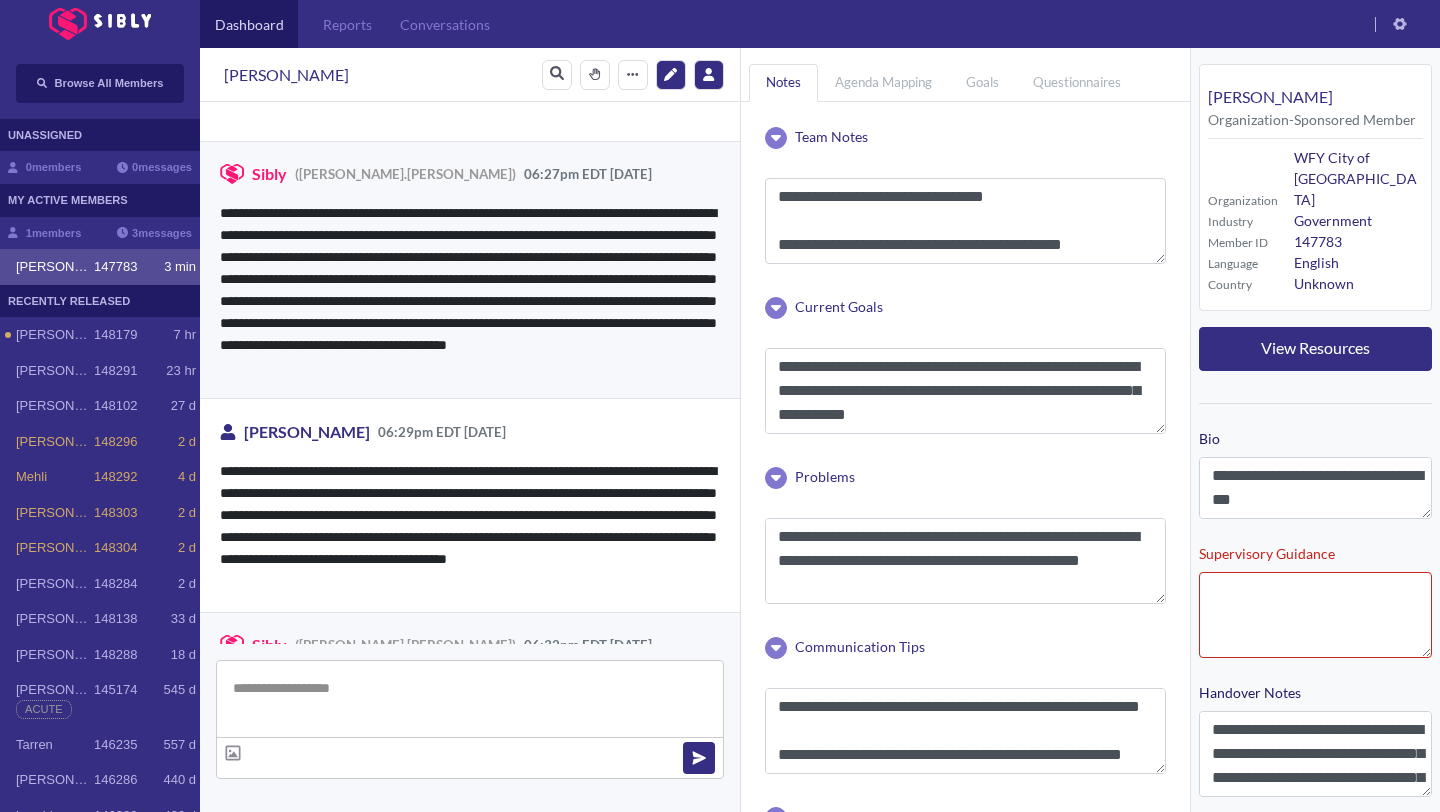 scroll, scrollTop: 0, scrollLeft: 0, axis: both 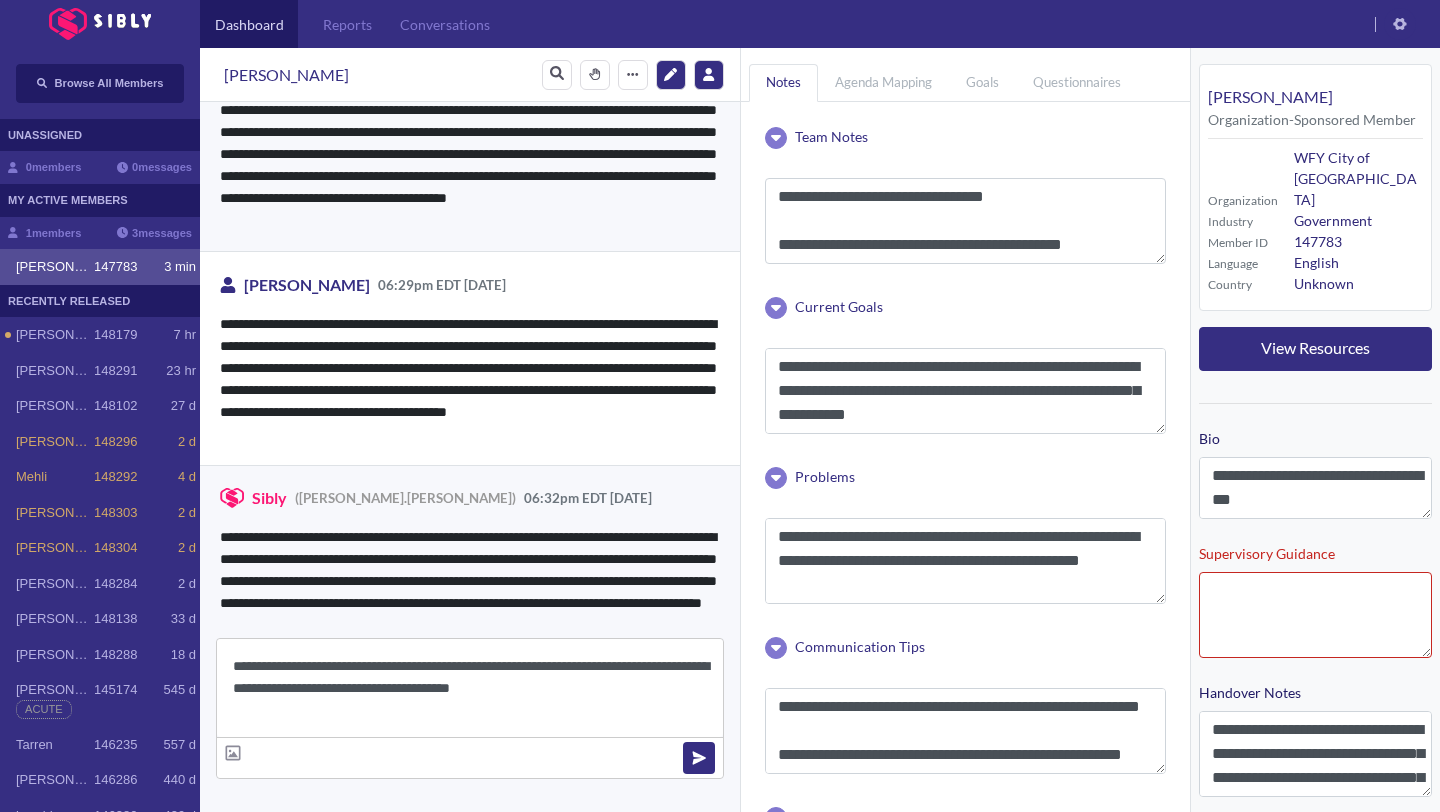 type on "**********" 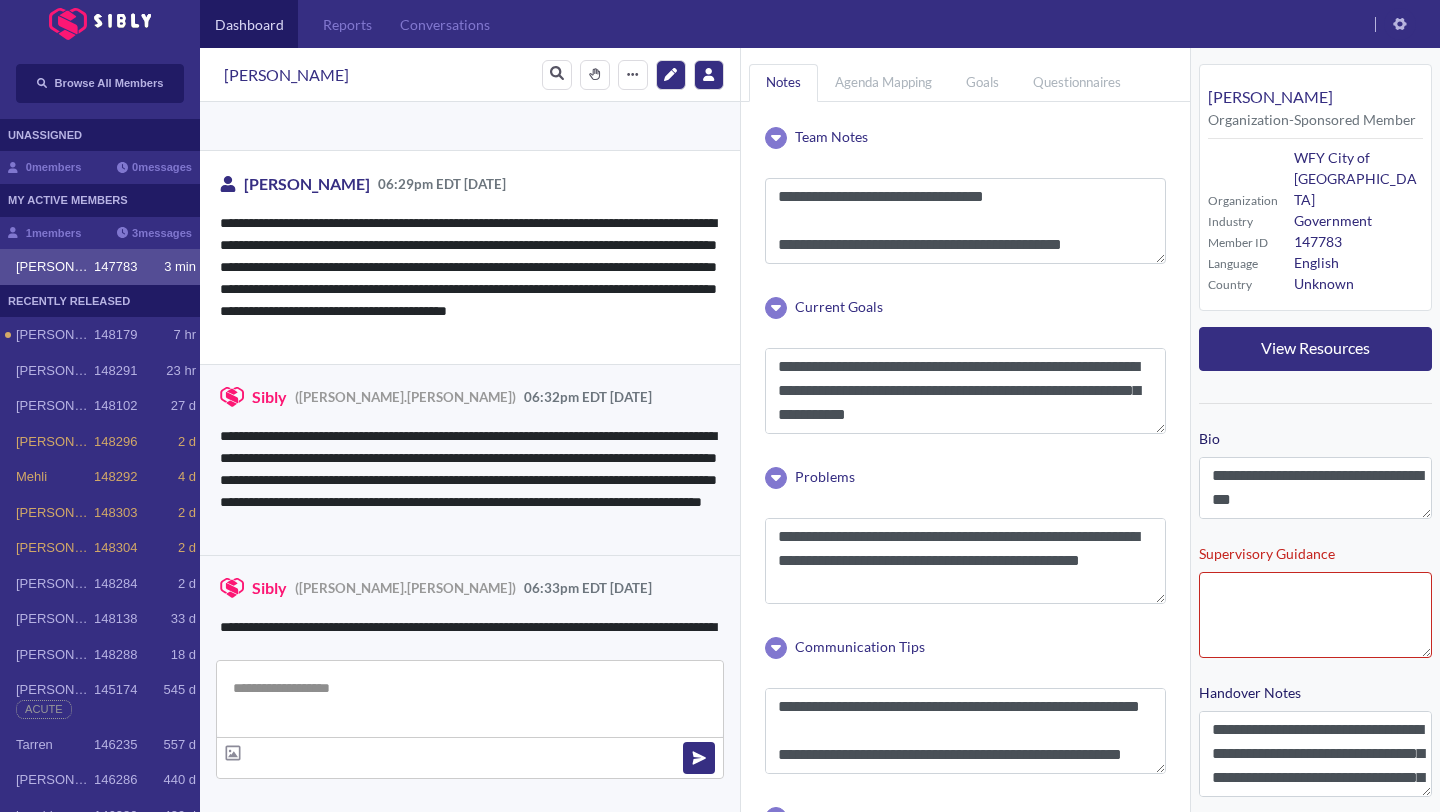 scroll, scrollTop: 12008, scrollLeft: 0, axis: vertical 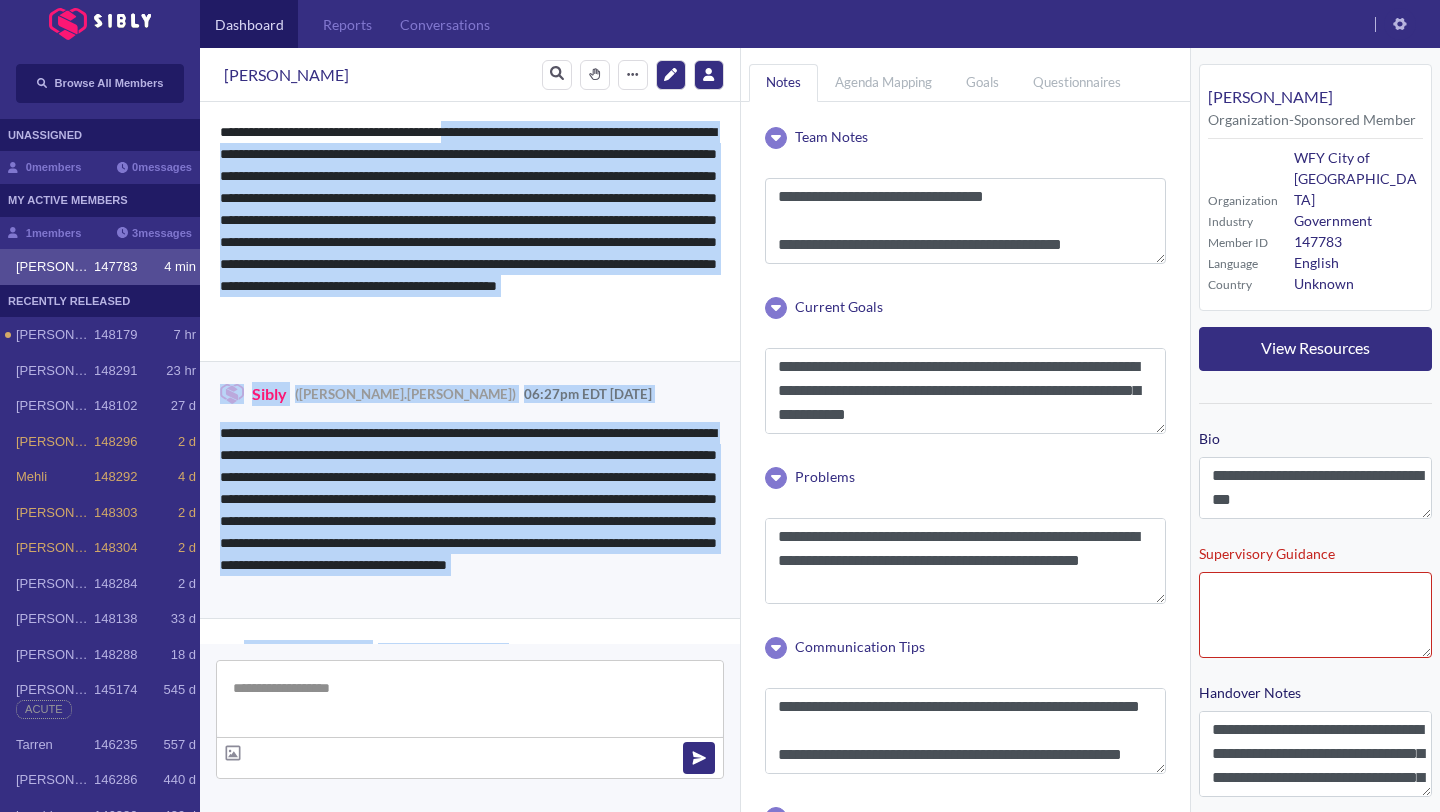 drag, startPoint x: 607, startPoint y: 690, endPoint x: 466, endPoint y: 128, distance: 579.4178 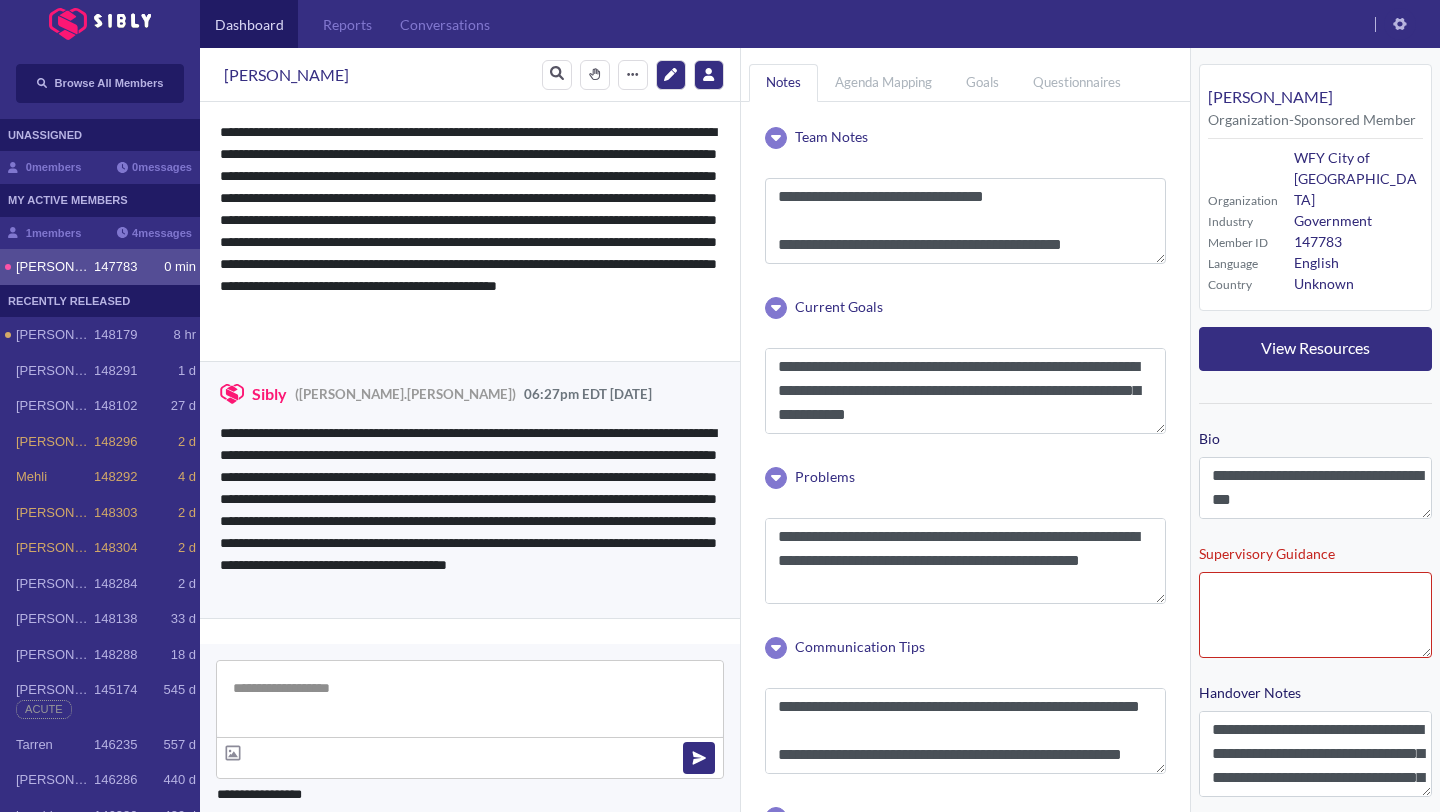 click on "**********" at bounding box center [470, 490] 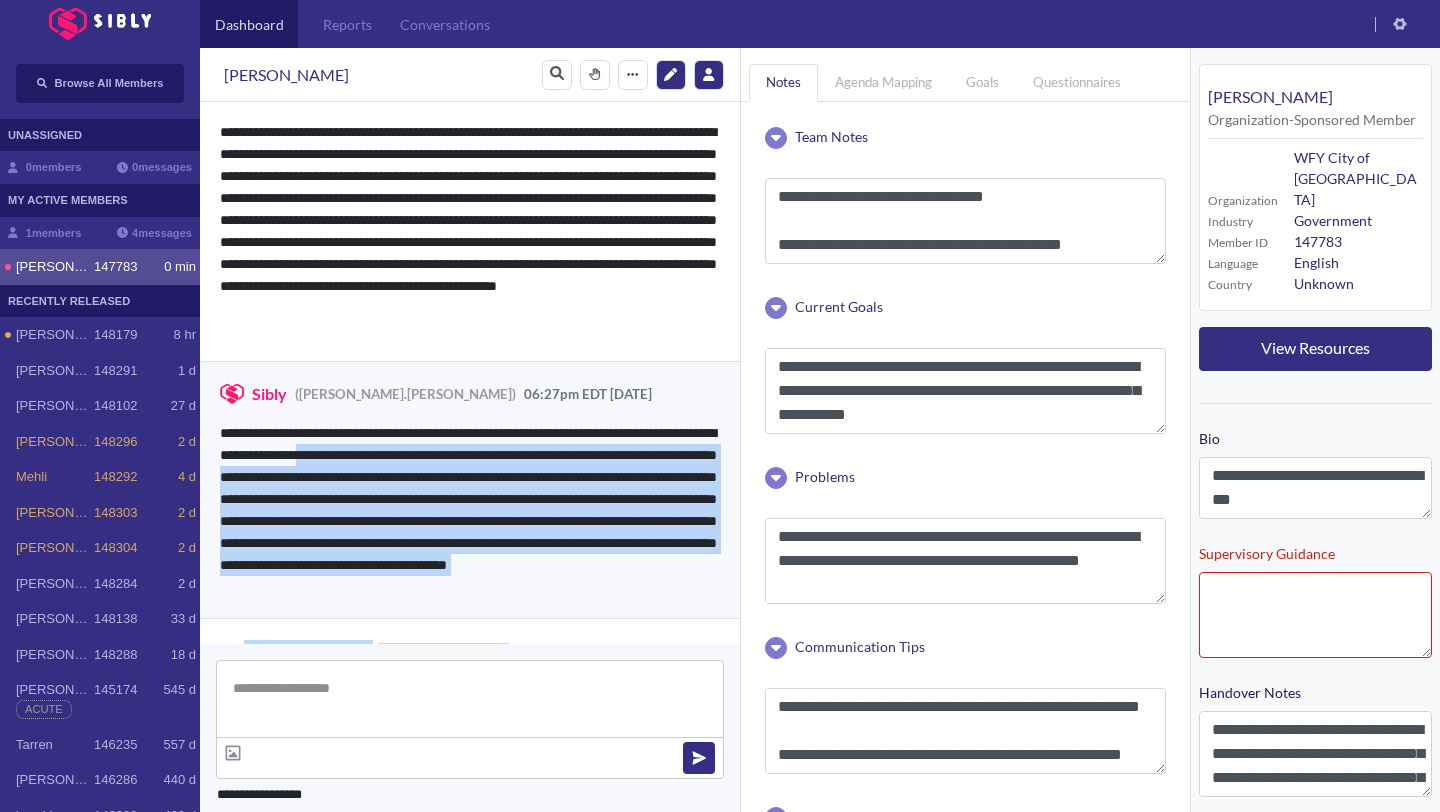 scroll, scrollTop: 12216, scrollLeft: 0, axis: vertical 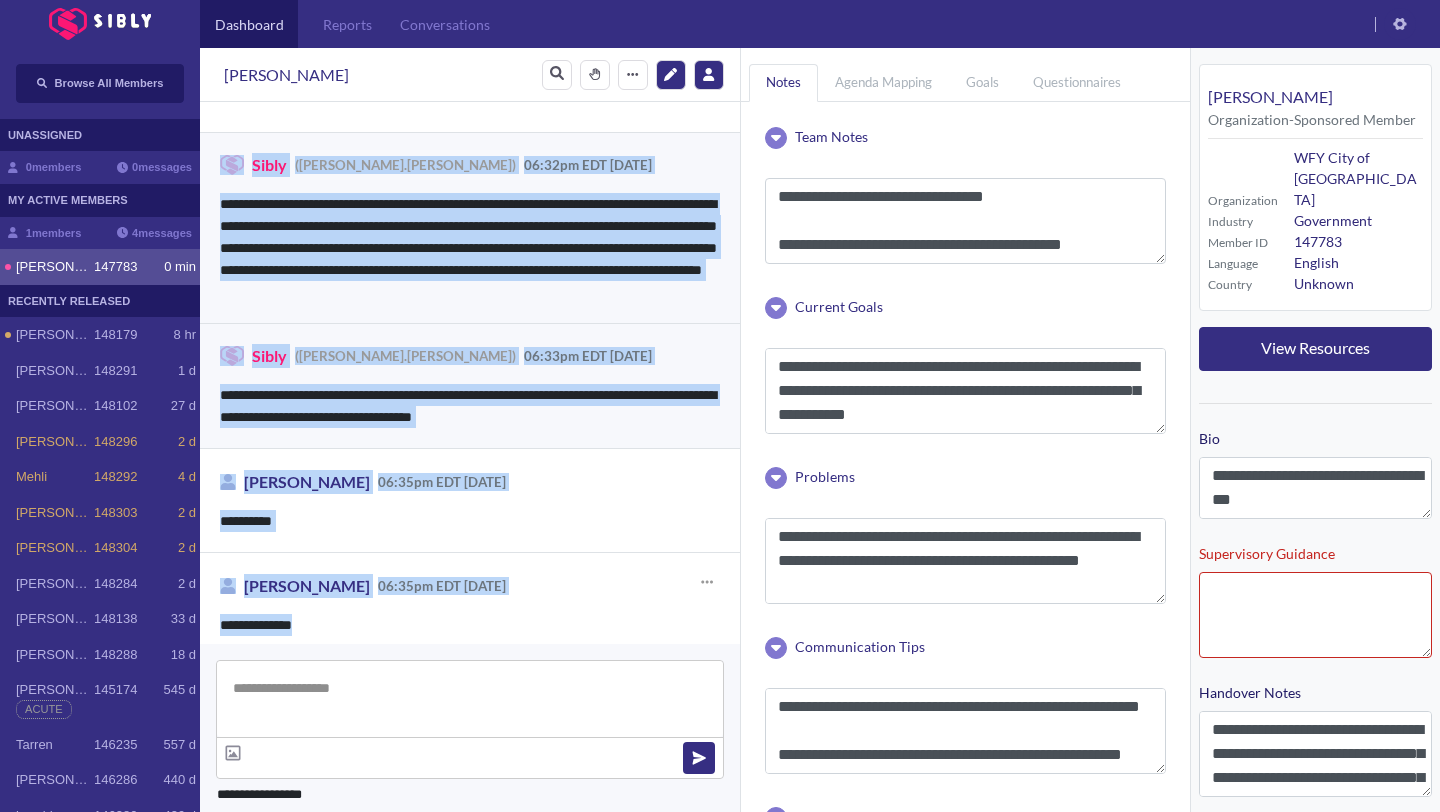 drag, startPoint x: 466, startPoint y: 128, endPoint x: 412, endPoint y: 608, distance: 483.02795 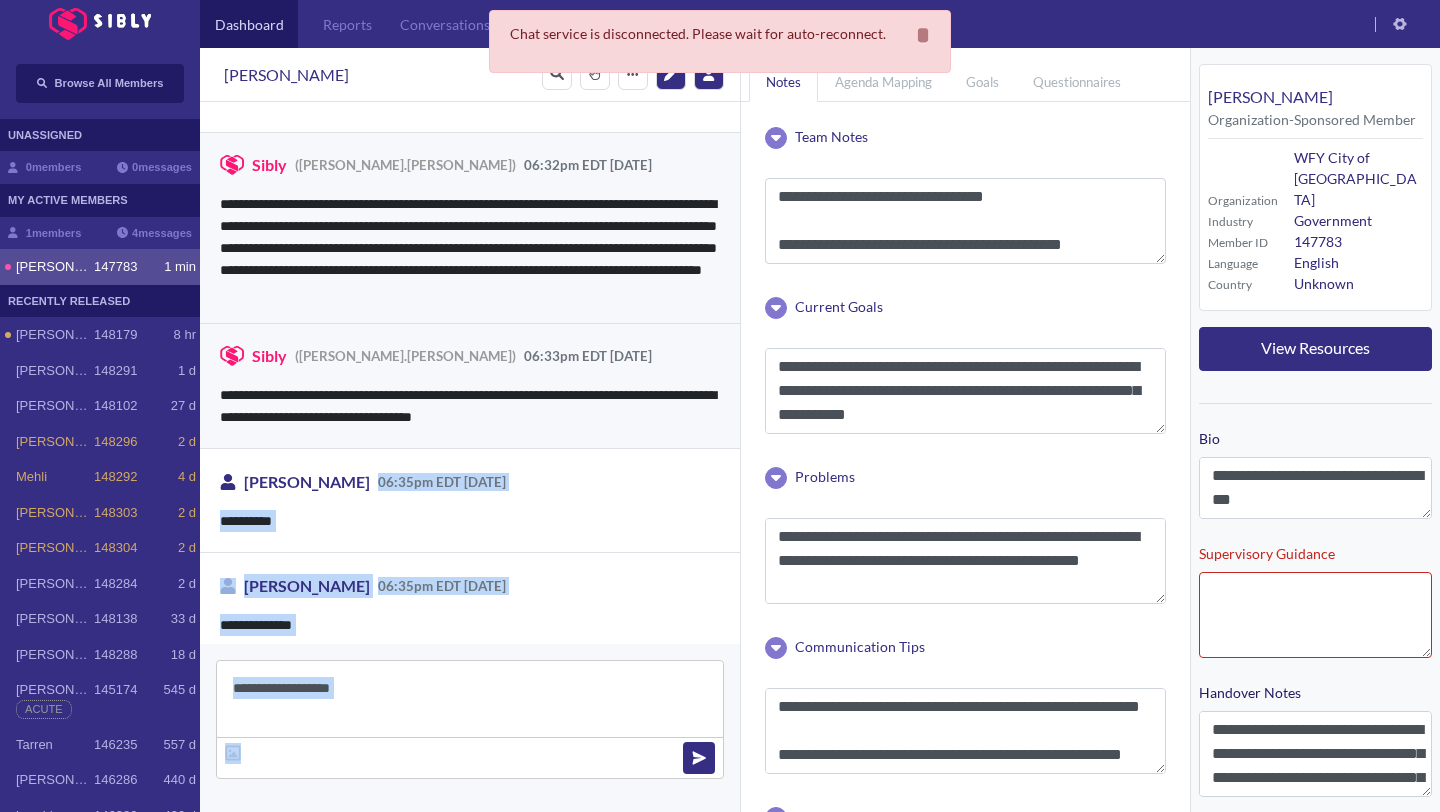drag, startPoint x: 437, startPoint y: 454, endPoint x: 370, endPoint y: 767, distance: 320.0906 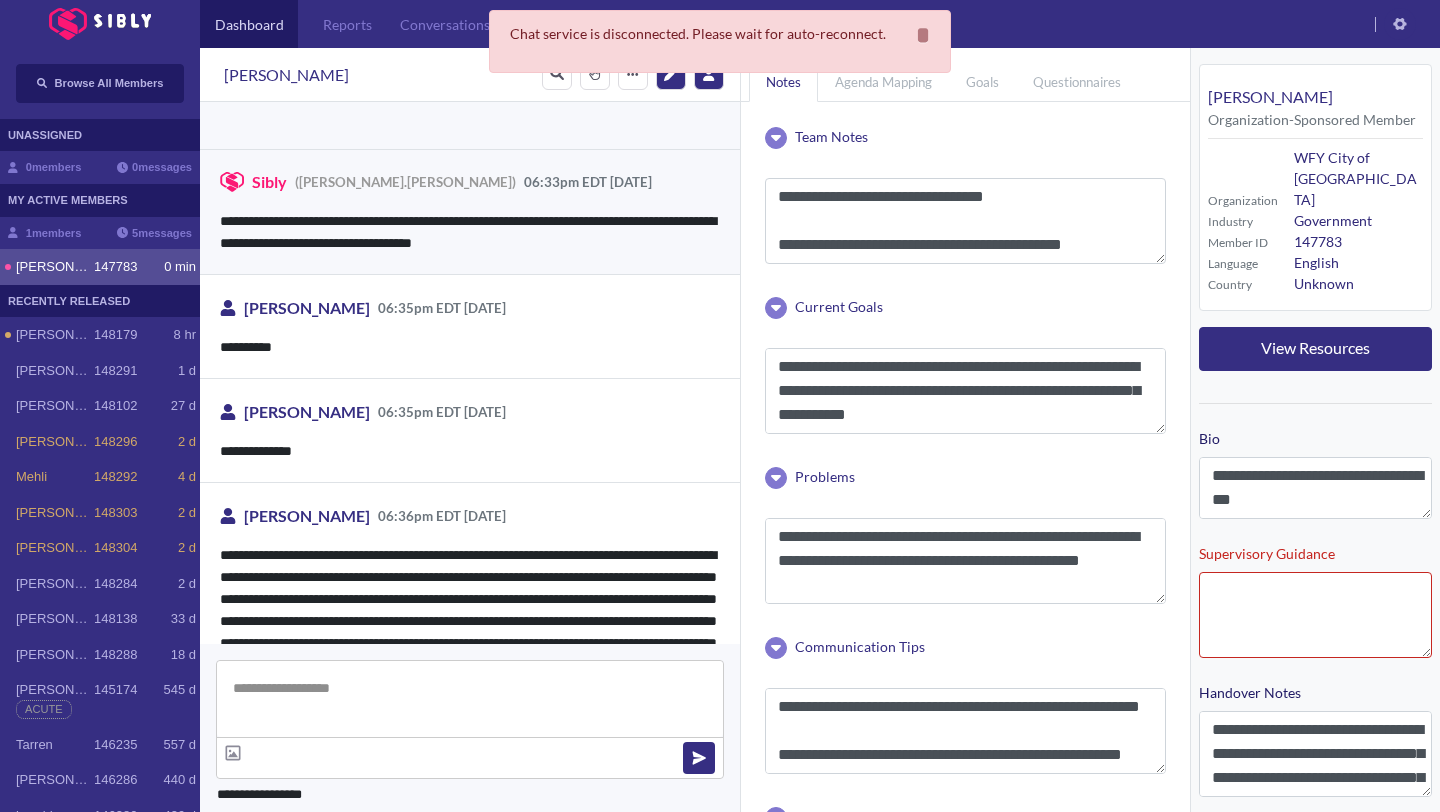 scroll, scrollTop: 12452, scrollLeft: 0, axis: vertical 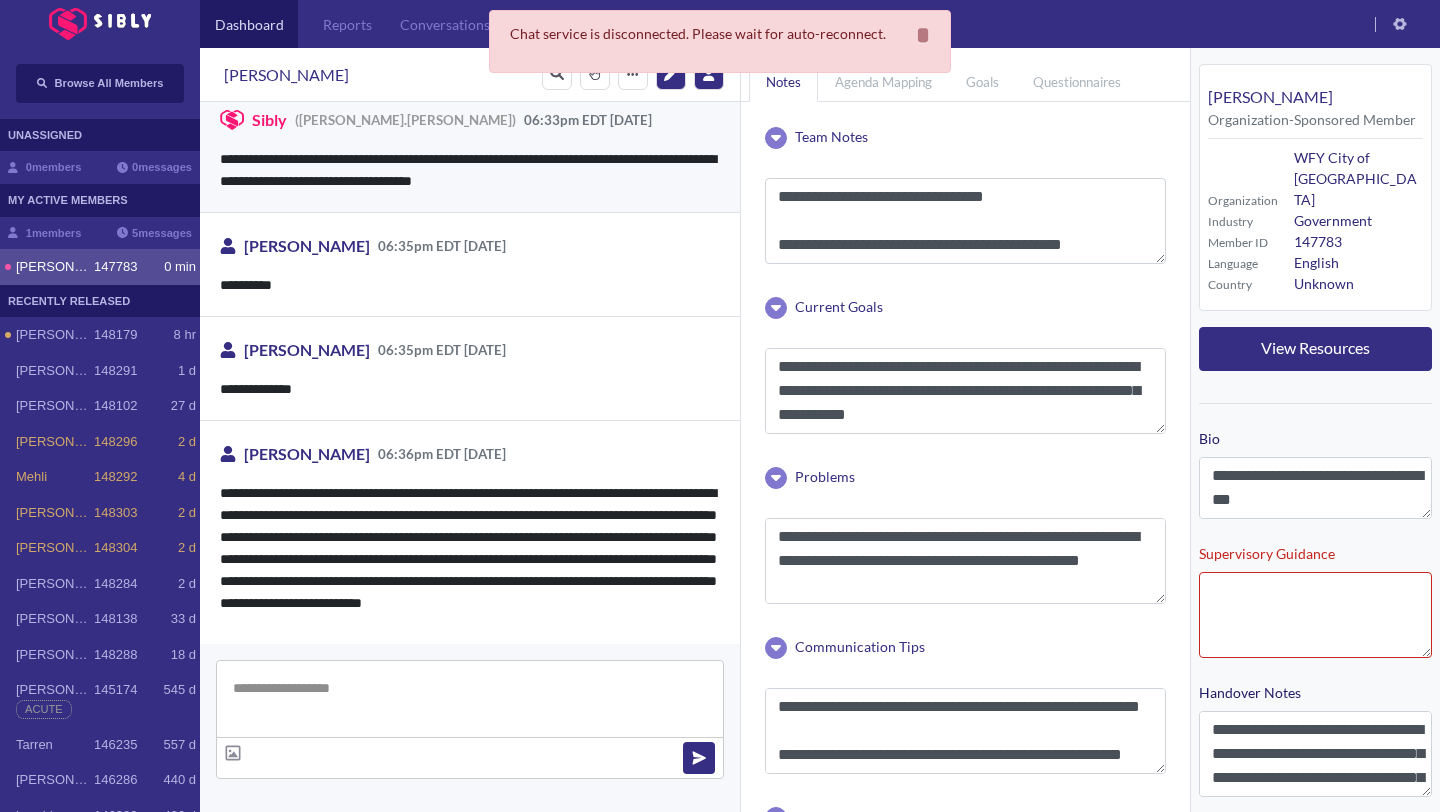 click at bounding box center (470, 699) 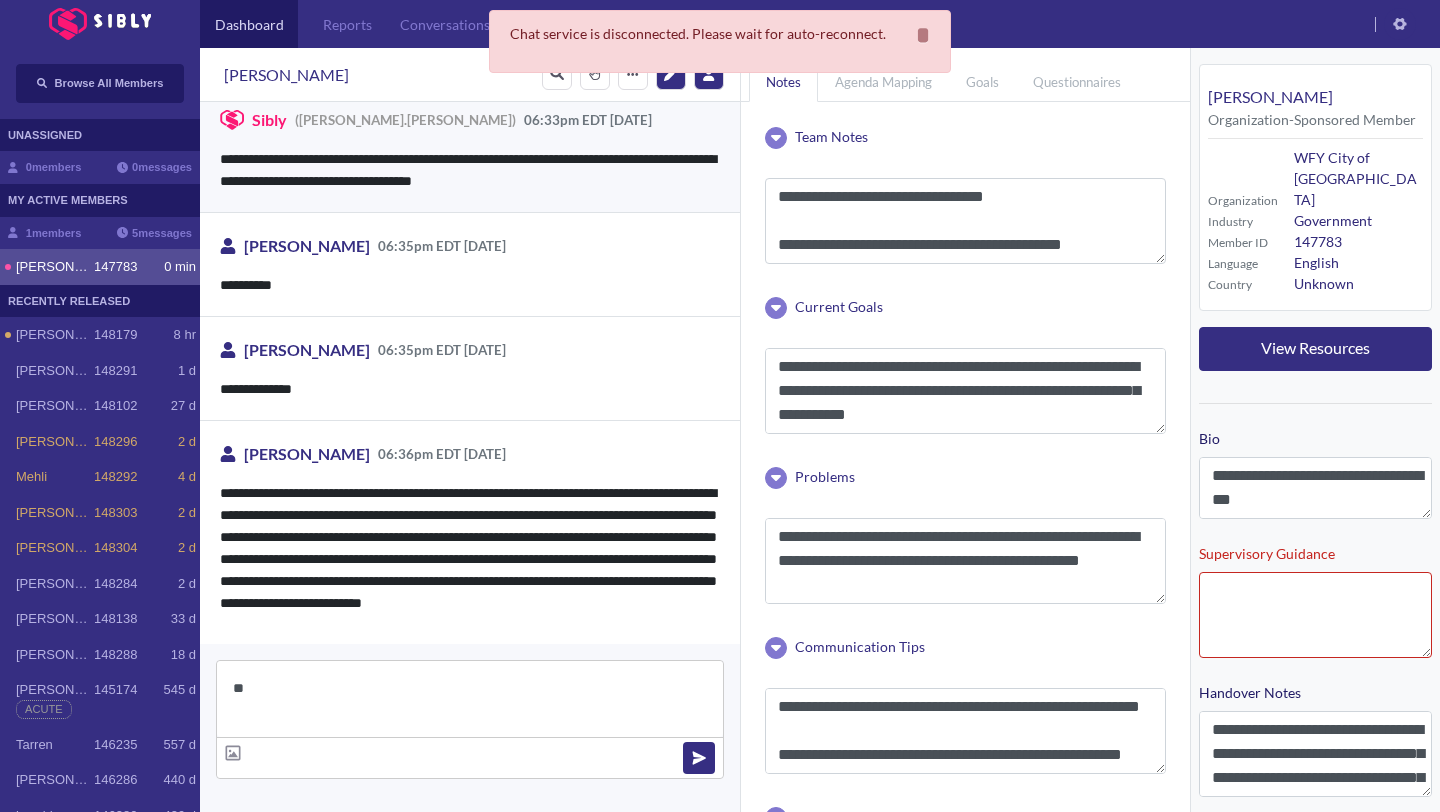 type on "*" 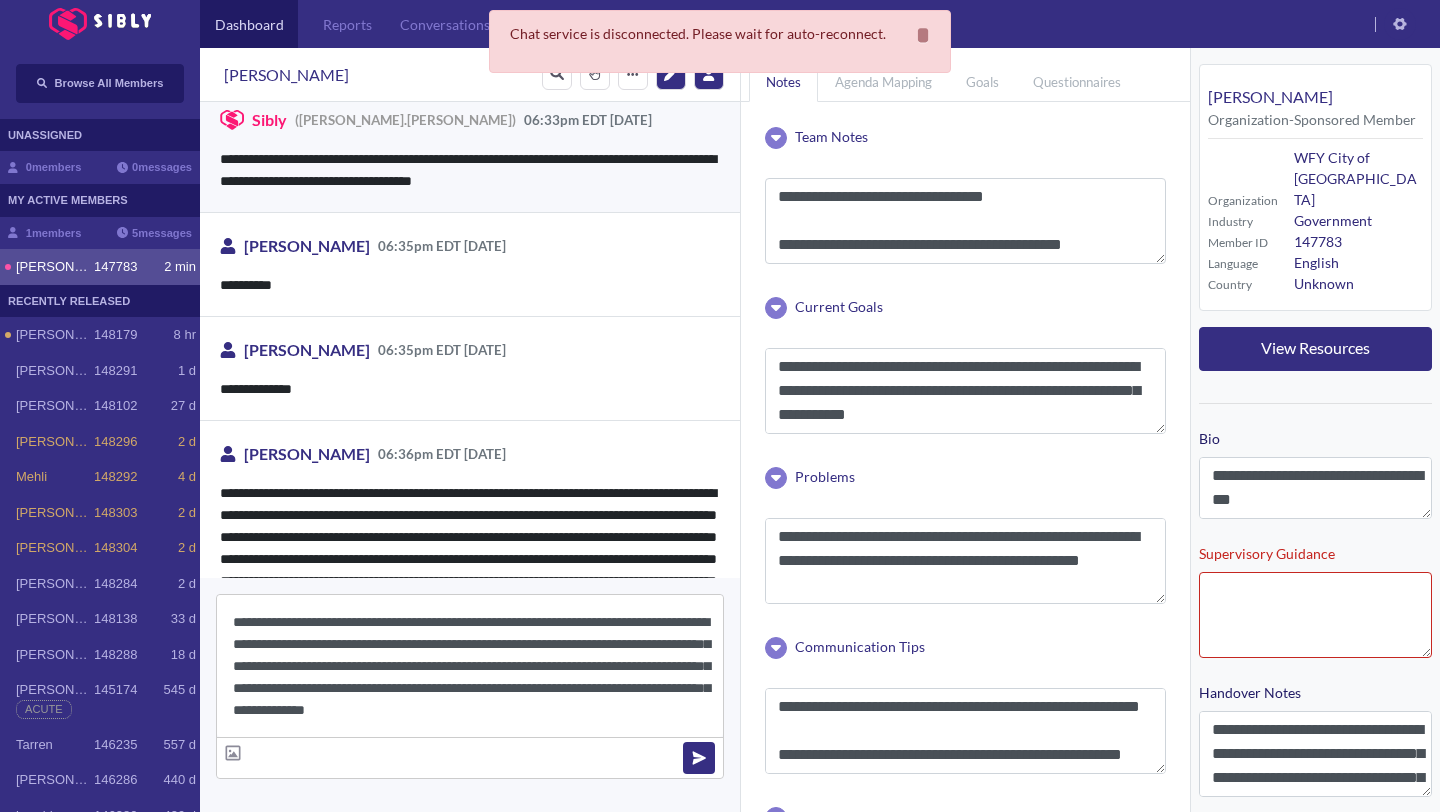 scroll, scrollTop: 22, scrollLeft: 0, axis: vertical 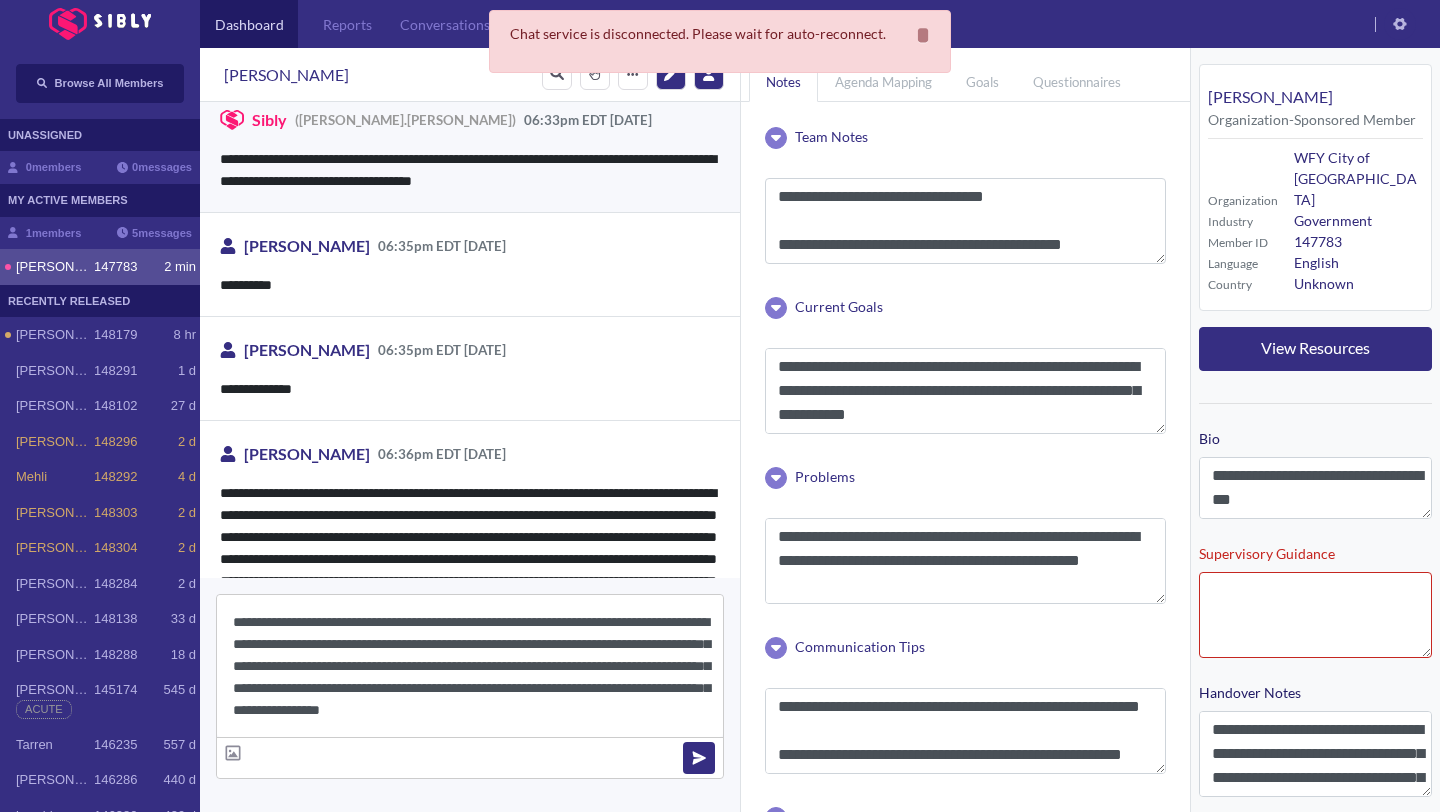click on "**********" at bounding box center (470, 666) 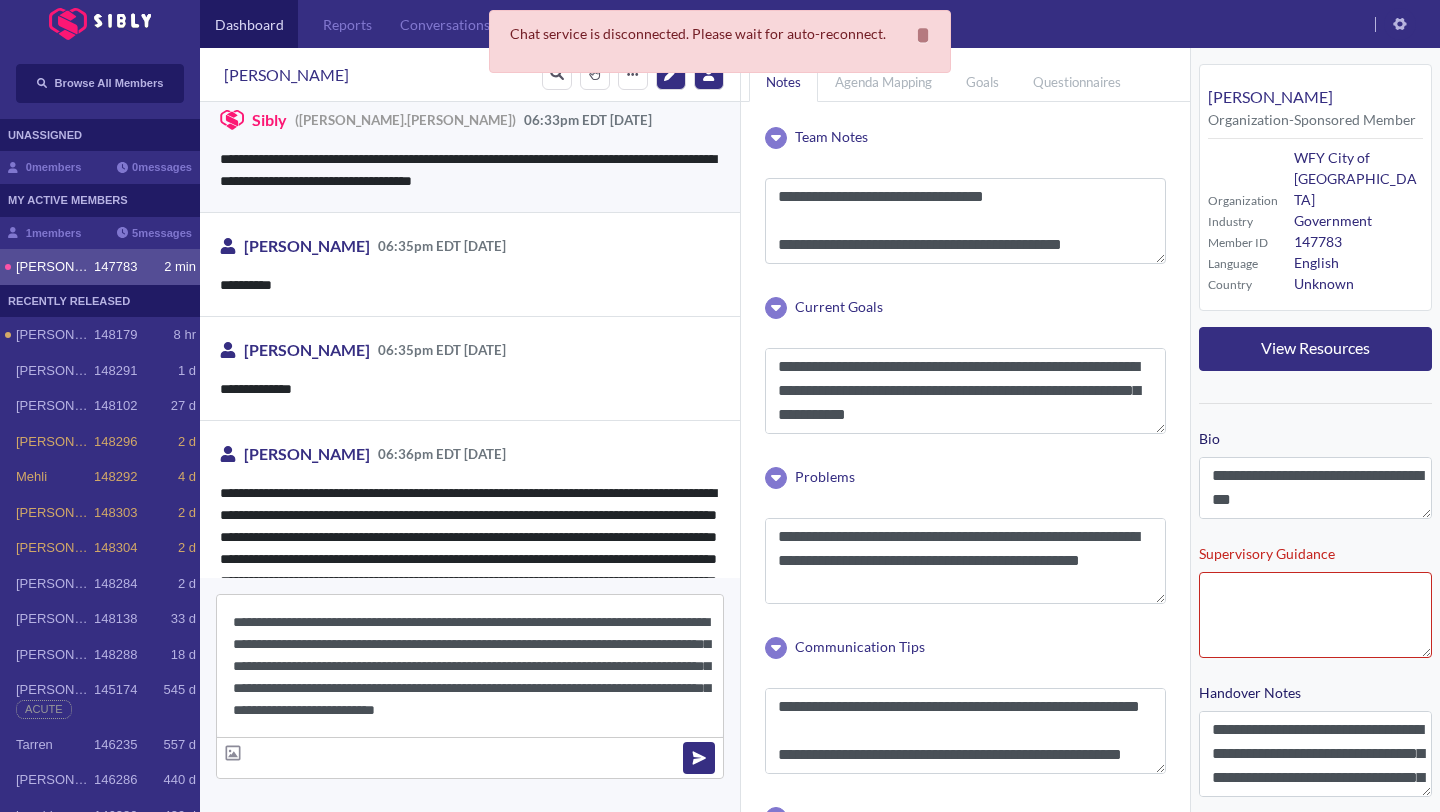 click on "**********" at bounding box center (470, 666) 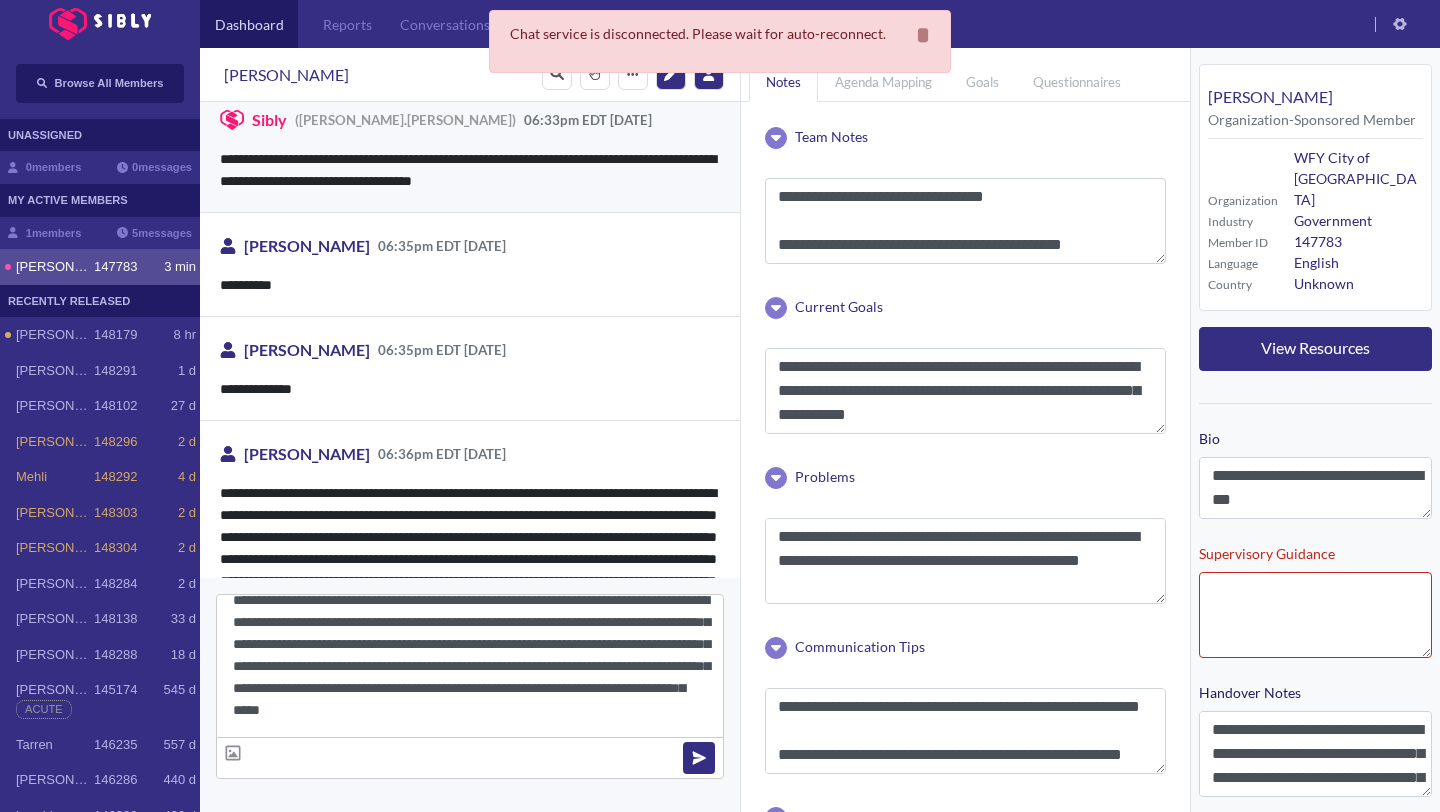 scroll, scrollTop: 44, scrollLeft: 0, axis: vertical 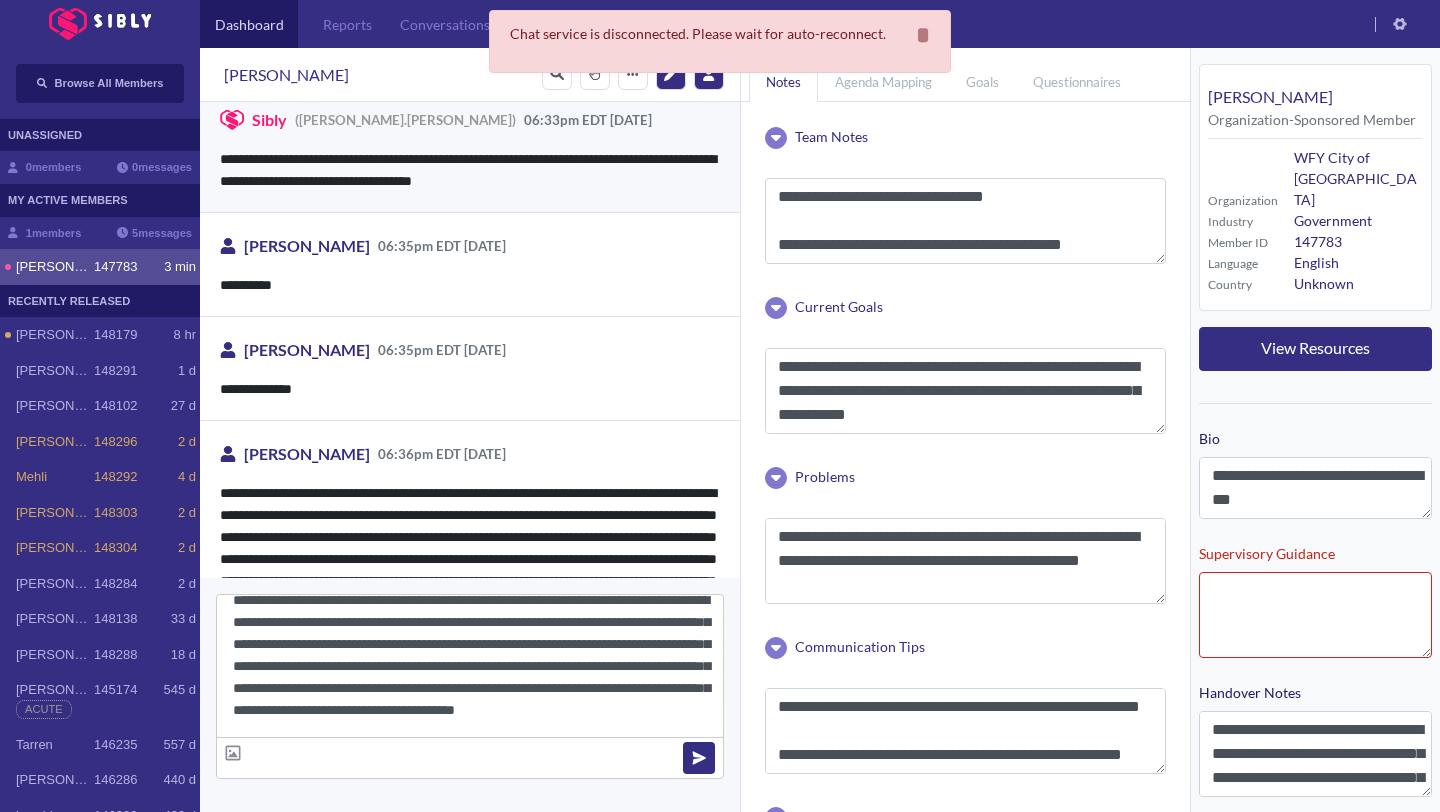 type on "**********" 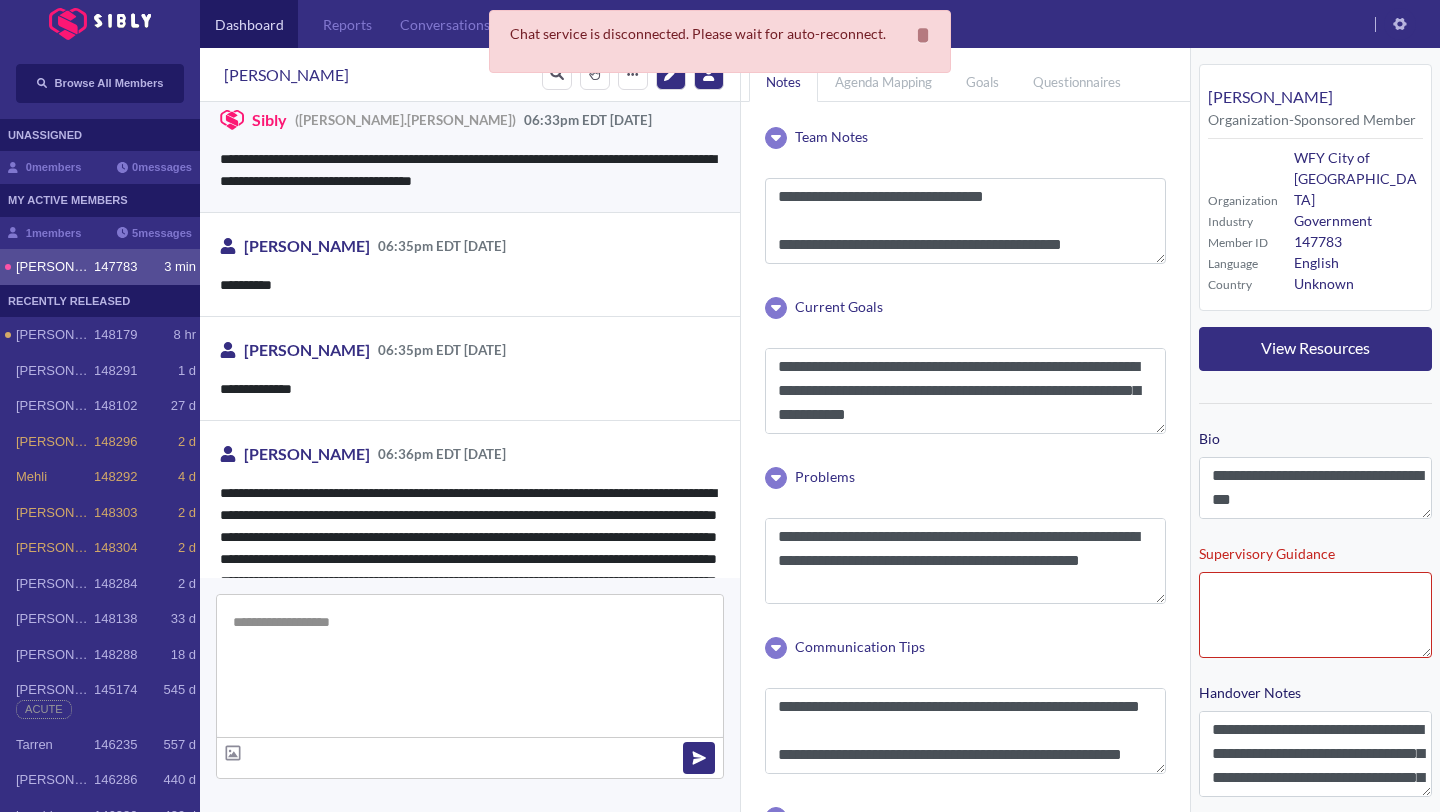 scroll, scrollTop: 0, scrollLeft: 0, axis: both 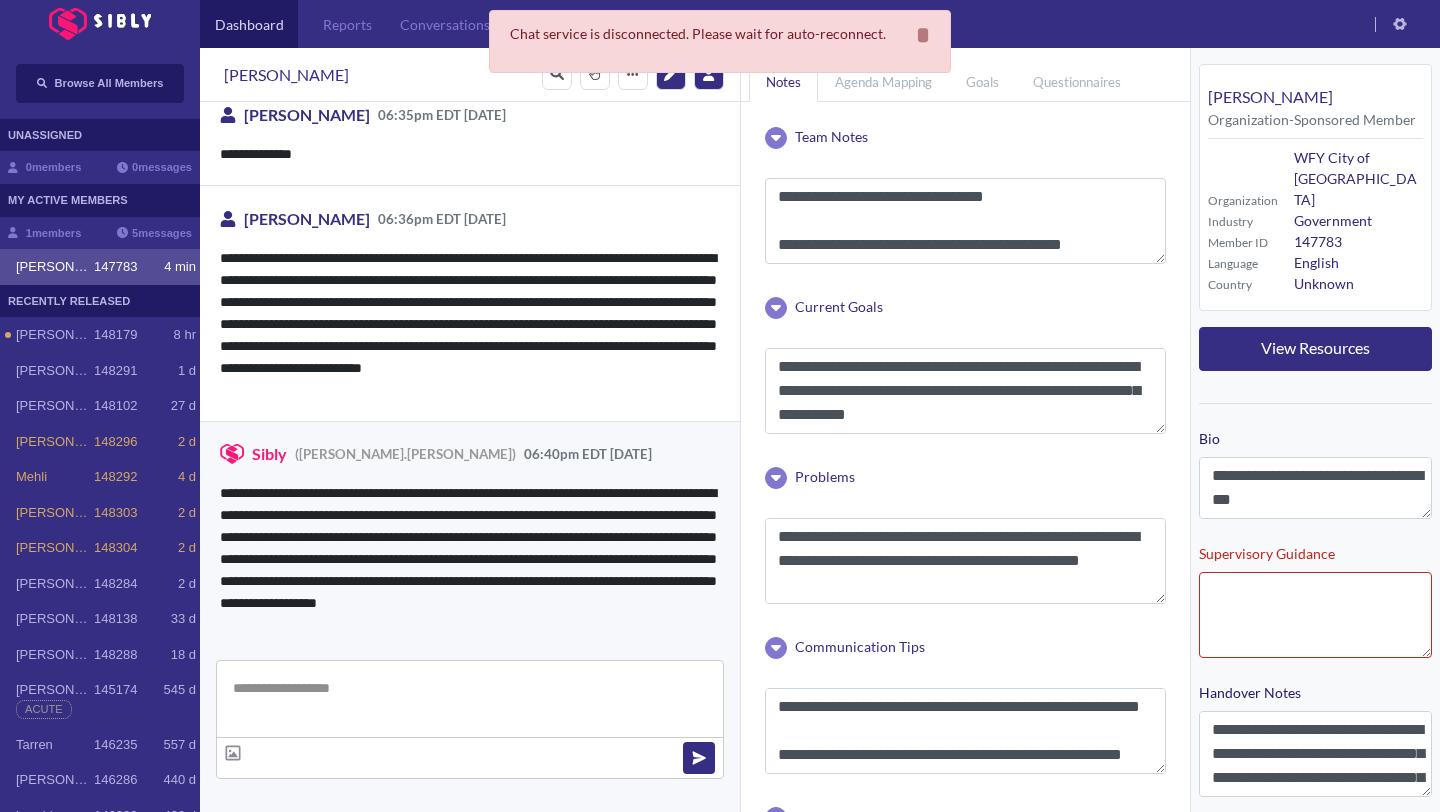 click at bounding box center [470, 699] 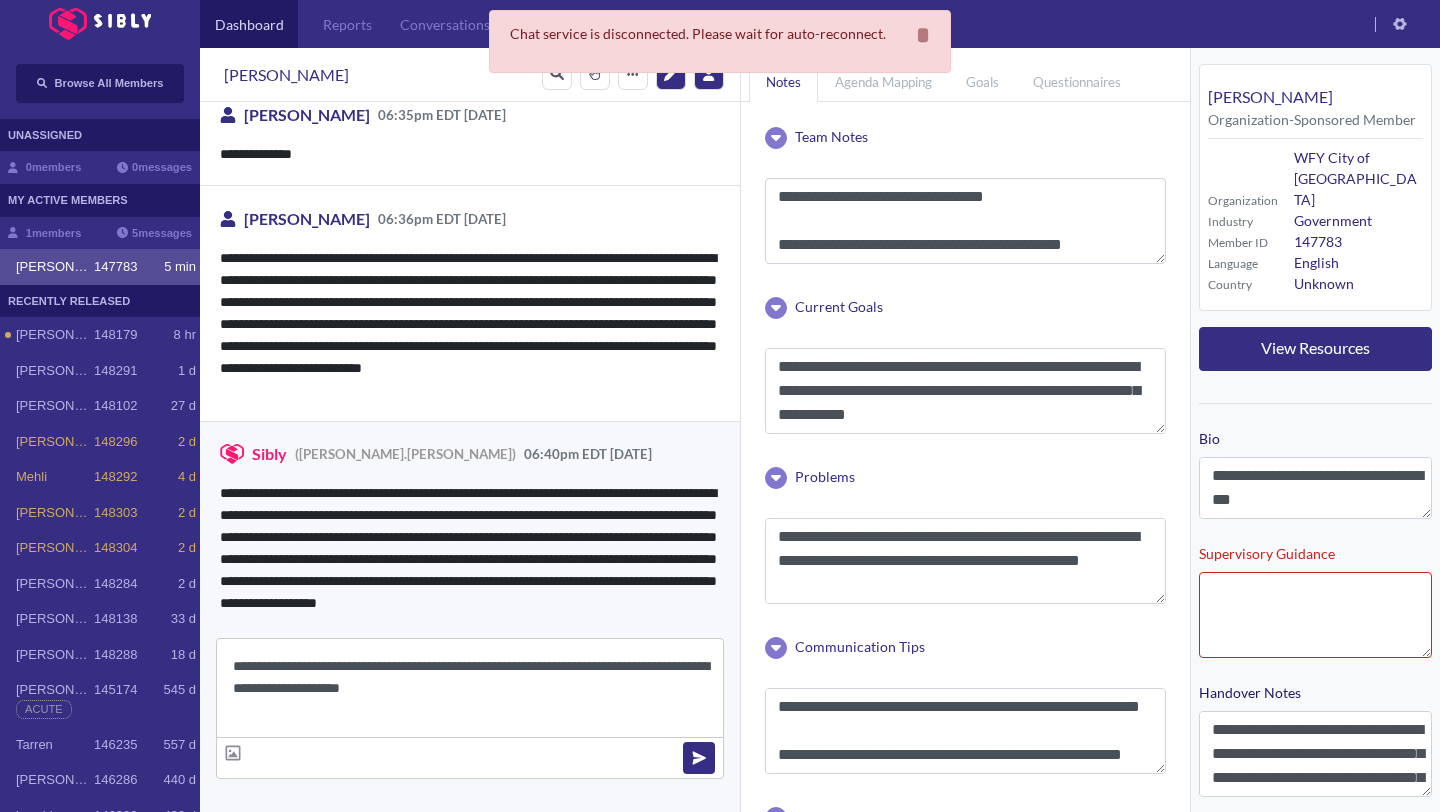 type on "**********" 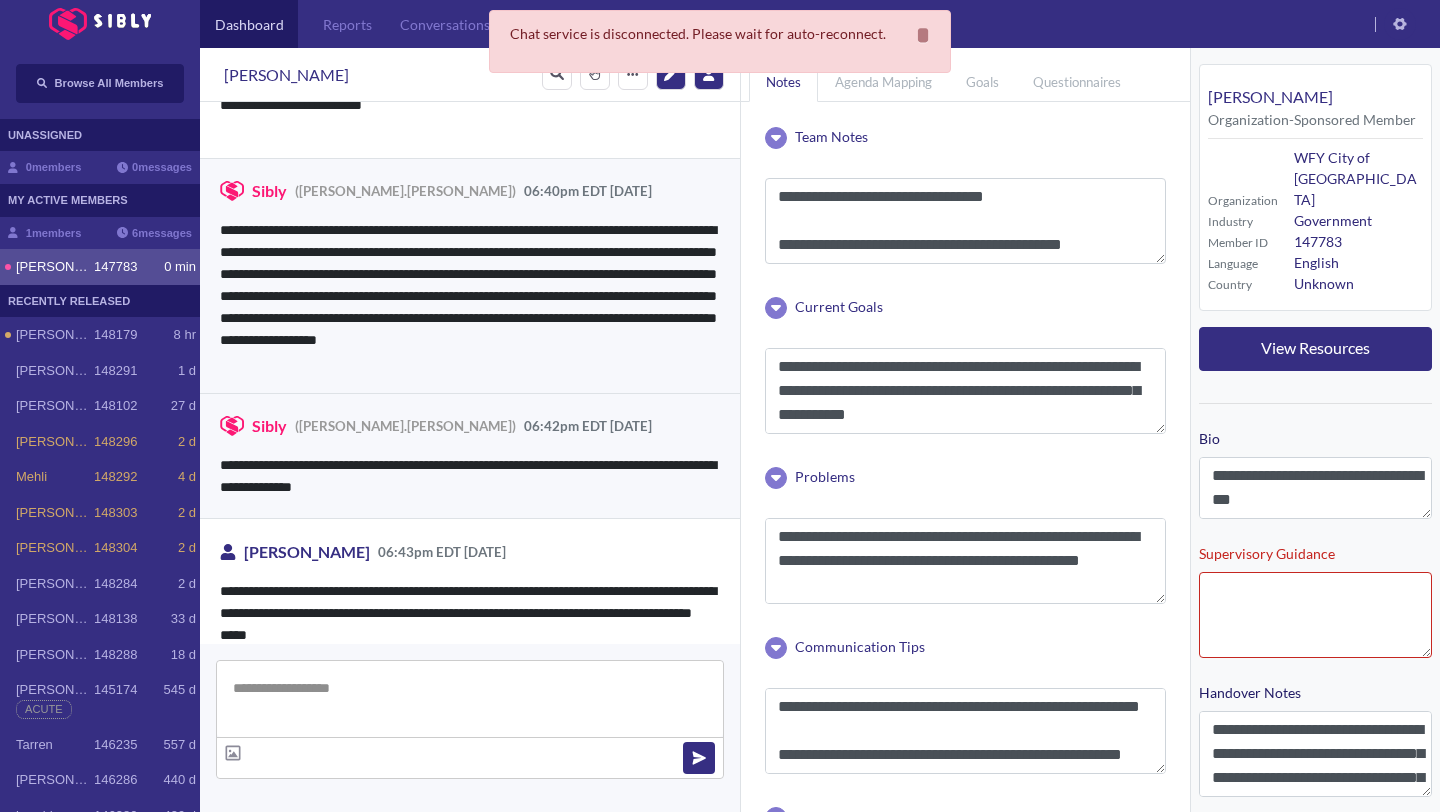 scroll, scrollTop: 12960, scrollLeft: 0, axis: vertical 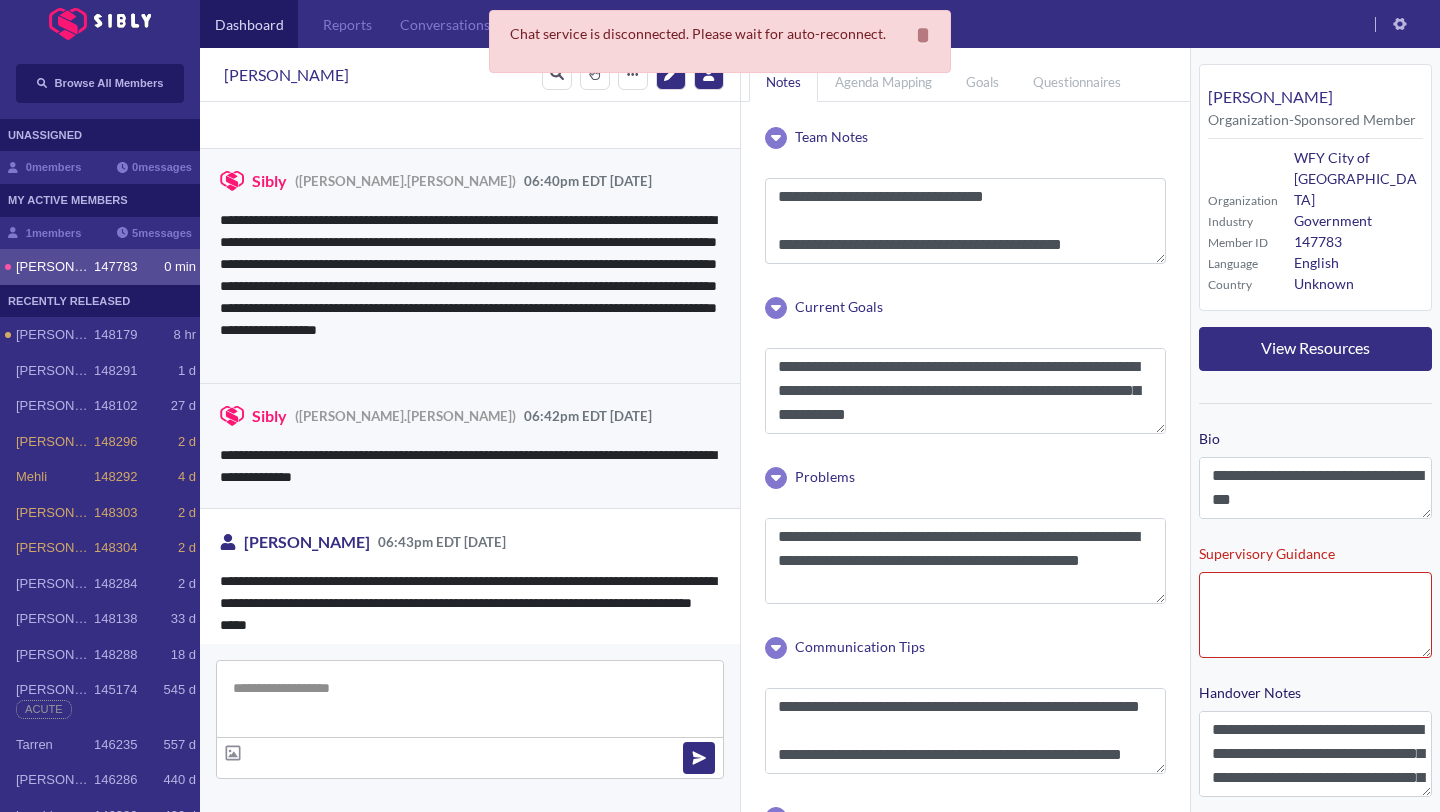 click at bounding box center (470, 699) 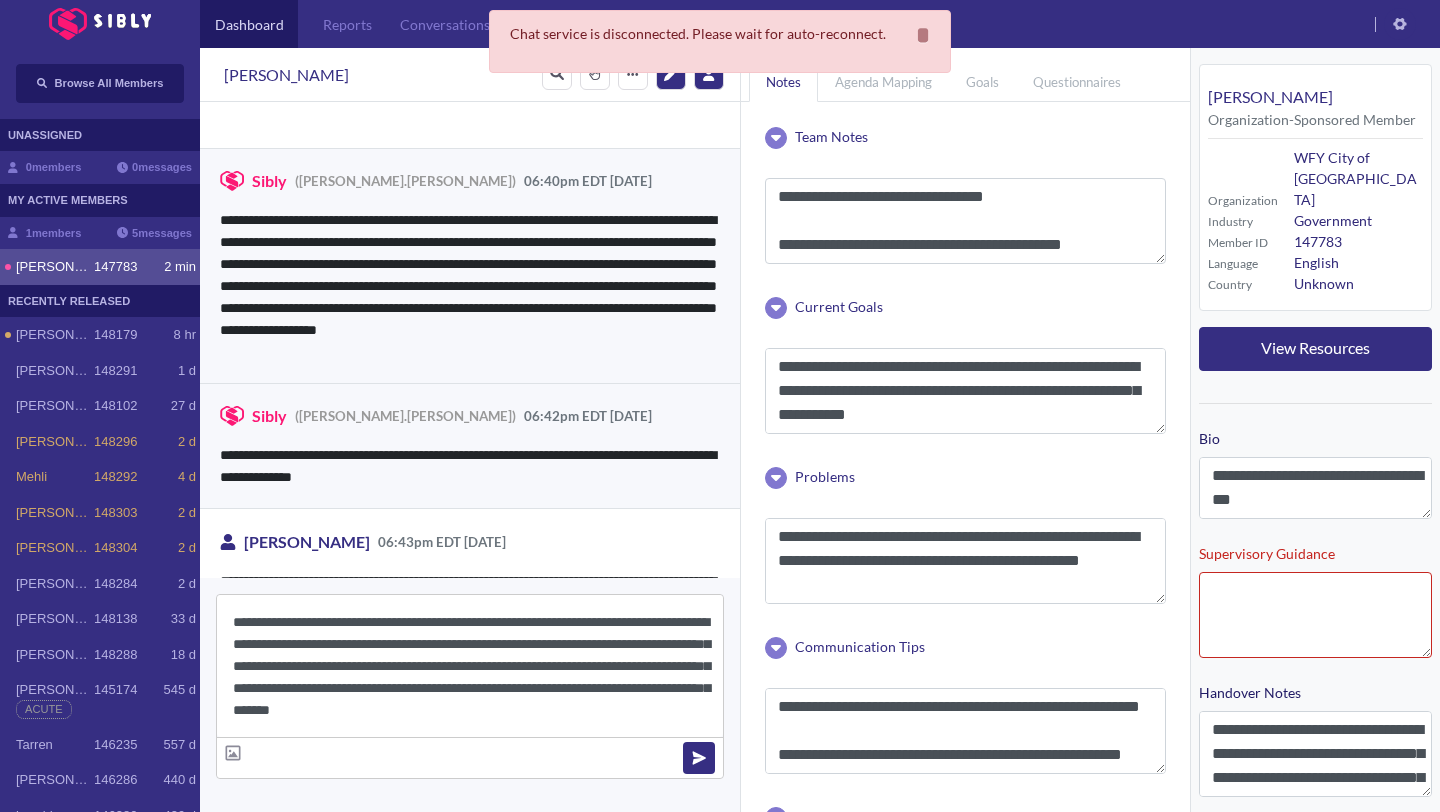 scroll, scrollTop: 22, scrollLeft: 0, axis: vertical 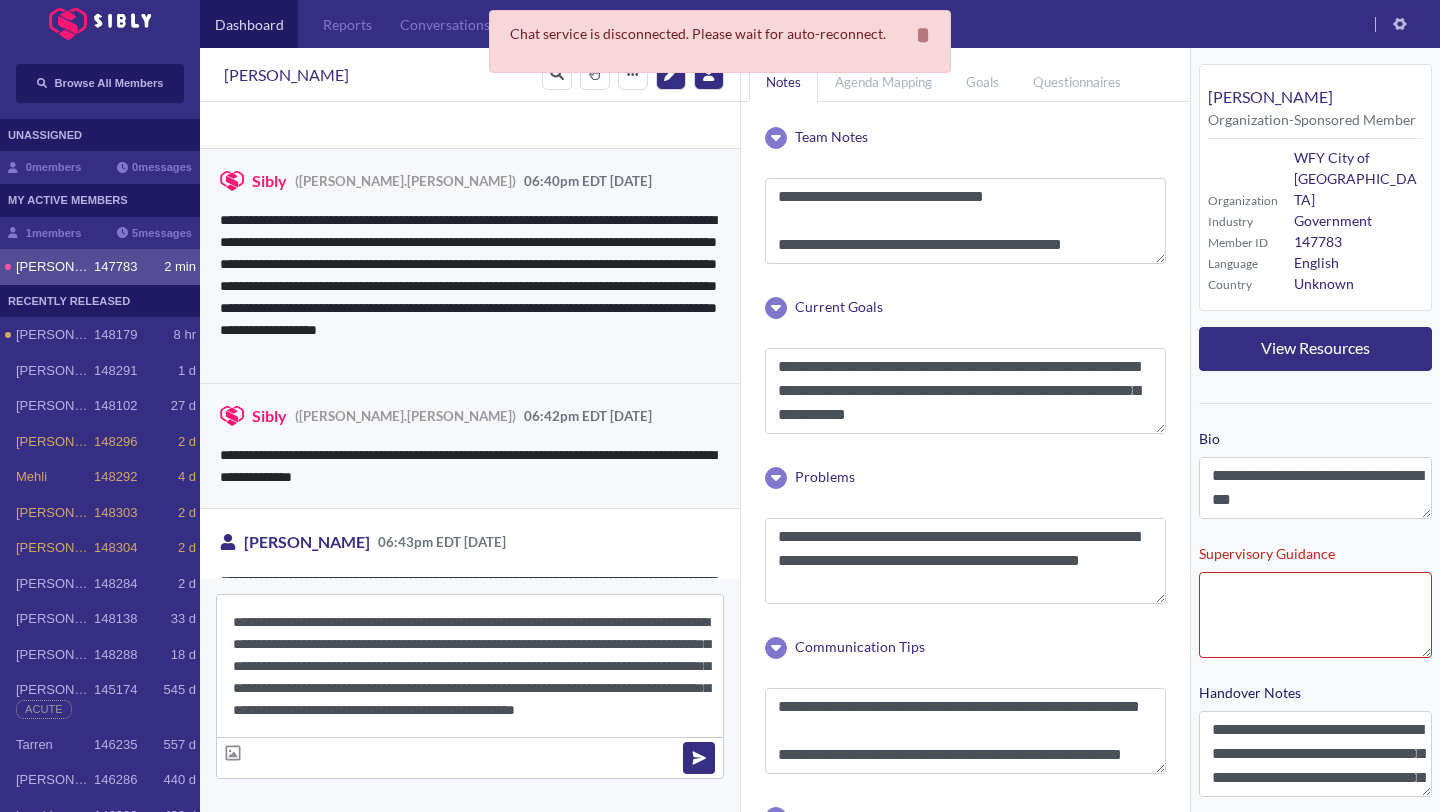 click on "**********" at bounding box center [470, 666] 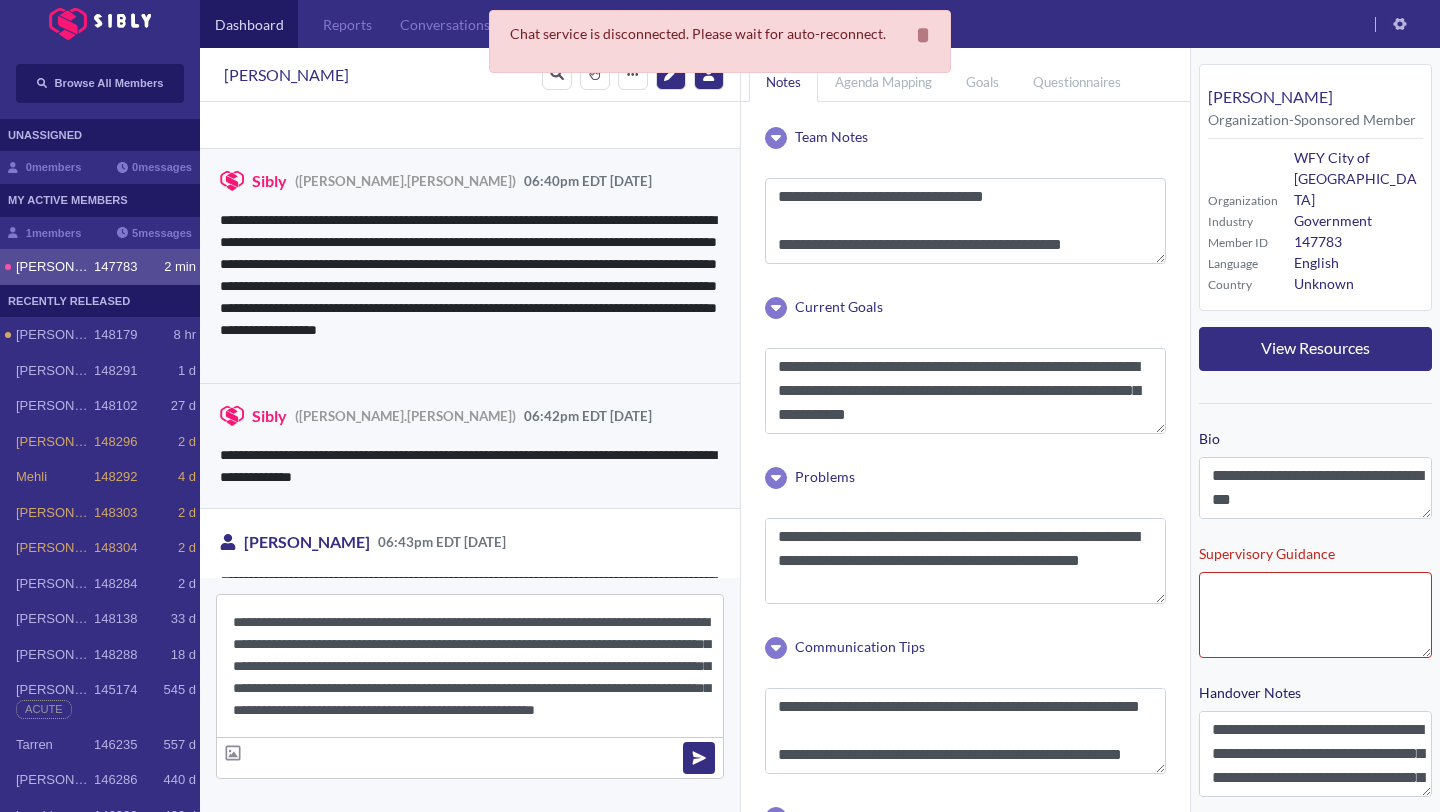 type on "**********" 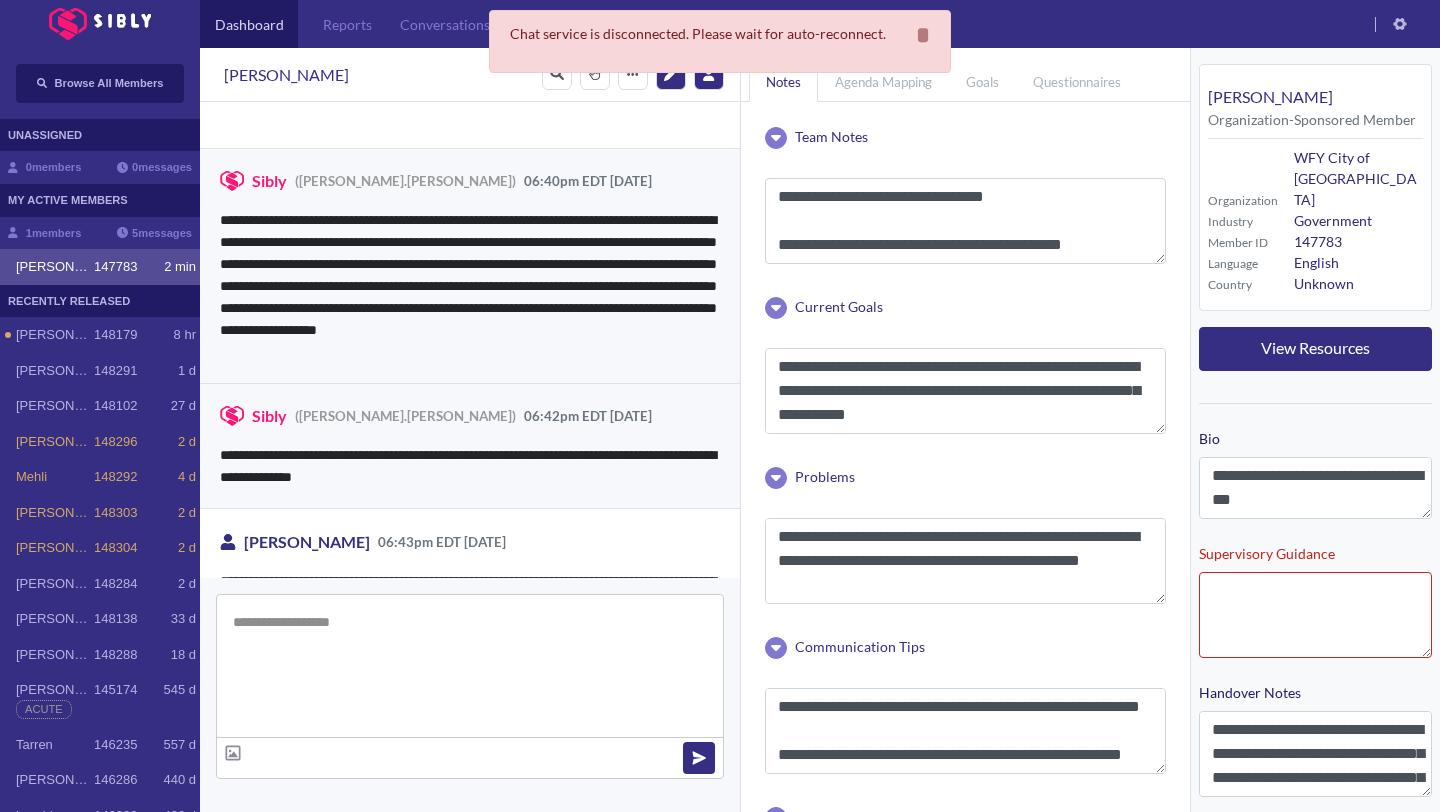 scroll, scrollTop: 0, scrollLeft: 0, axis: both 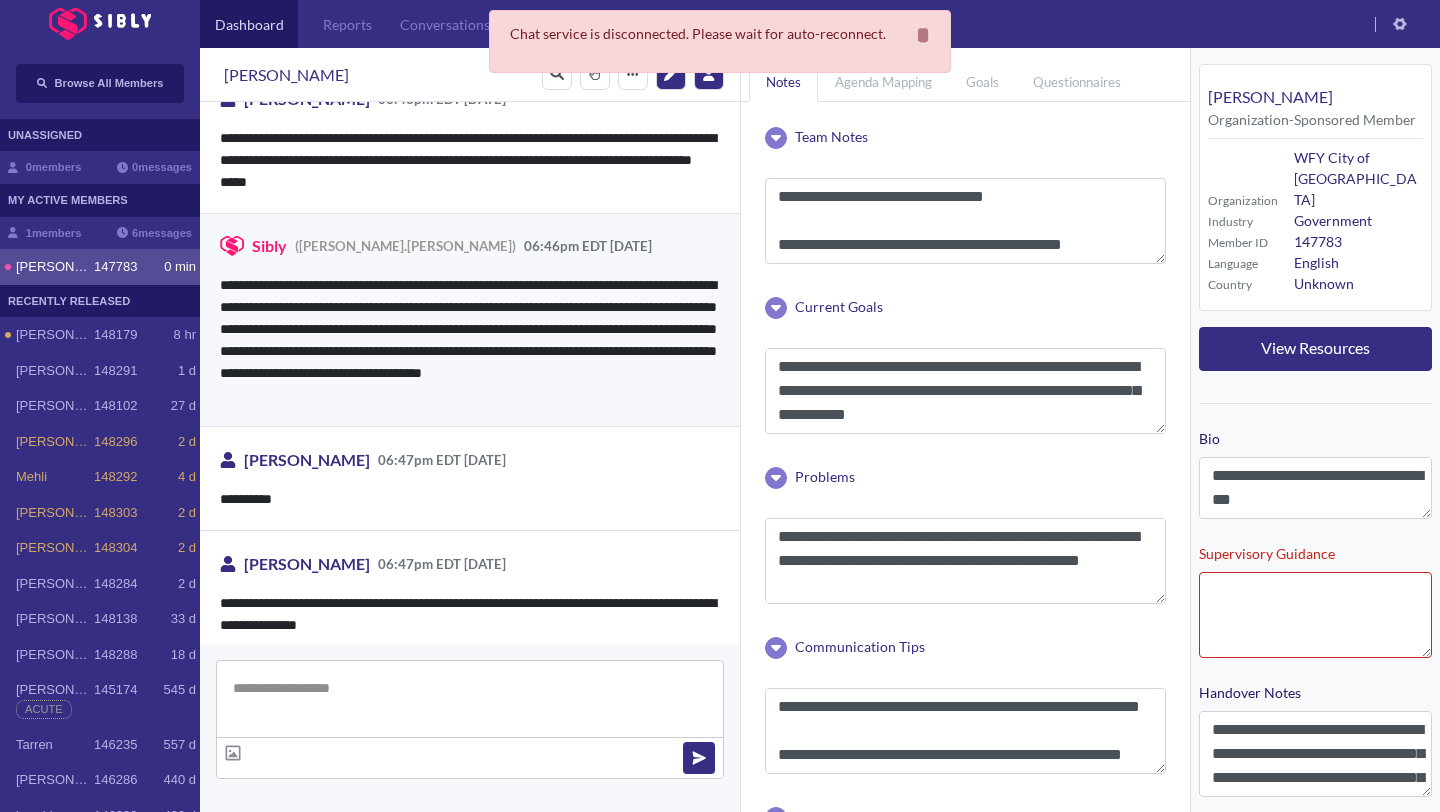 click at bounding box center [470, 699] 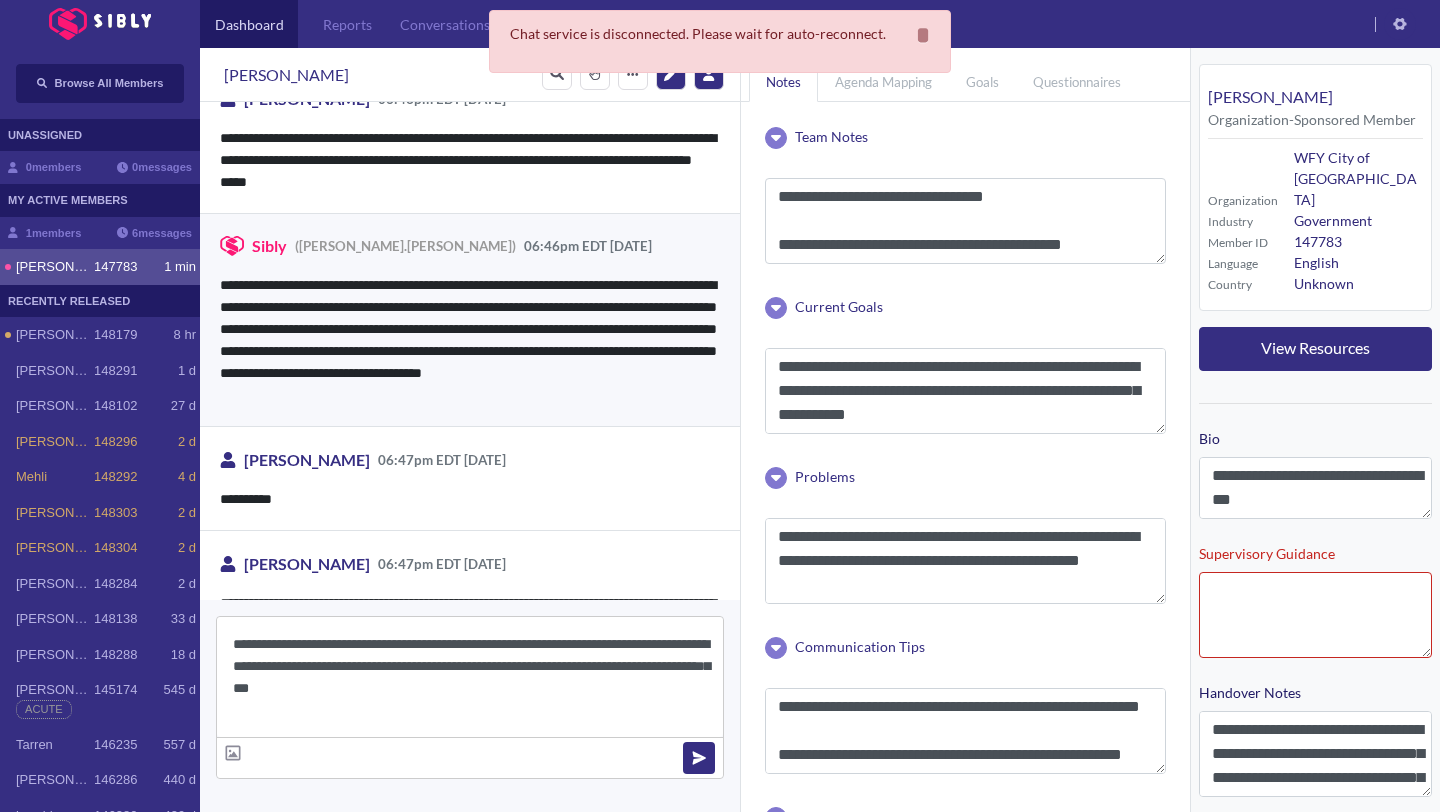 type on "**********" 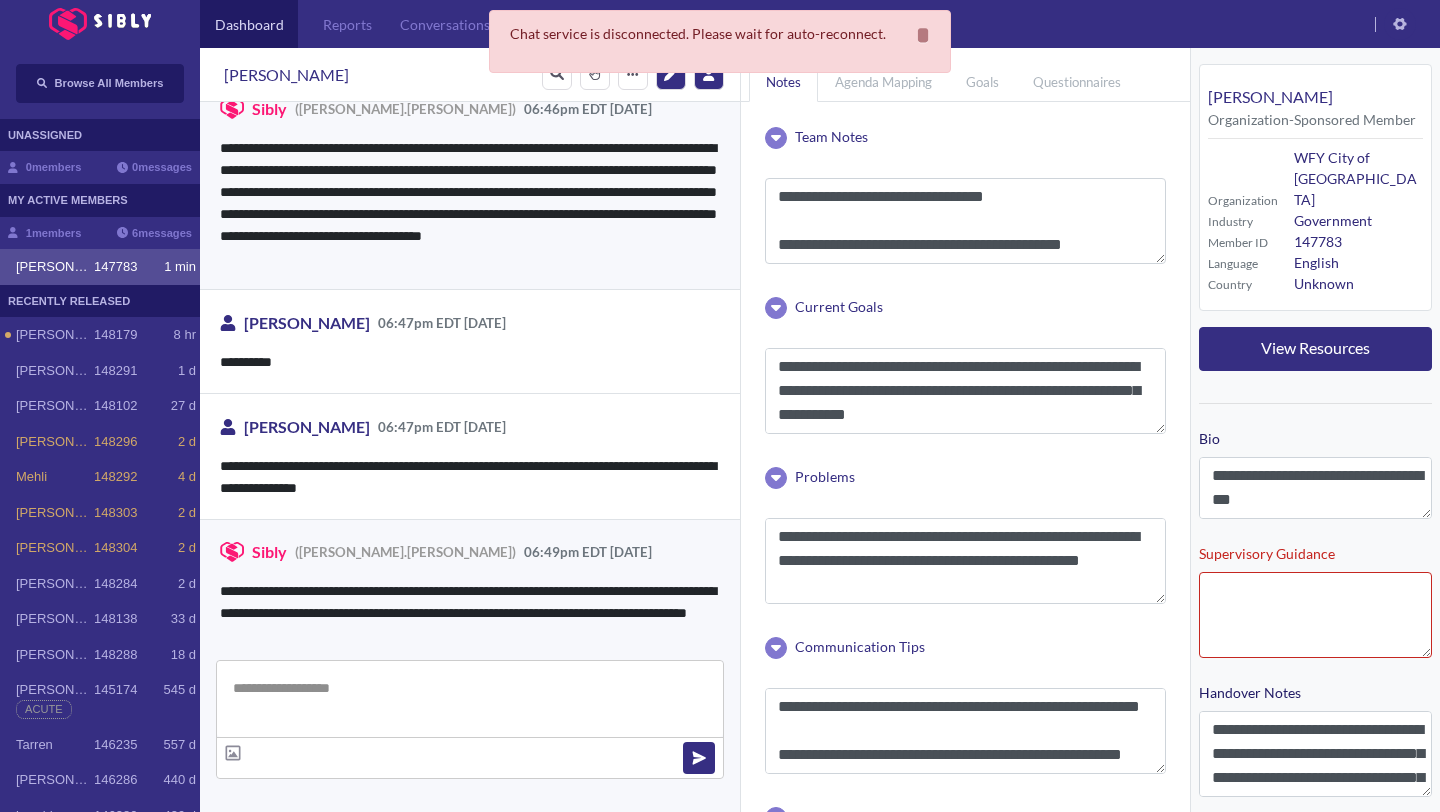 scroll, scrollTop: 13550, scrollLeft: 0, axis: vertical 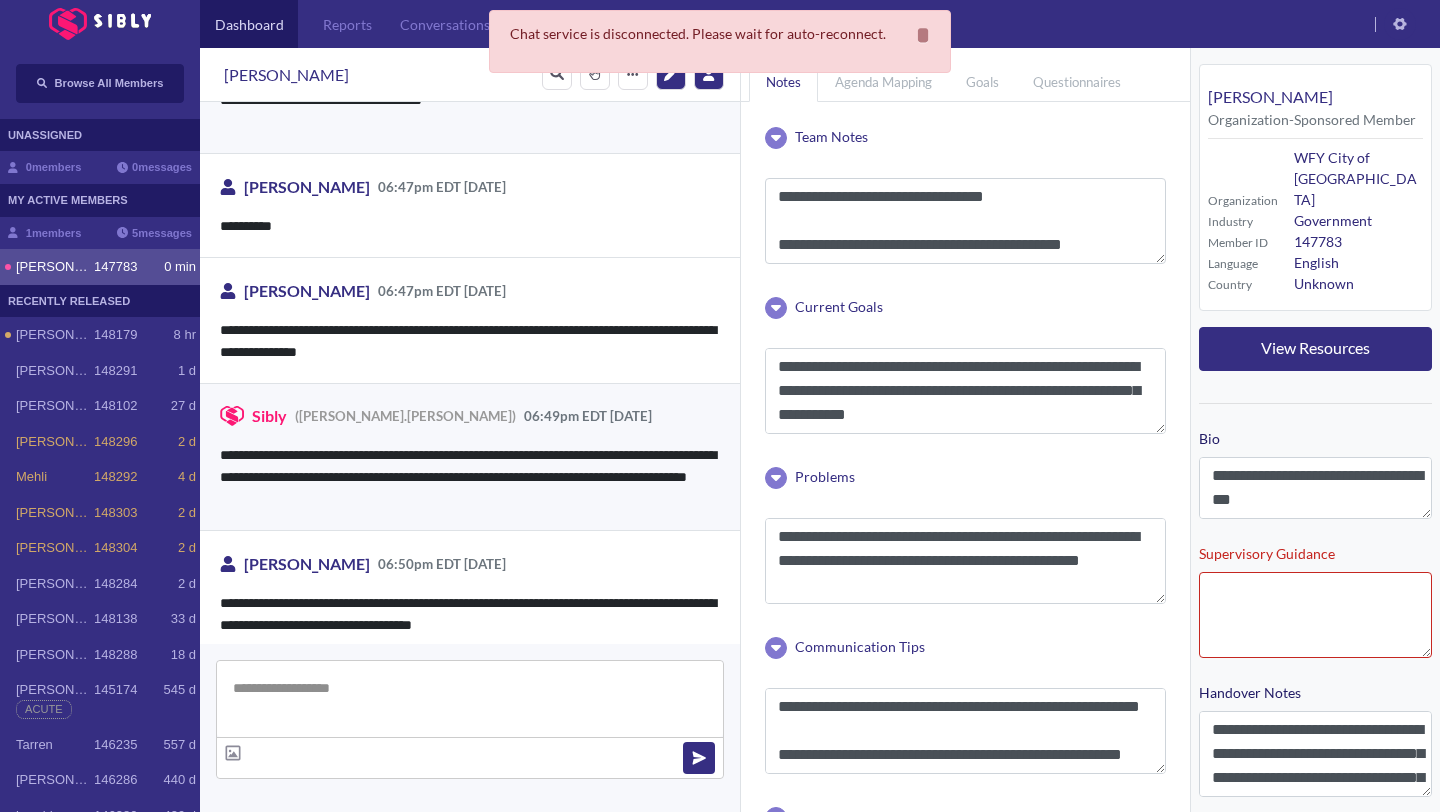 click at bounding box center (470, 699) 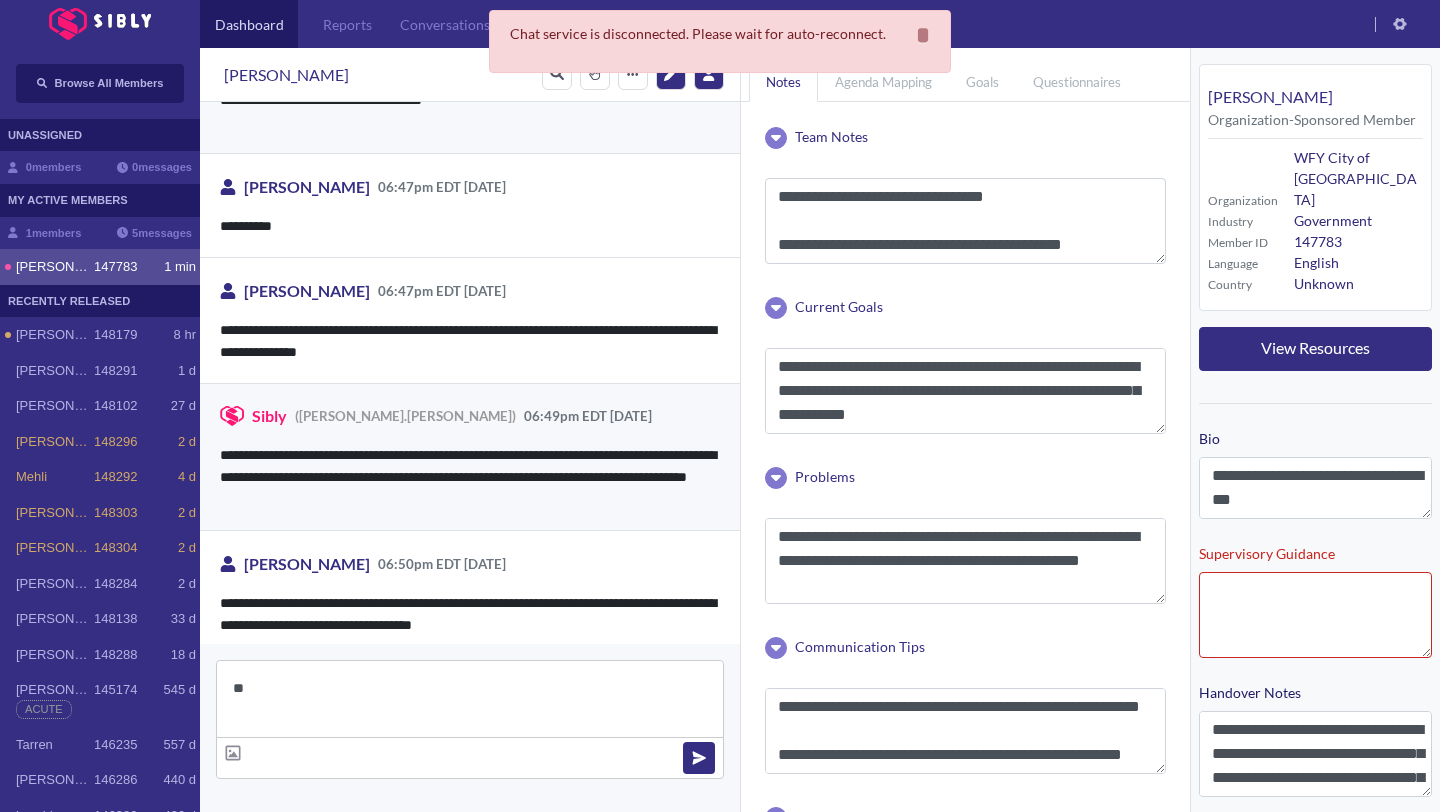 type on "*" 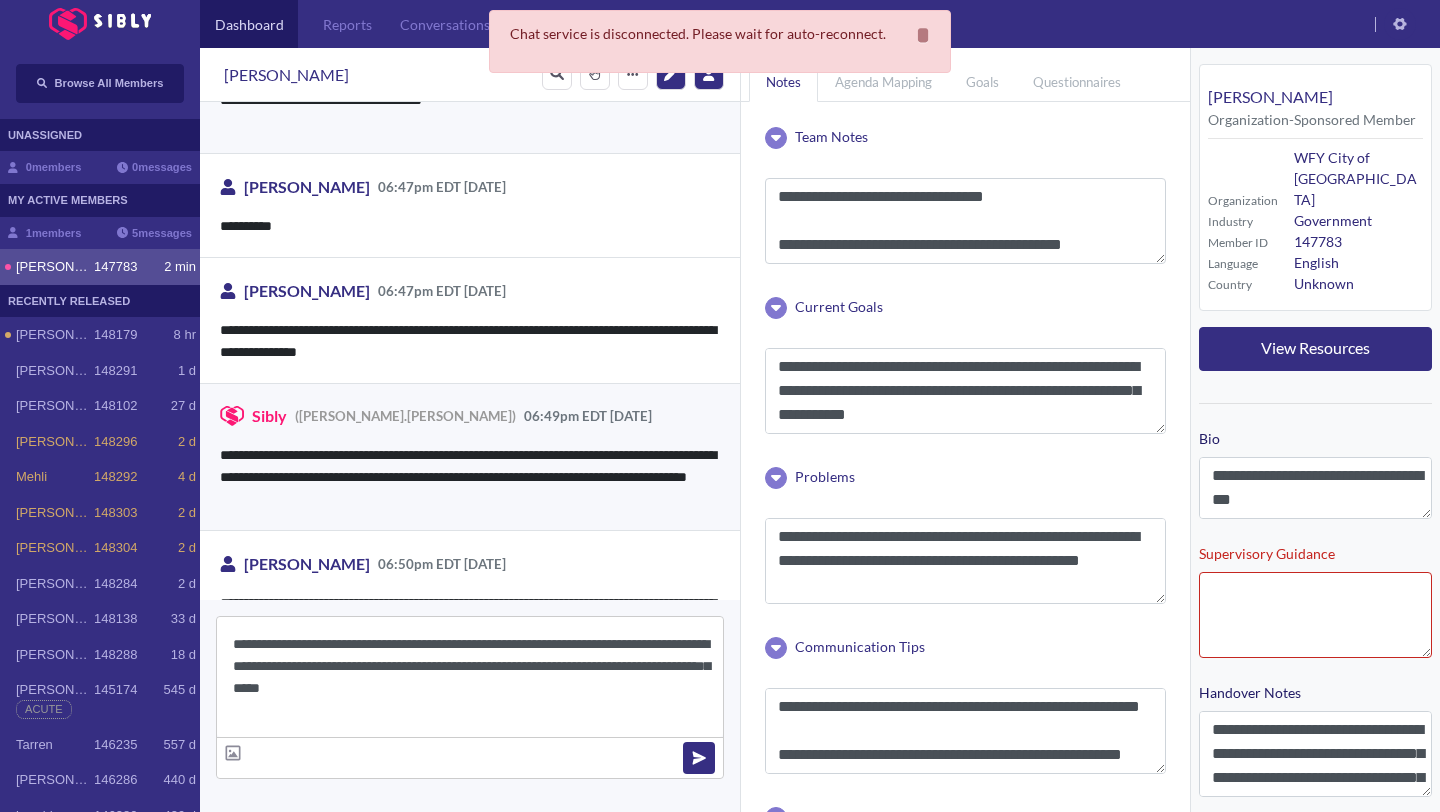 type on "**********" 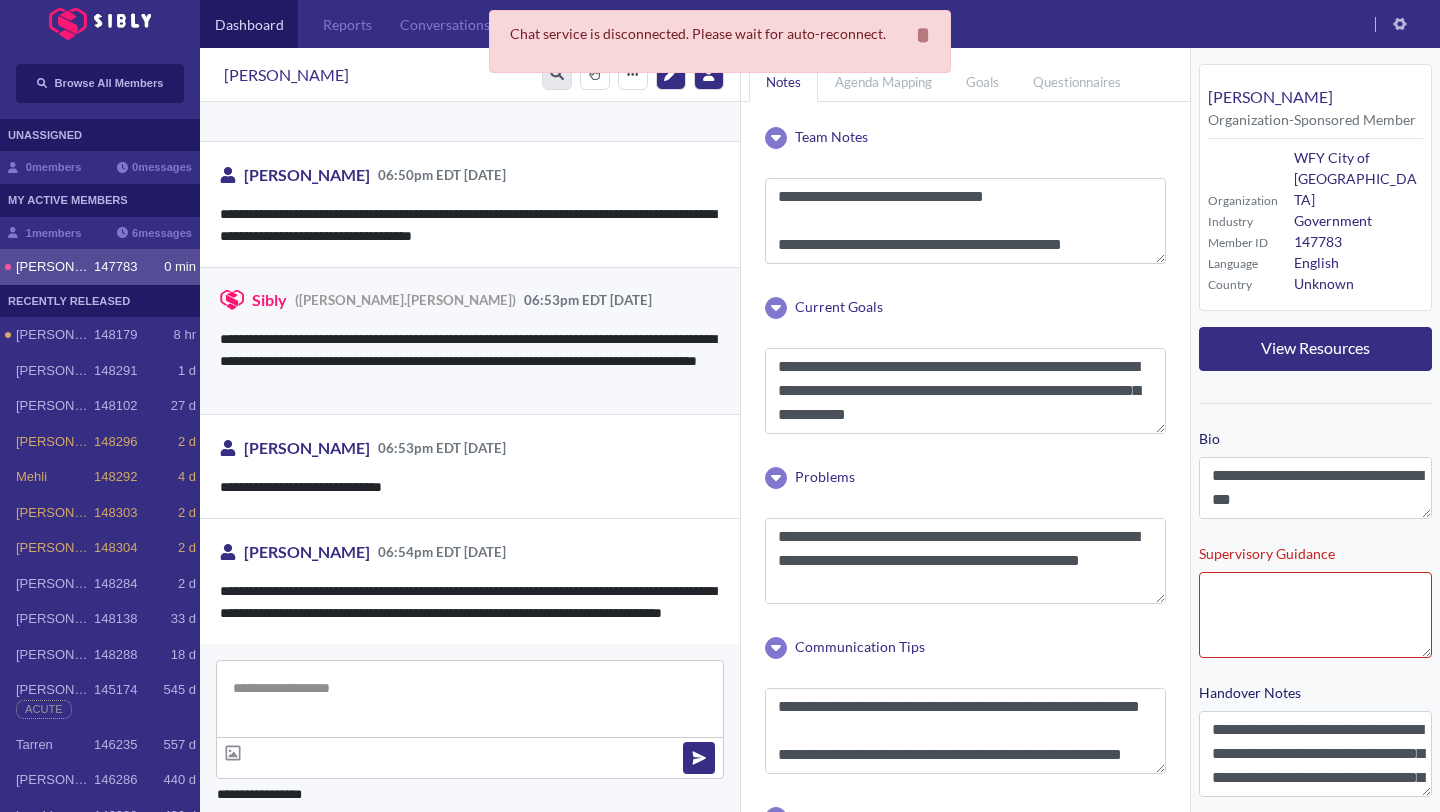 scroll, scrollTop: 14075, scrollLeft: 0, axis: vertical 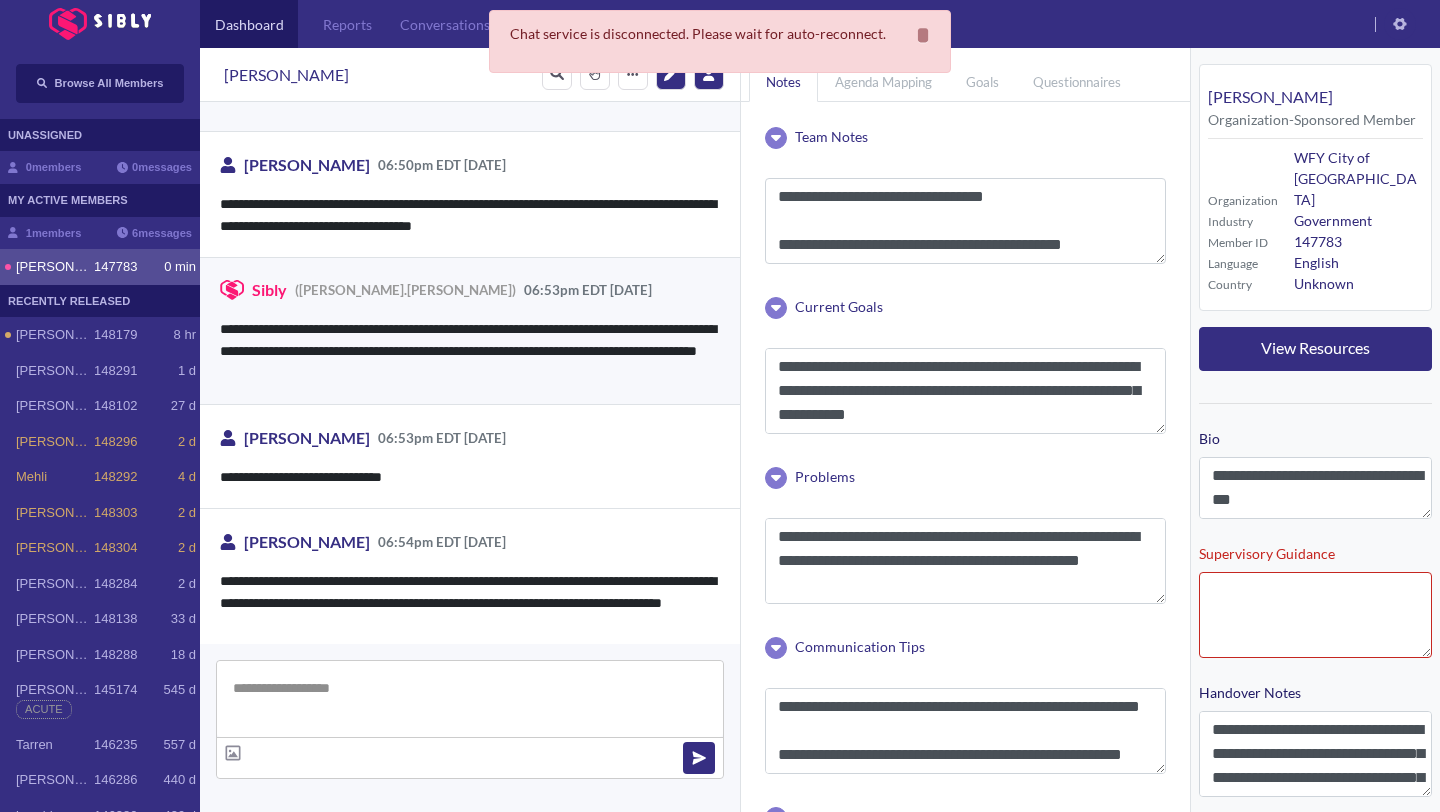 click at bounding box center (470, 699) 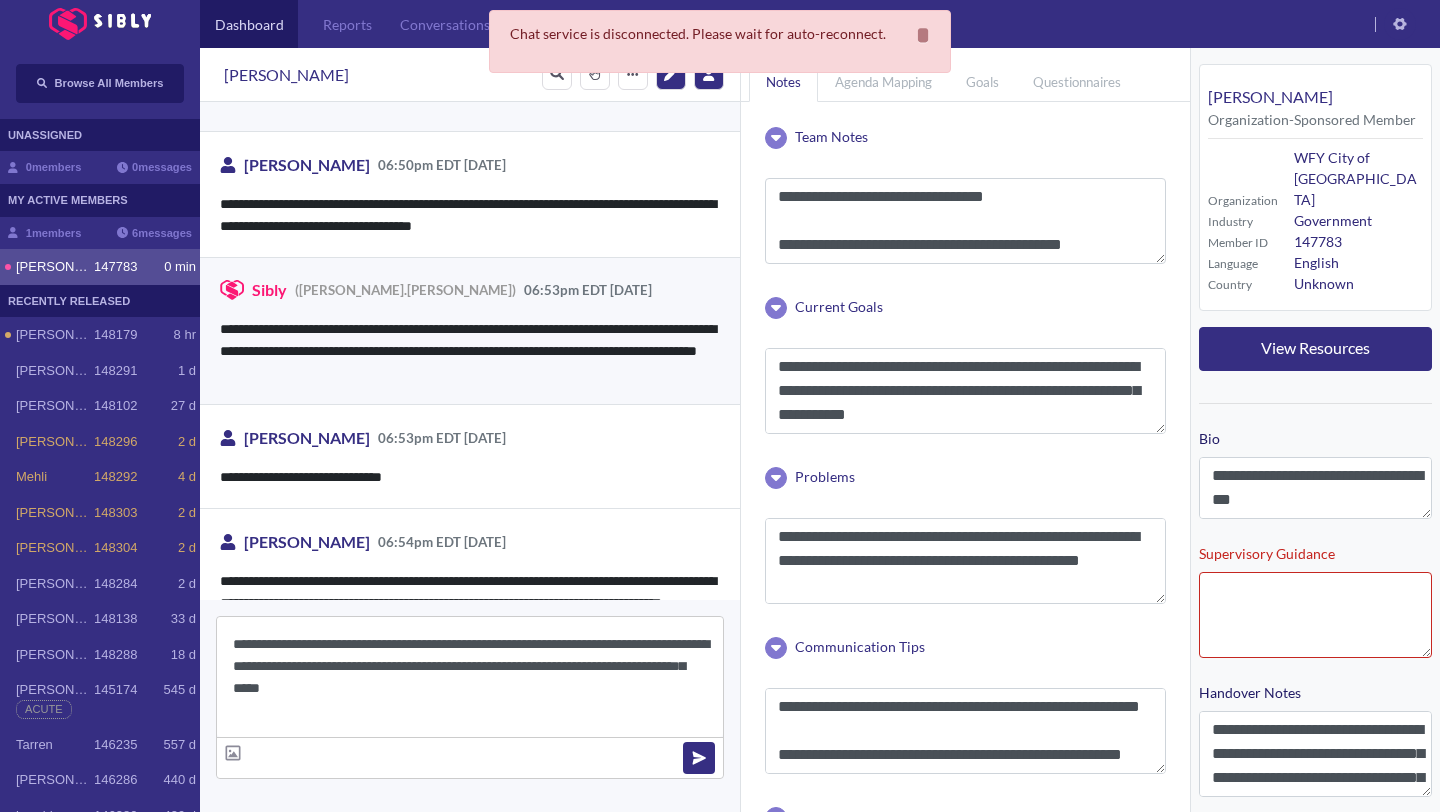 type on "**********" 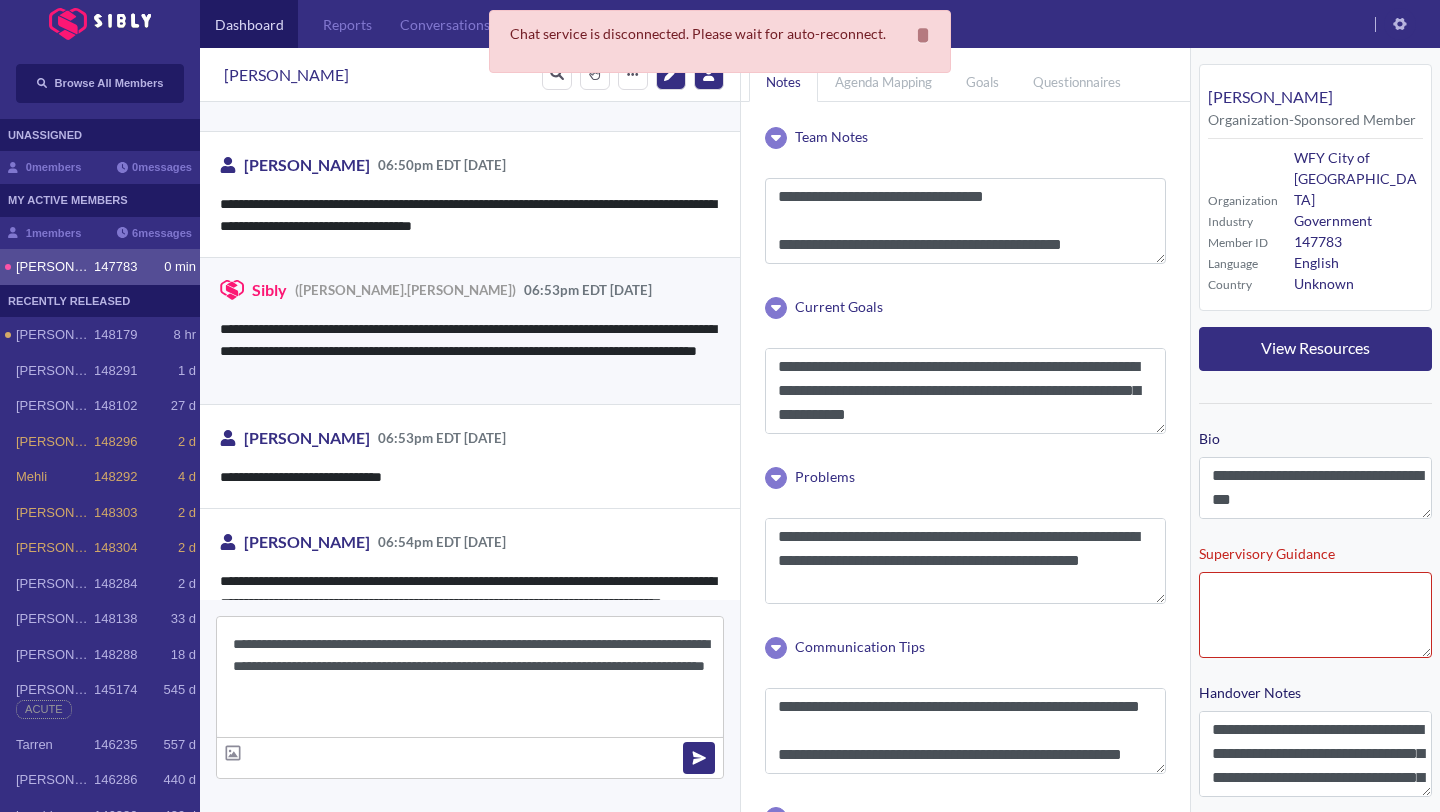 type 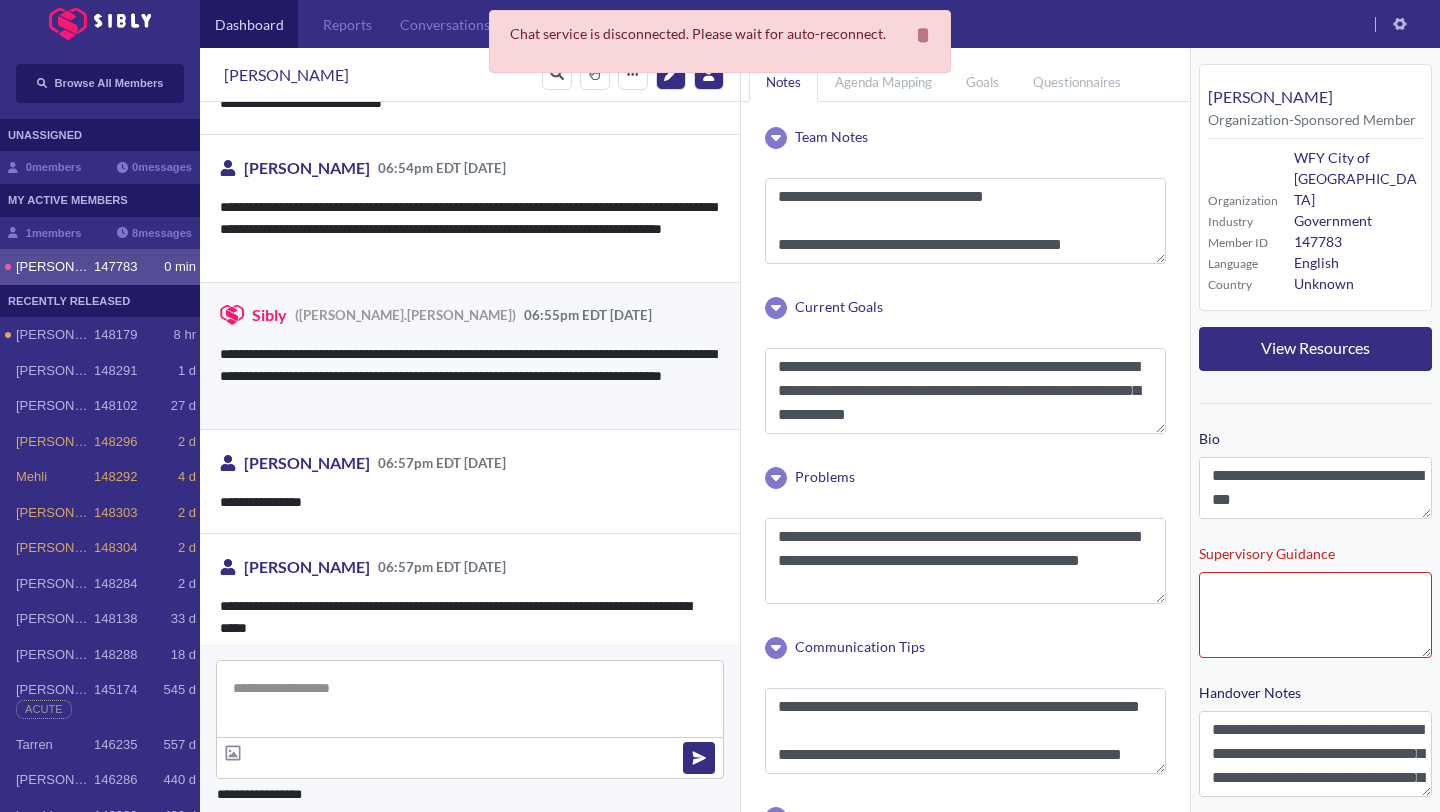 scroll, scrollTop: 14452, scrollLeft: 0, axis: vertical 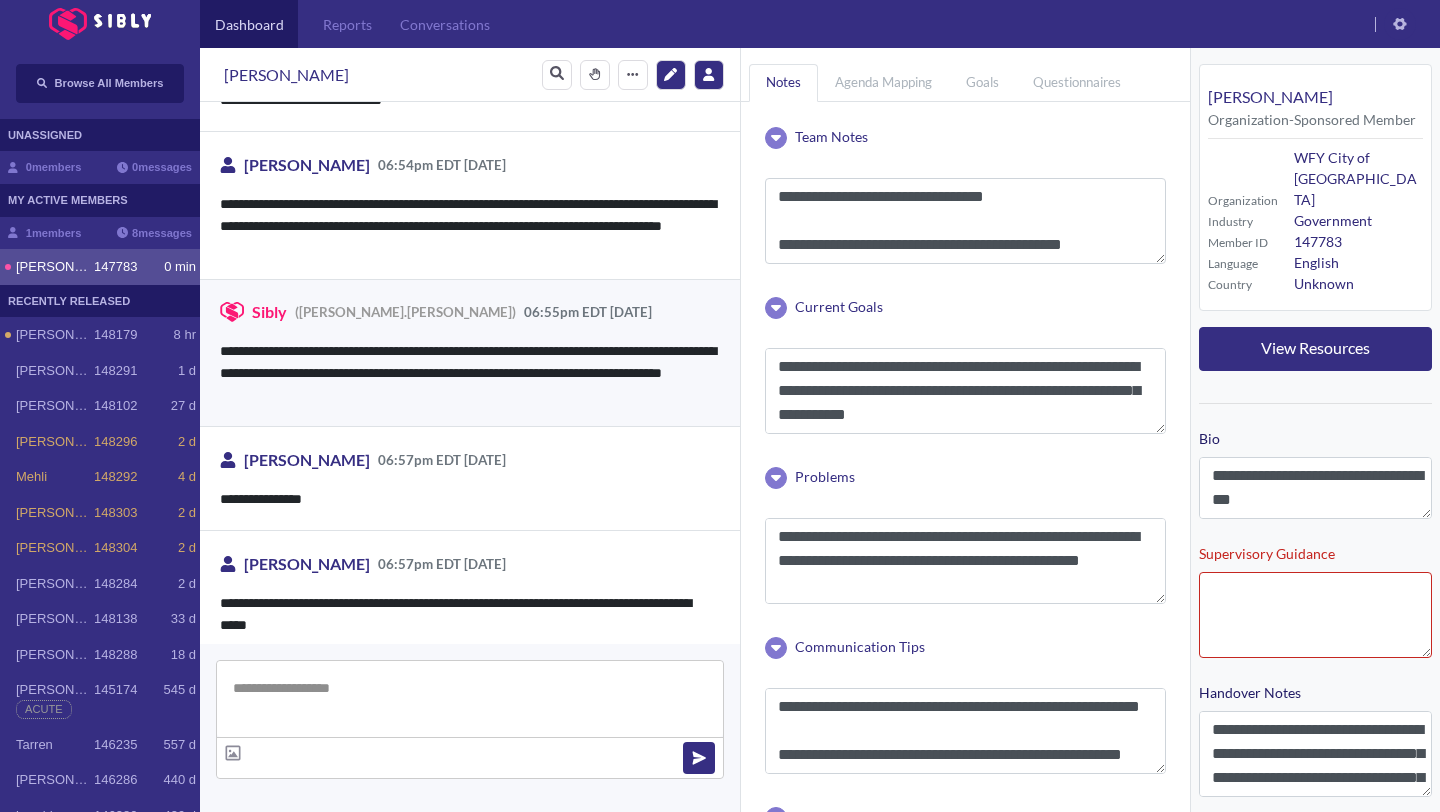 click at bounding box center [470, 699] 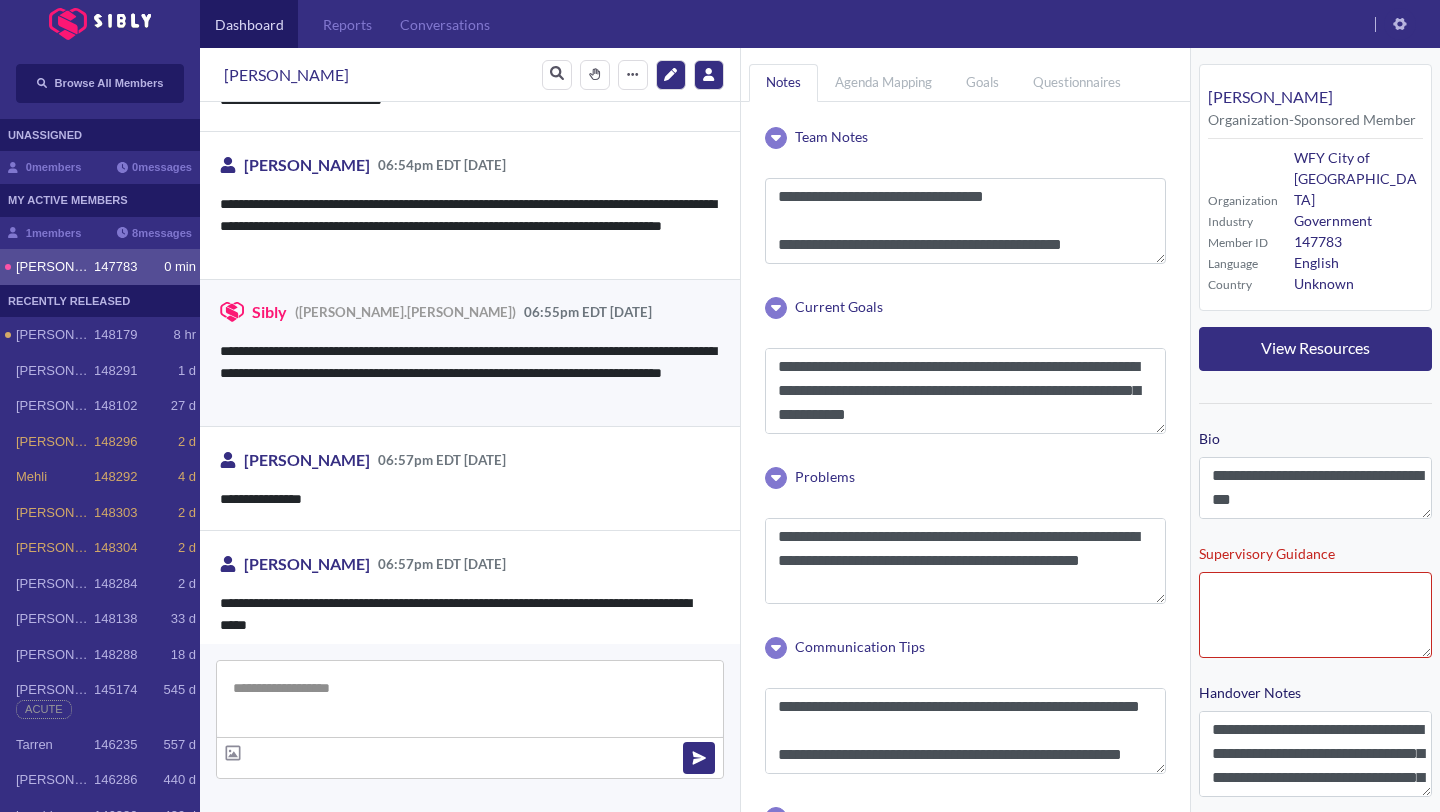 type on "*" 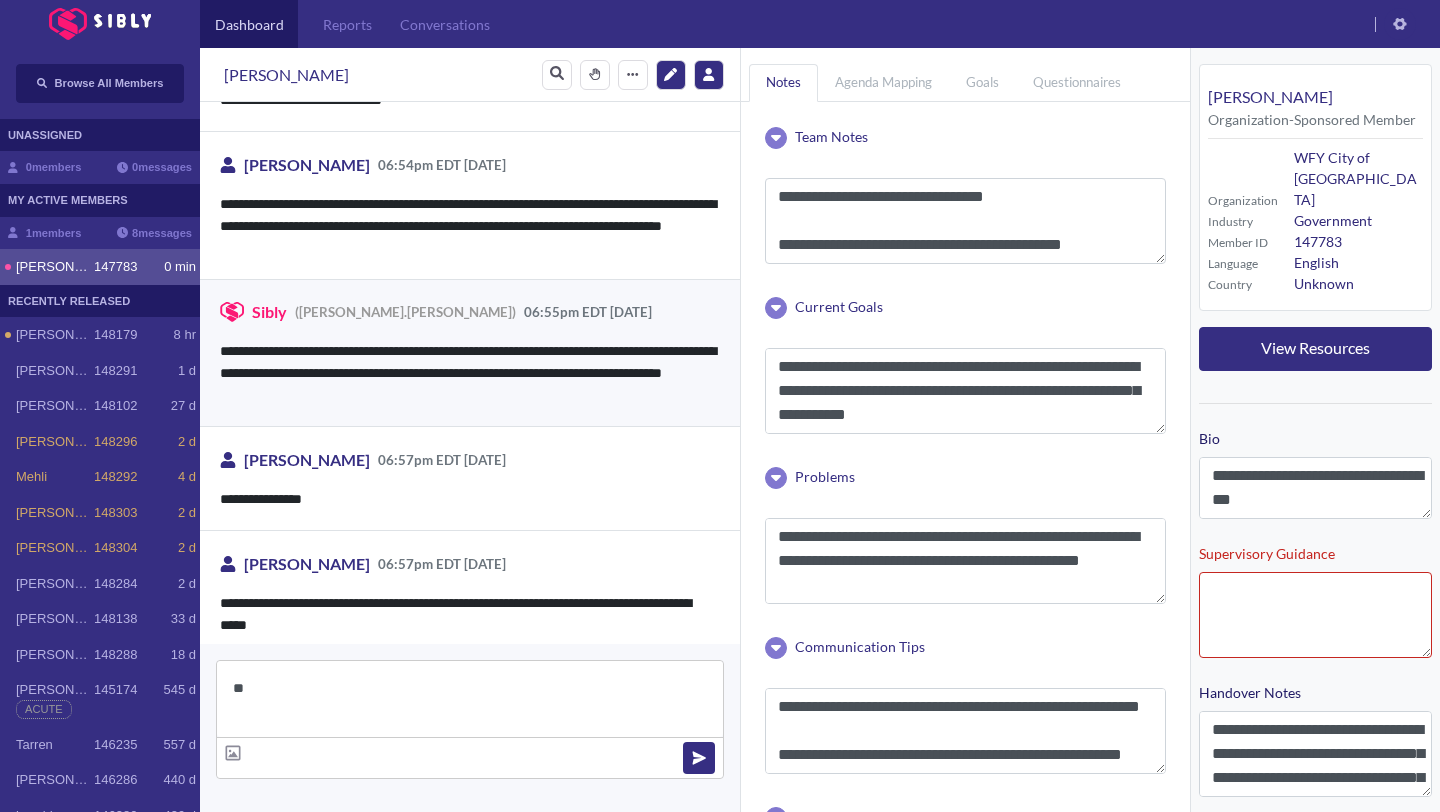 type on "*" 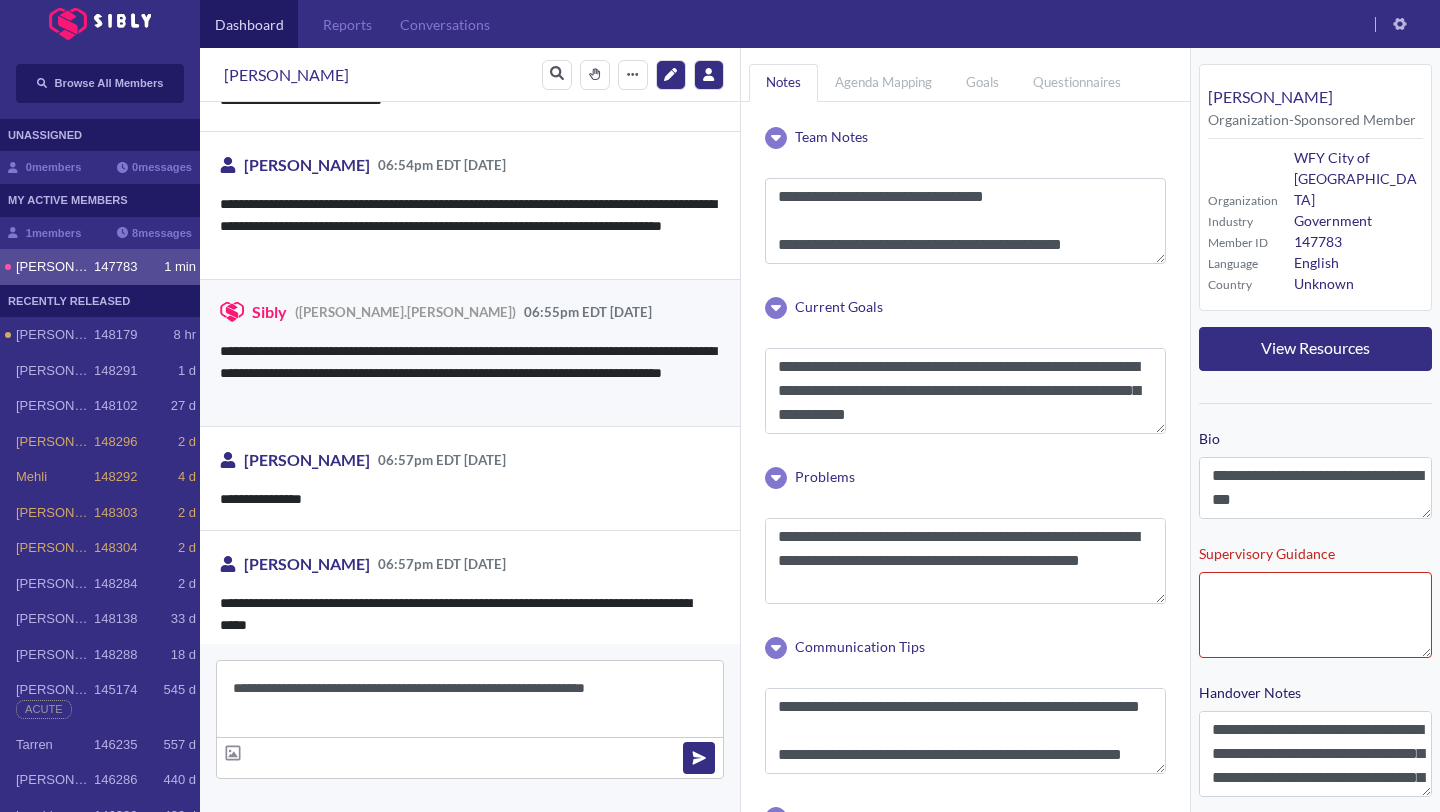 click on "**********" at bounding box center (470, 699) 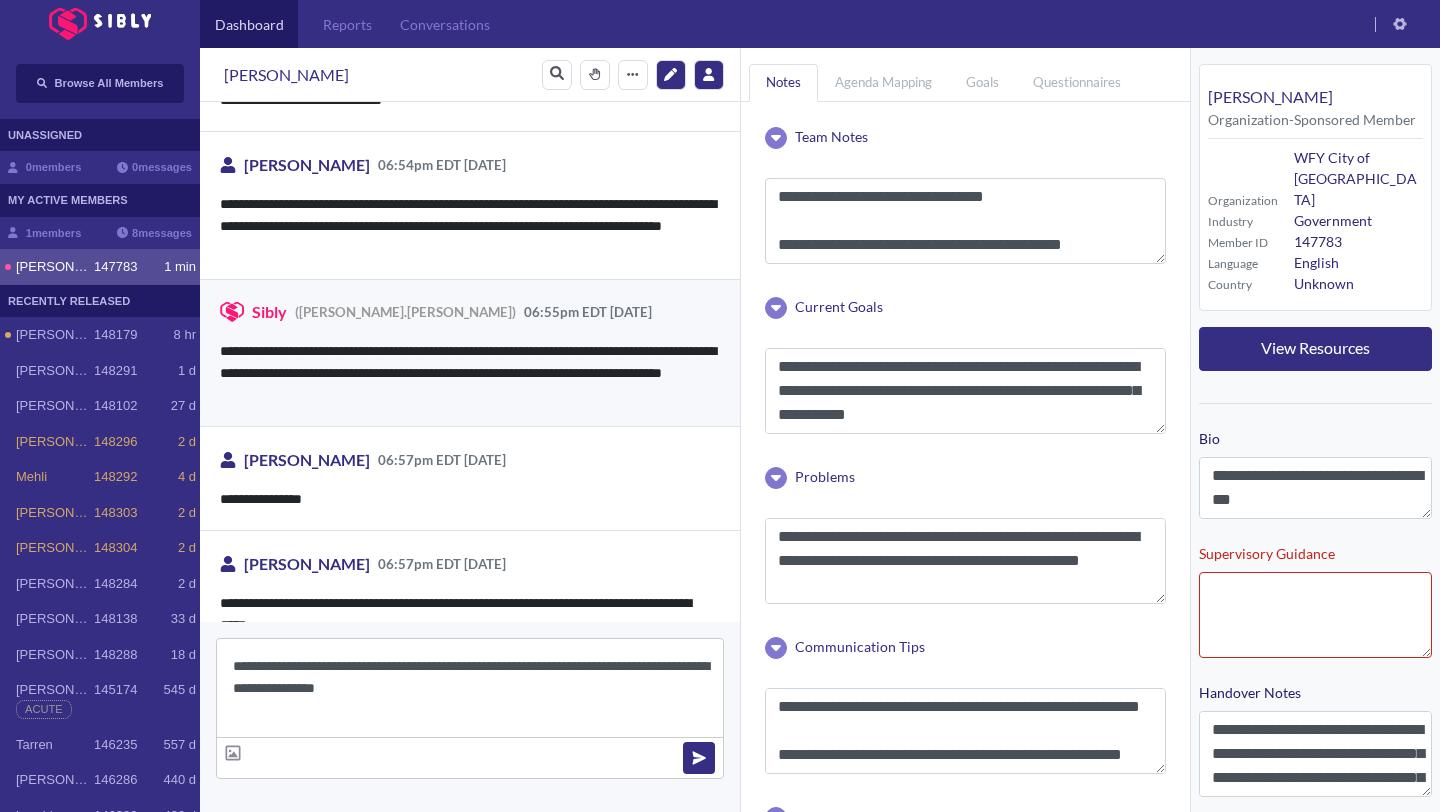 type on "**********" 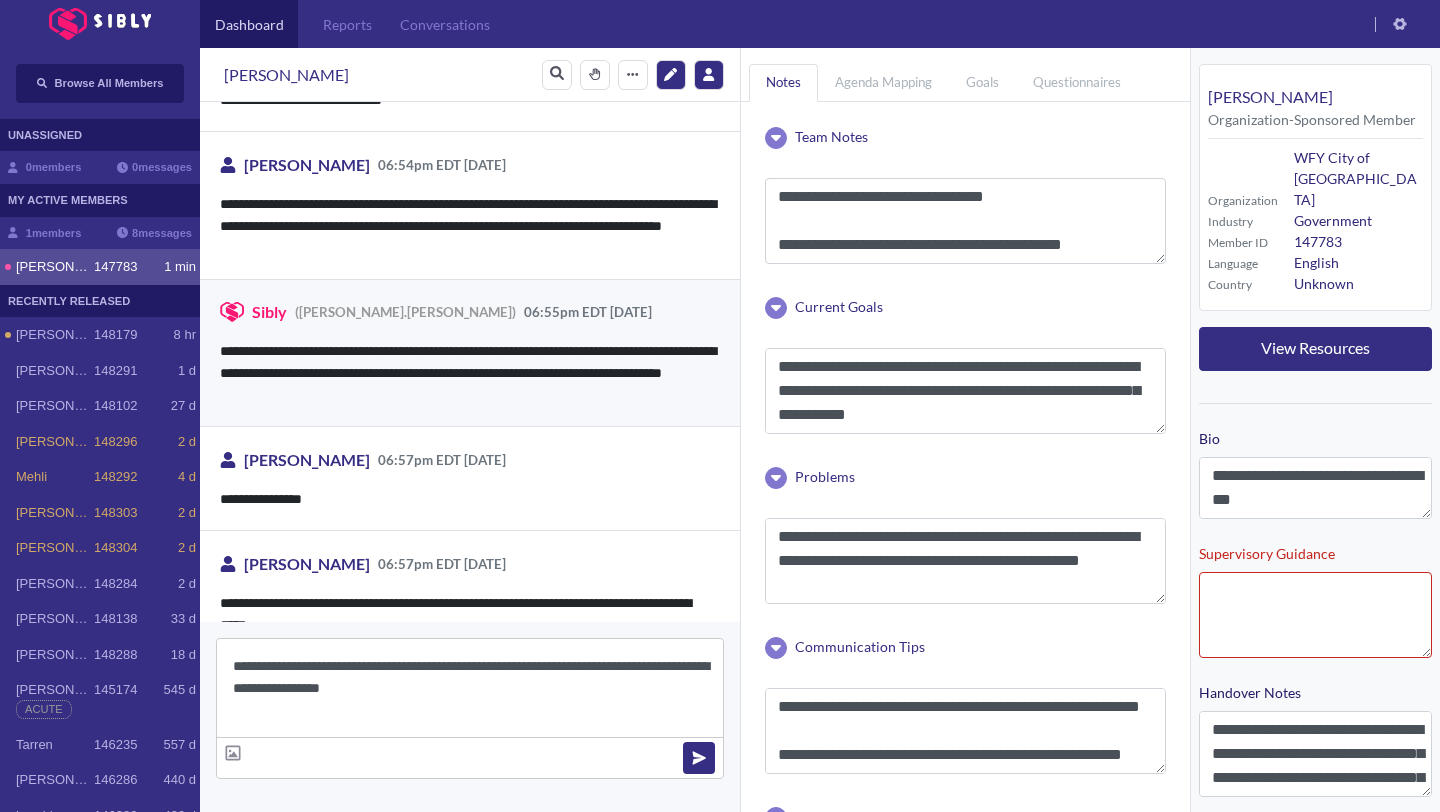 click on "**********" at bounding box center (470, 688) 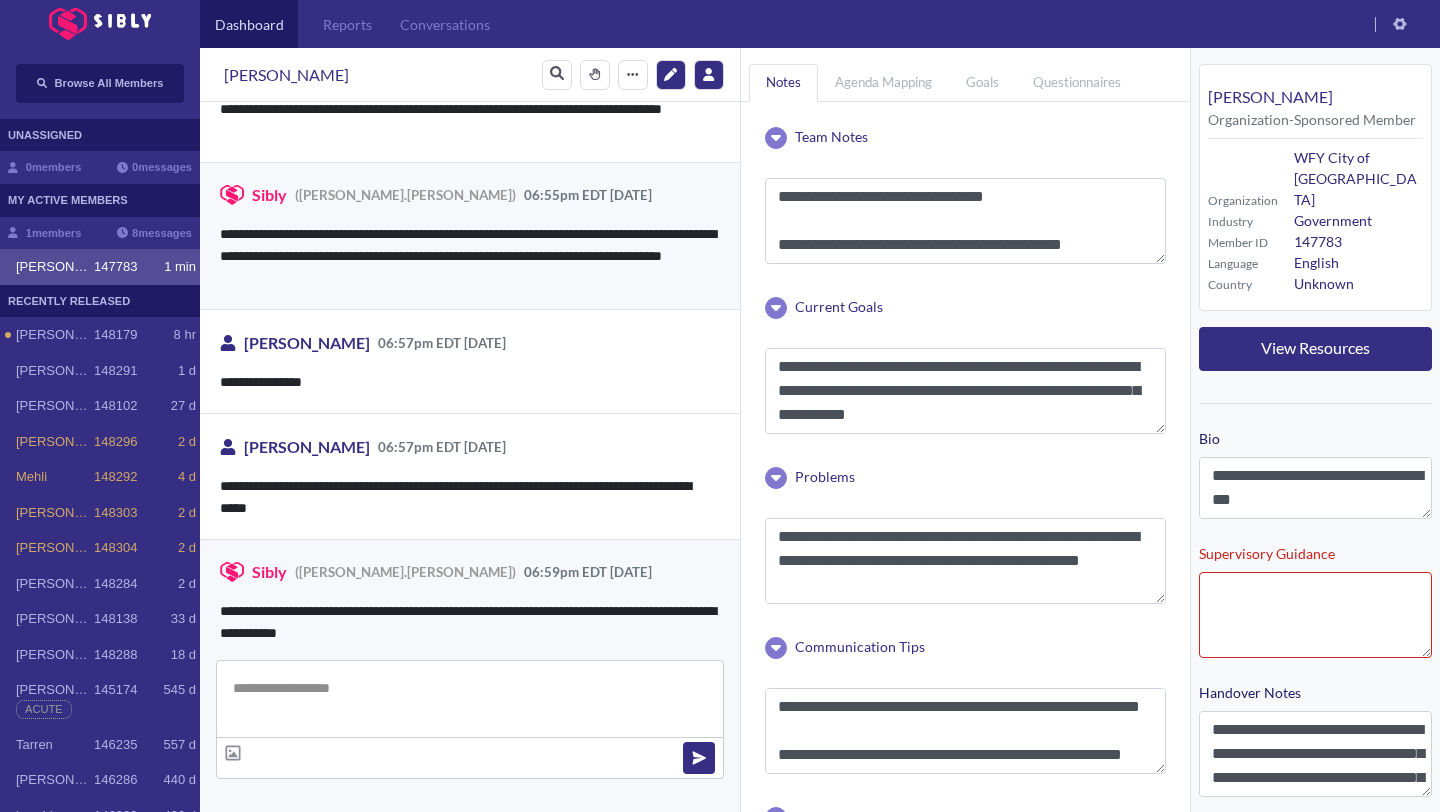 scroll, scrollTop: 4052, scrollLeft: 0, axis: vertical 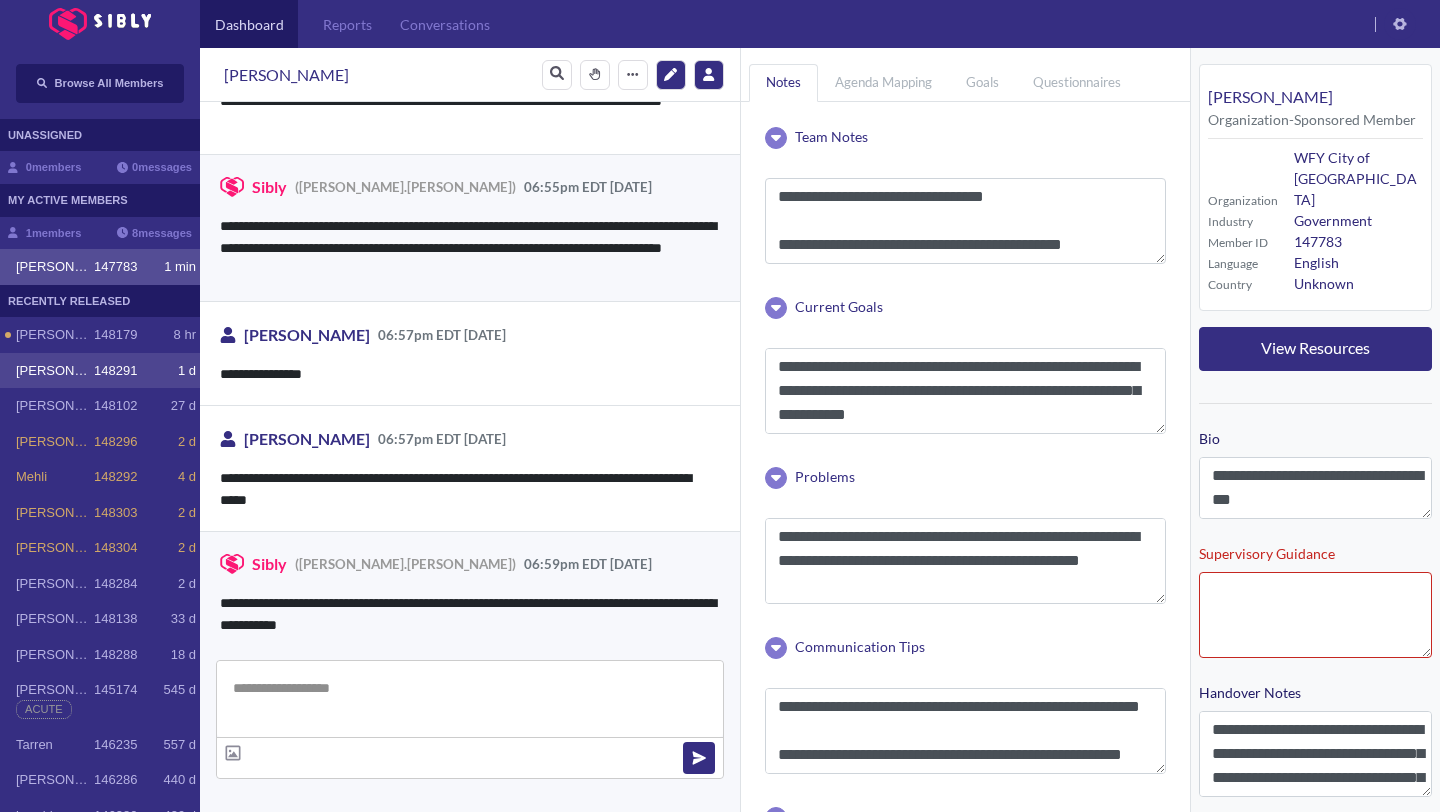 click on "Luis 148291 1 d" at bounding box center (106, 371) 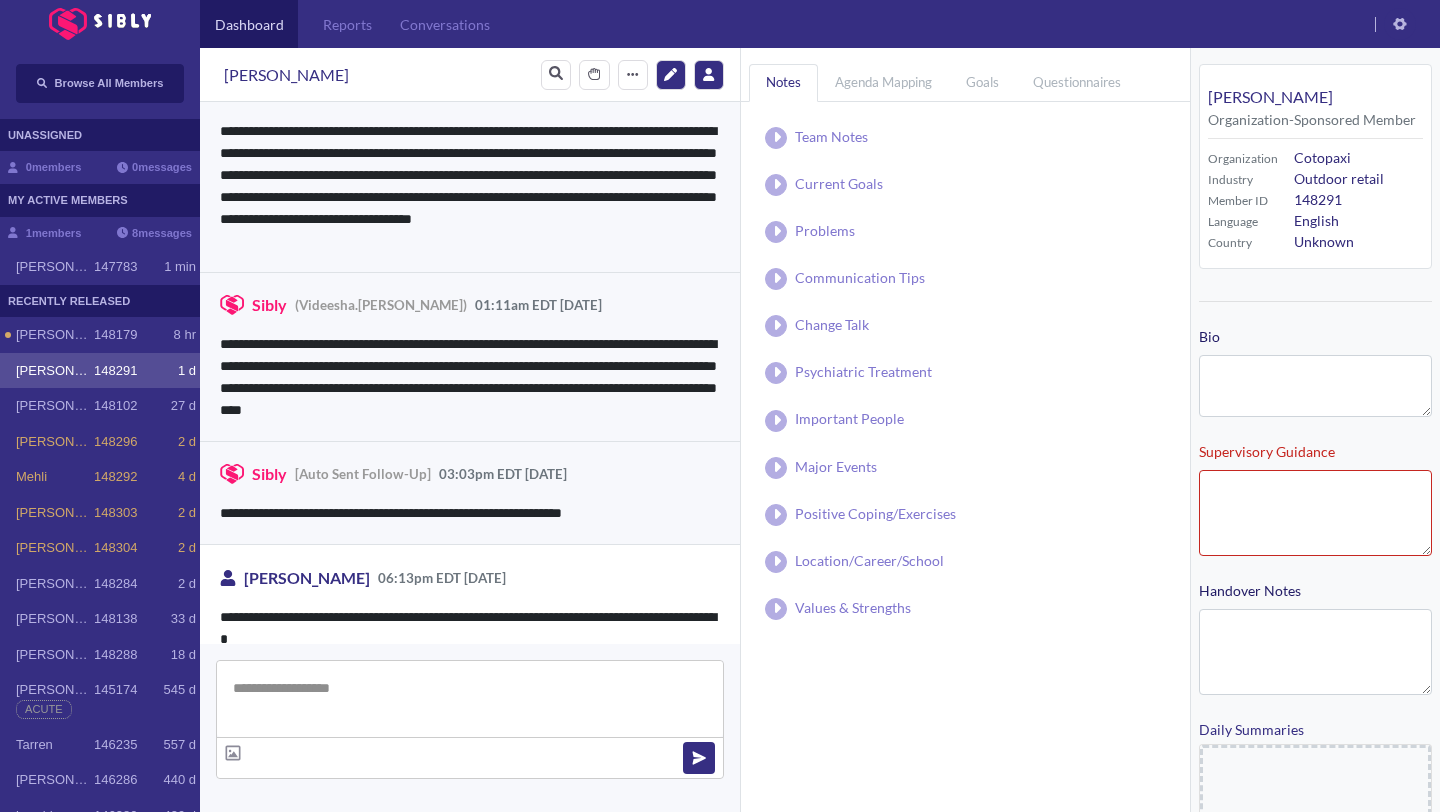 scroll, scrollTop: 4033, scrollLeft: 0, axis: vertical 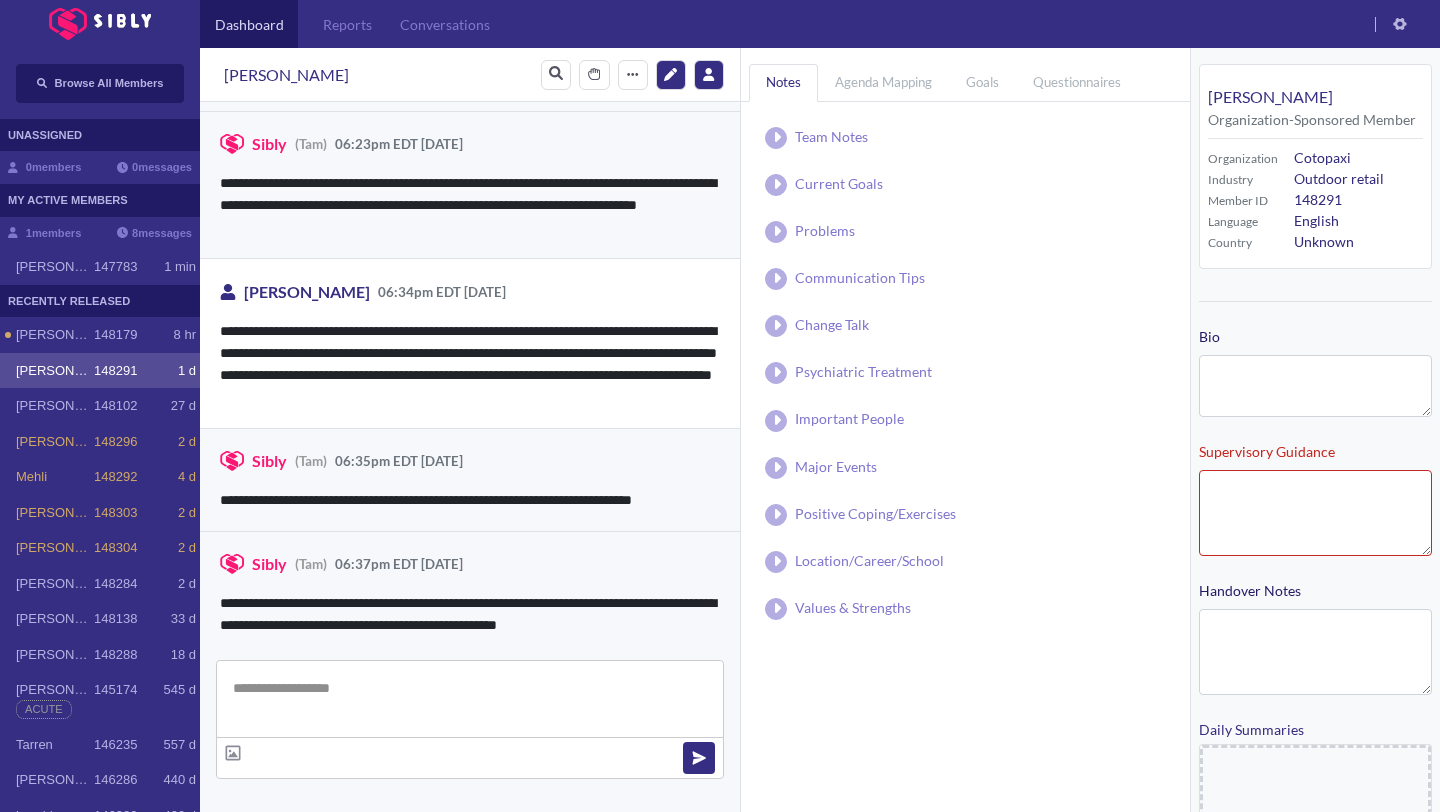 type on "**********" 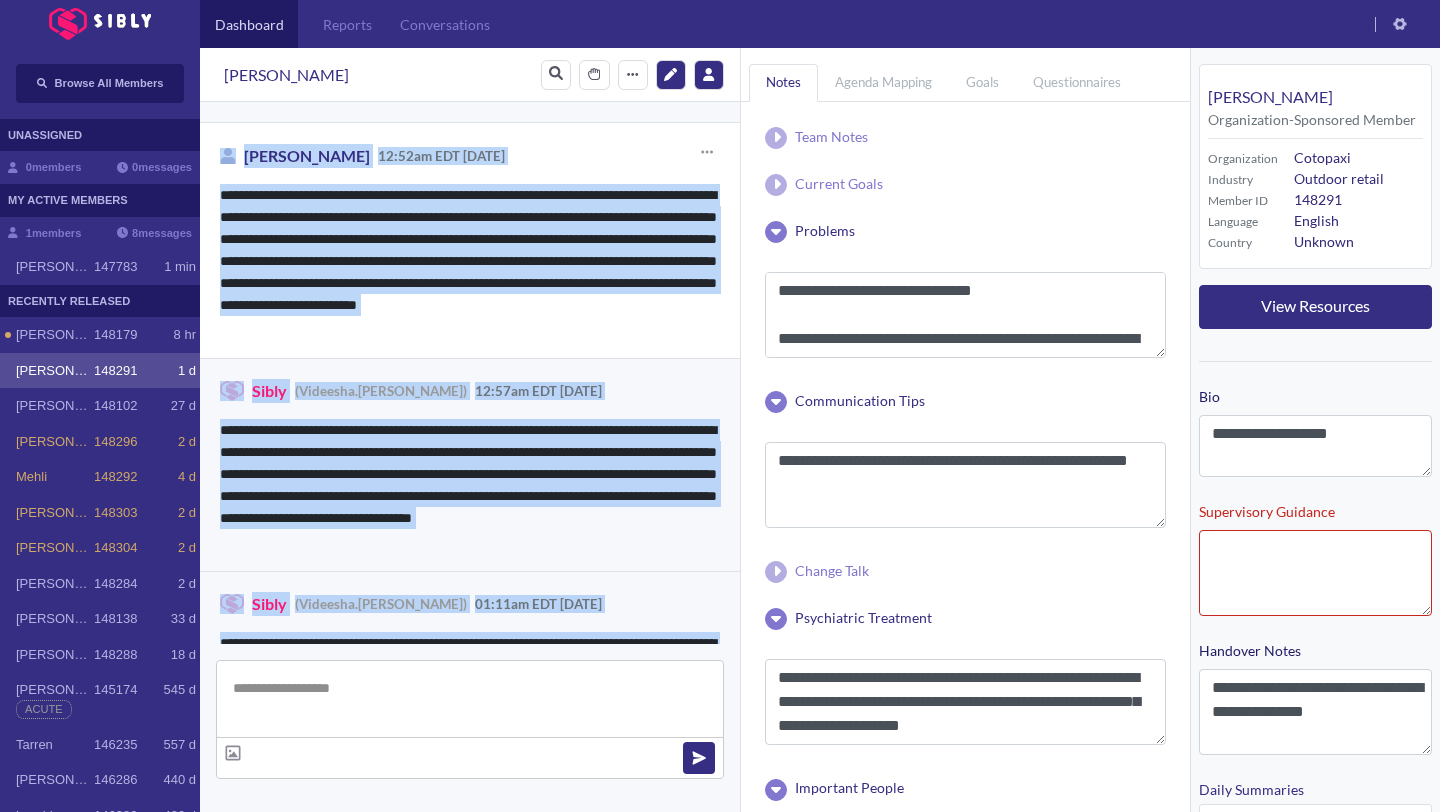 scroll, scrollTop: 3026, scrollLeft: 0, axis: vertical 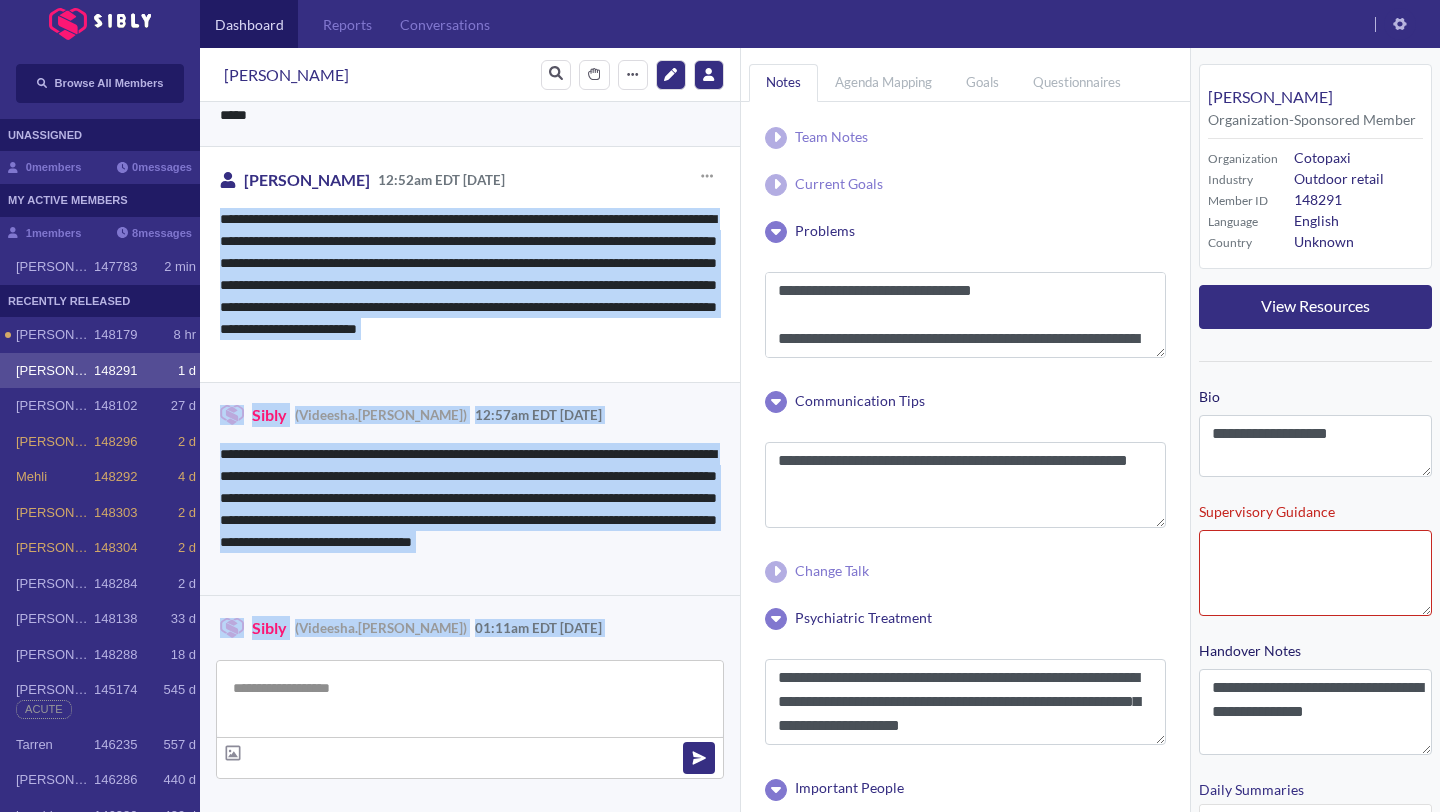 drag, startPoint x: 379, startPoint y: 240, endPoint x: 395, endPoint y: 170, distance: 71.80529 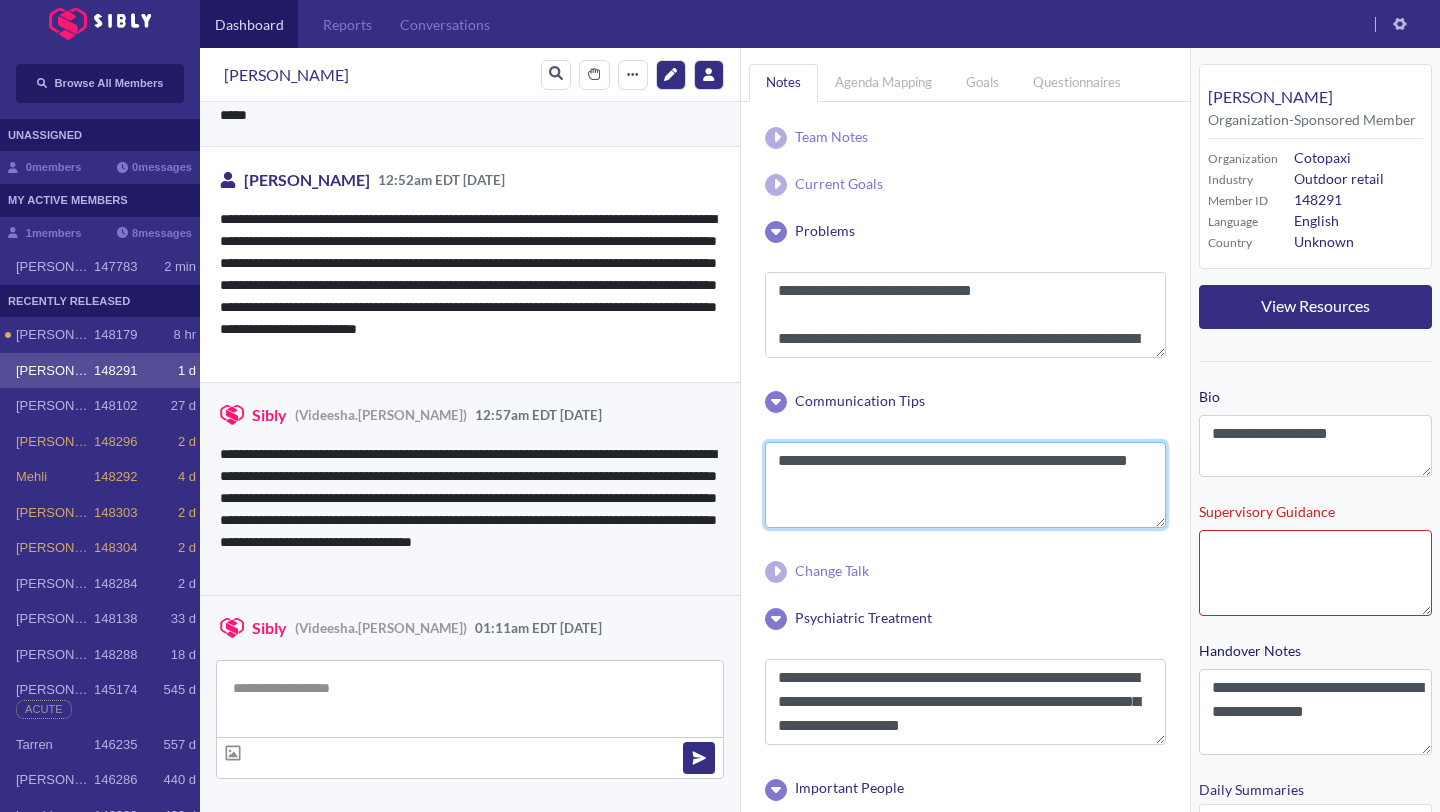 drag, startPoint x: 1067, startPoint y: 541, endPoint x: 1299, endPoint y: 569, distance: 233.68355 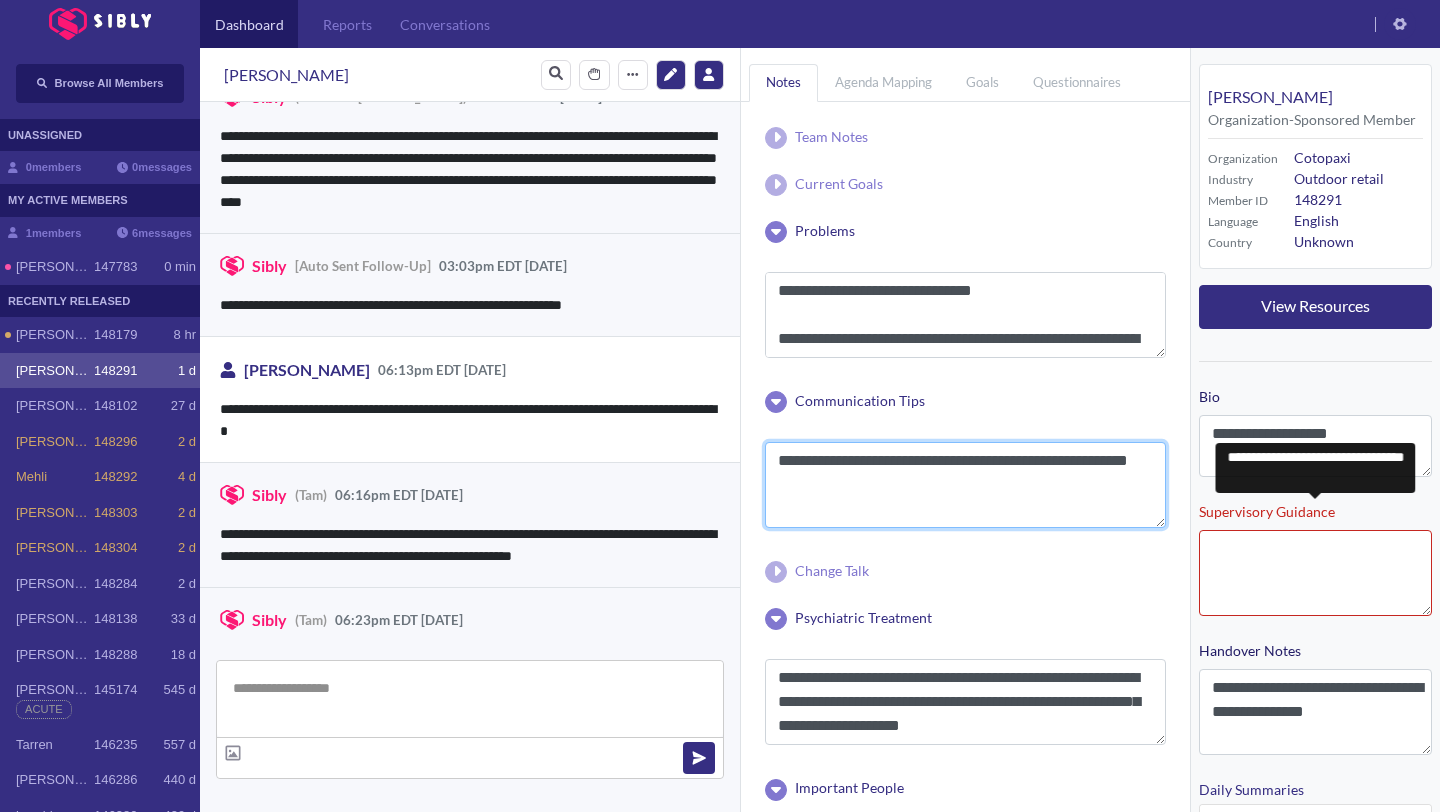 scroll, scrollTop: 4033, scrollLeft: 0, axis: vertical 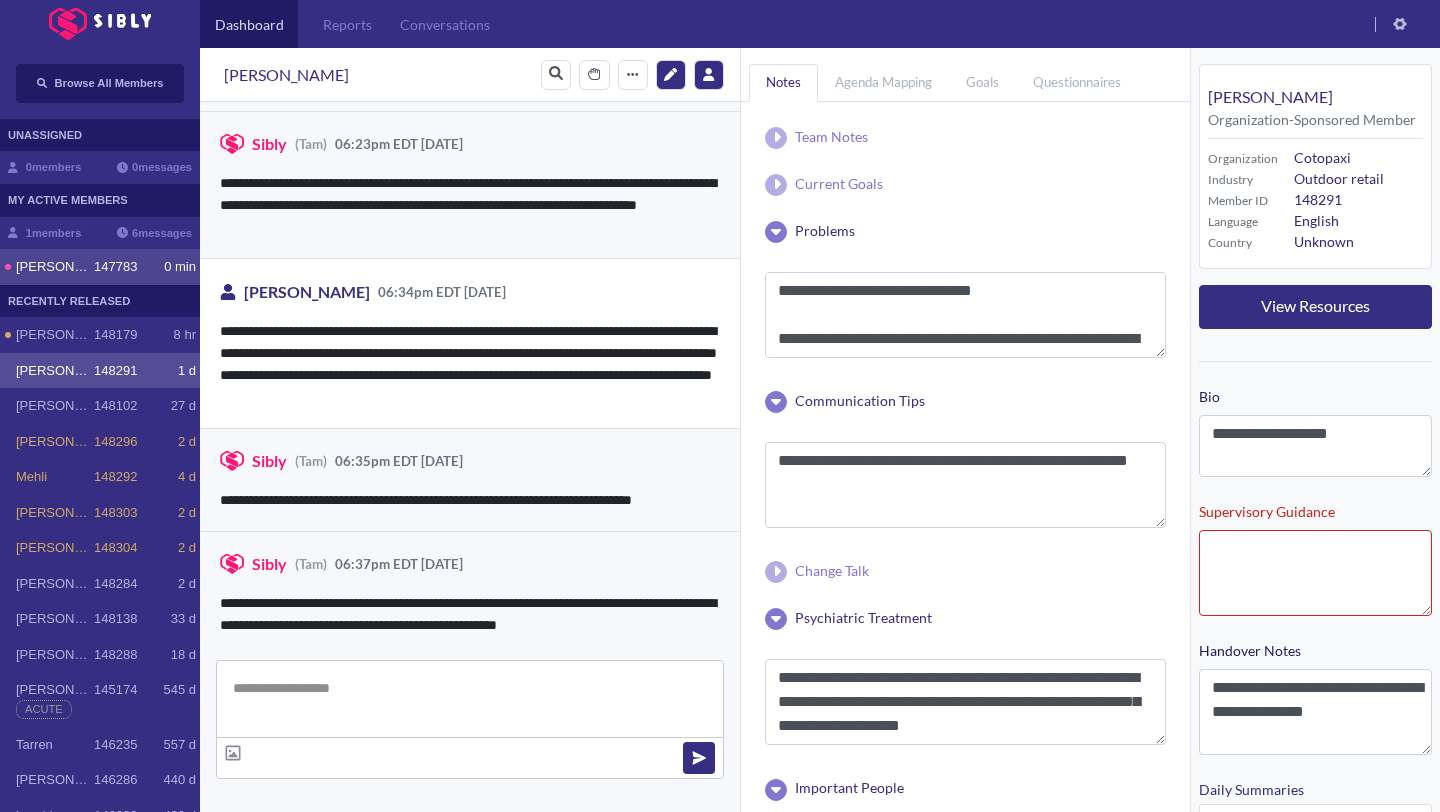 click on "sara 147783 0 min" at bounding box center (100, 267) 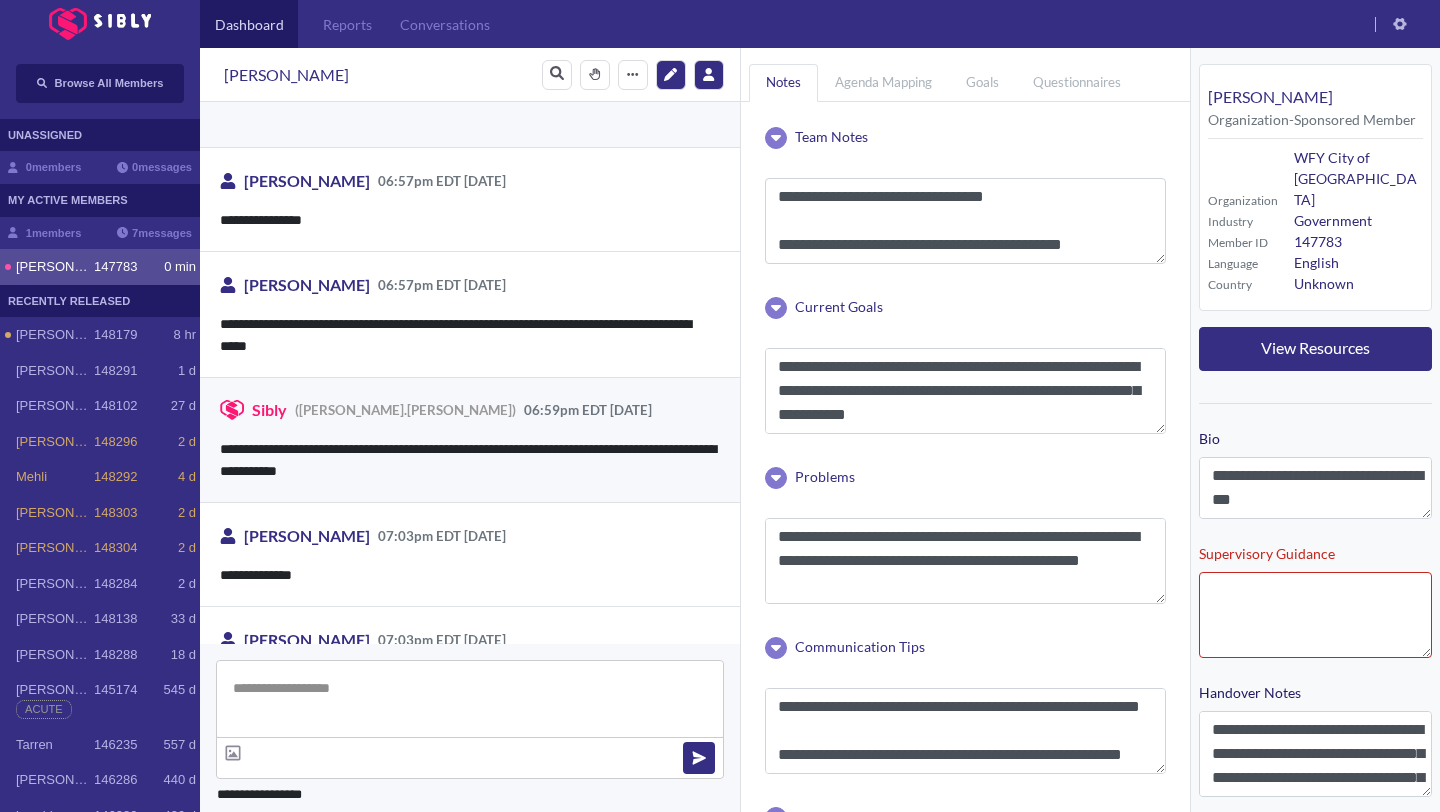 scroll, scrollTop: 3987, scrollLeft: 0, axis: vertical 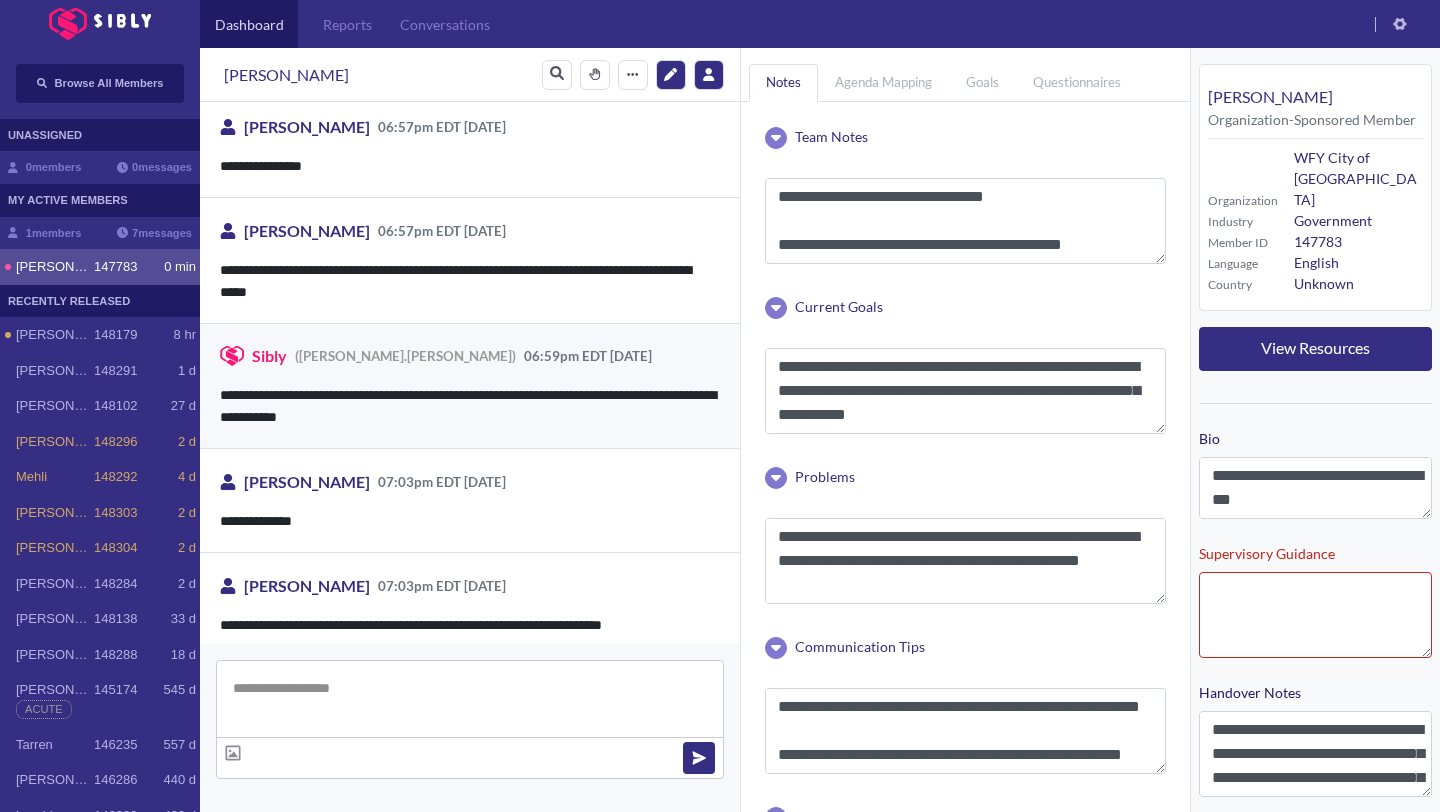 click at bounding box center [470, 699] 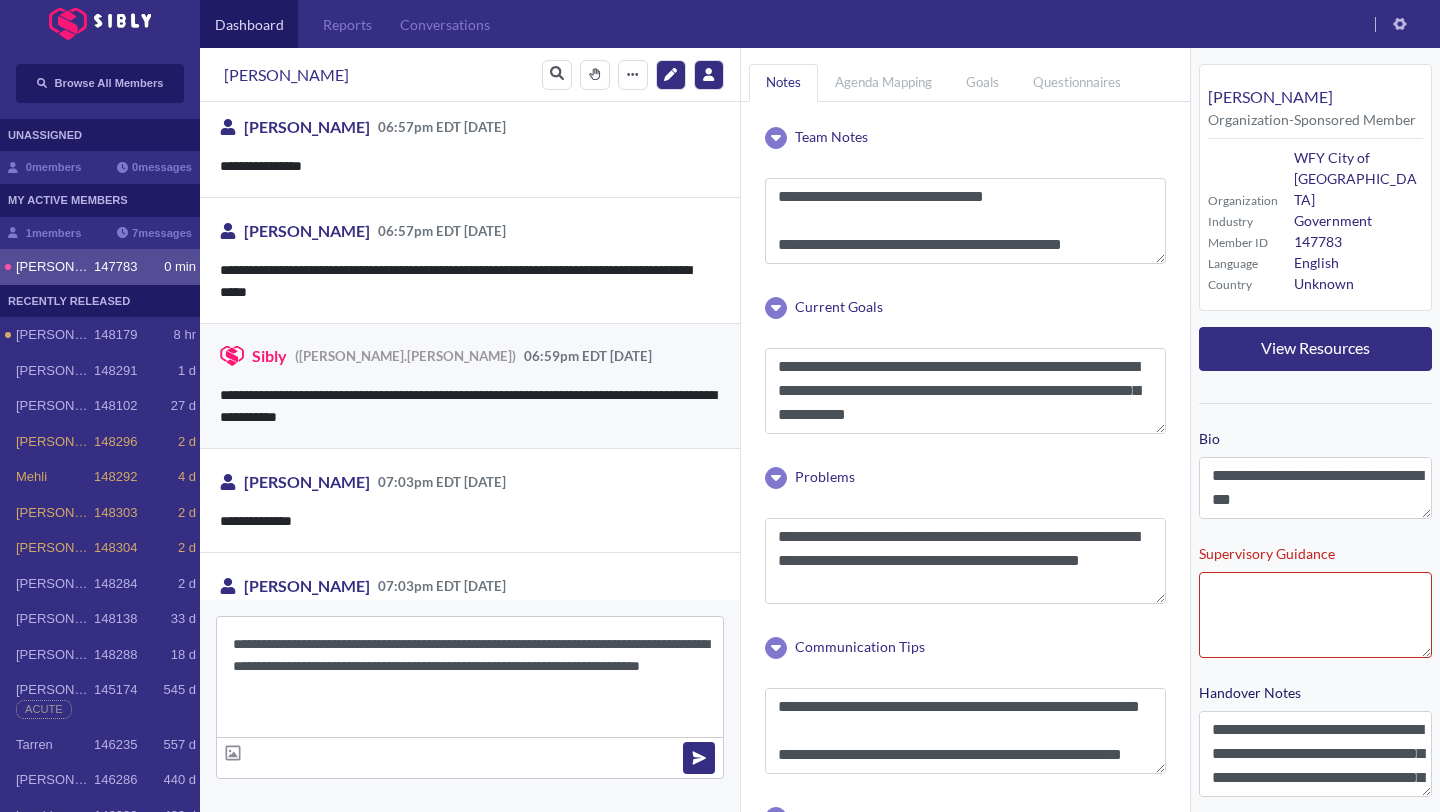 type on "**********" 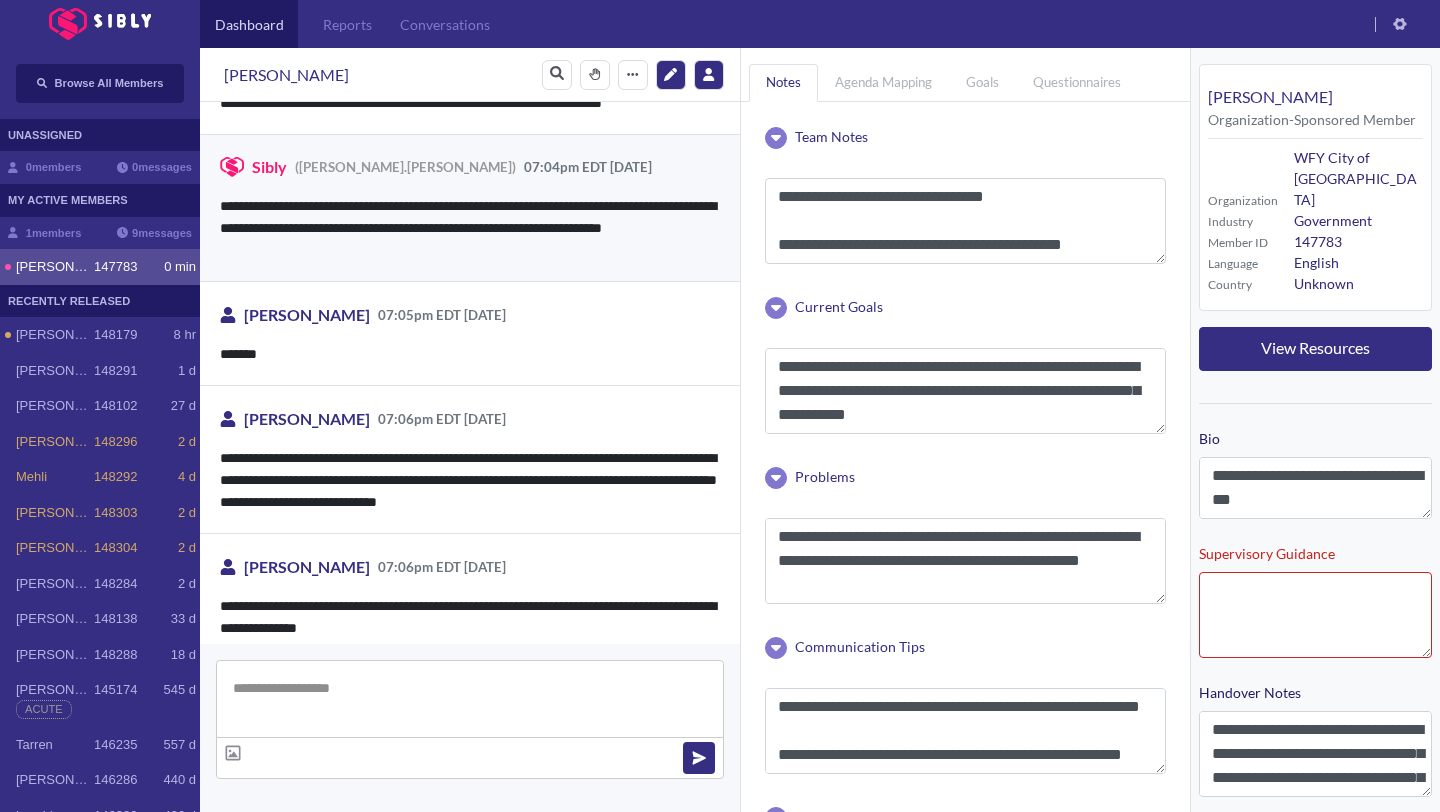 scroll, scrollTop: 4512, scrollLeft: 0, axis: vertical 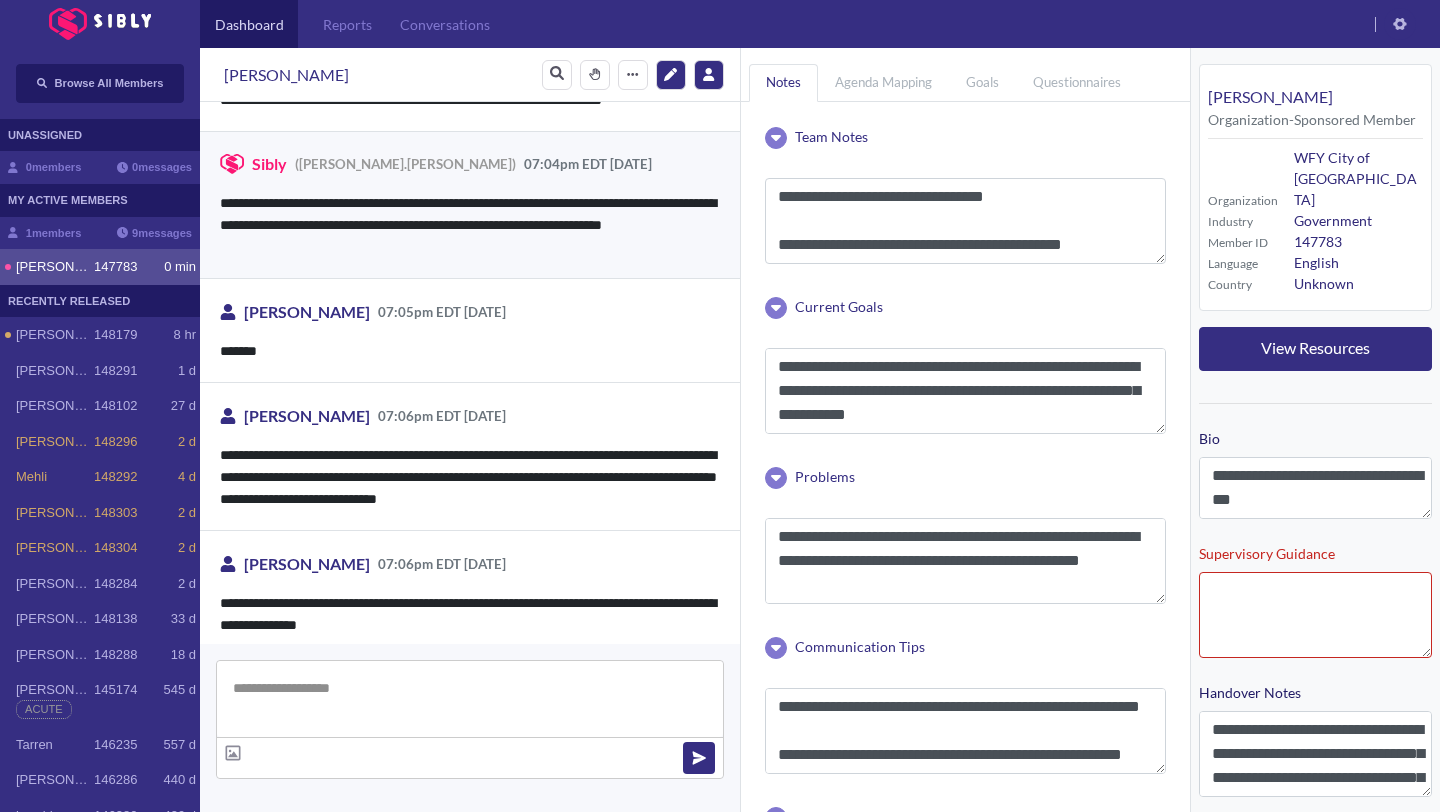 click at bounding box center [470, 699] 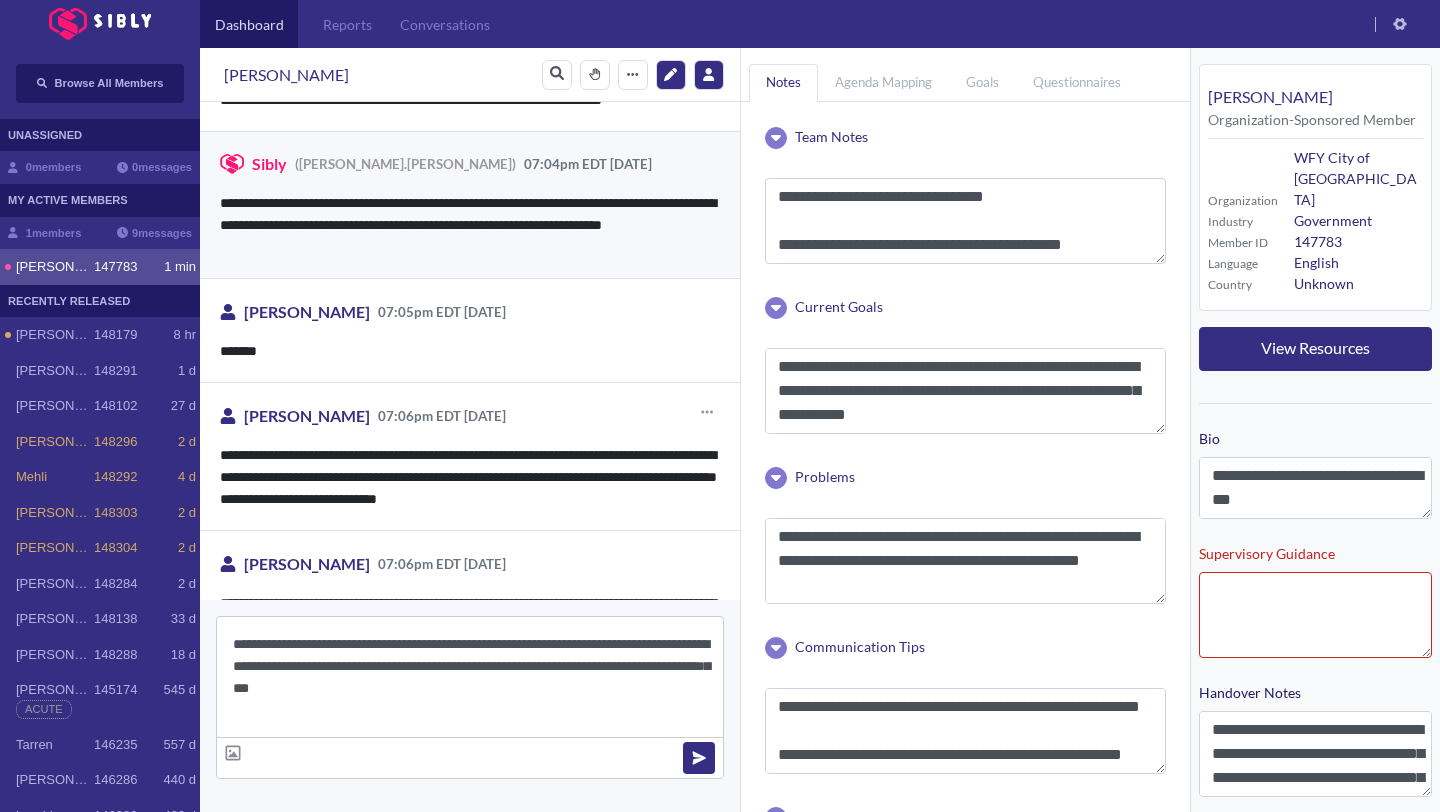 type on "**********" 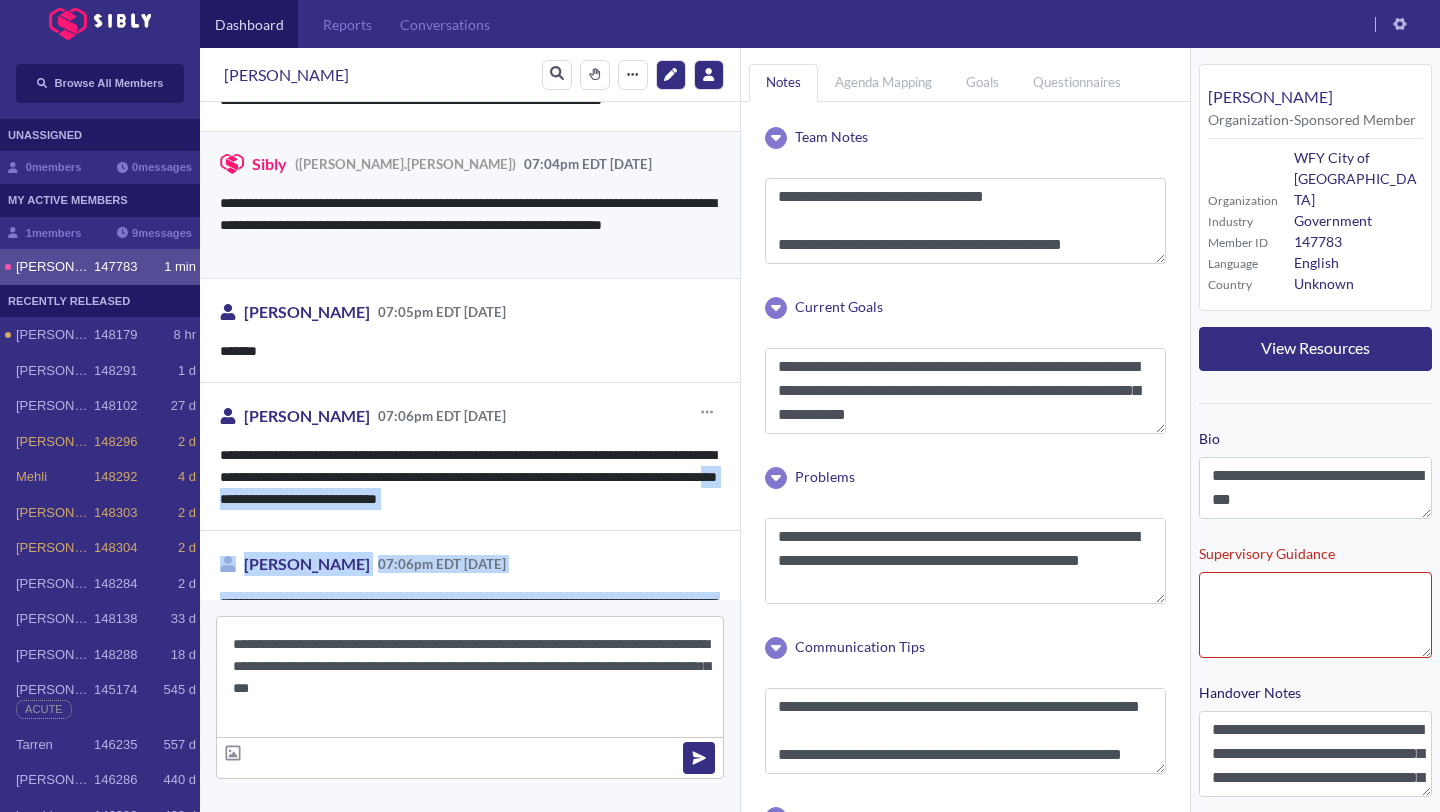 scroll, scrollTop: 4556, scrollLeft: 0, axis: vertical 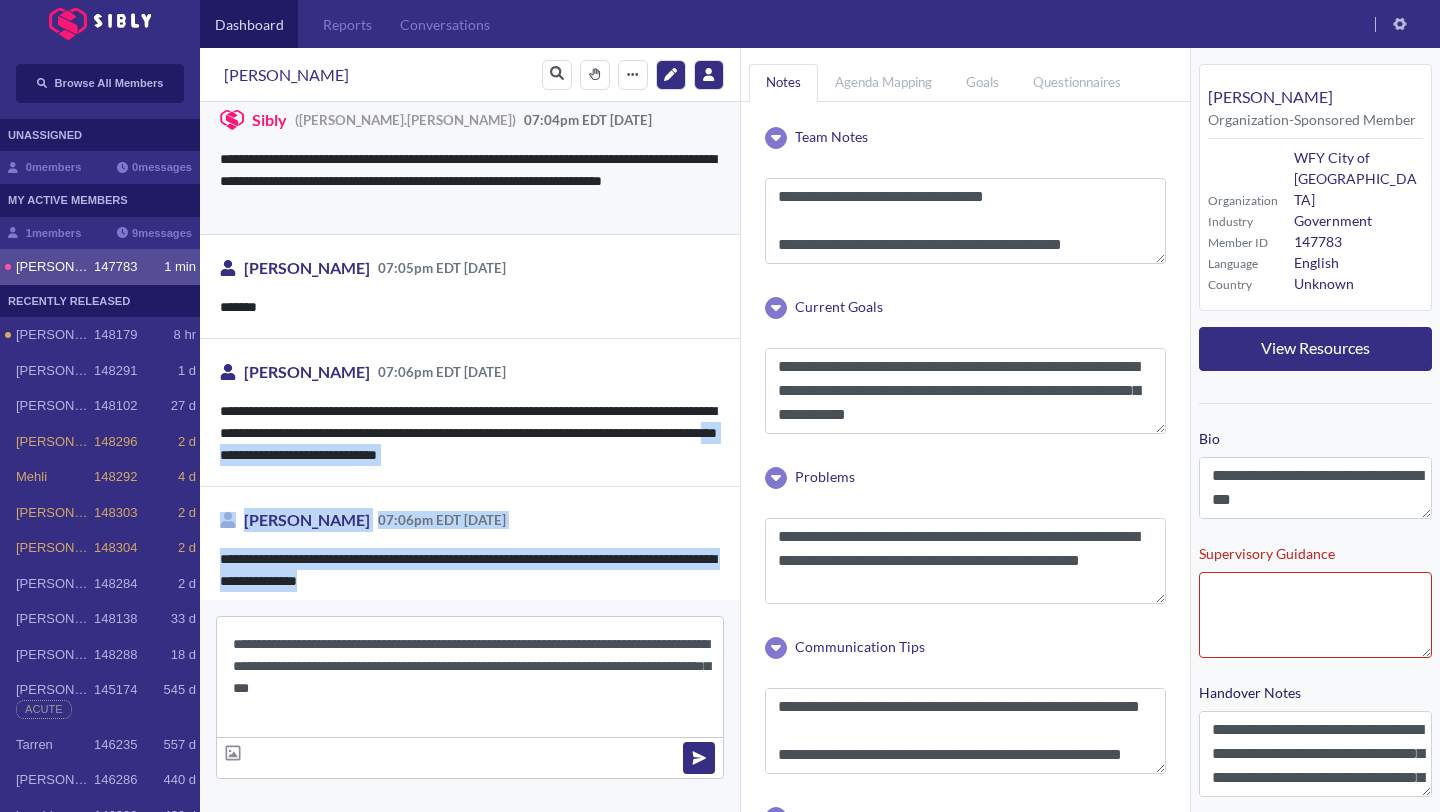 drag, startPoint x: 420, startPoint y: 493, endPoint x: 385, endPoint y: 734, distance: 243.52823 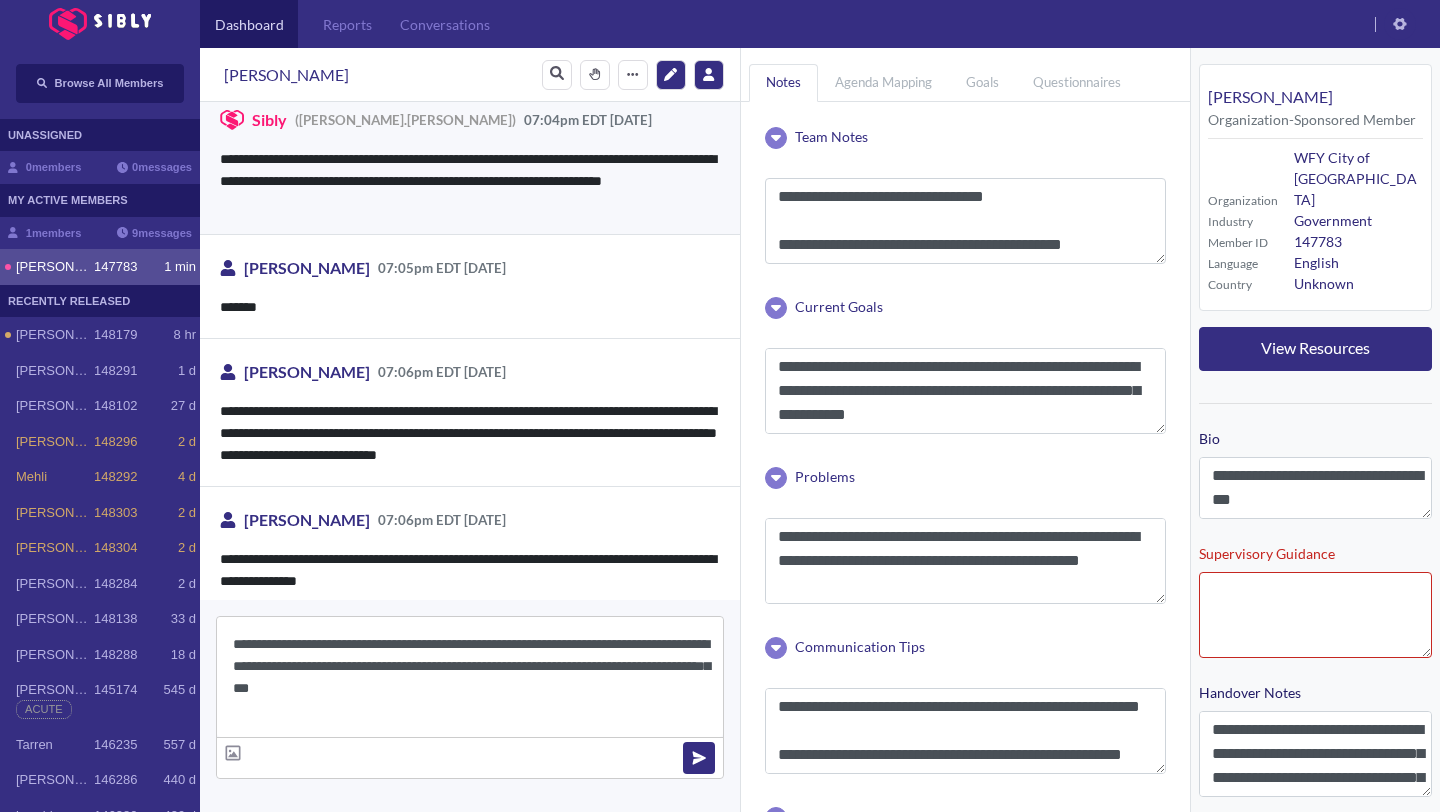 click on "**********" at bounding box center (470, 677) 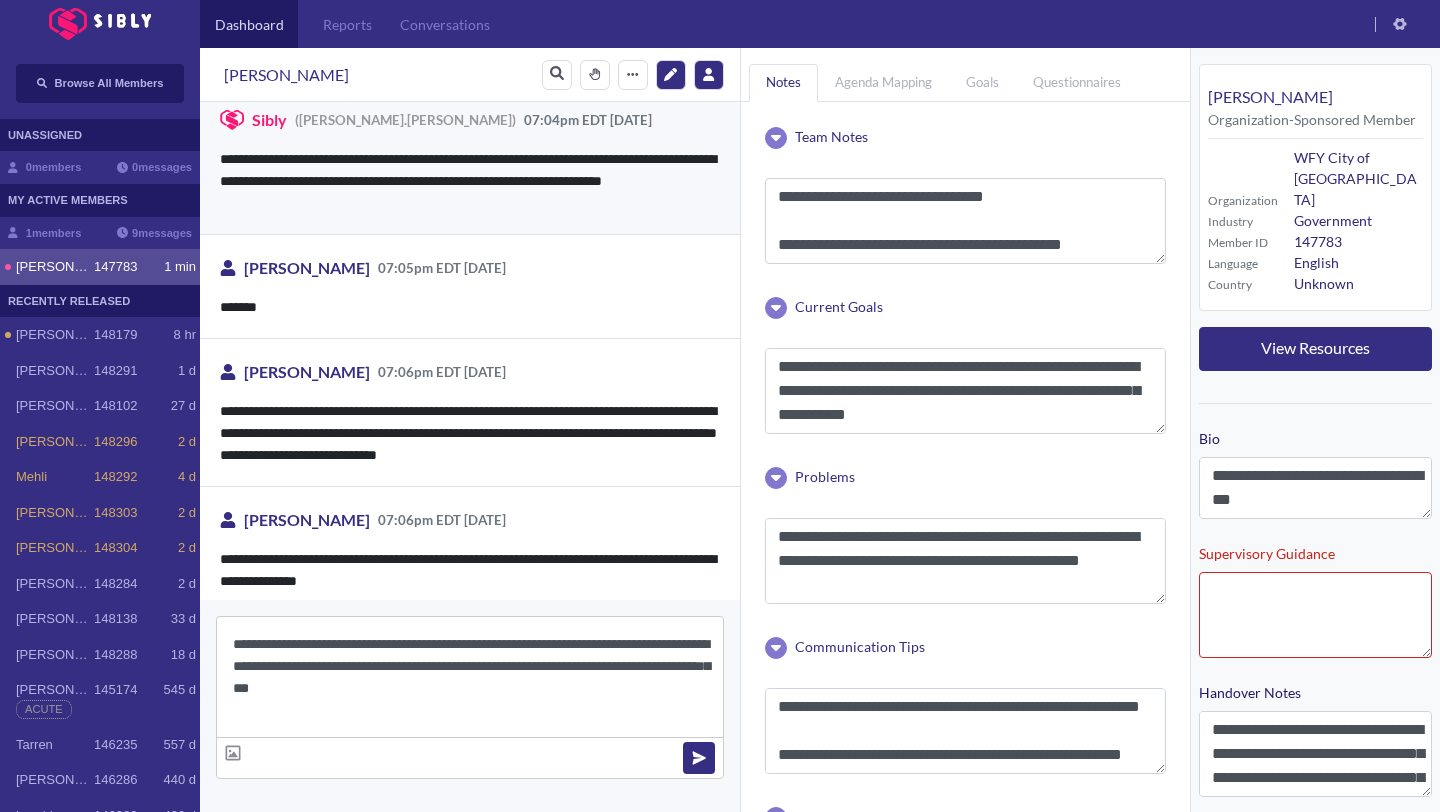 type 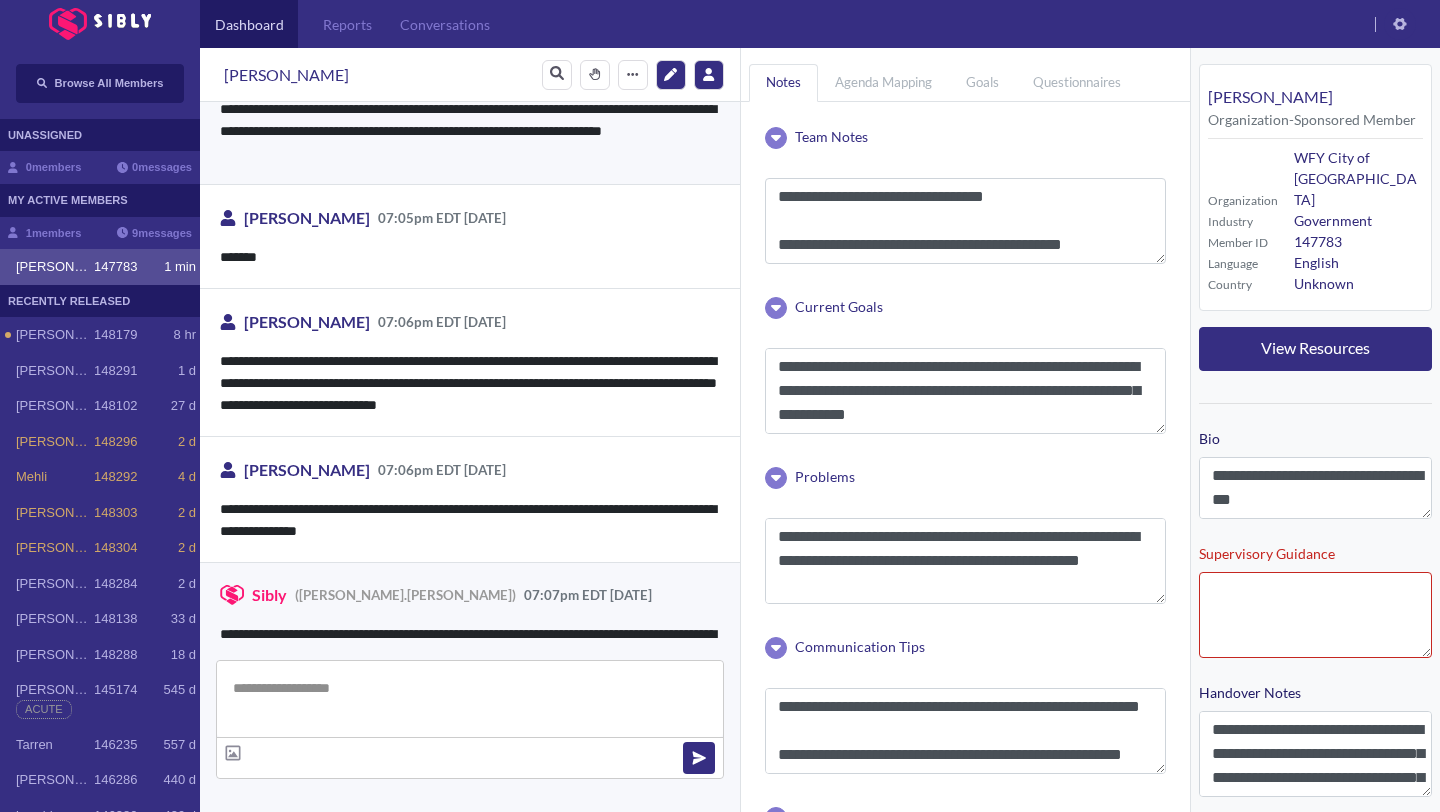 scroll, scrollTop: 4659, scrollLeft: 0, axis: vertical 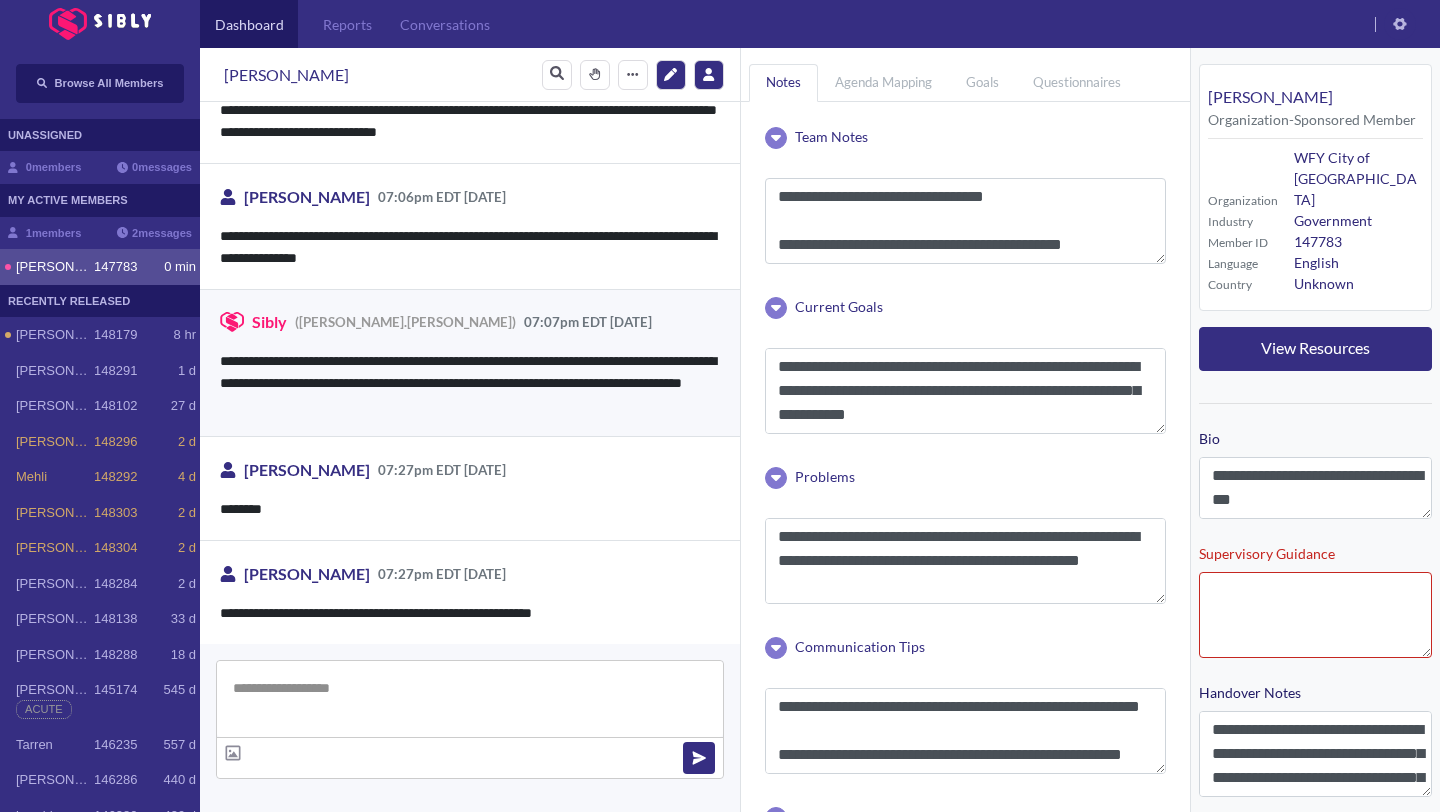 click at bounding box center [470, 699] 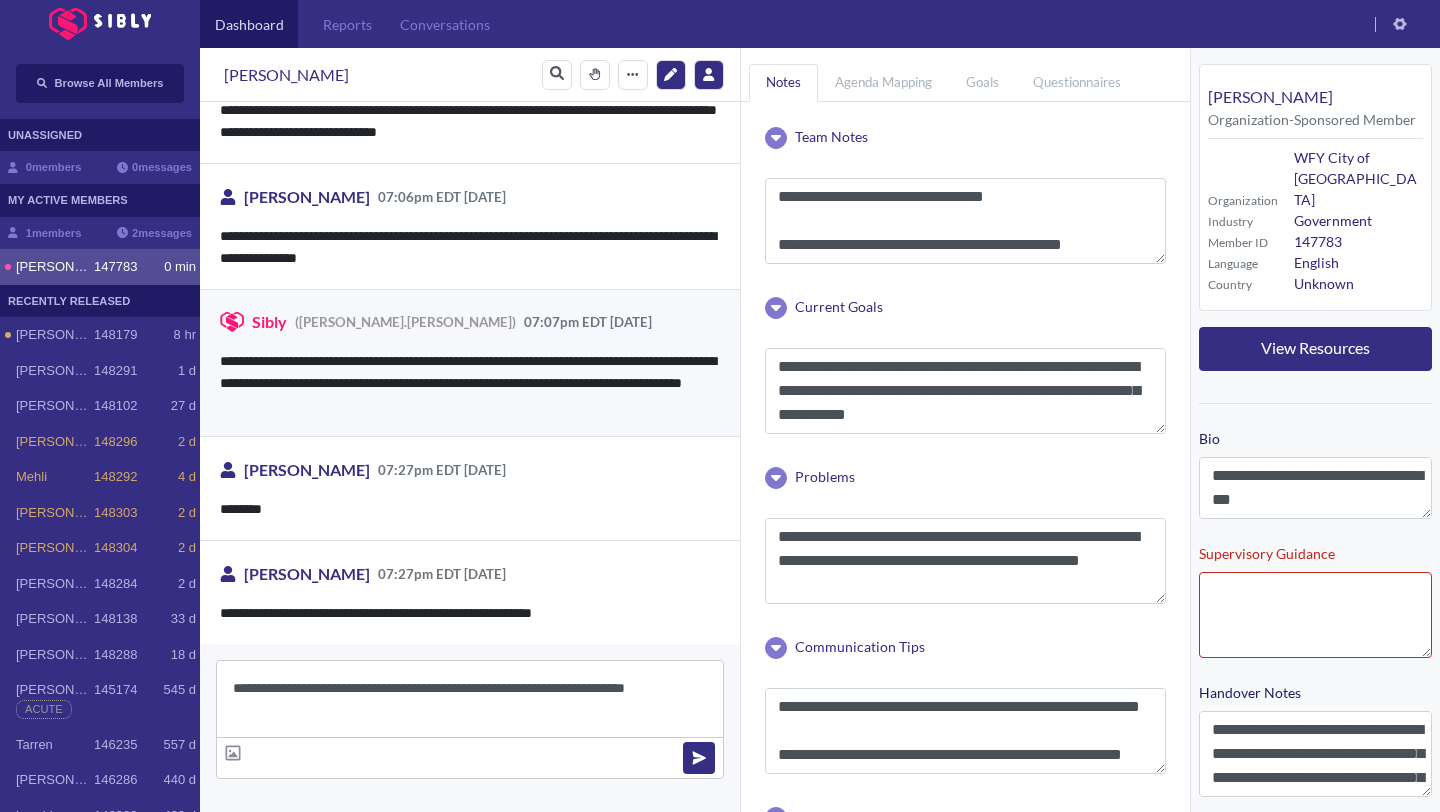 type on "**********" 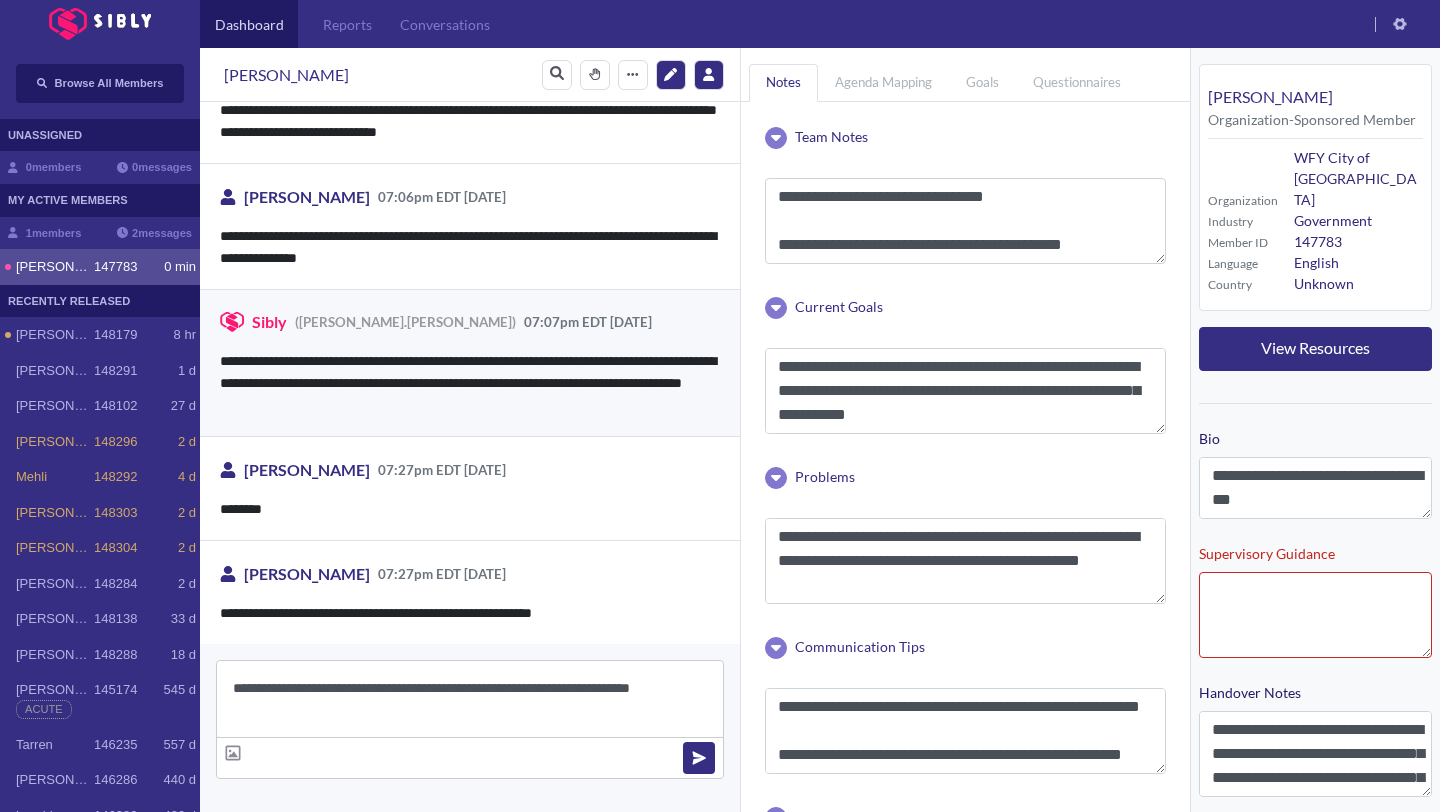type 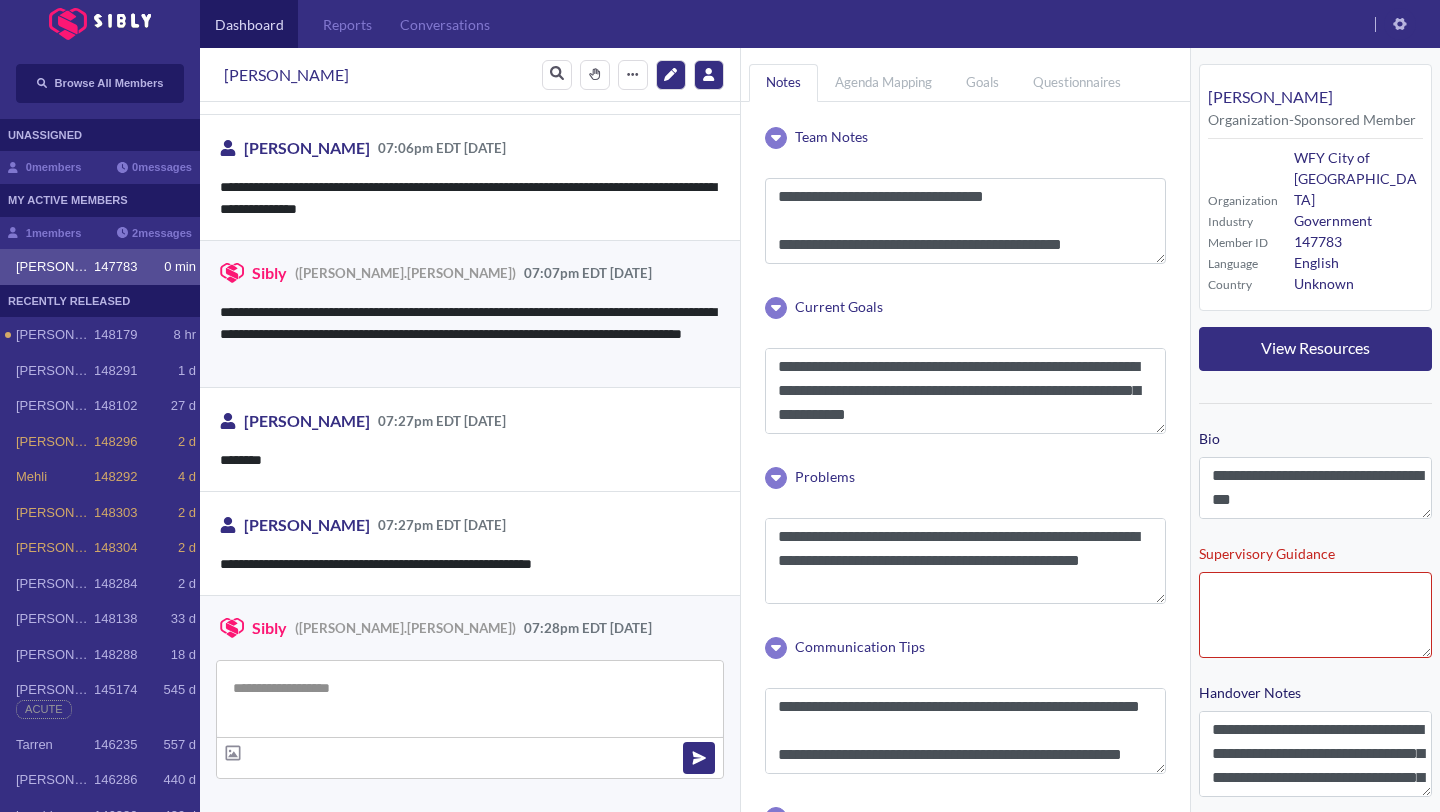 scroll, scrollTop: 4307, scrollLeft: 0, axis: vertical 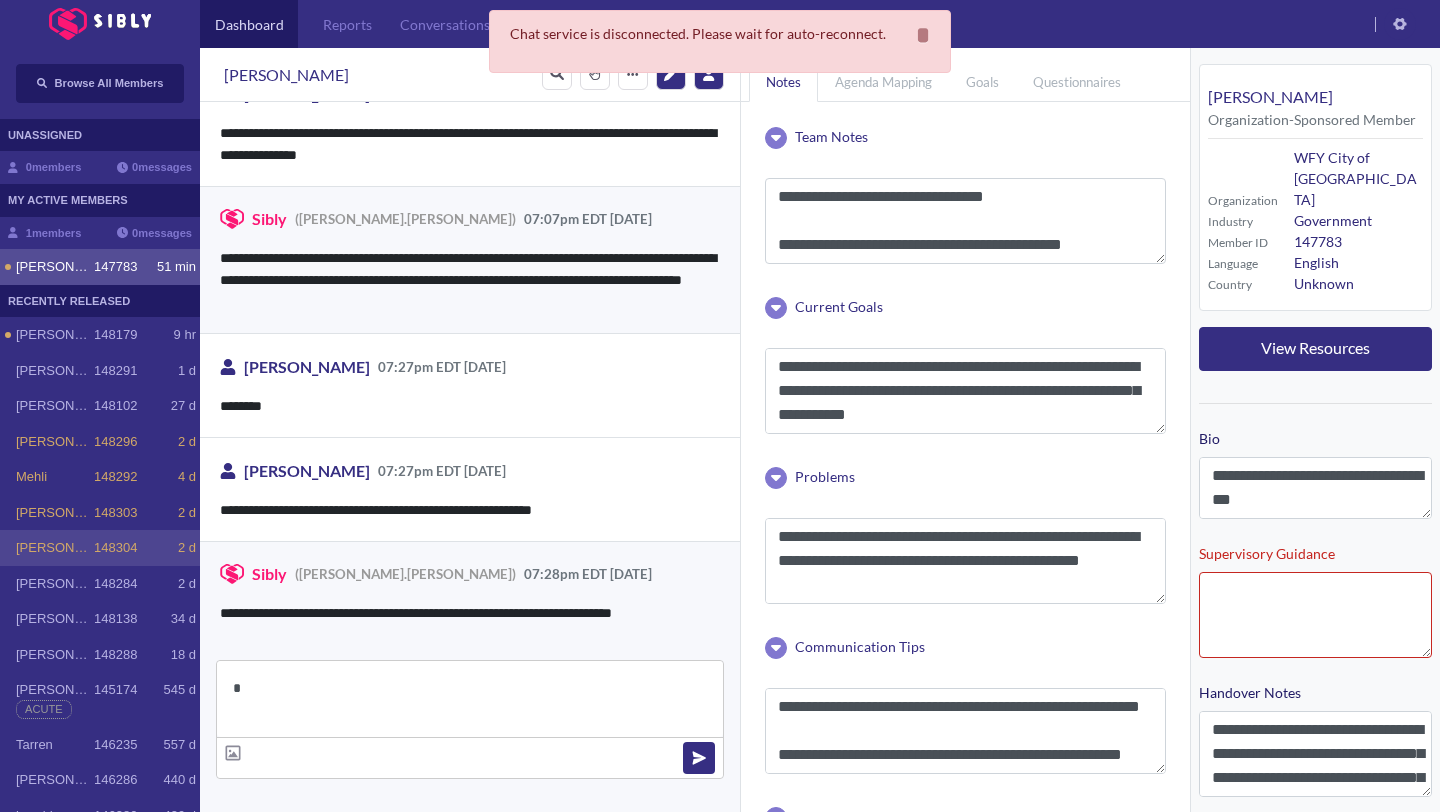 type on "*" 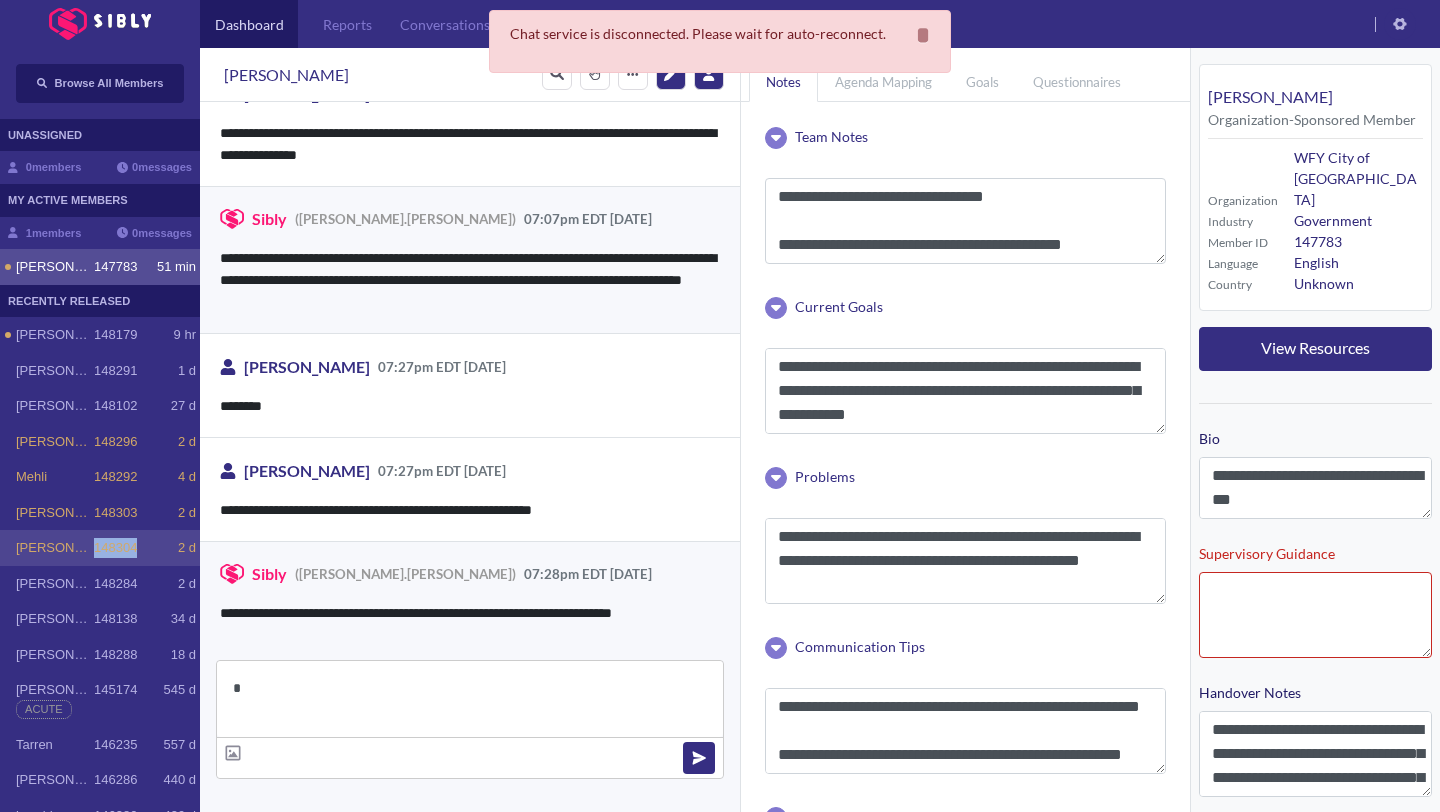 drag, startPoint x: 95, startPoint y: 535, endPoint x: 113, endPoint y: 562, distance: 32.449963 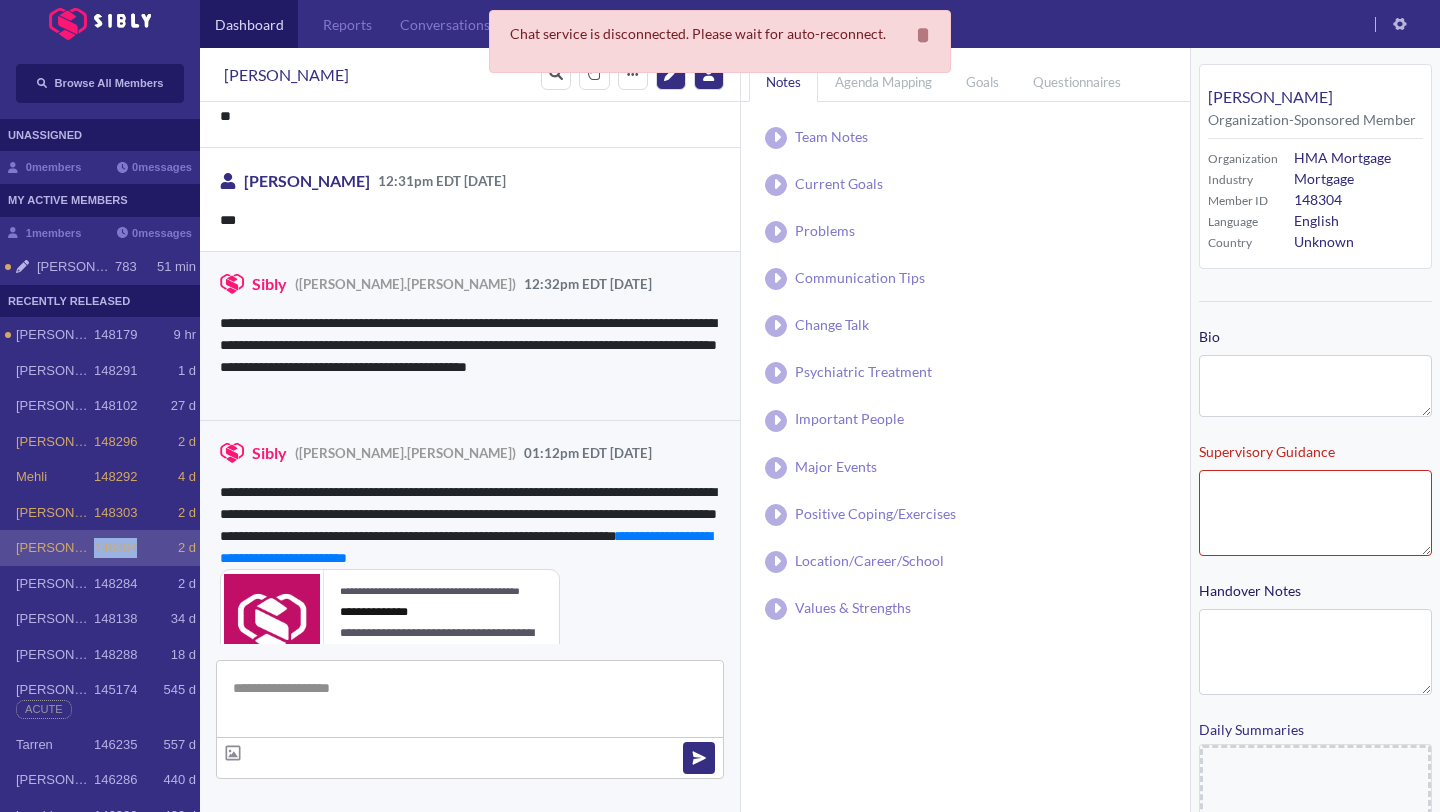 scroll, scrollTop: 337, scrollLeft: 0, axis: vertical 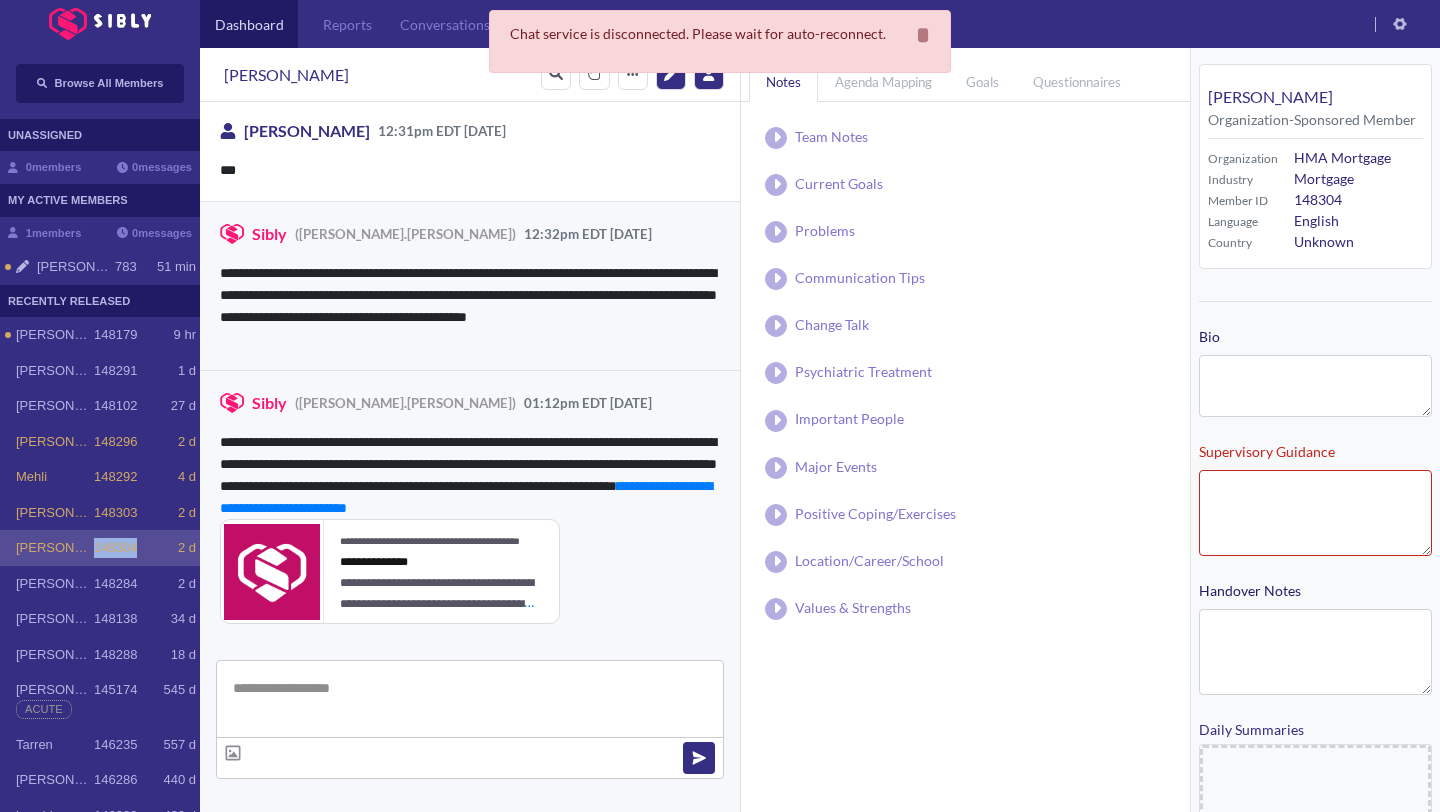 type on "**********" 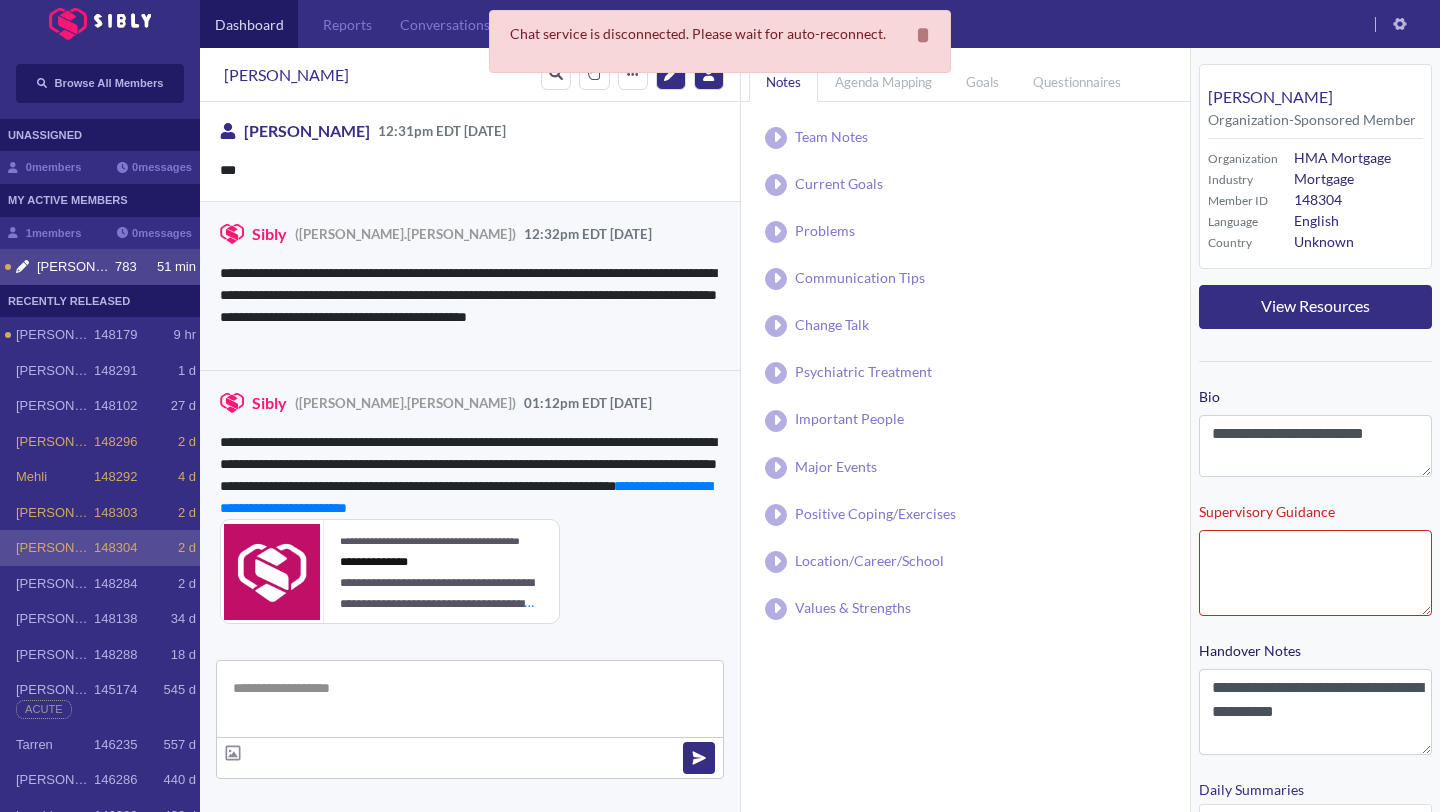 click on "[PERSON_NAME]" at bounding box center [76, 267] 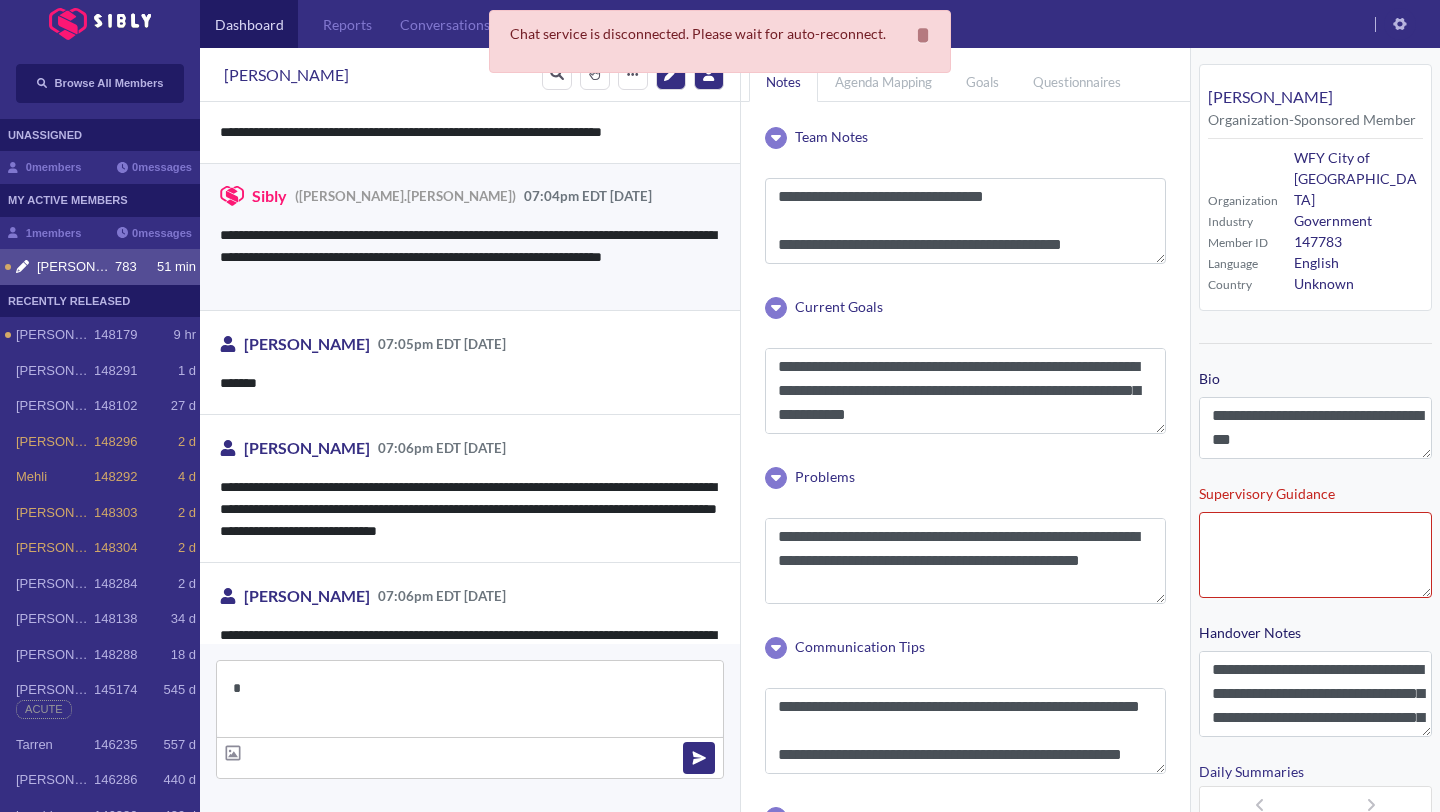 scroll, scrollTop: 3534, scrollLeft: 0, axis: vertical 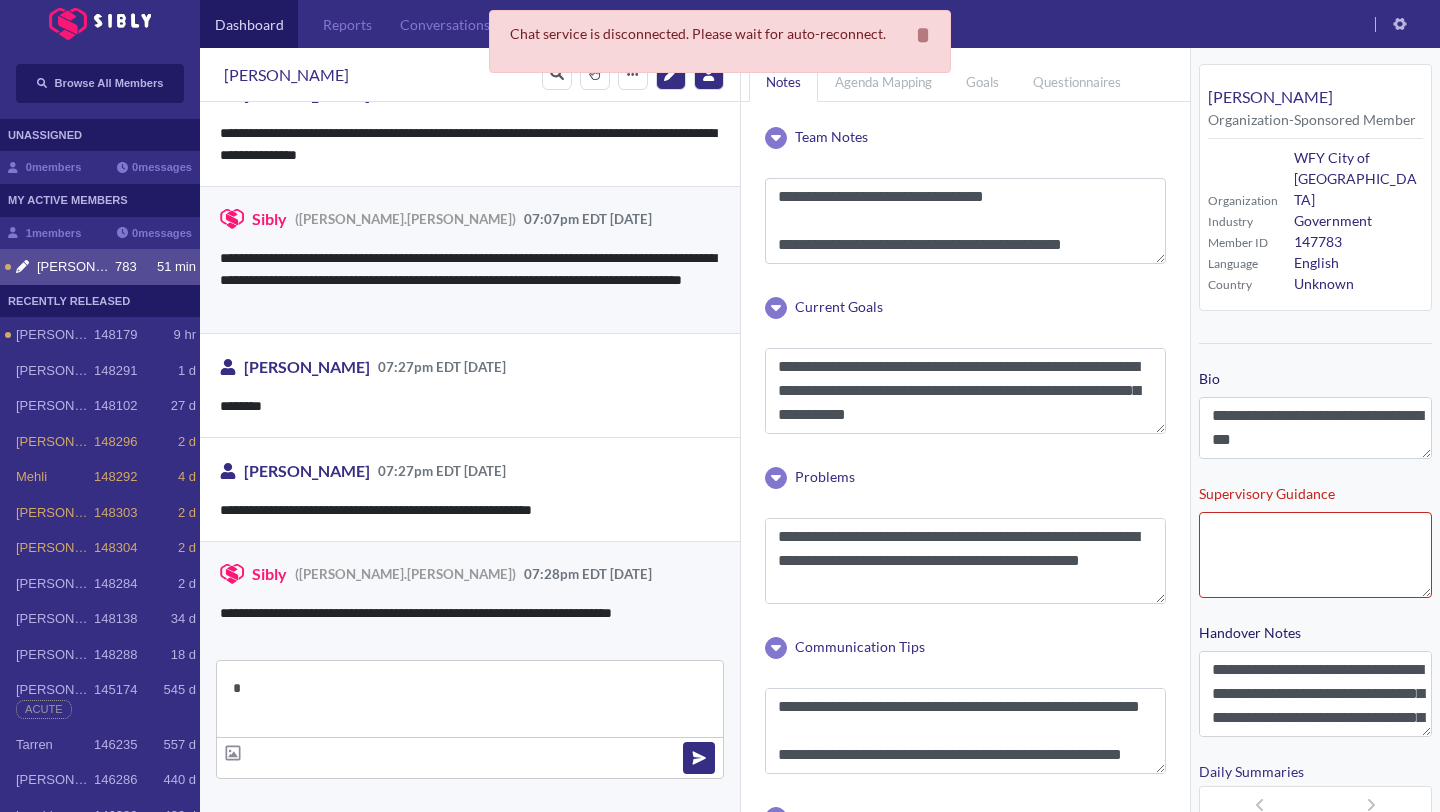 click on "*" at bounding box center (470, 699) 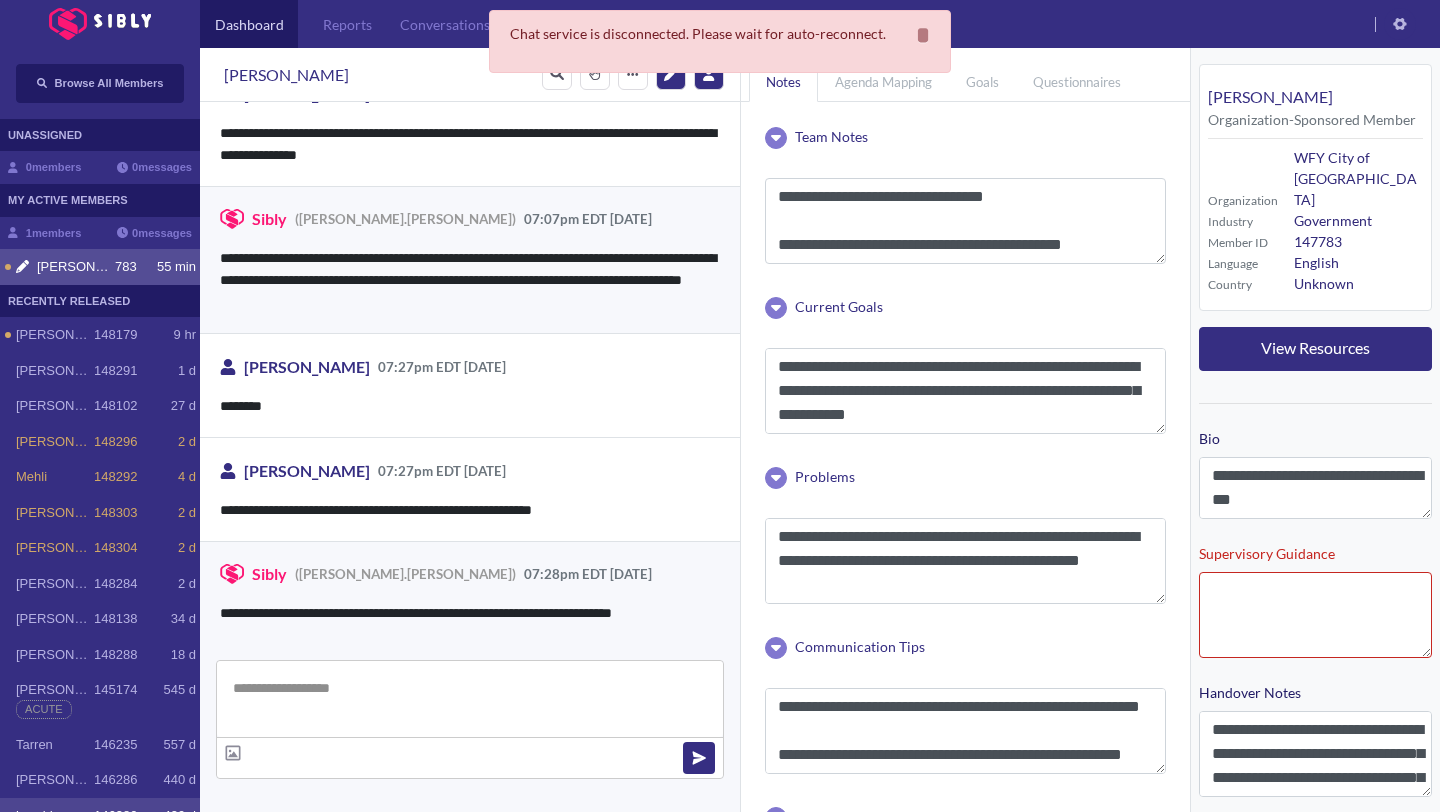 type 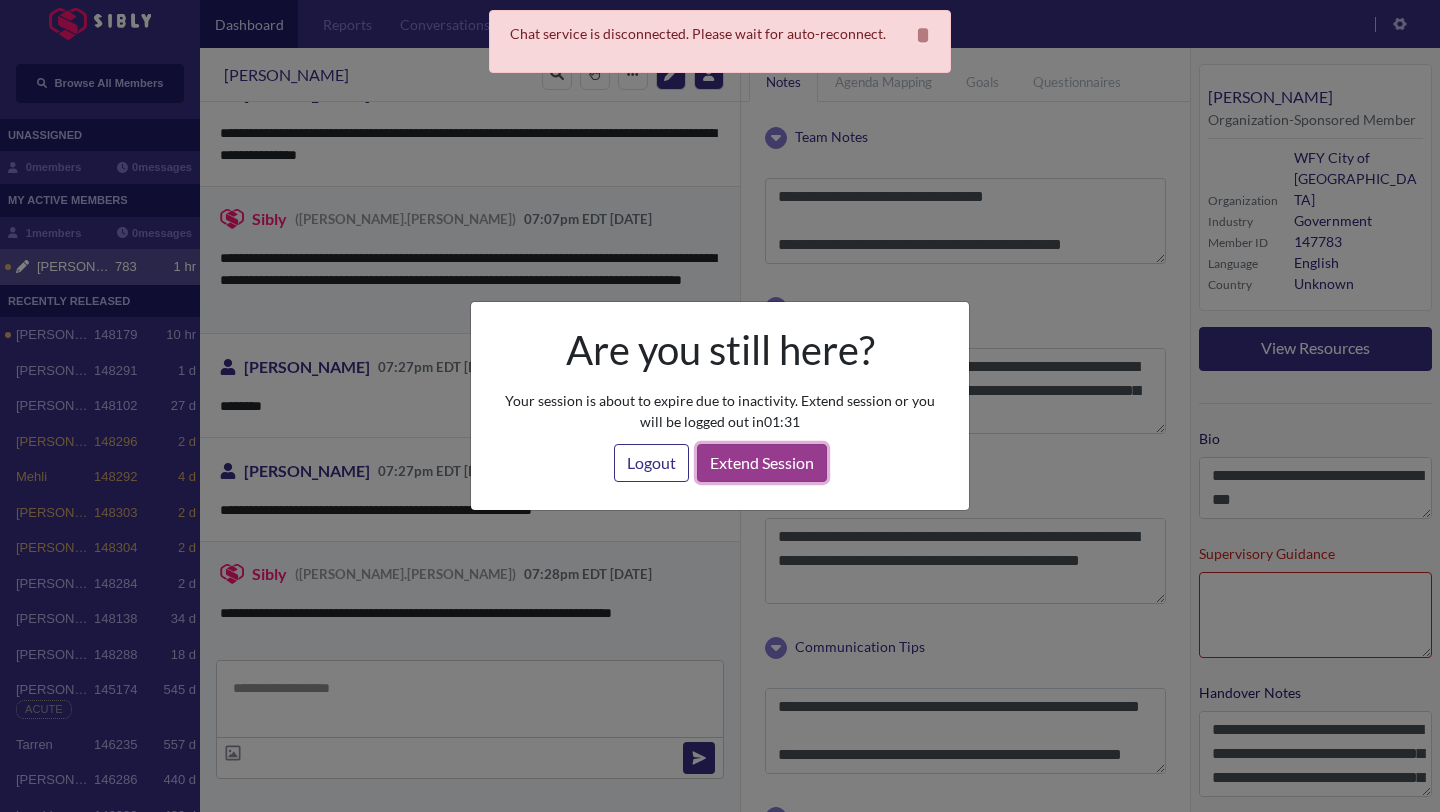 click on "Extend Session" at bounding box center (762, 463) 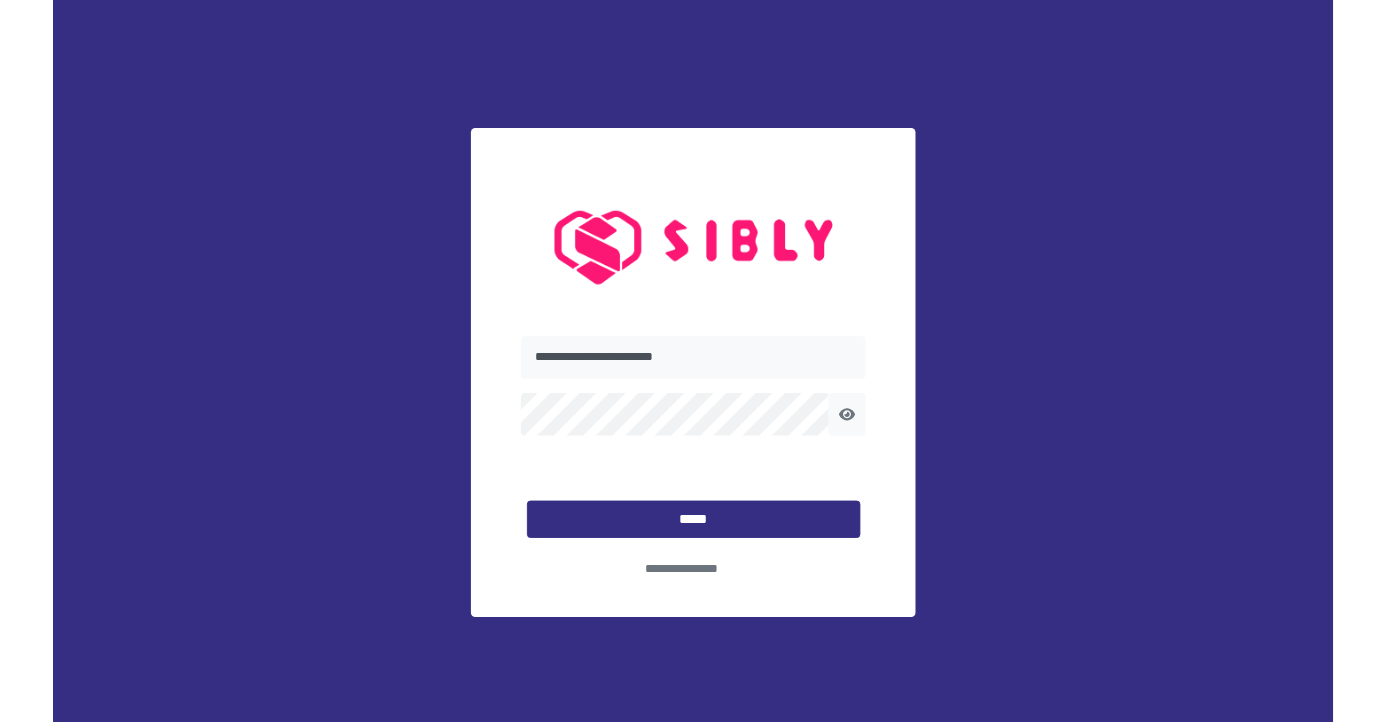 scroll, scrollTop: 0, scrollLeft: 0, axis: both 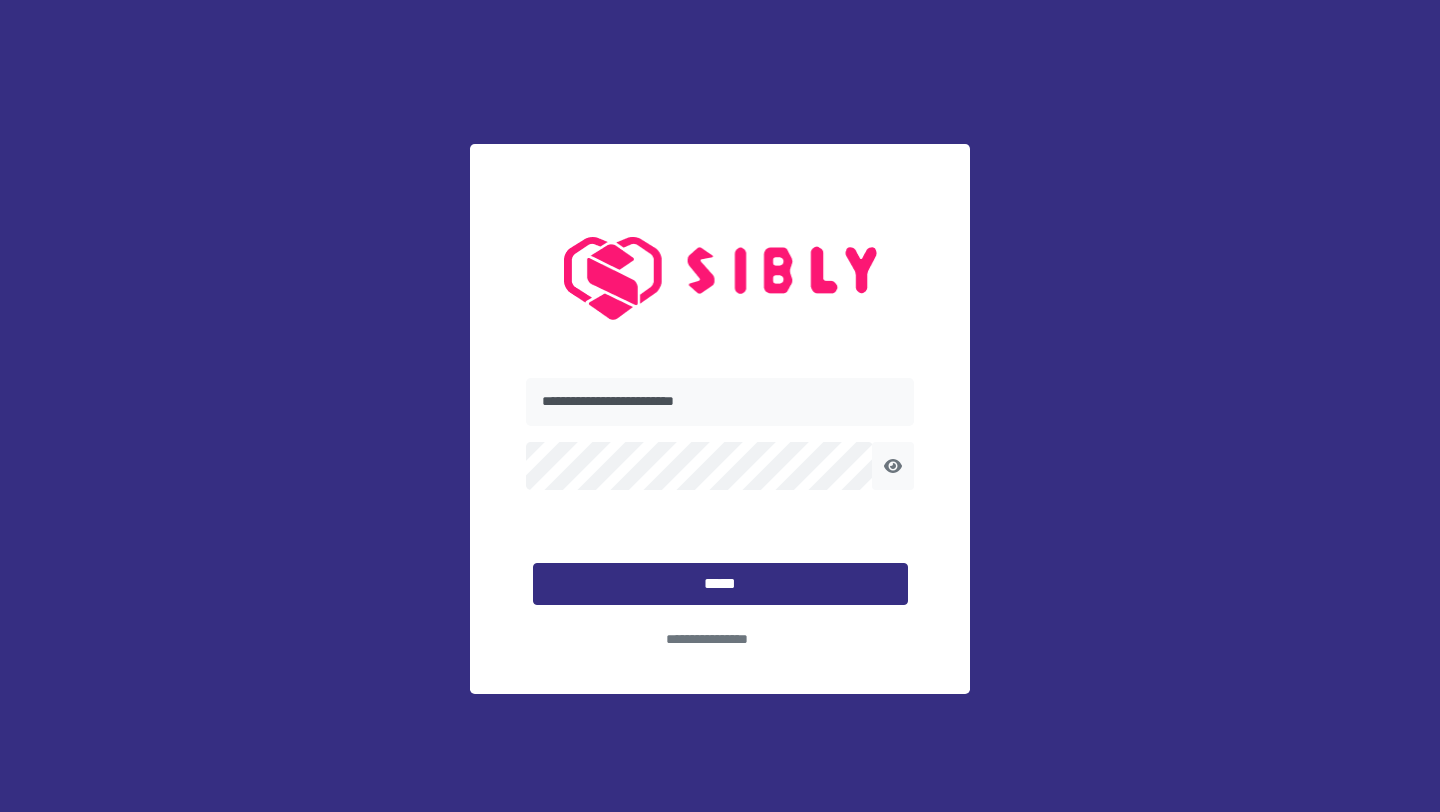 click on "*****" at bounding box center [720, 584] 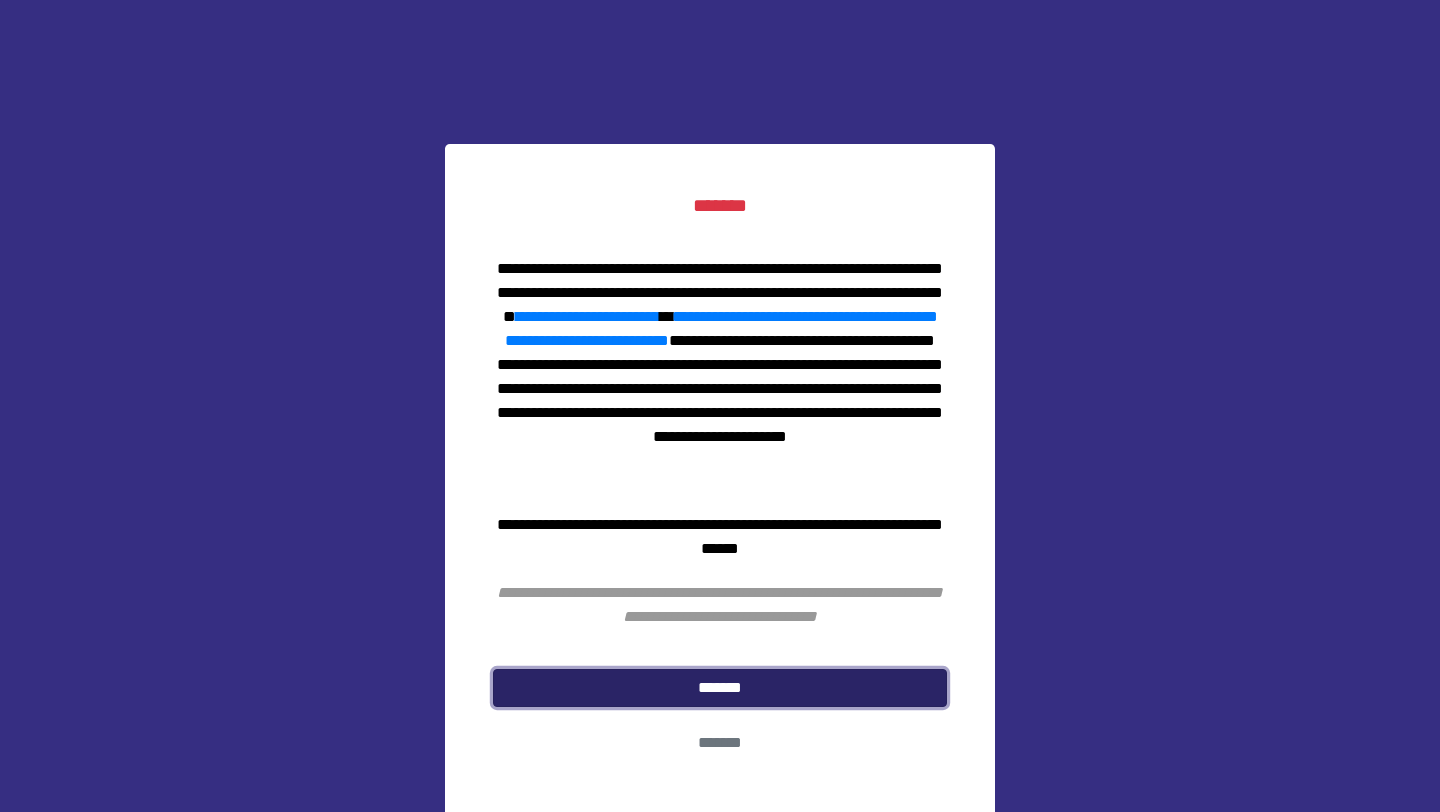 click on "*******" at bounding box center [720, 688] 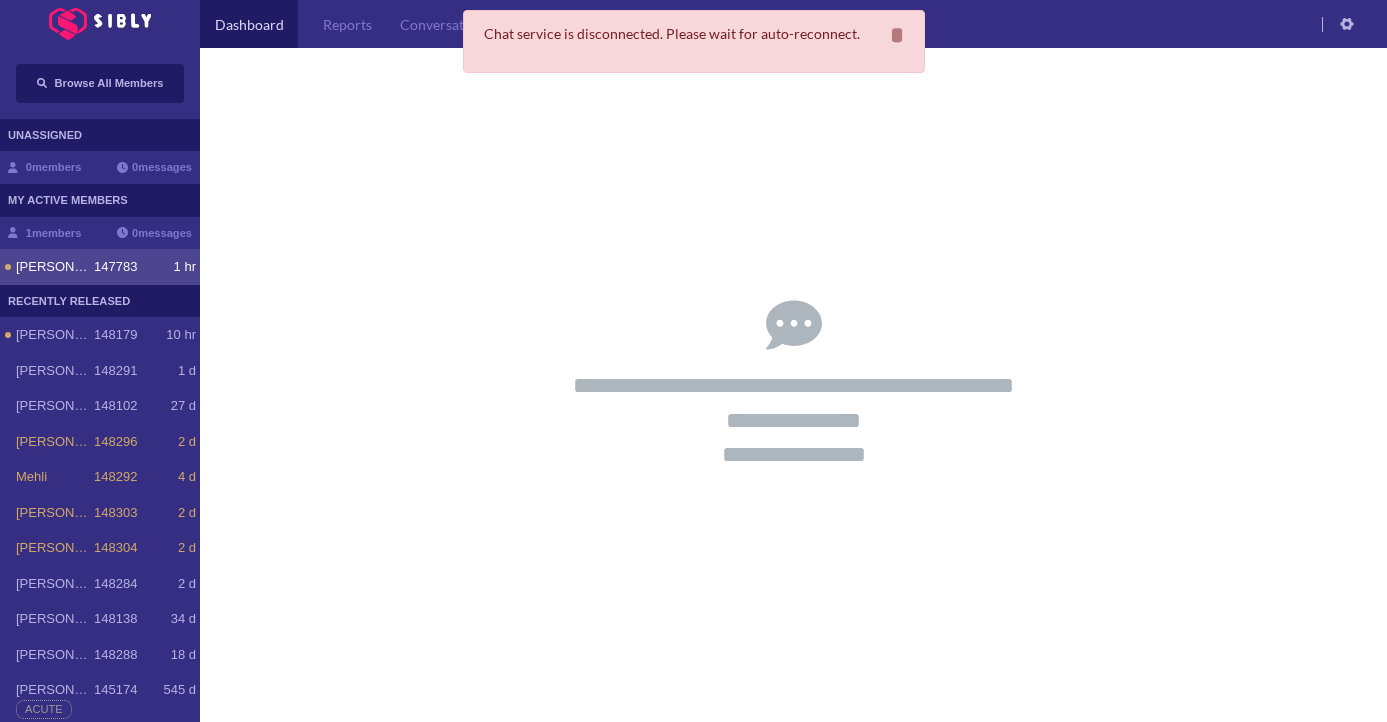 click on "sara 147783 1 hr" at bounding box center (106, 267) 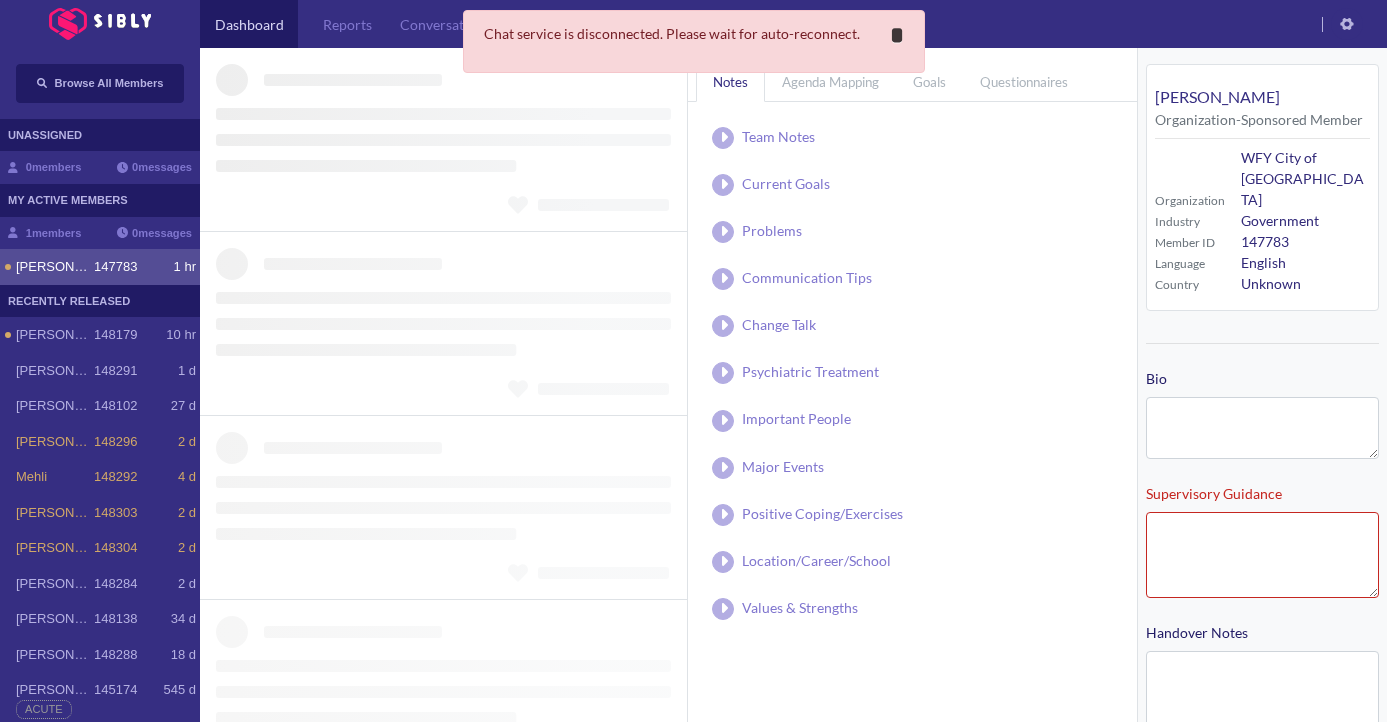 click on "**********" at bounding box center [897, 35] 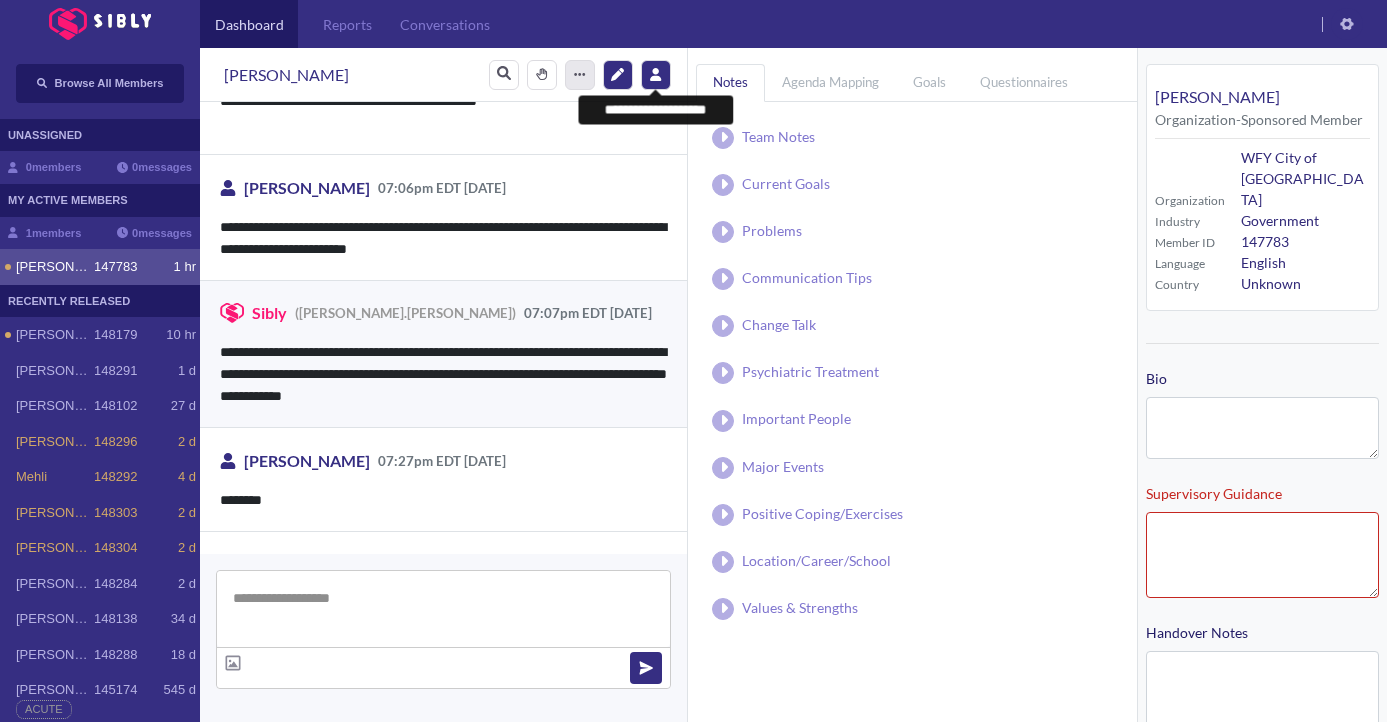 scroll, scrollTop: 3734, scrollLeft: 0, axis: vertical 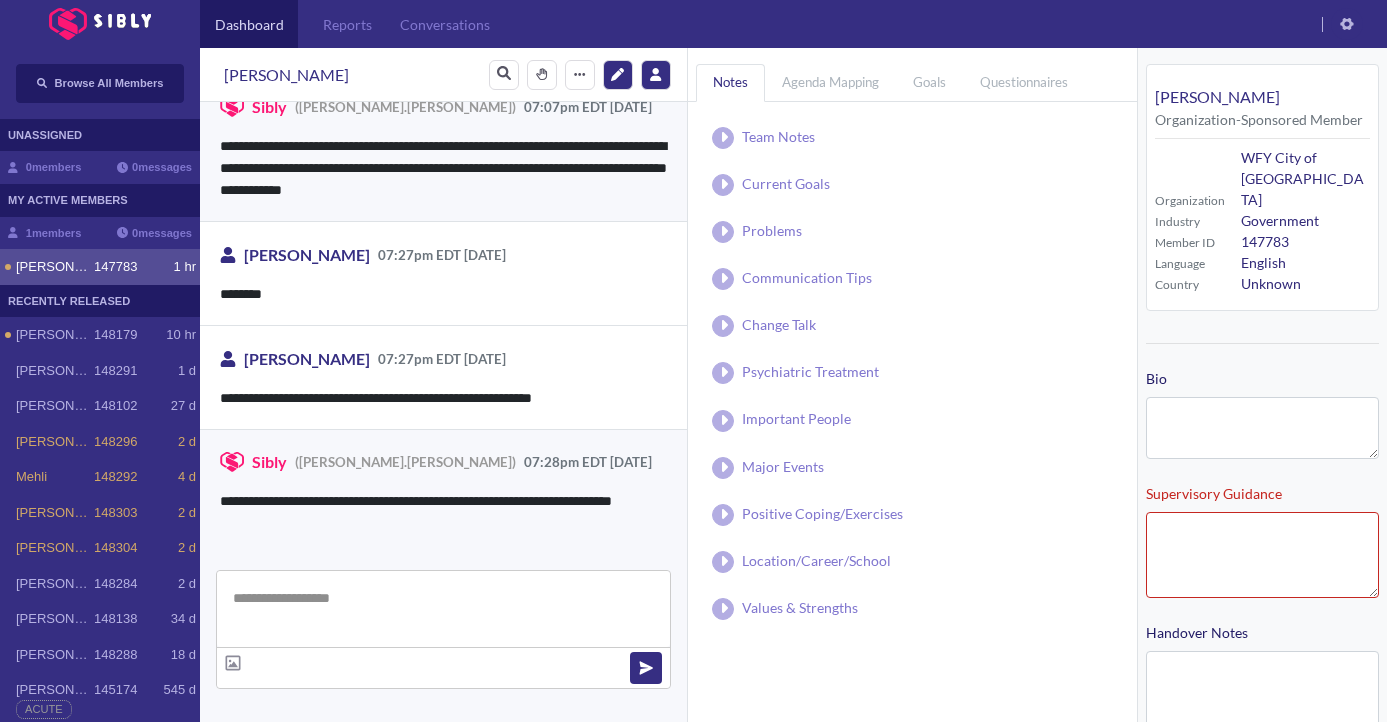 click on "******* *******" at bounding box center [572, 75] 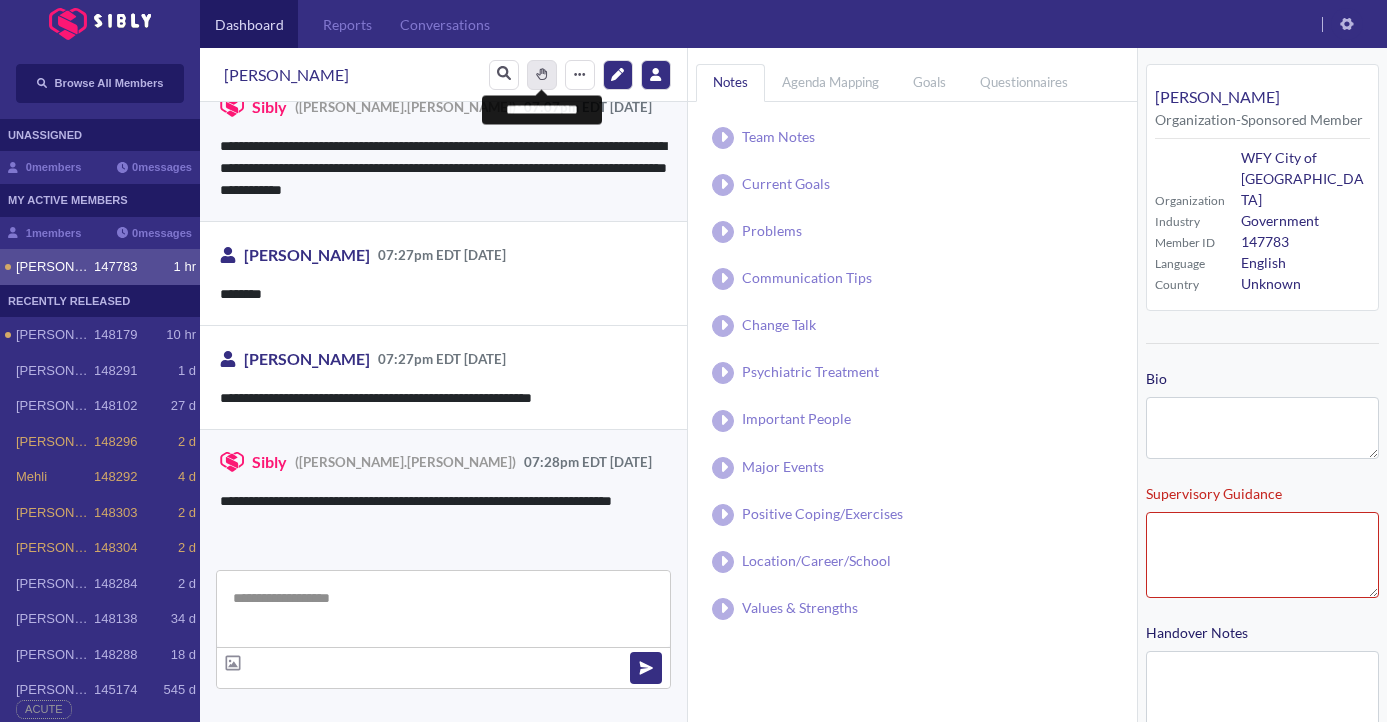 click at bounding box center [542, 74] 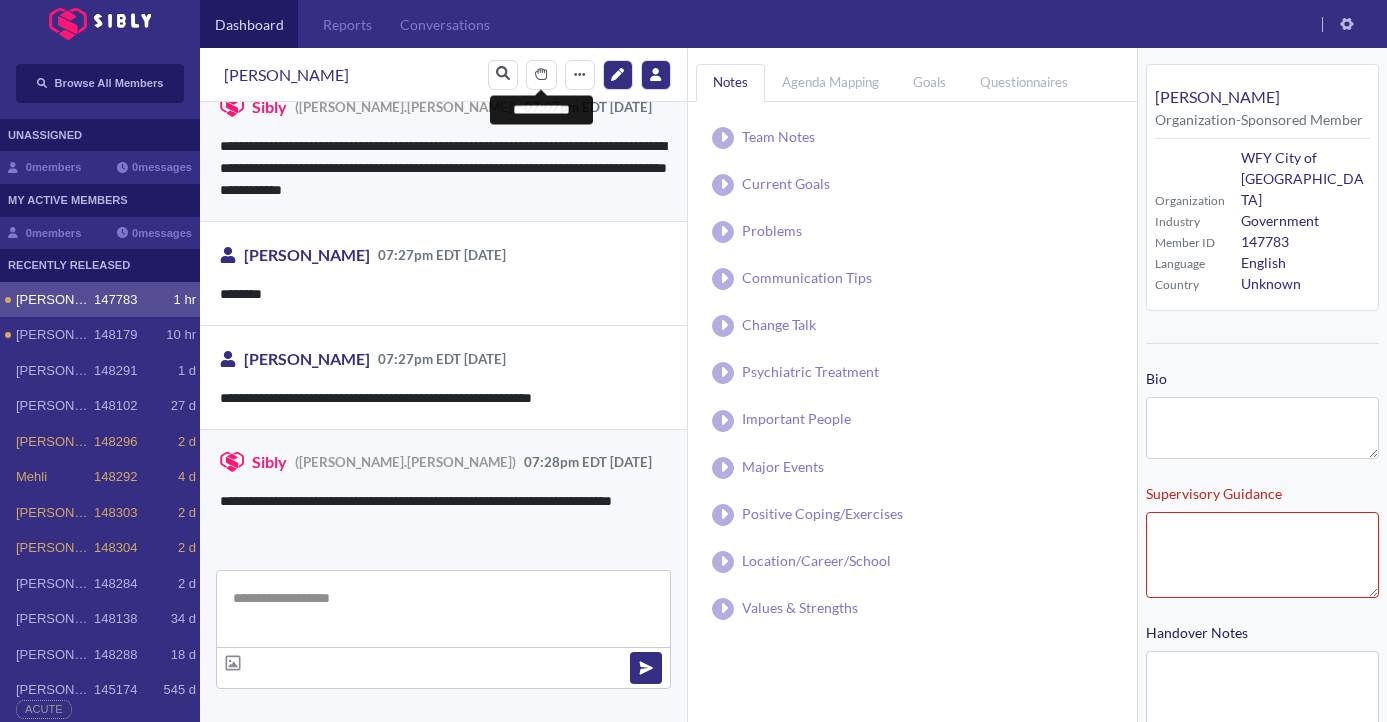type on "**********" 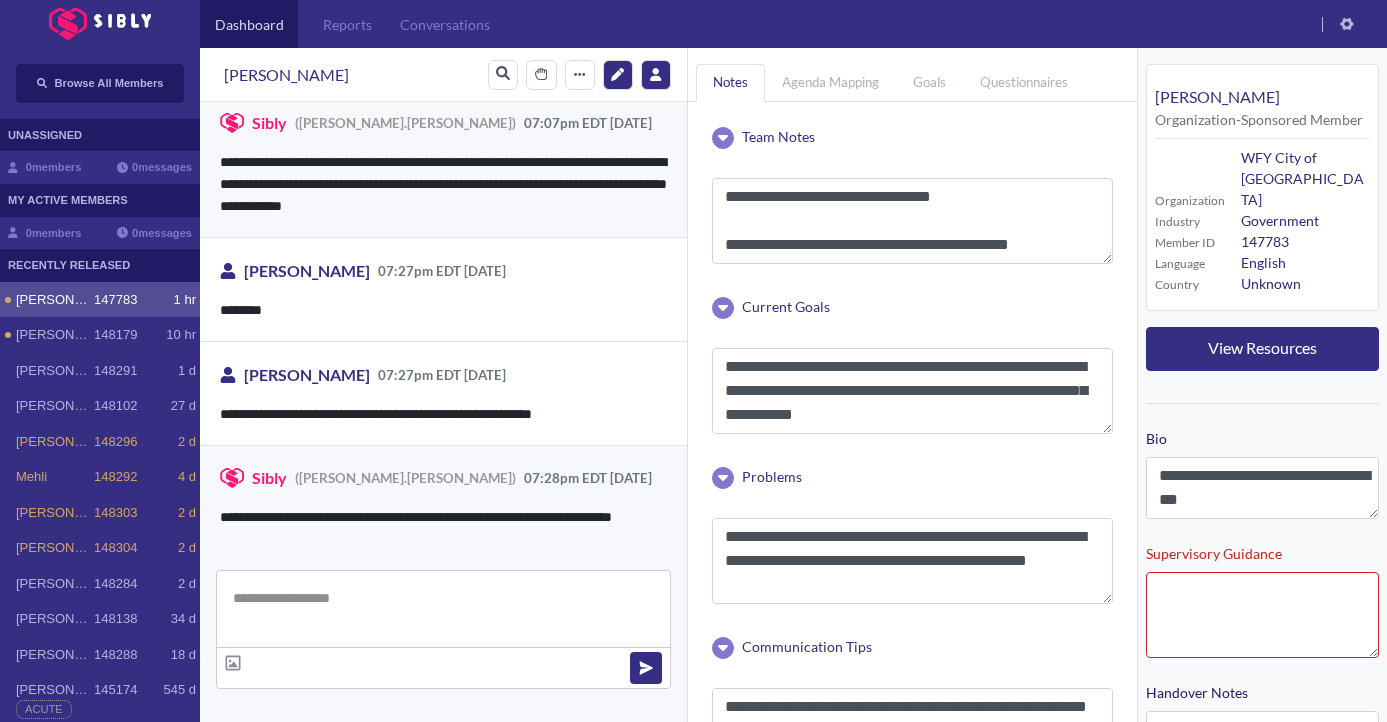 scroll, scrollTop: 3734, scrollLeft: 0, axis: vertical 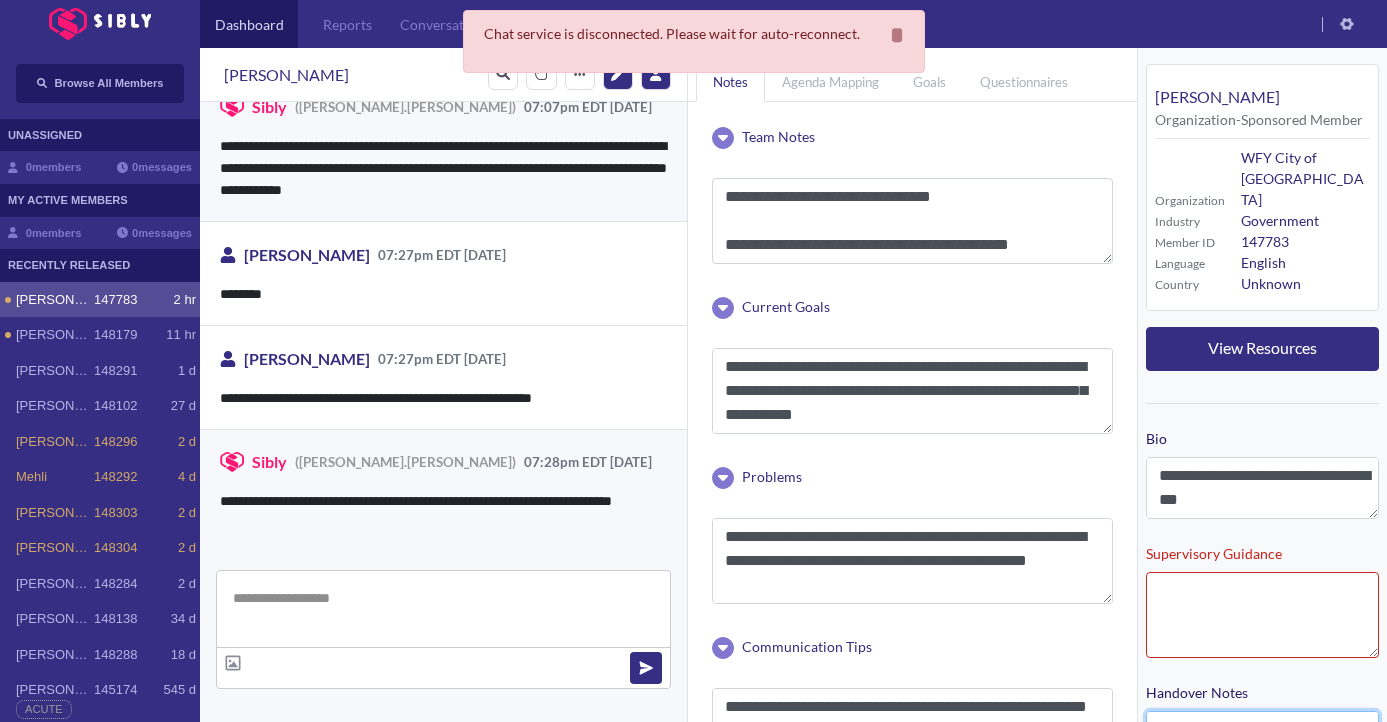 drag, startPoint x: 1315, startPoint y: 697, endPoint x: 1310, endPoint y: 738, distance: 41.303753 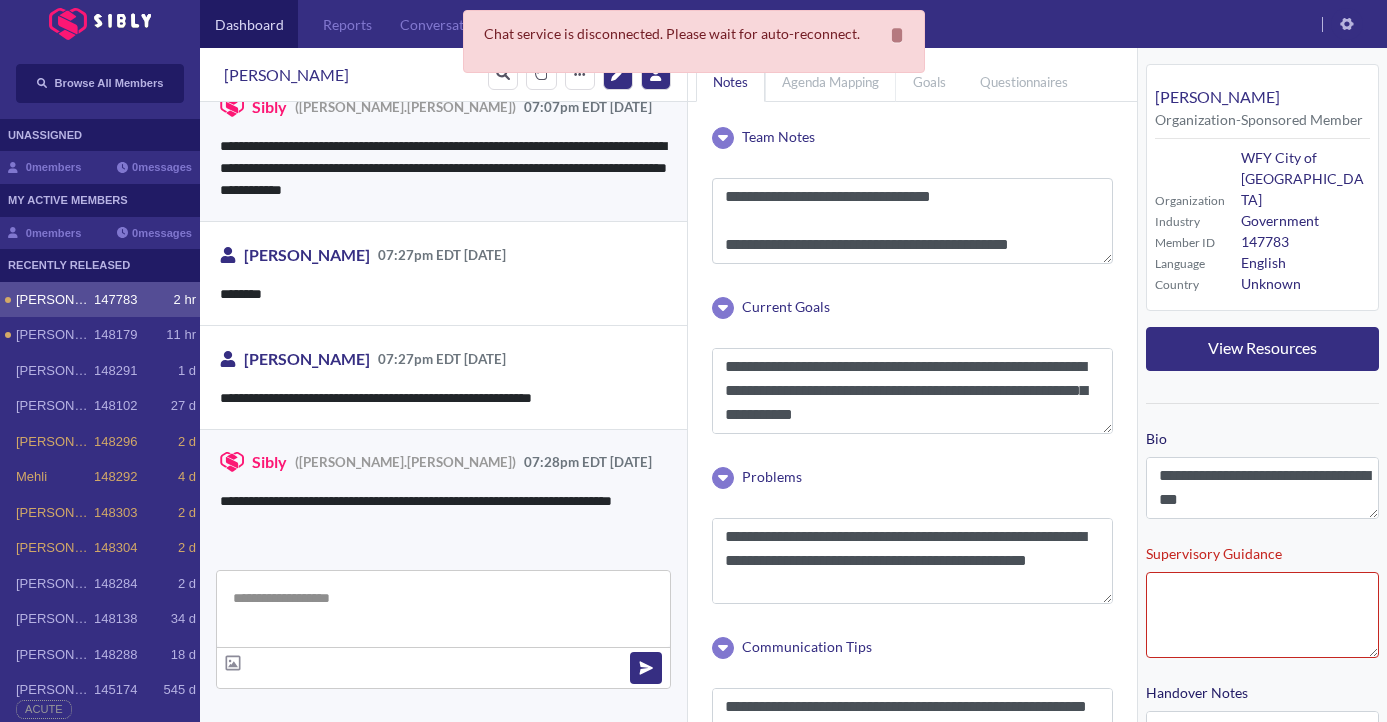 click on "Agenda Mapping" at bounding box center (830, 83) 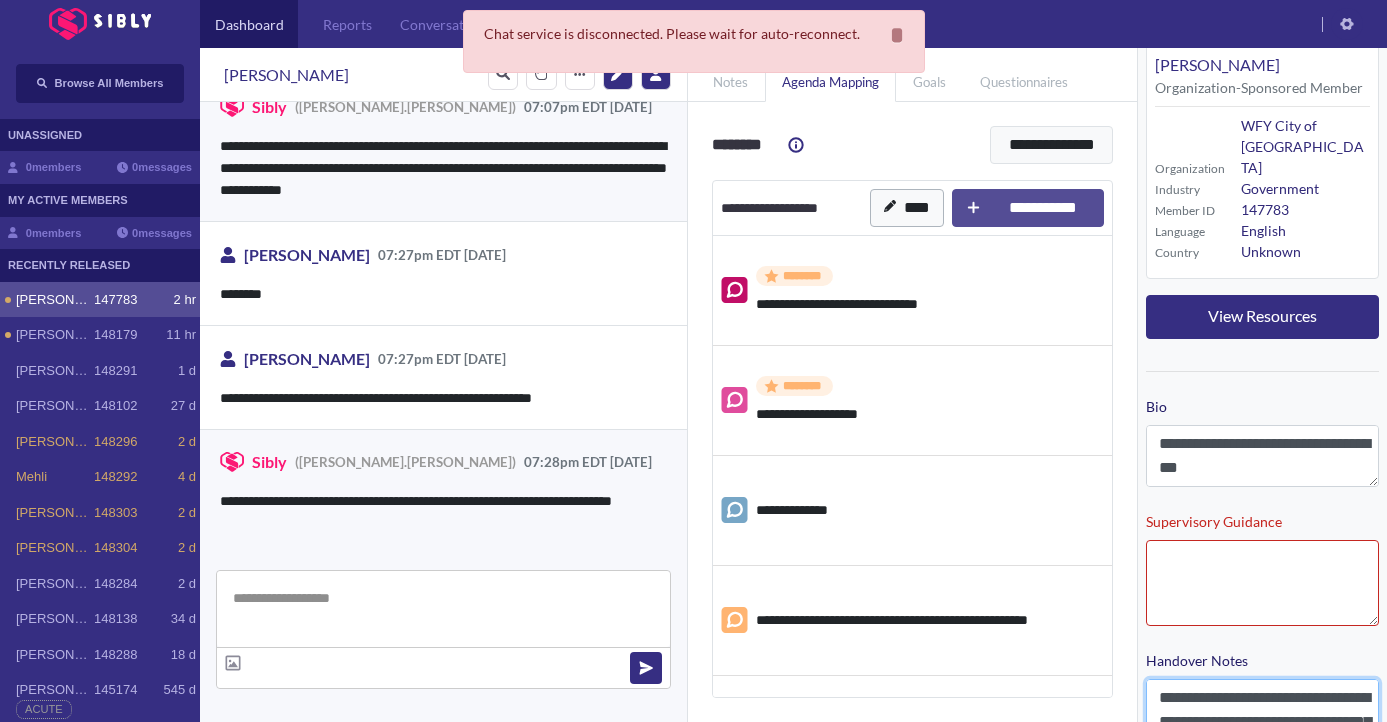 scroll, scrollTop: 96, scrollLeft: 0, axis: vertical 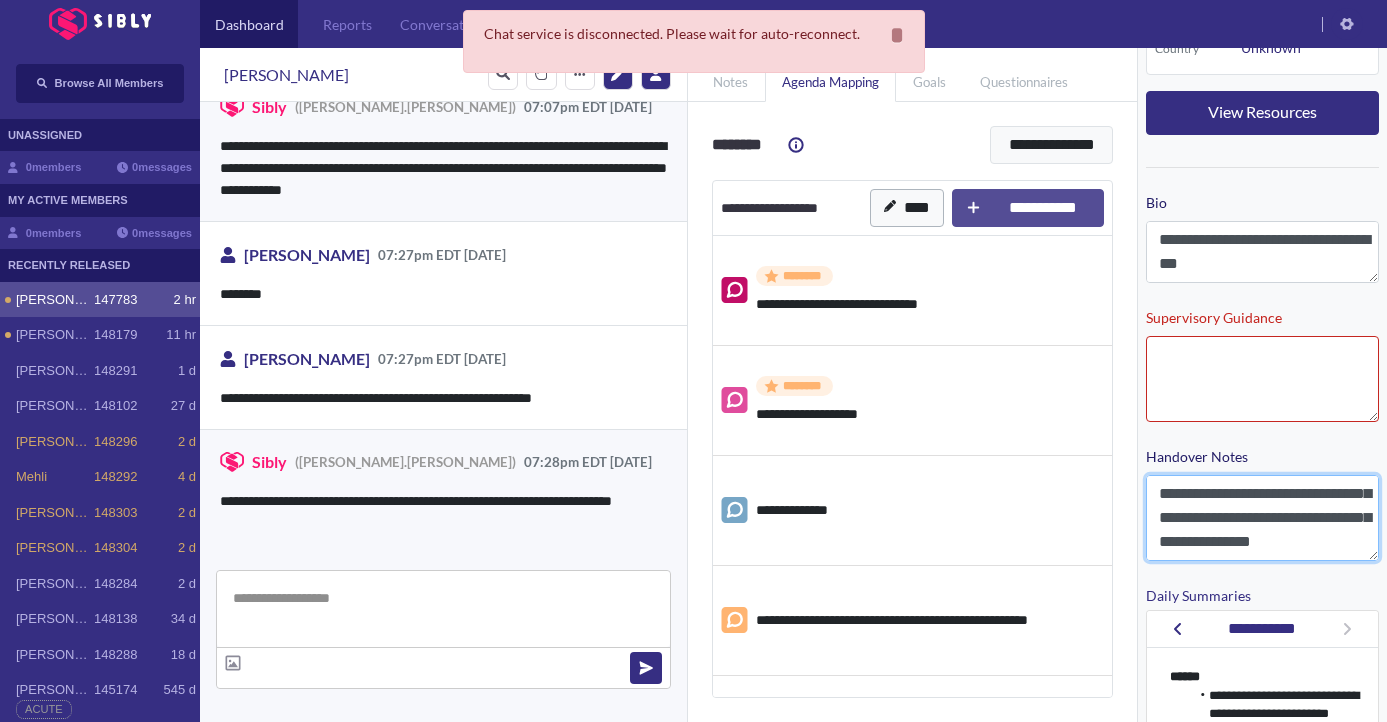 click on "**********" at bounding box center (1262, 622) 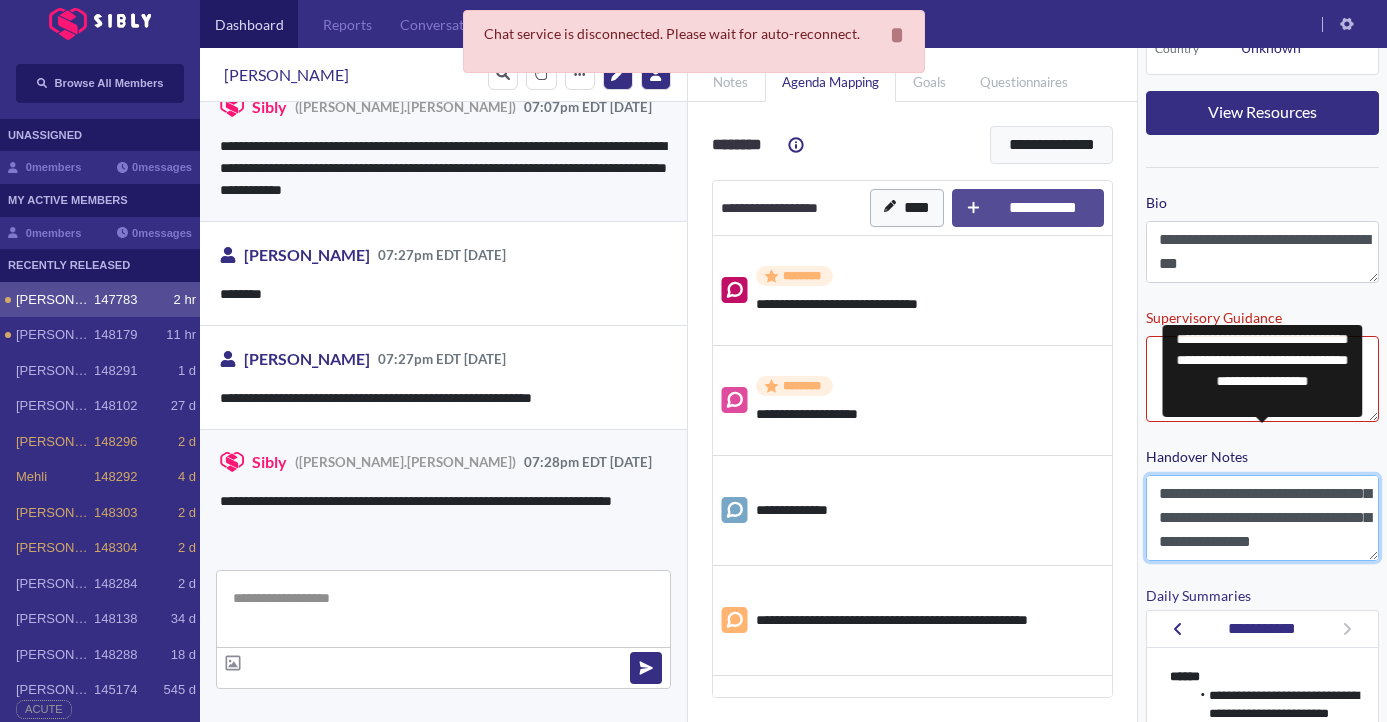 click on "**********" at bounding box center [1262, 518] 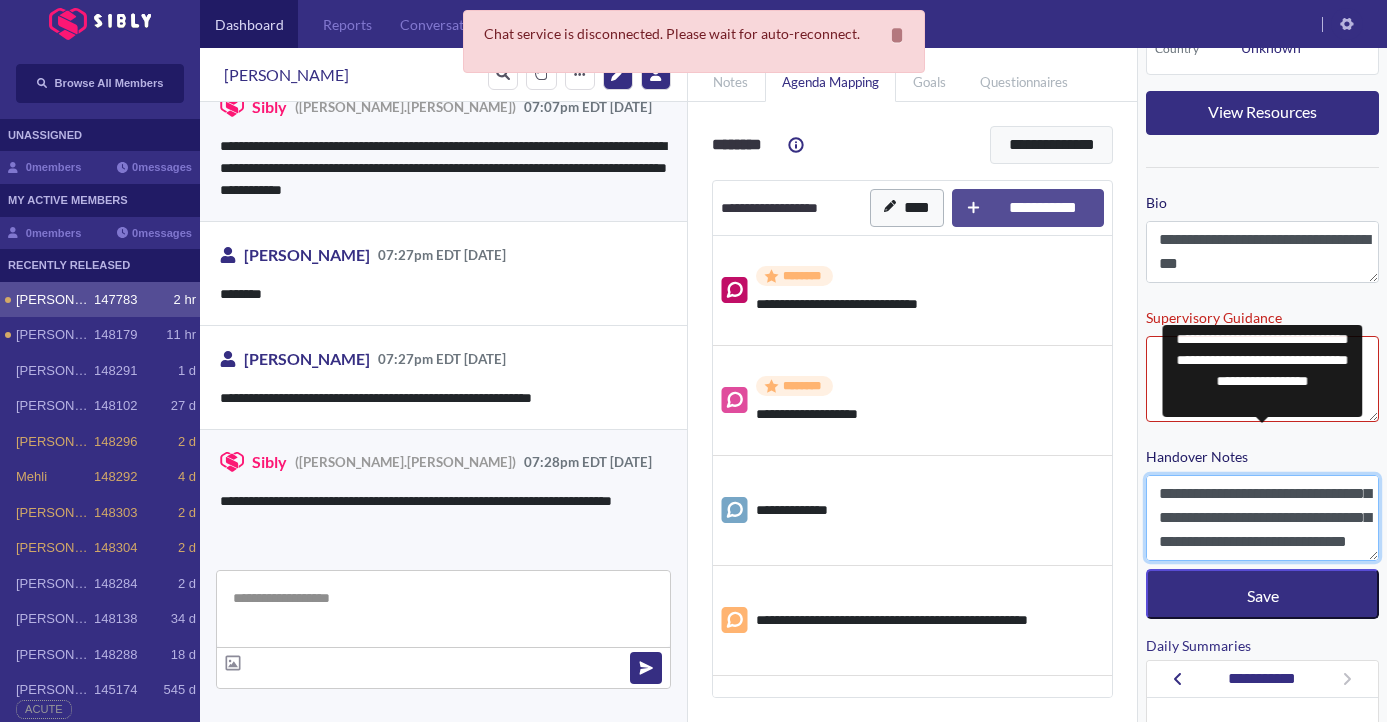 scroll, scrollTop: 72, scrollLeft: 0, axis: vertical 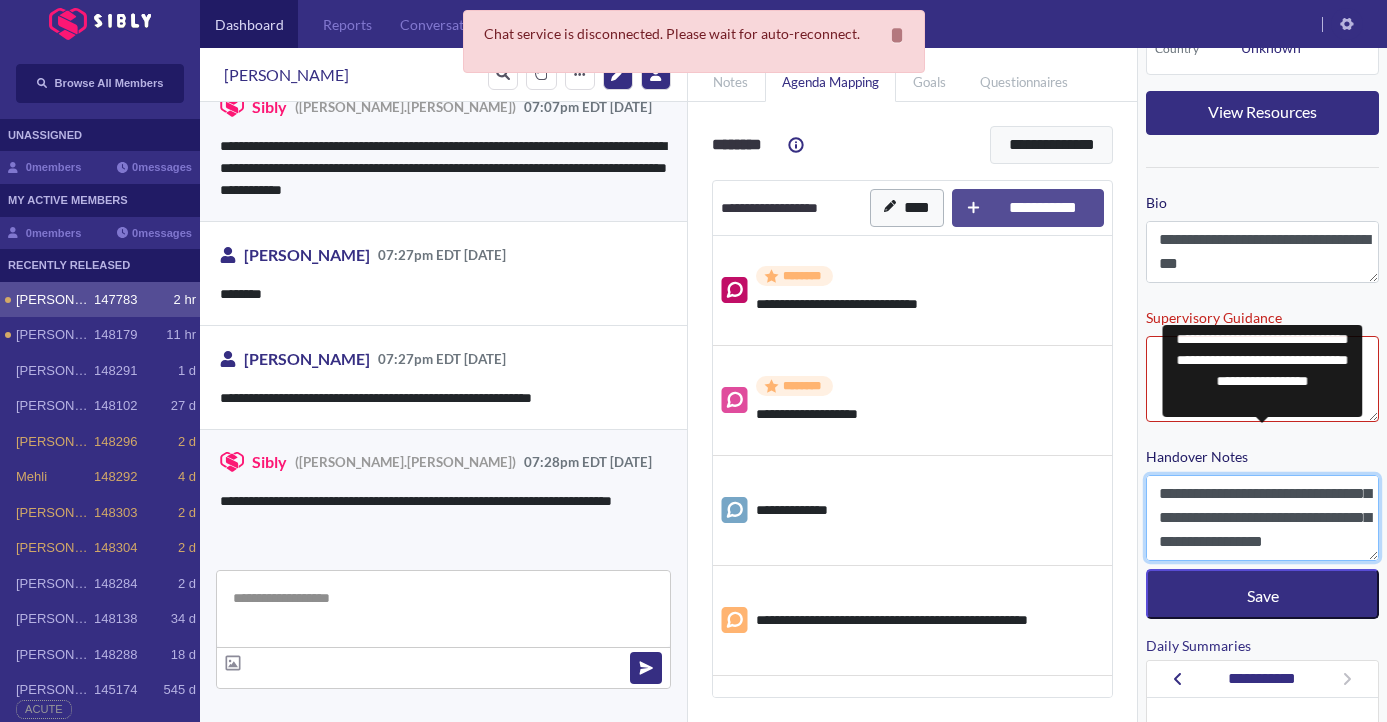 click on "**********" at bounding box center (1262, 518) 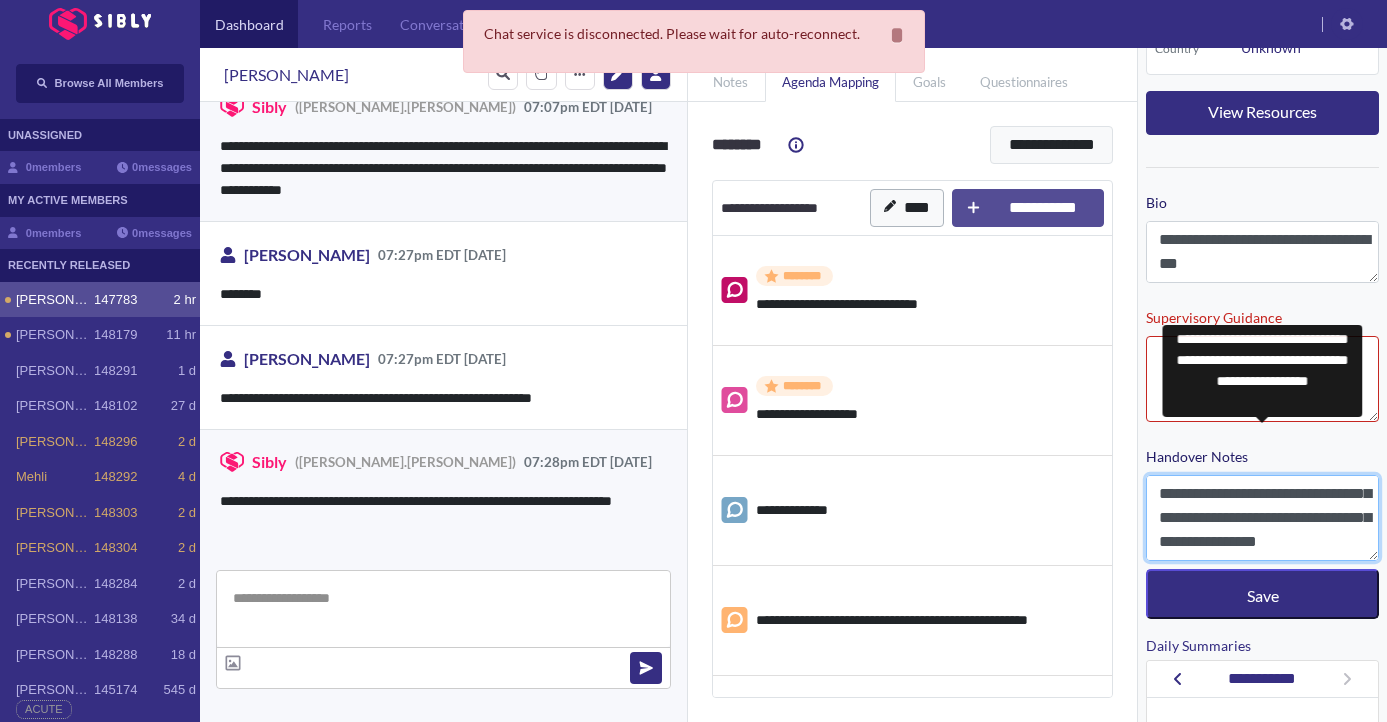click on "**********" at bounding box center [1262, 518] 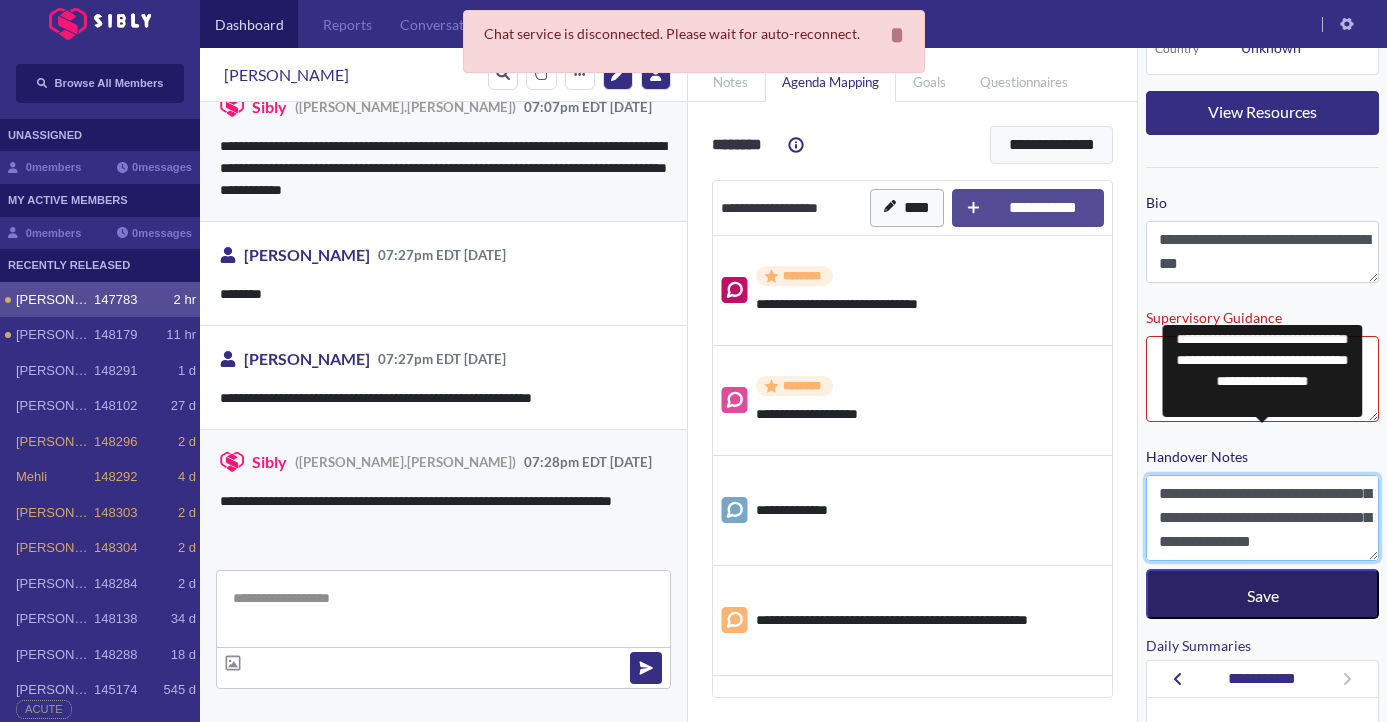 type on "**********" 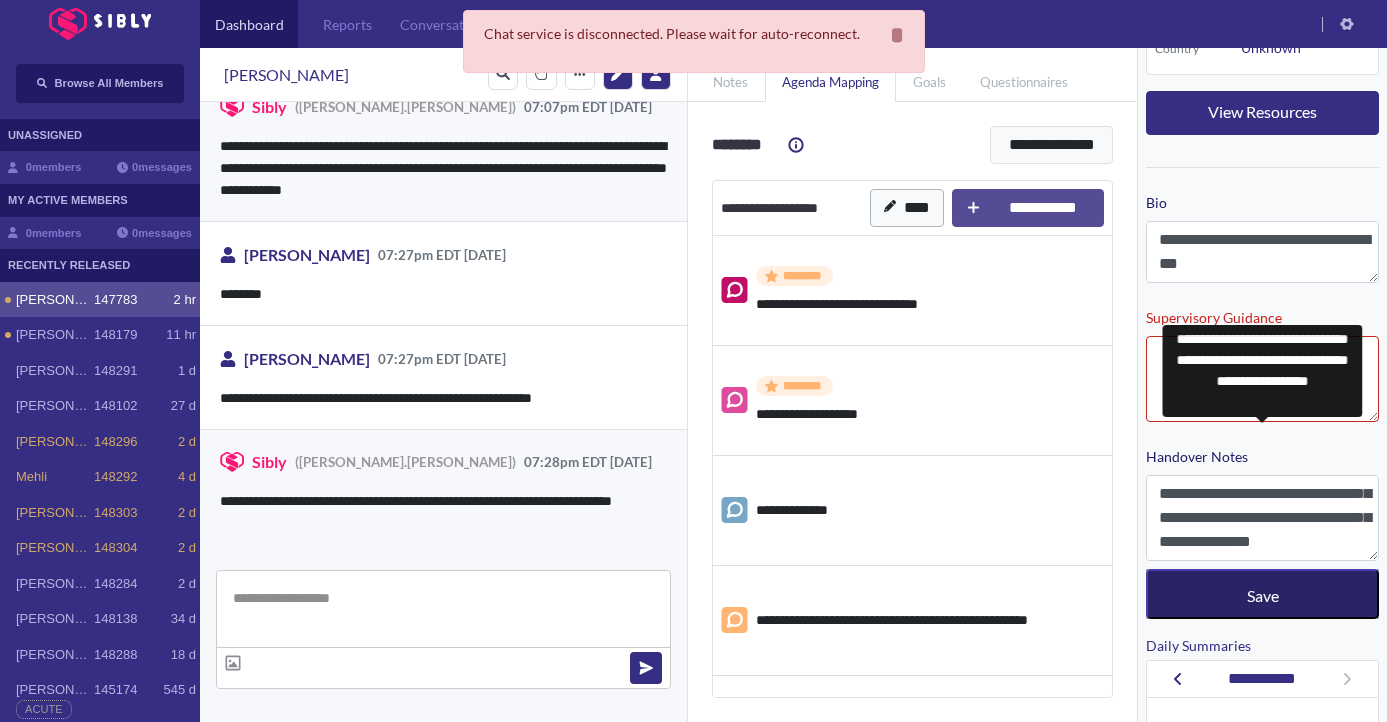 click on "Save" at bounding box center (1263, 595) 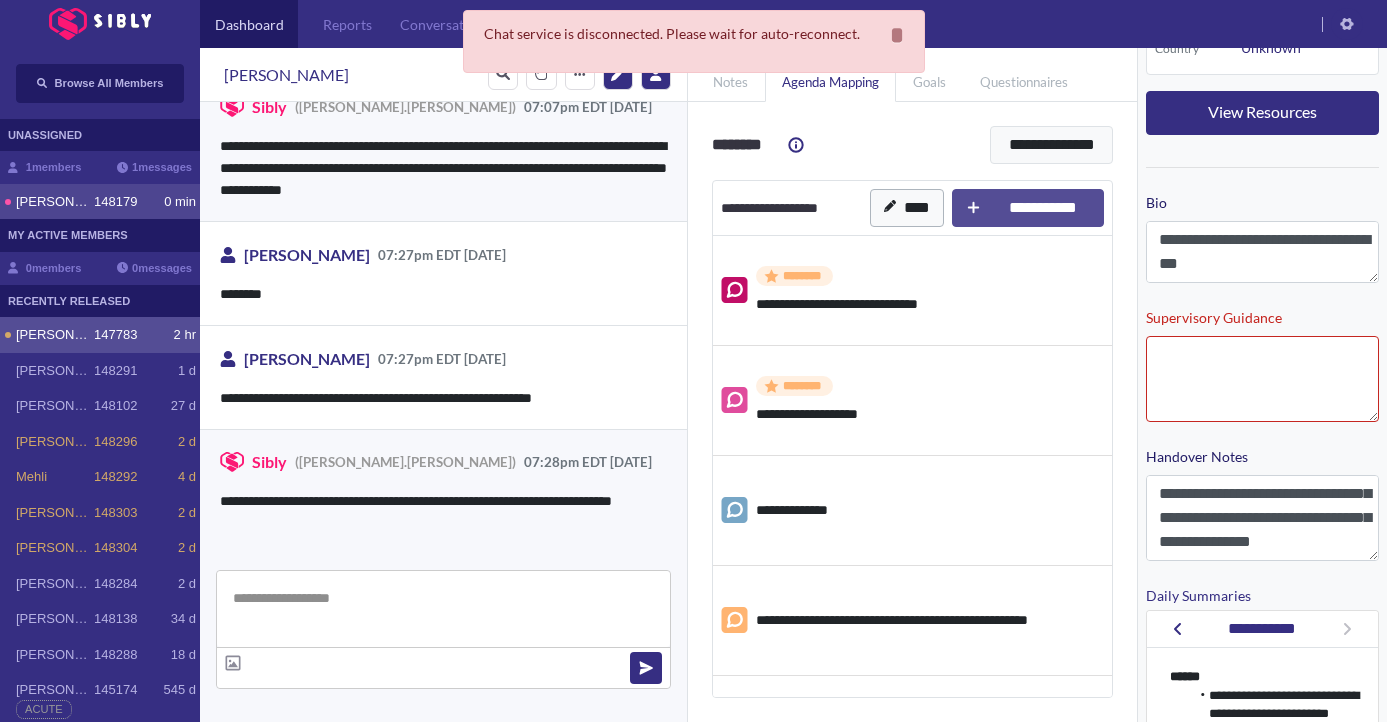 click on "148179" at bounding box center (115, 202) 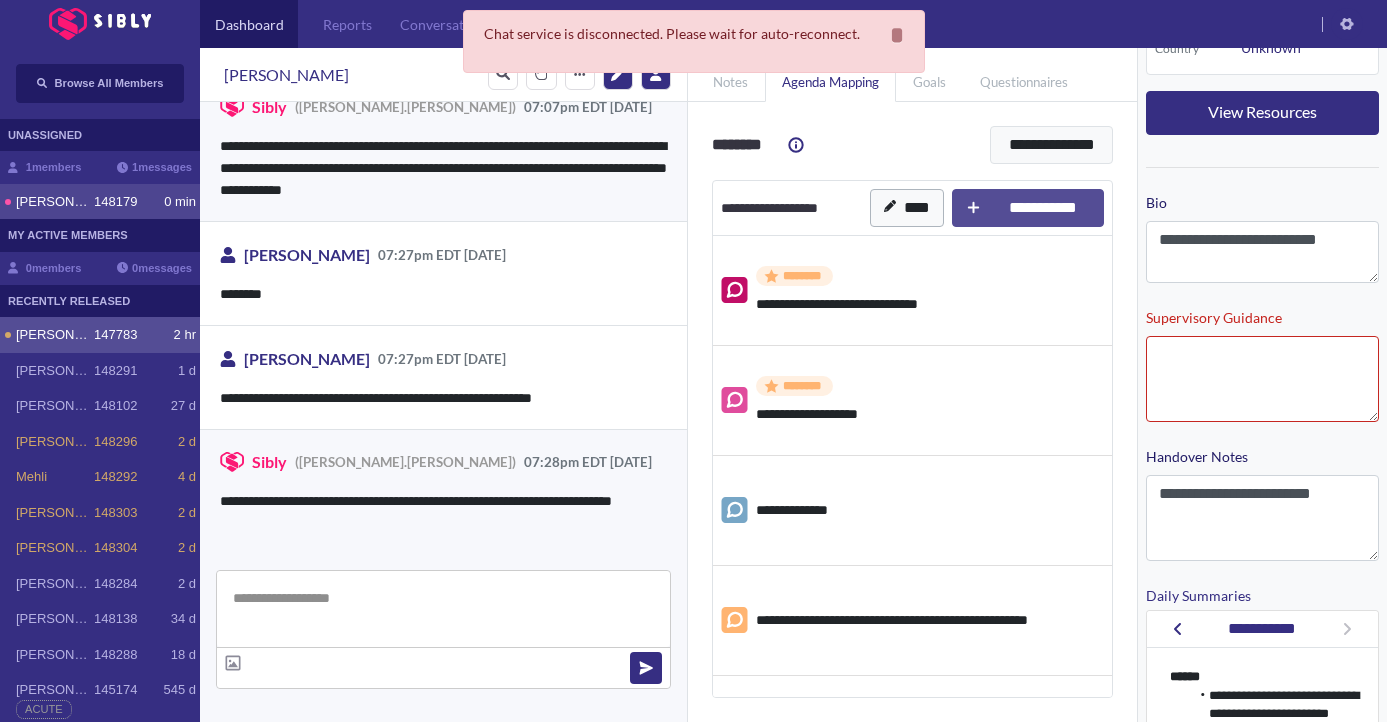 scroll, scrollTop: 0, scrollLeft: 0, axis: both 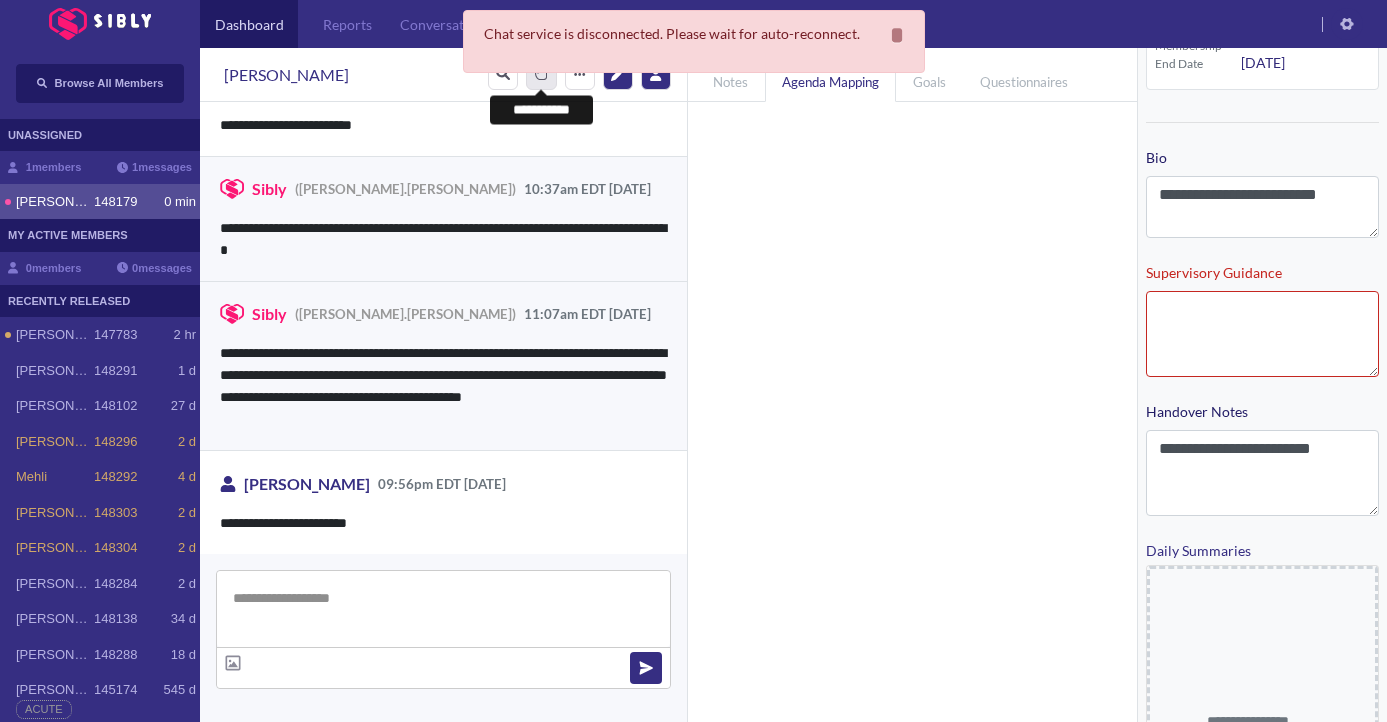 click on "****" at bounding box center [541, 75] 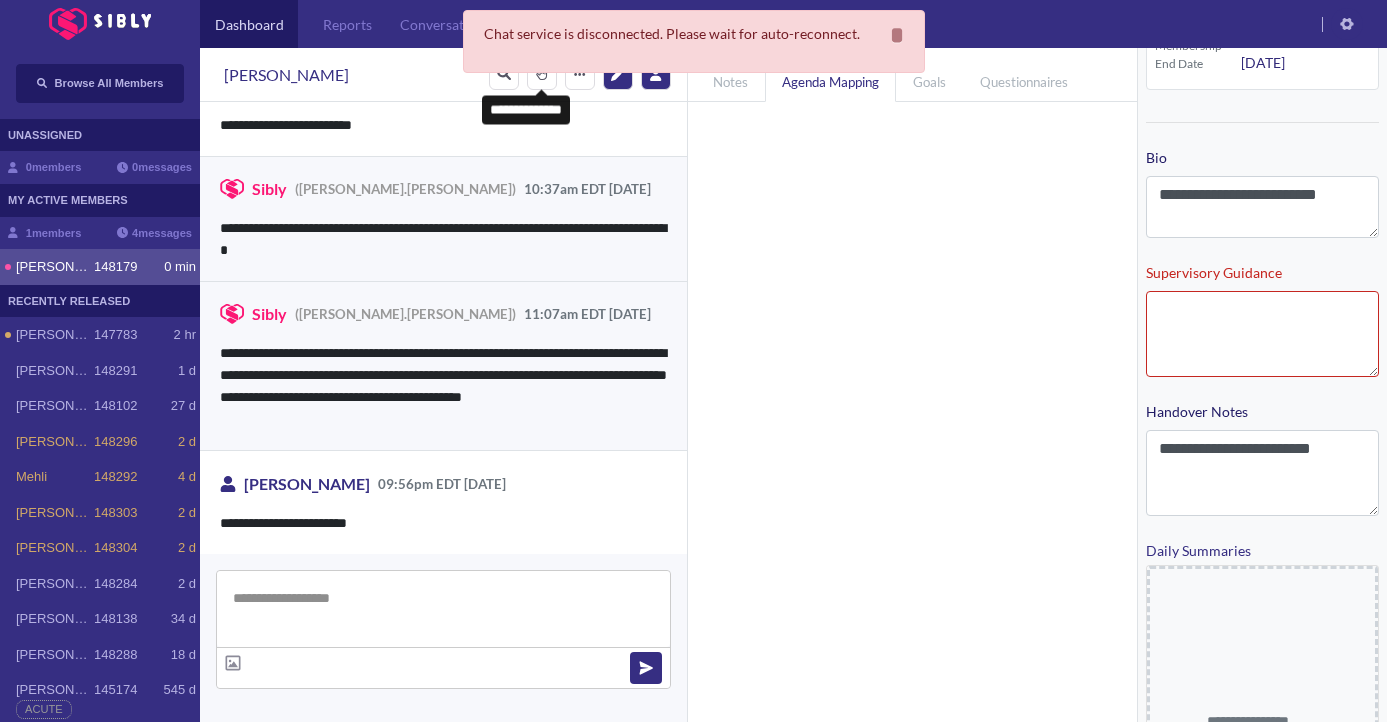 scroll, scrollTop: 3626, scrollLeft: 0, axis: vertical 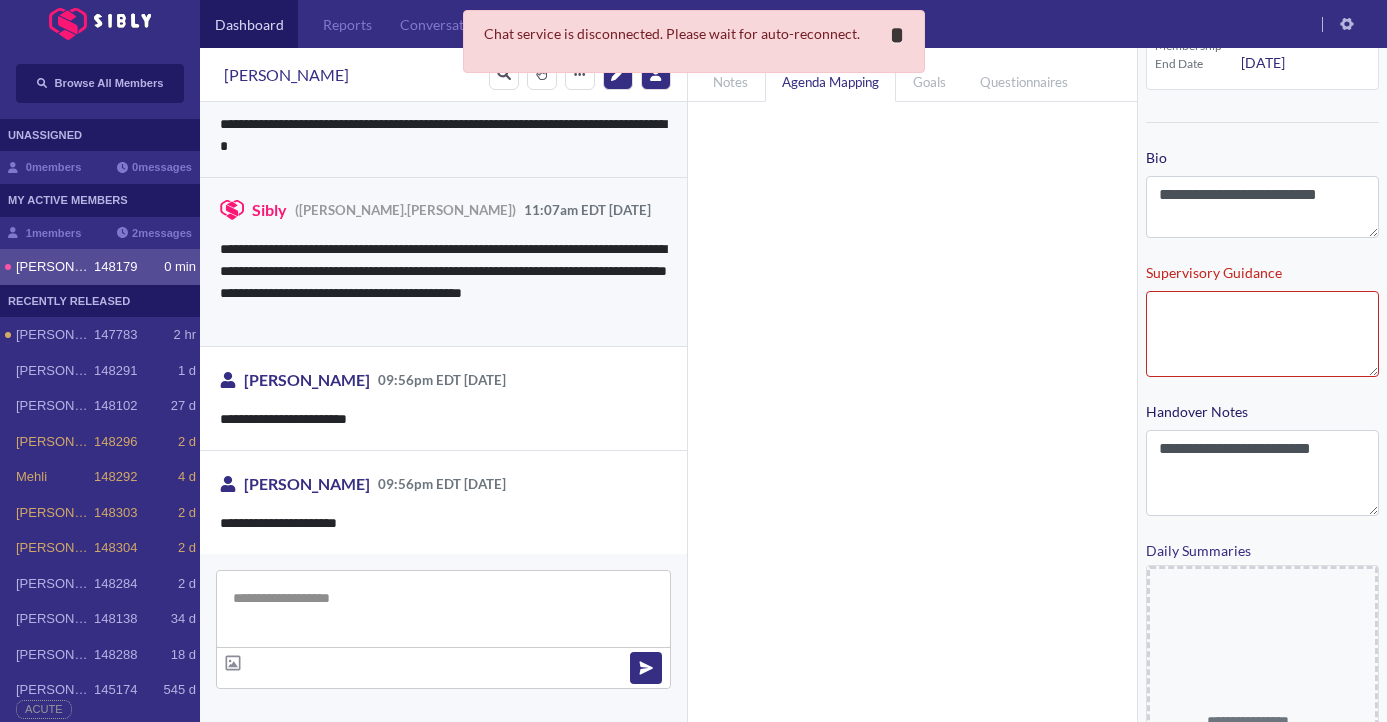 click on "*" at bounding box center [897, 35] 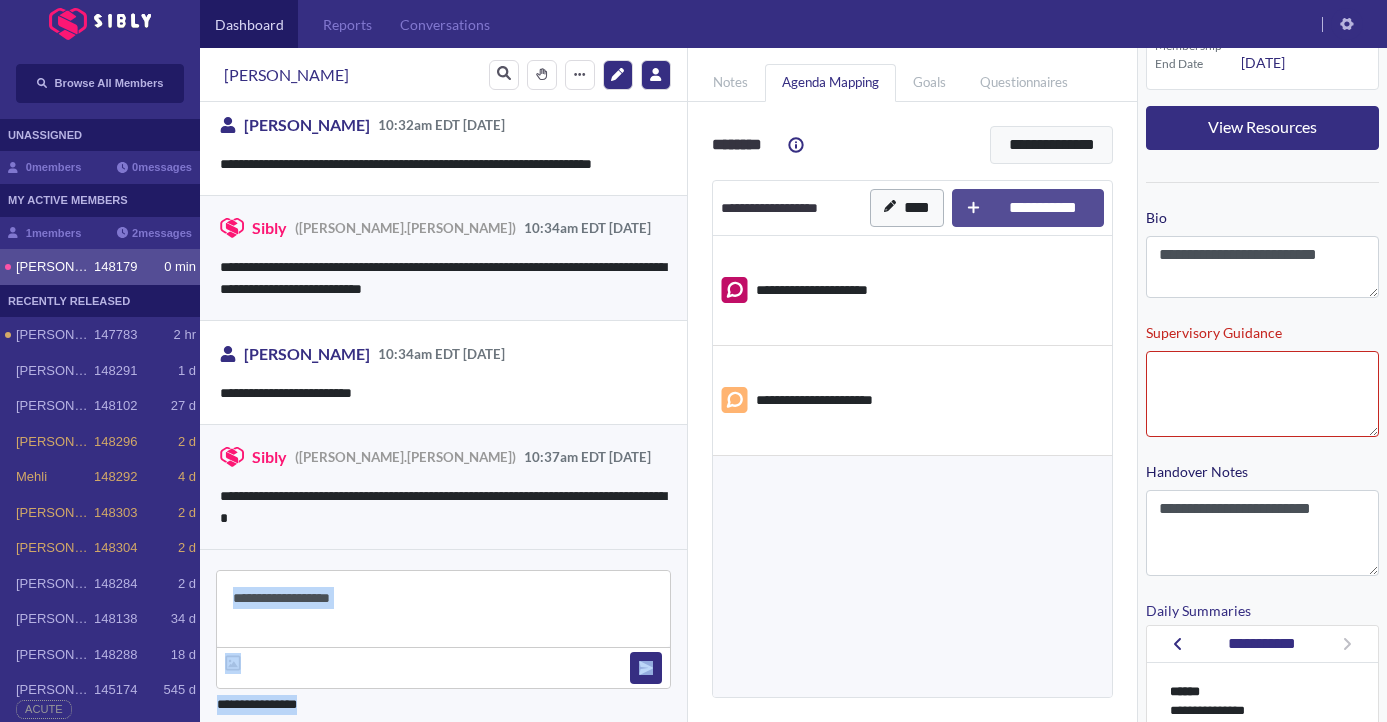 scroll, scrollTop: 8655, scrollLeft: 0, axis: vertical 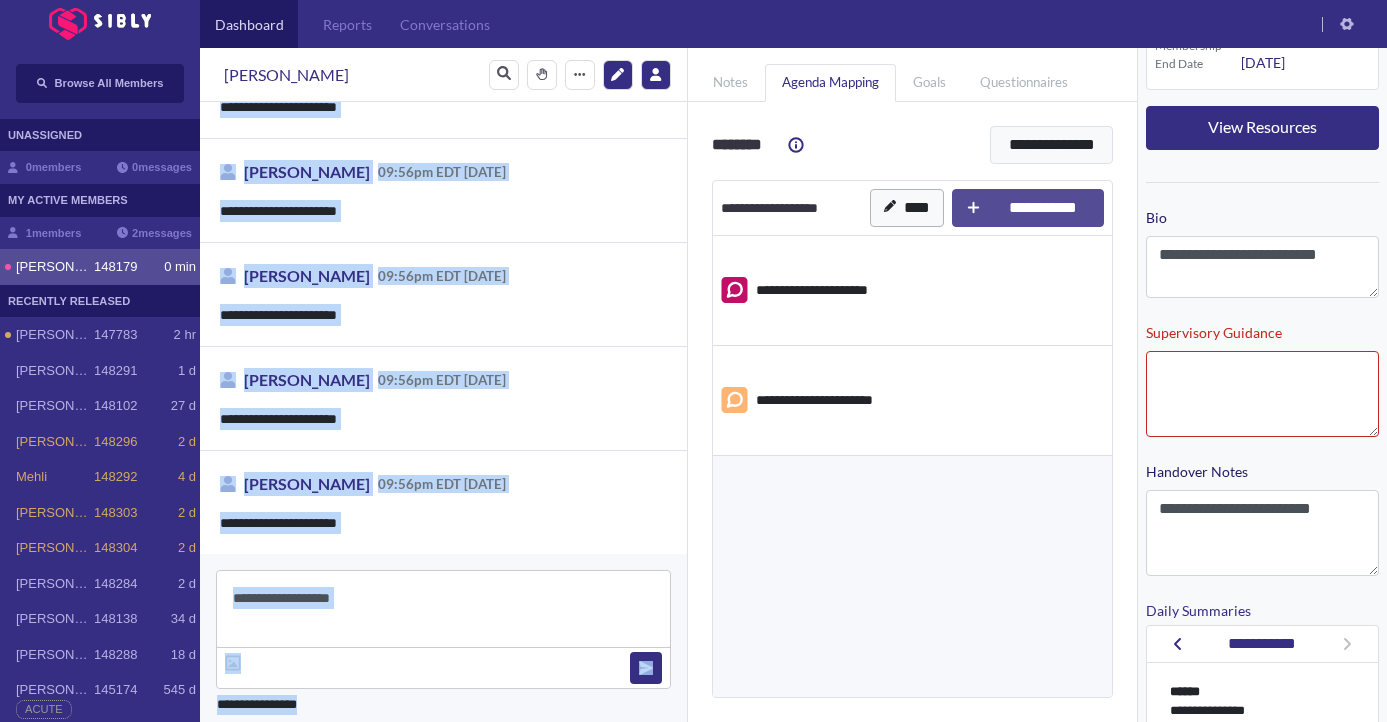 drag, startPoint x: 480, startPoint y: 307, endPoint x: 397, endPoint y: 753, distance: 453.65735 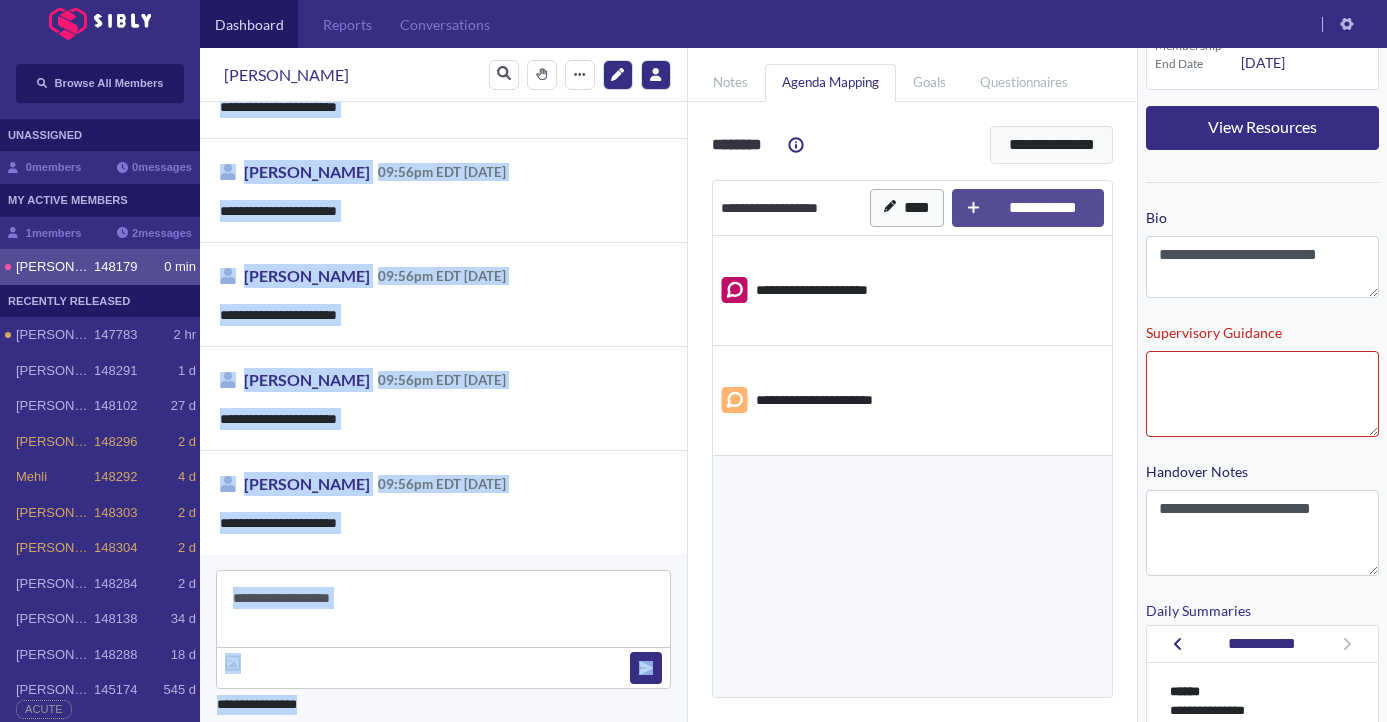 click on "**********" at bounding box center [693, 361] 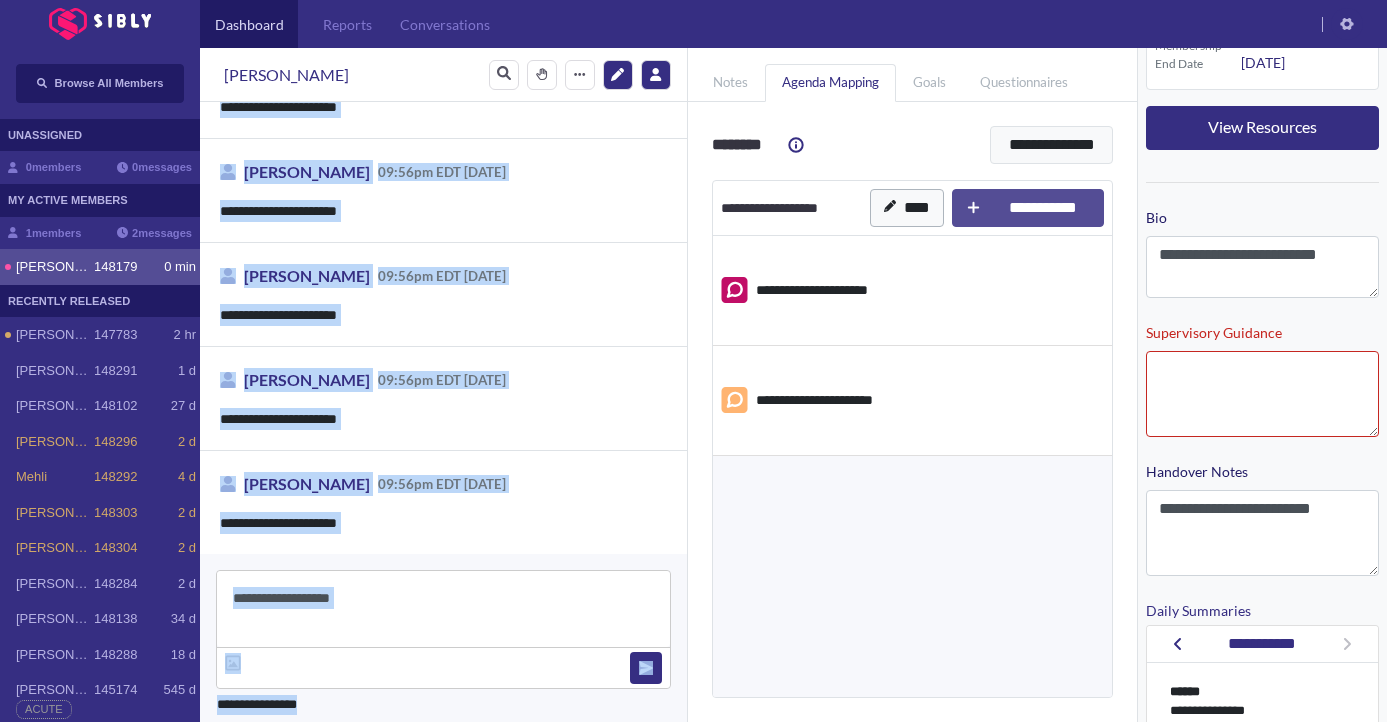 click at bounding box center [443, 609] 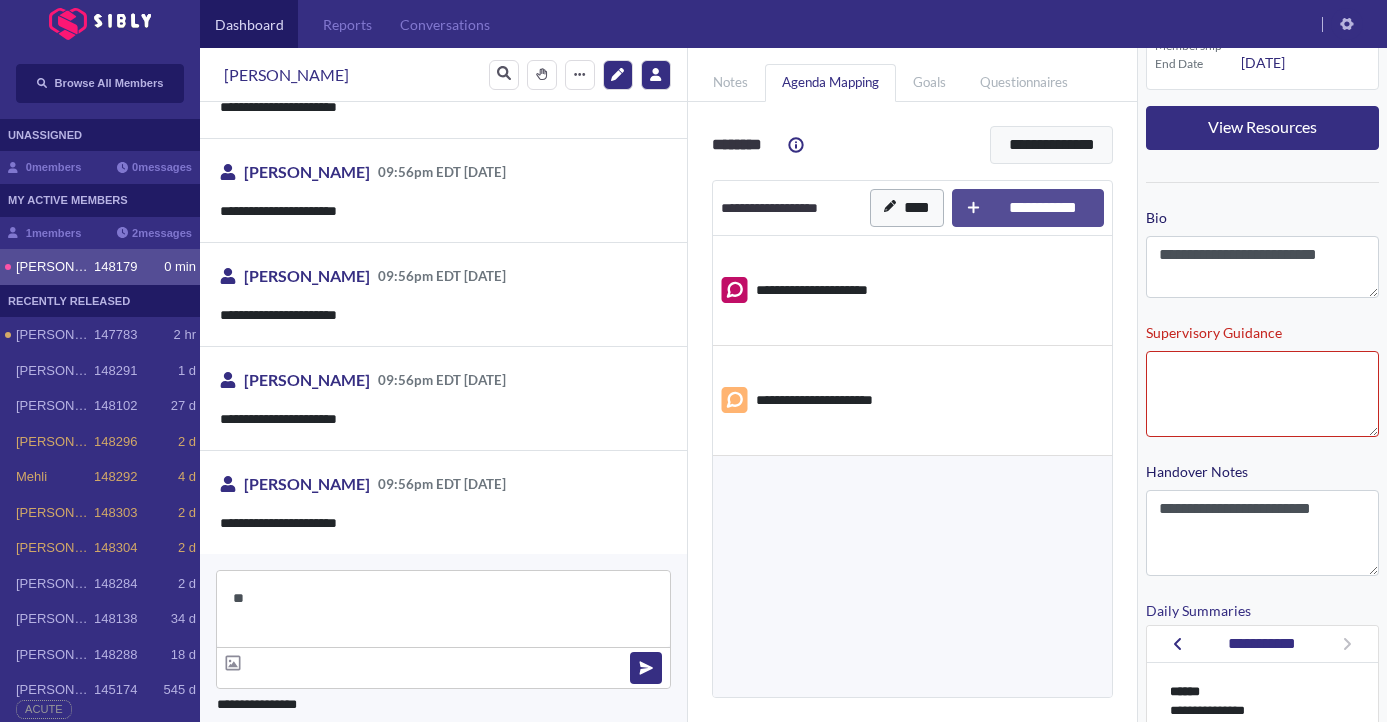 type on "*" 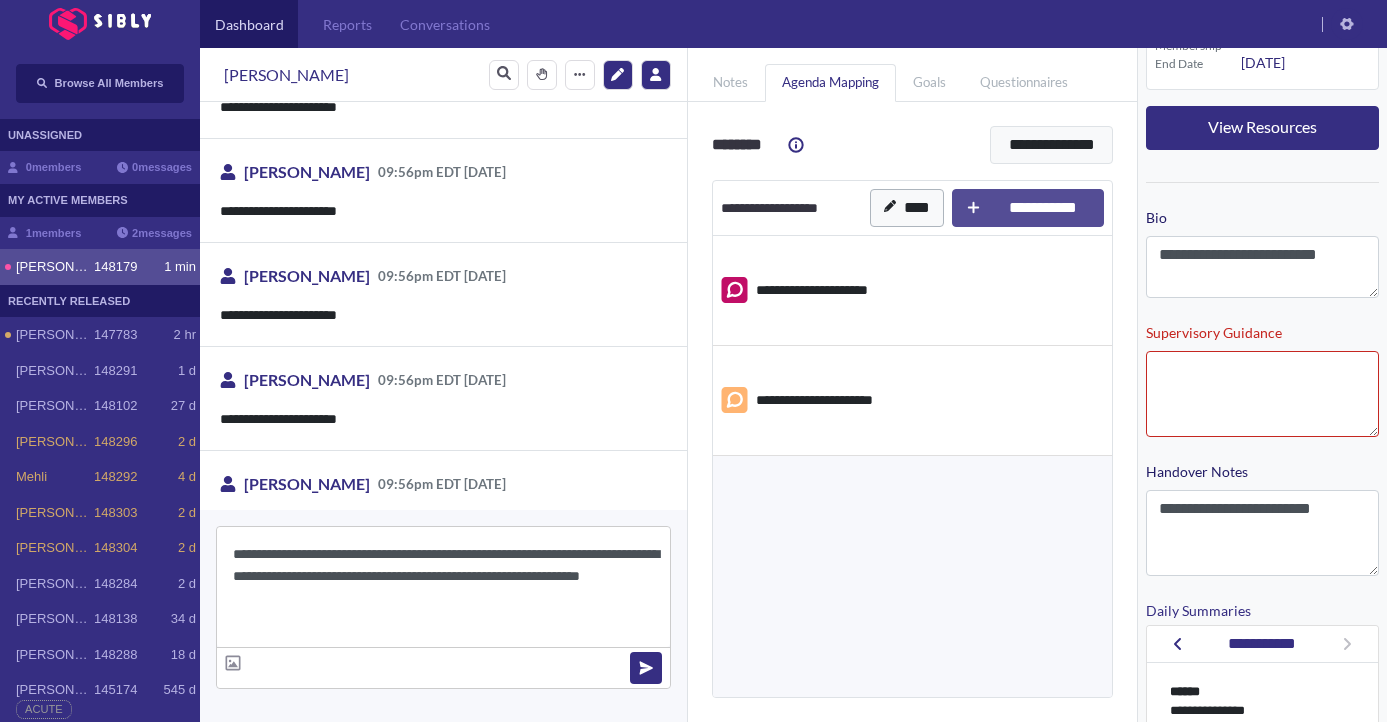 type on "**********" 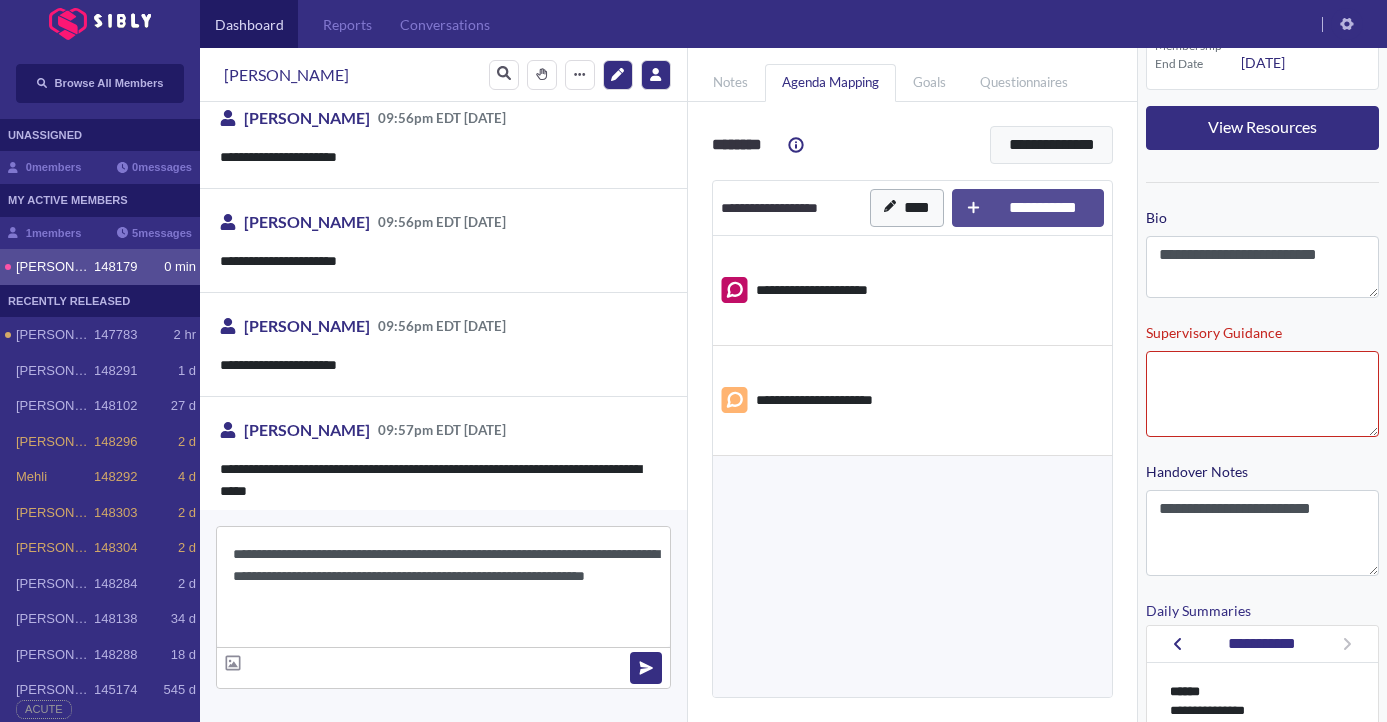 scroll, scrollTop: 8825, scrollLeft: 0, axis: vertical 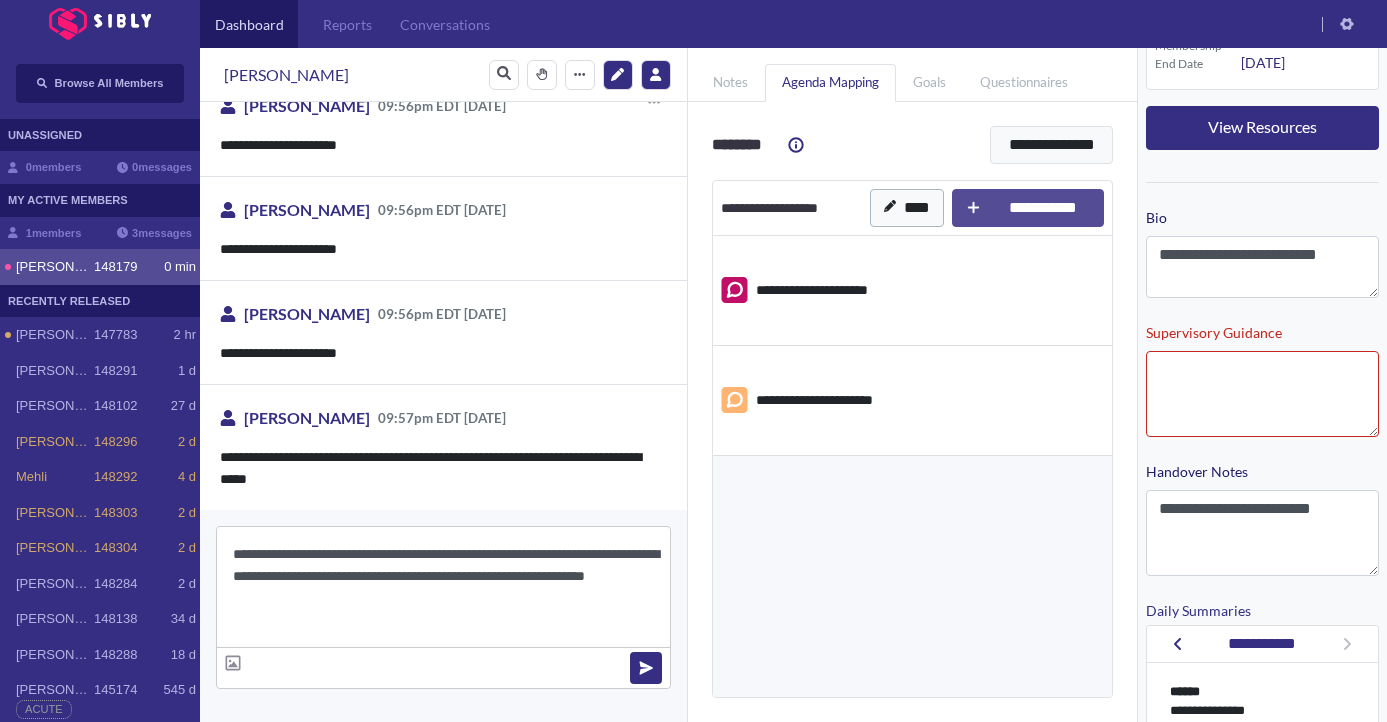 type 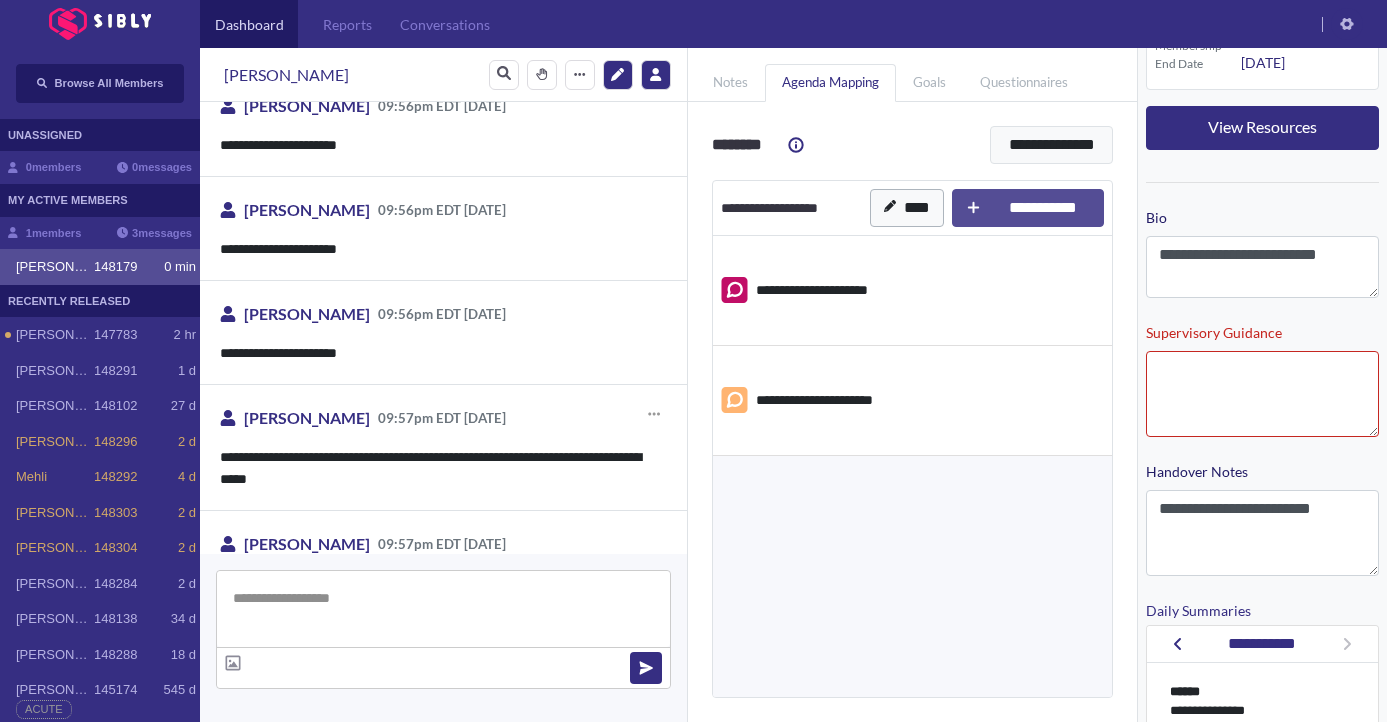 click on "**********" at bounding box center (443, 468) 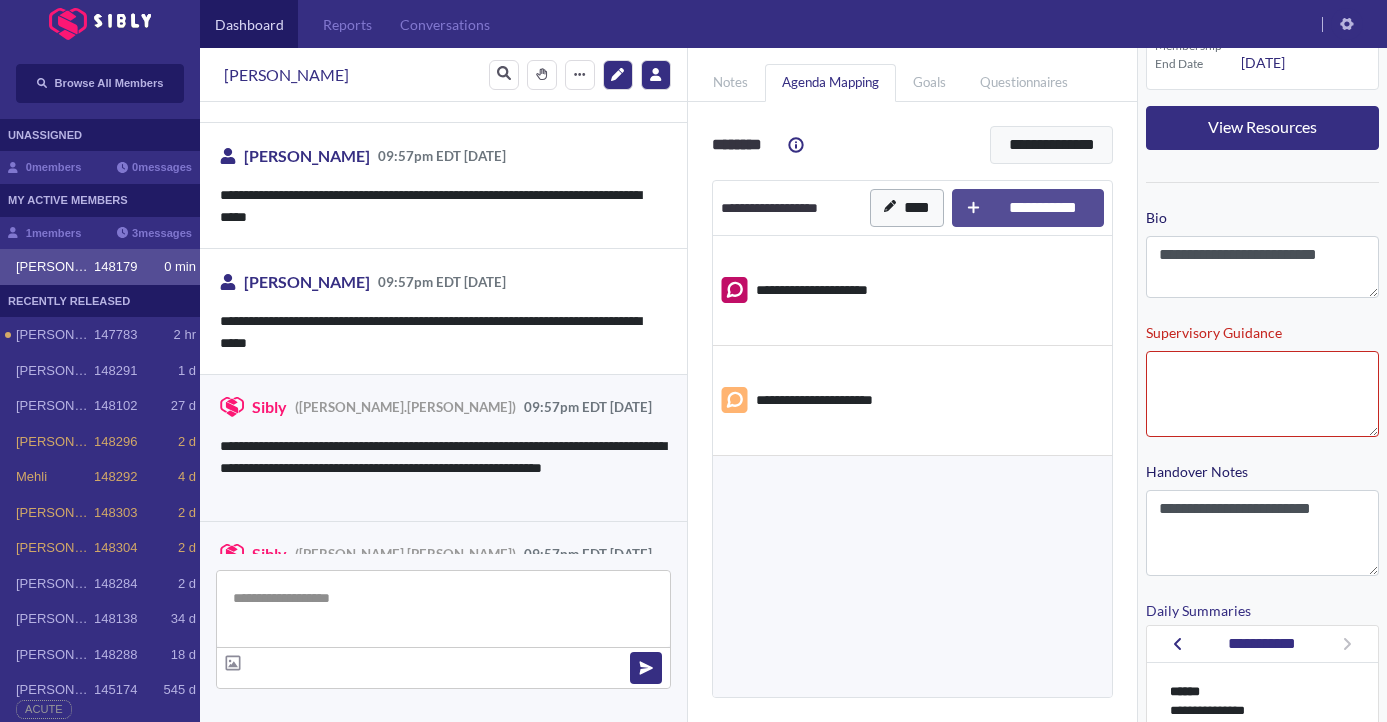 scroll, scrollTop: 9474, scrollLeft: 0, axis: vertical 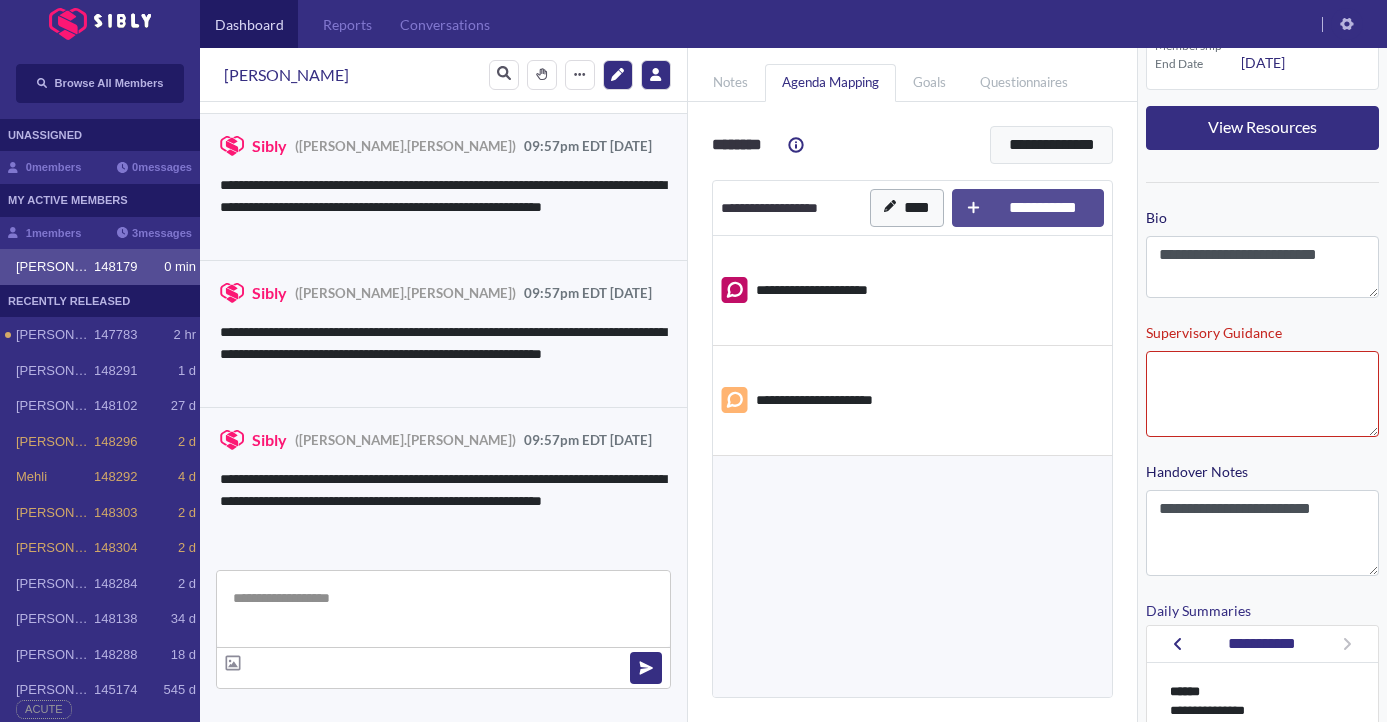 drag, startPoint x: 462, startPoint y: 419, endPoint x: 438, endPoint y: 580, distance: 162.77899 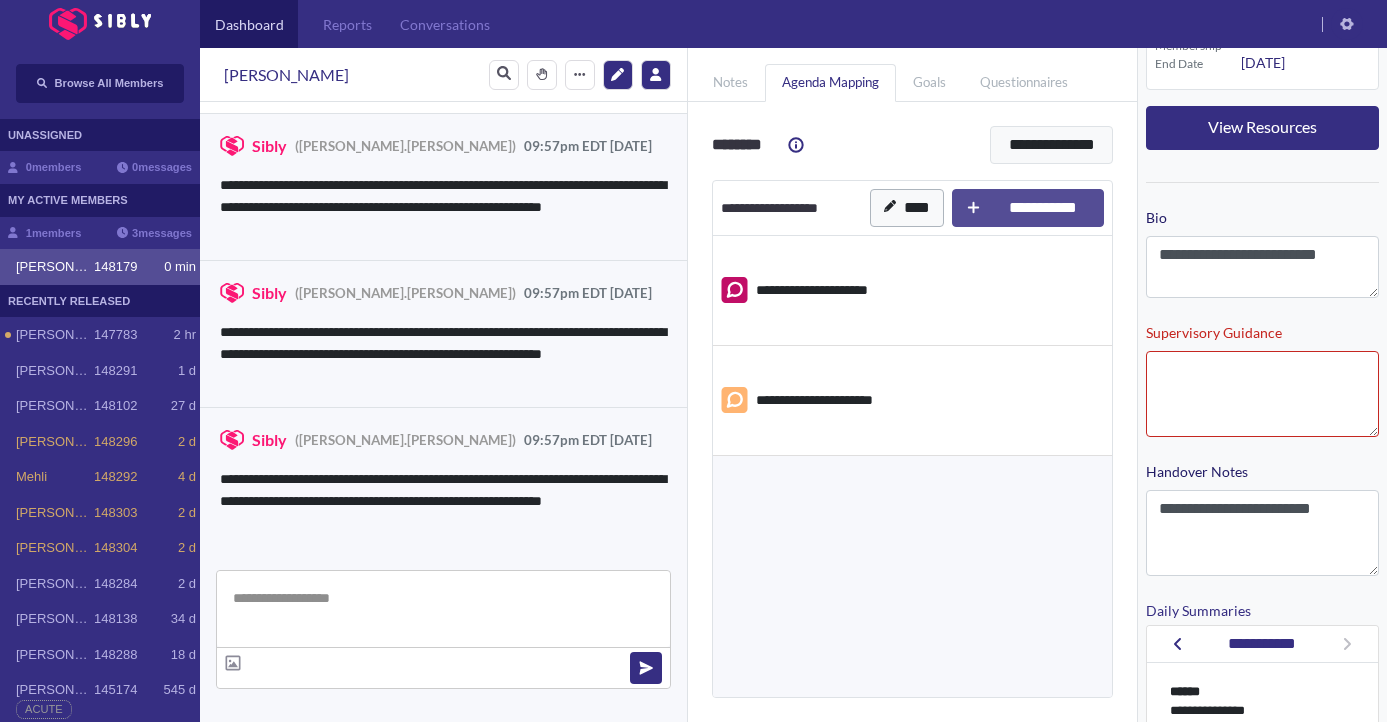click on "**********" at bounding box center (443, 412) 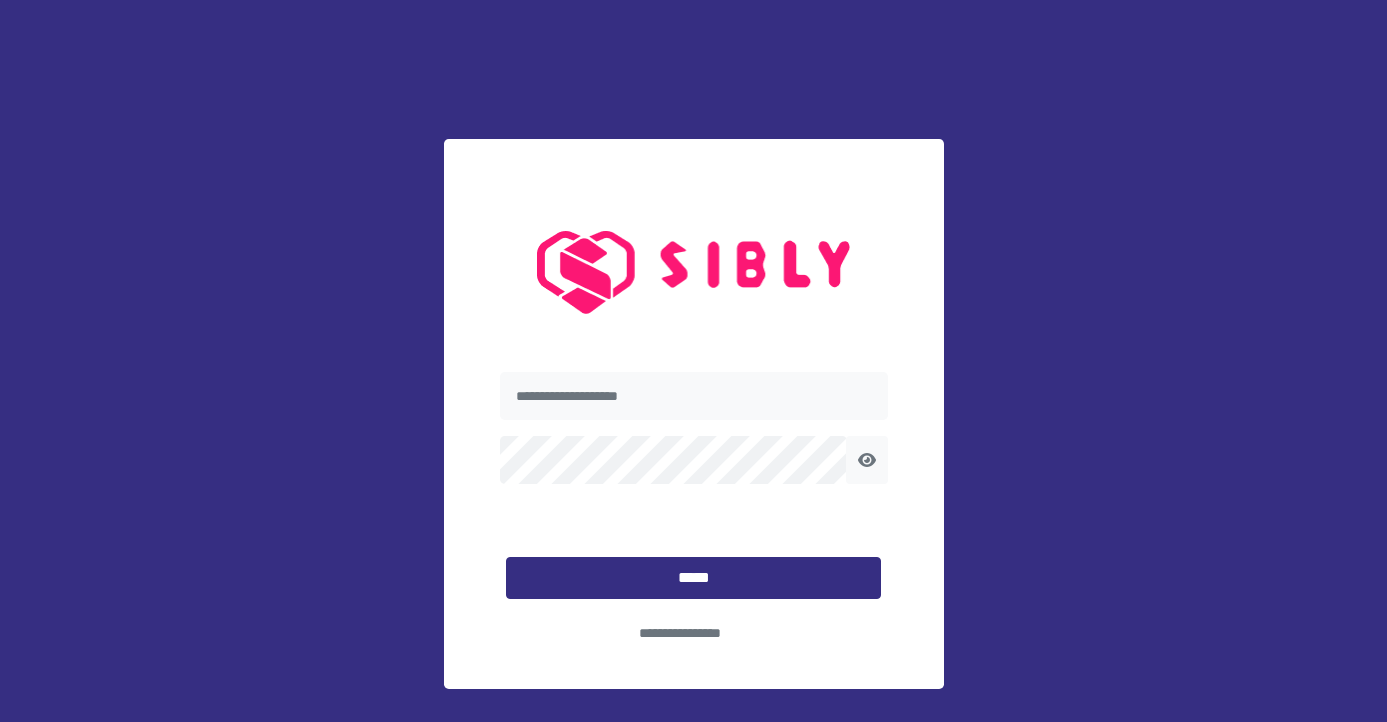 scroll, scrollTop: 0, scrollLeft: 0, axis: both 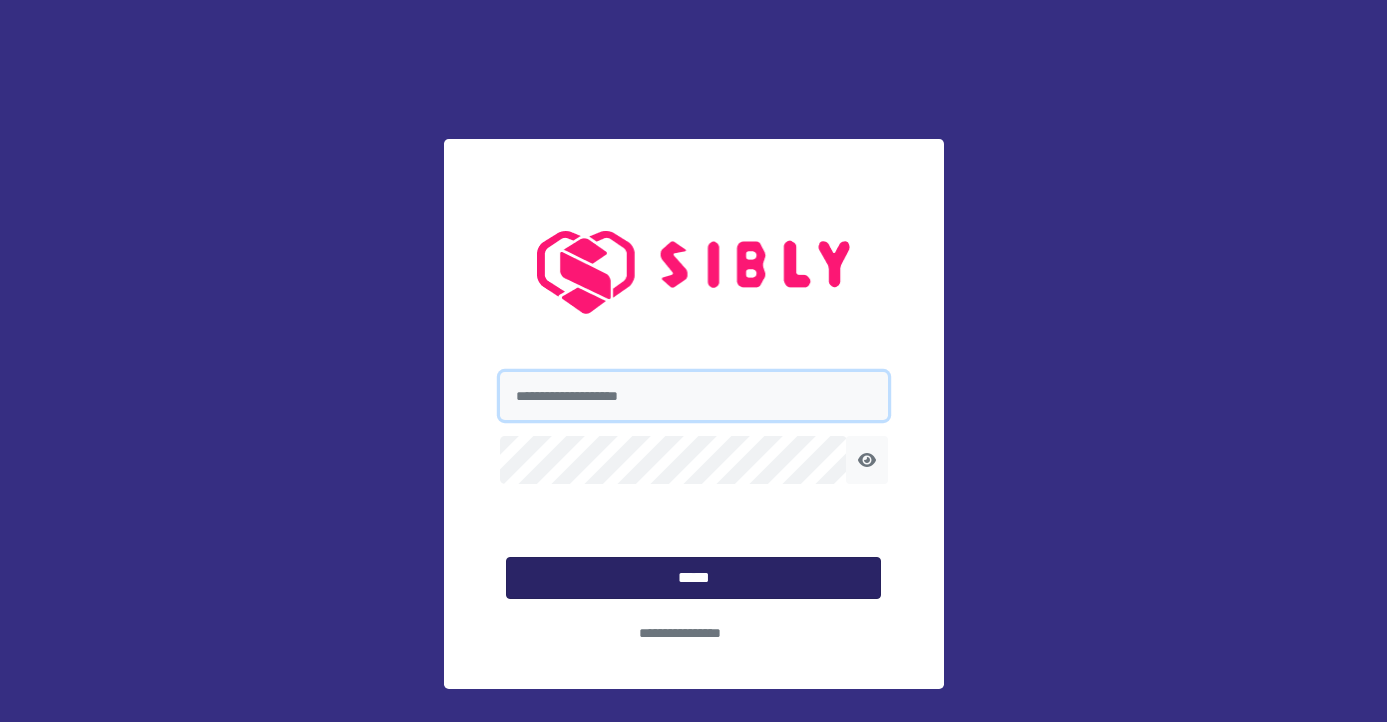type on "**********" 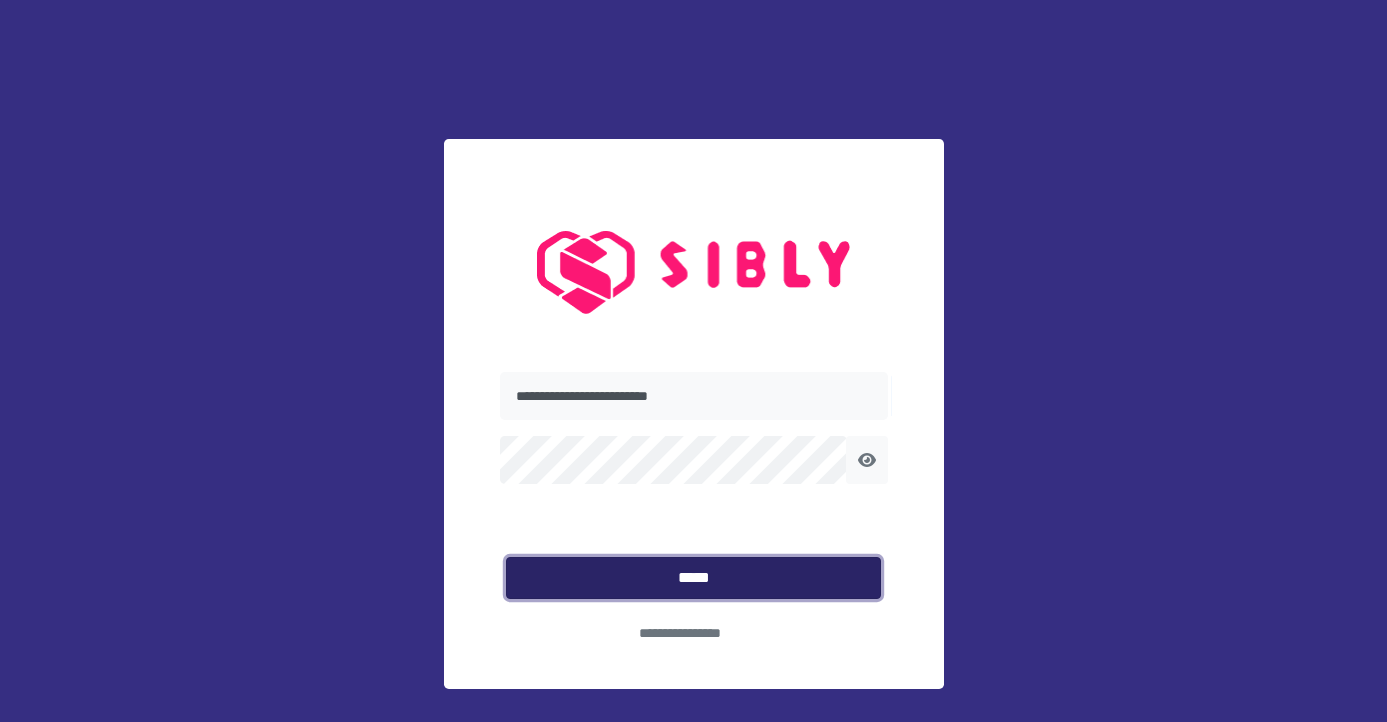 click on "*****" at bounding box center (693, 578) 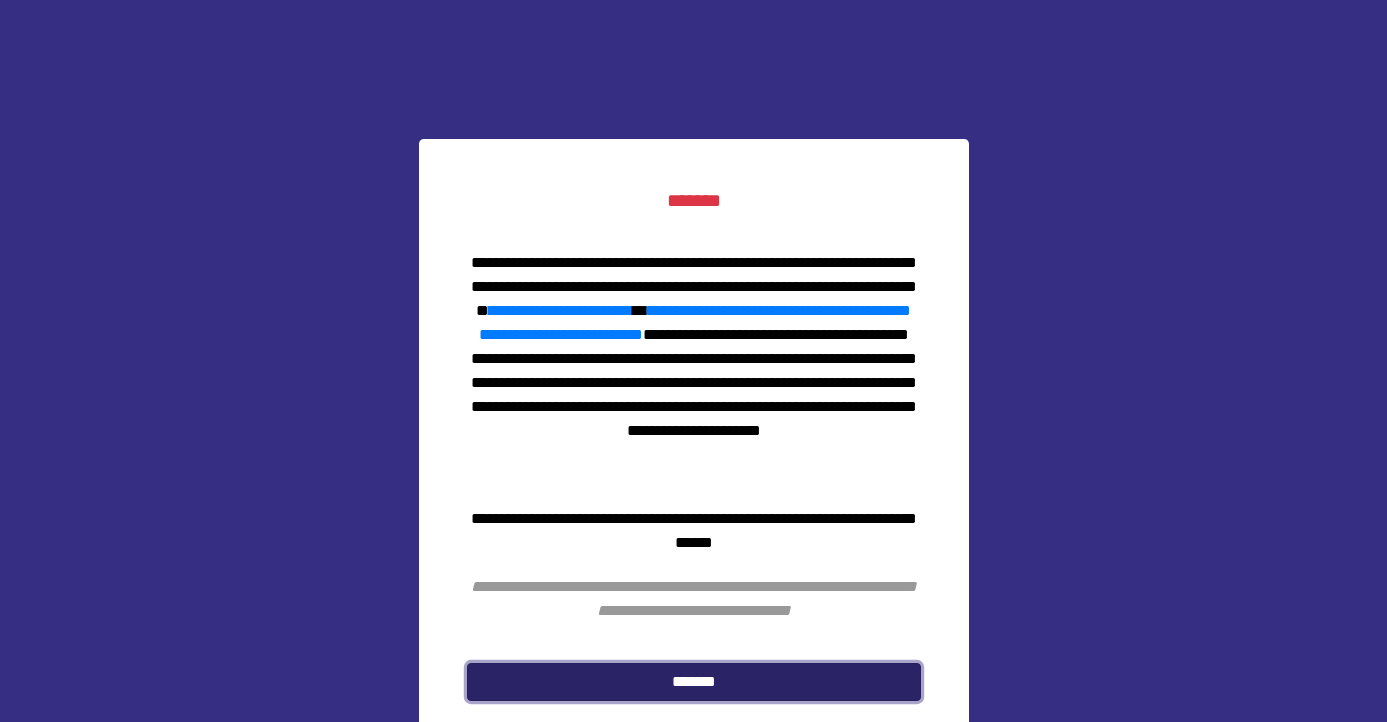 click on "*******" at bounding box center [694, 682] 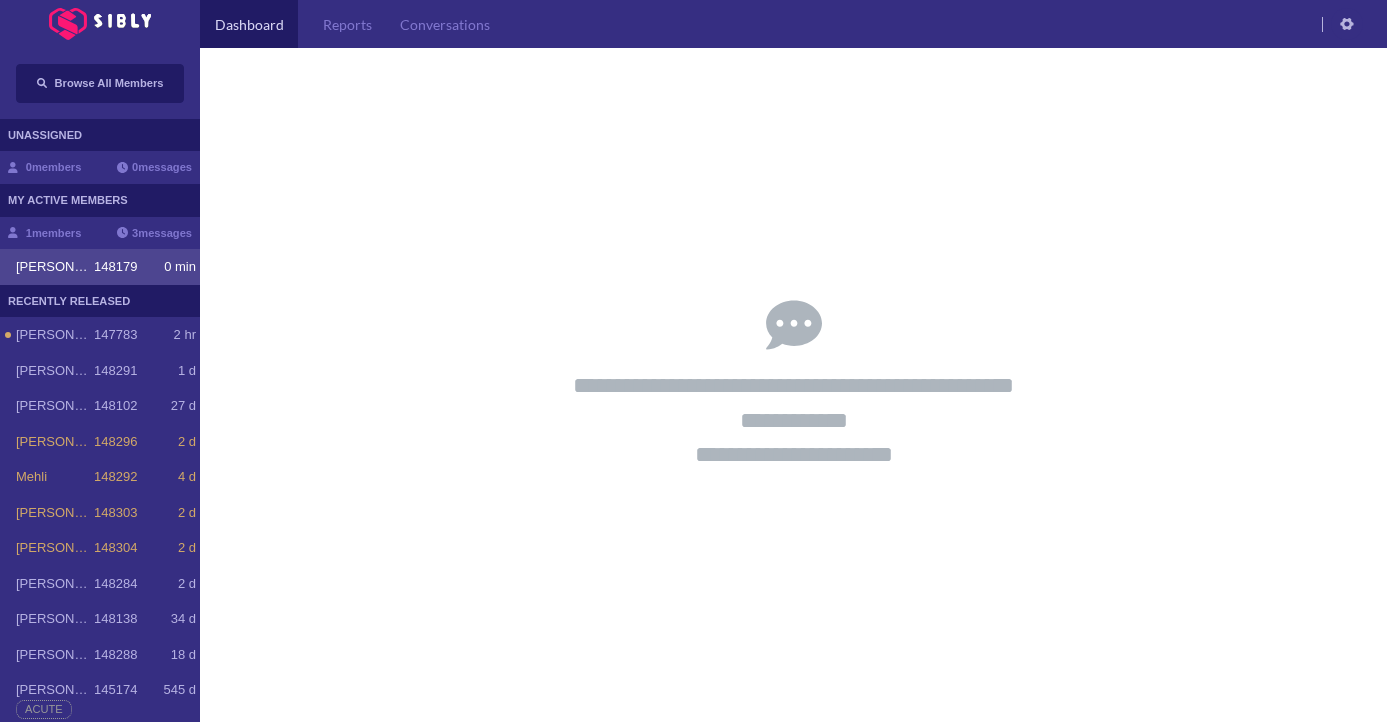 click on "0 min" 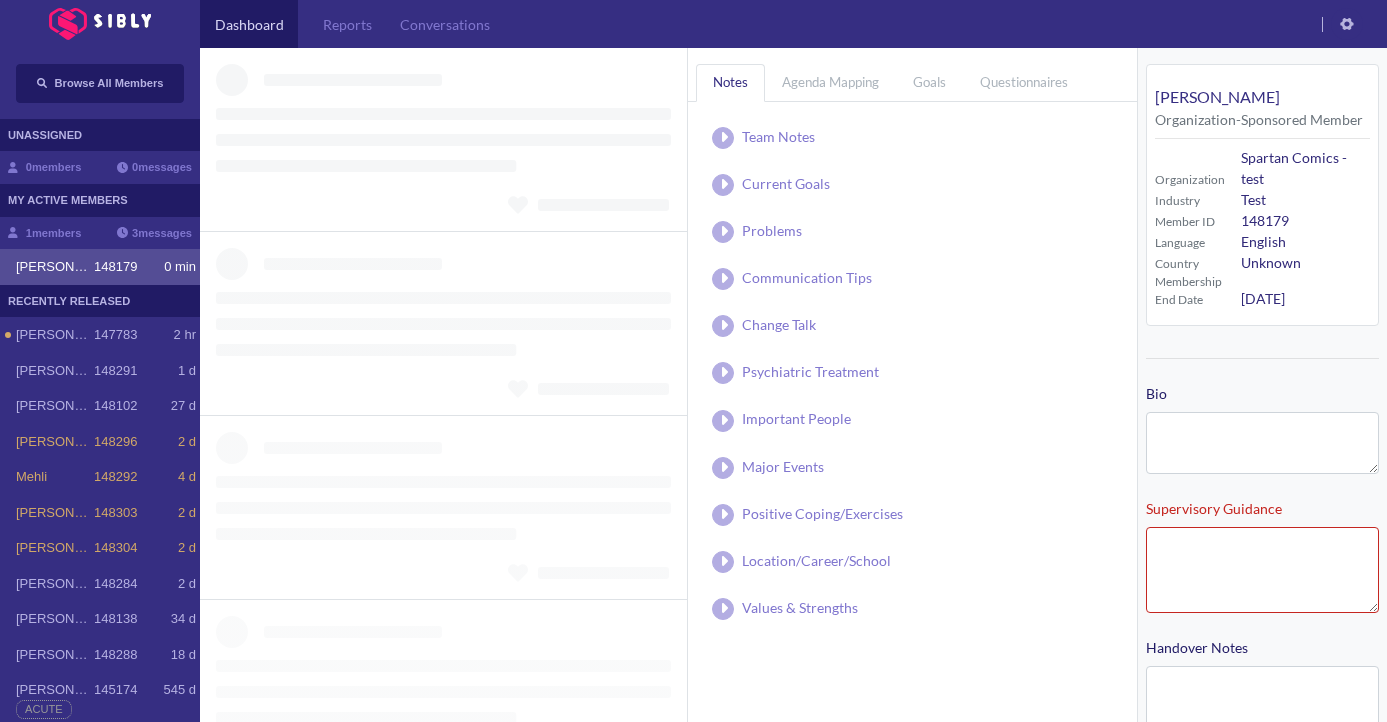 type on "**********" 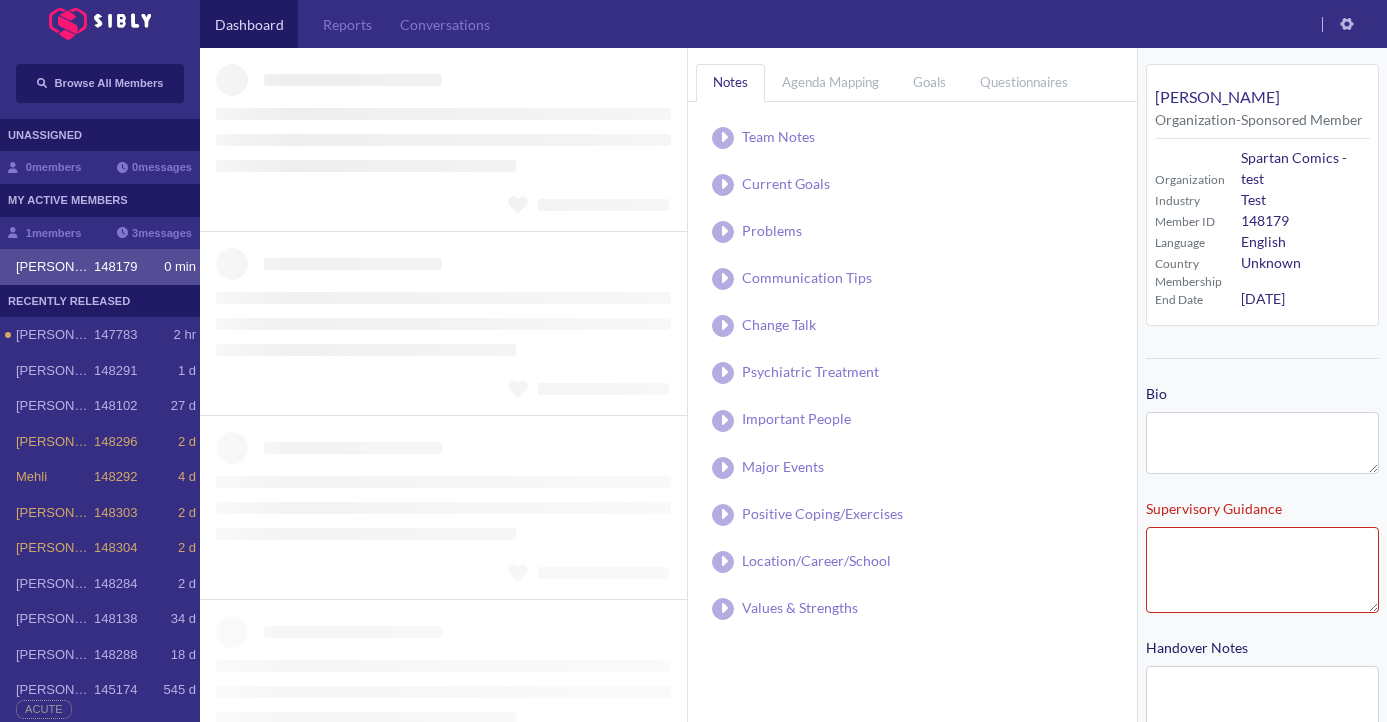 type on "**********" 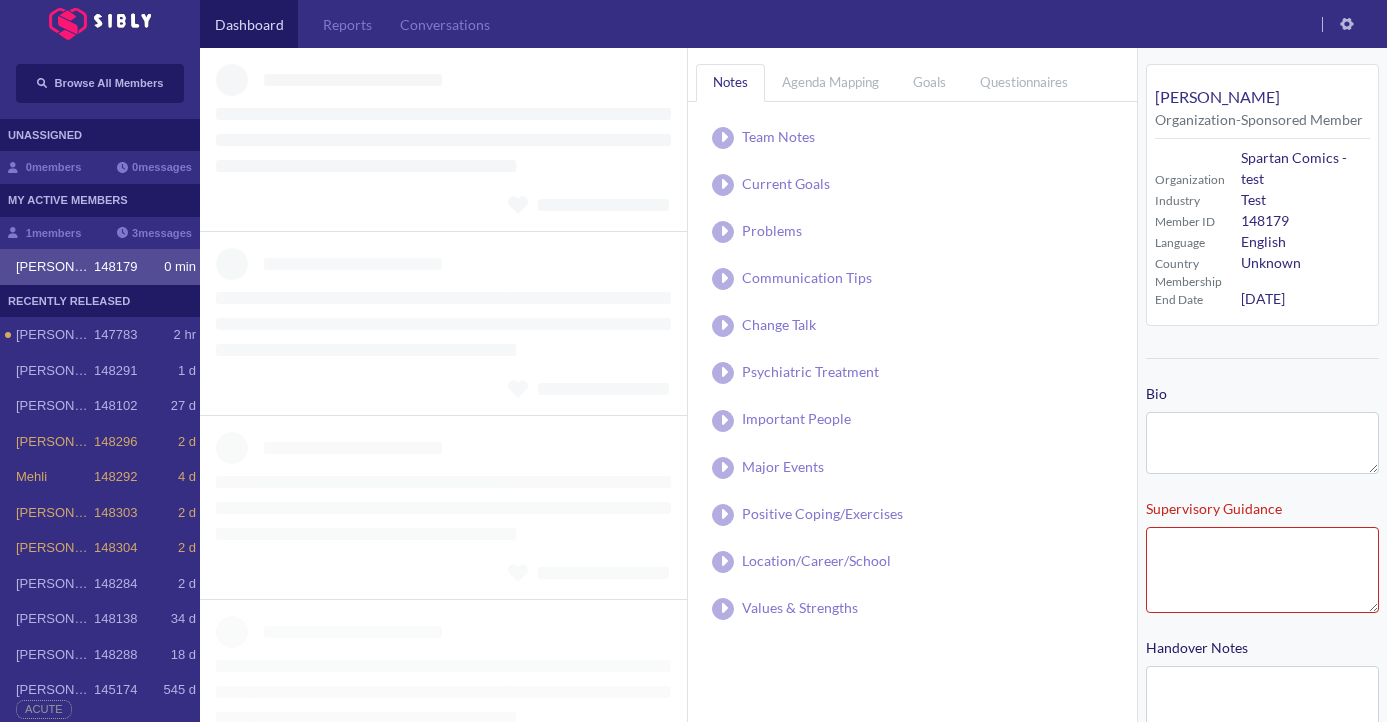 type on "**********" 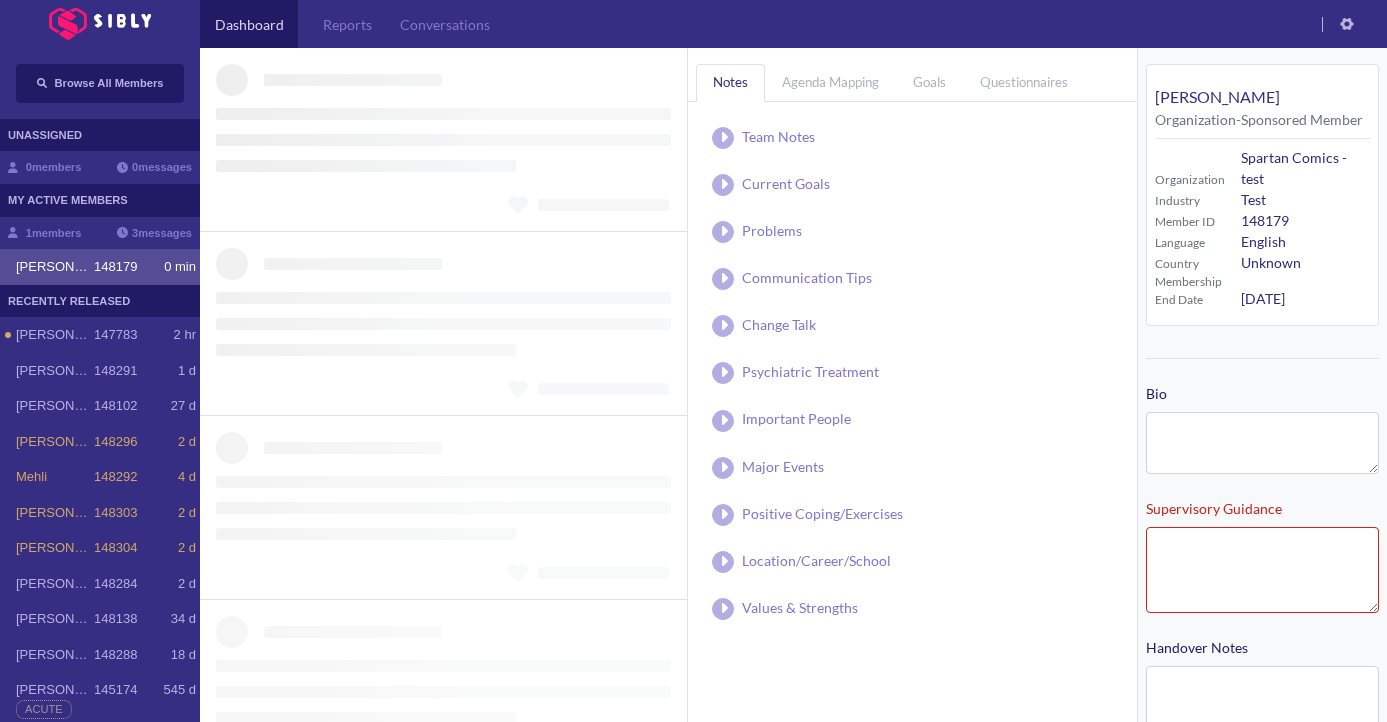 type on "**********" 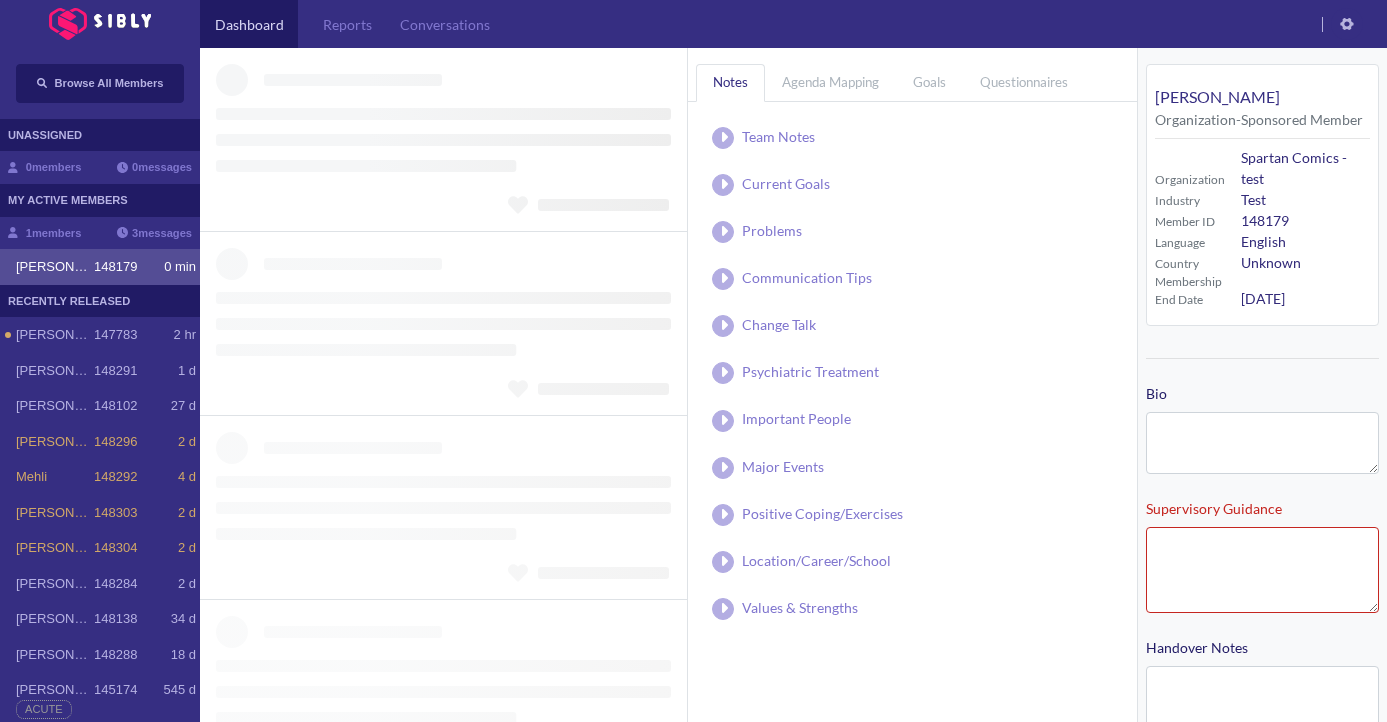 type on "**********" 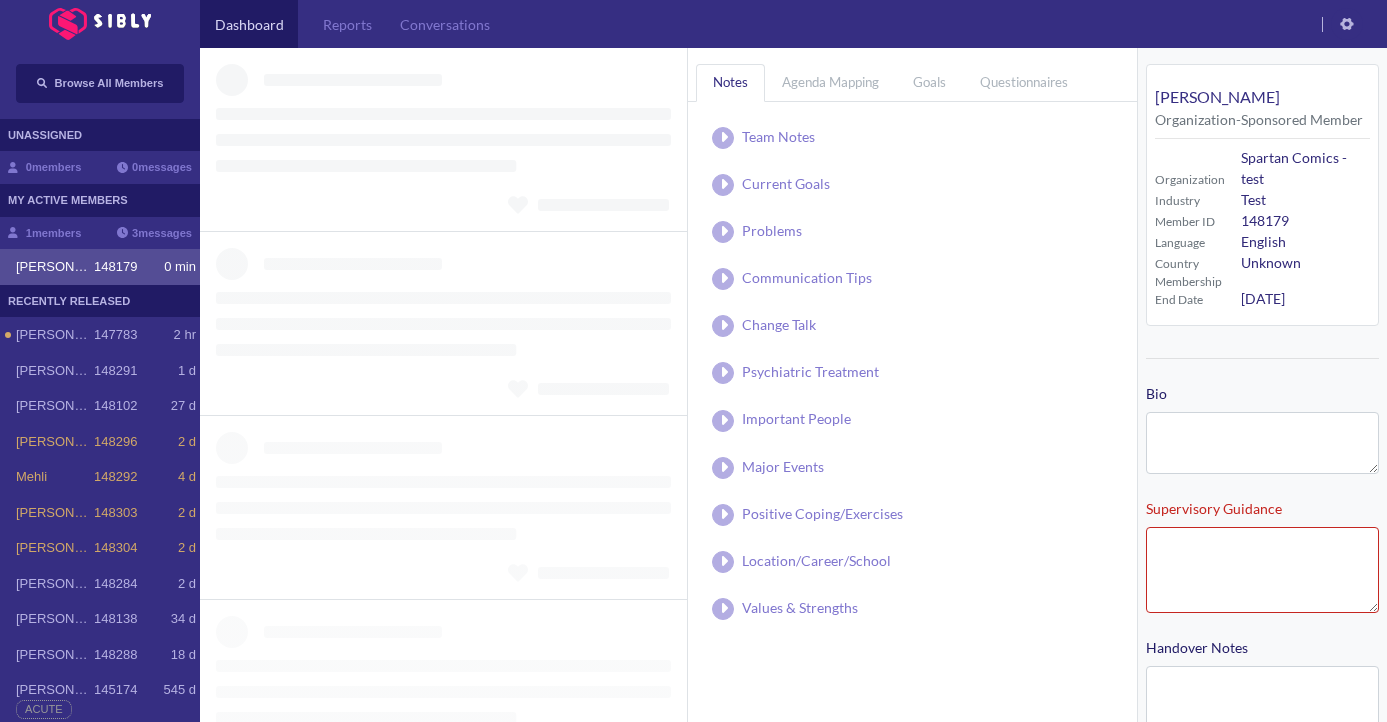 type on "**********" 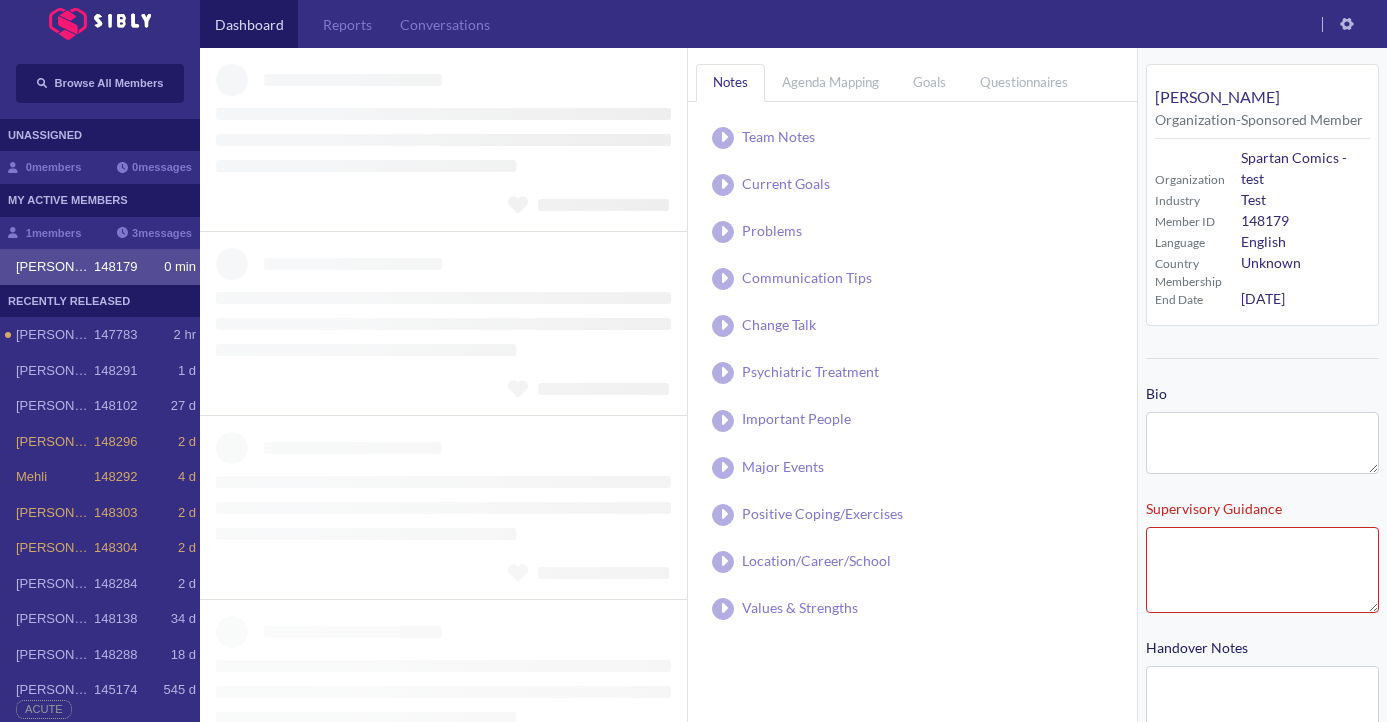 type on "**********" 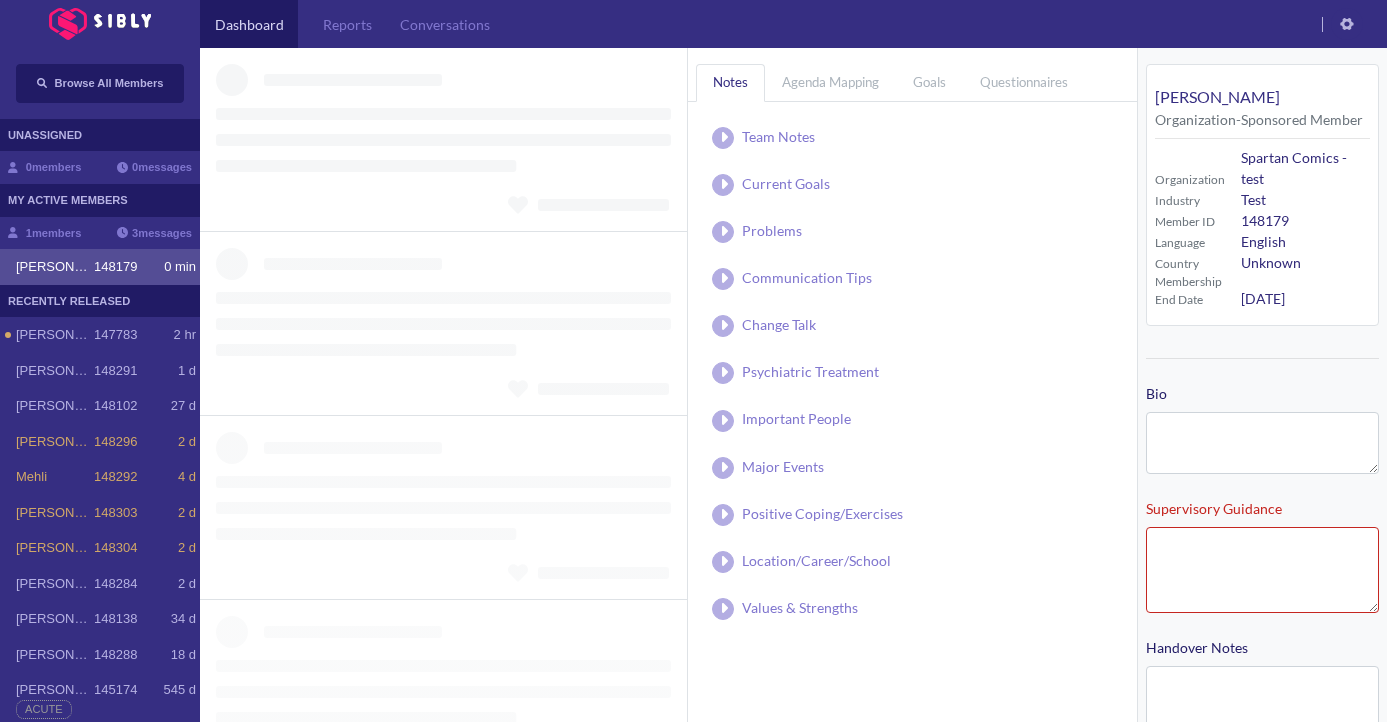 type on "**********" 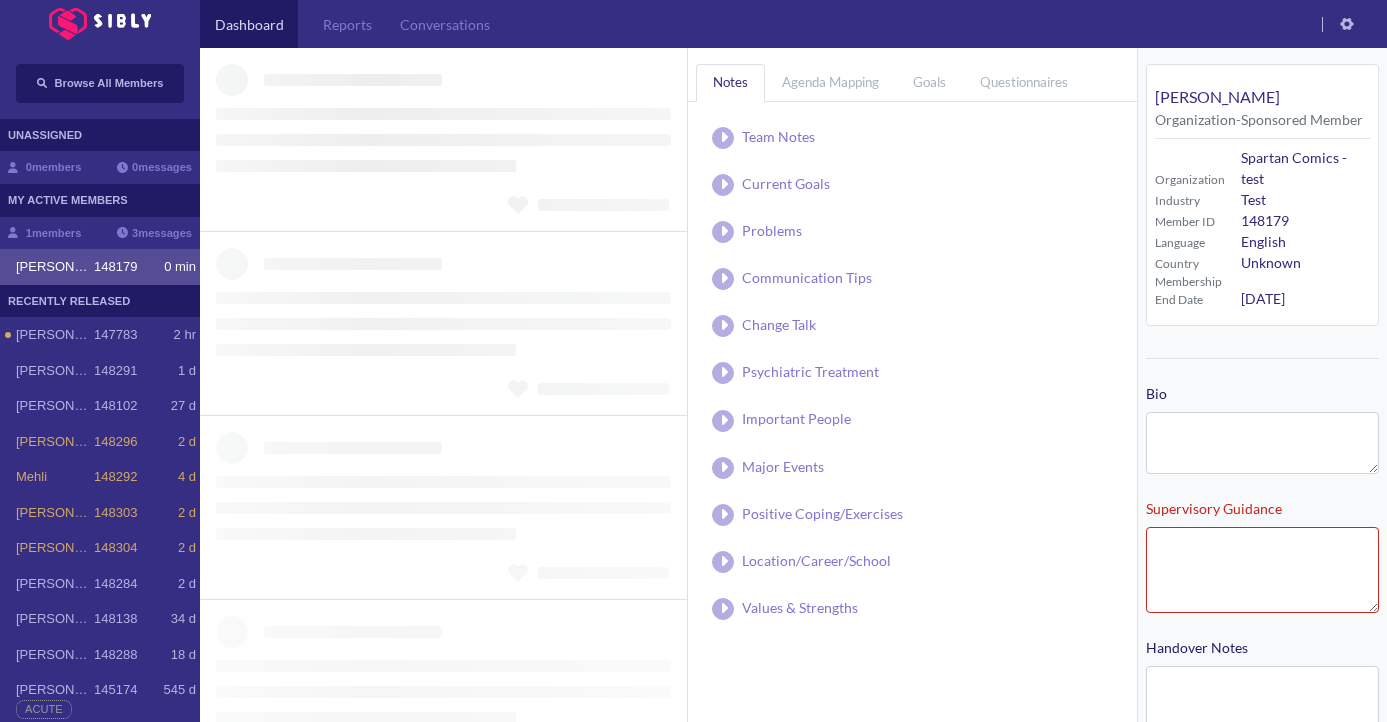 type on "**********" 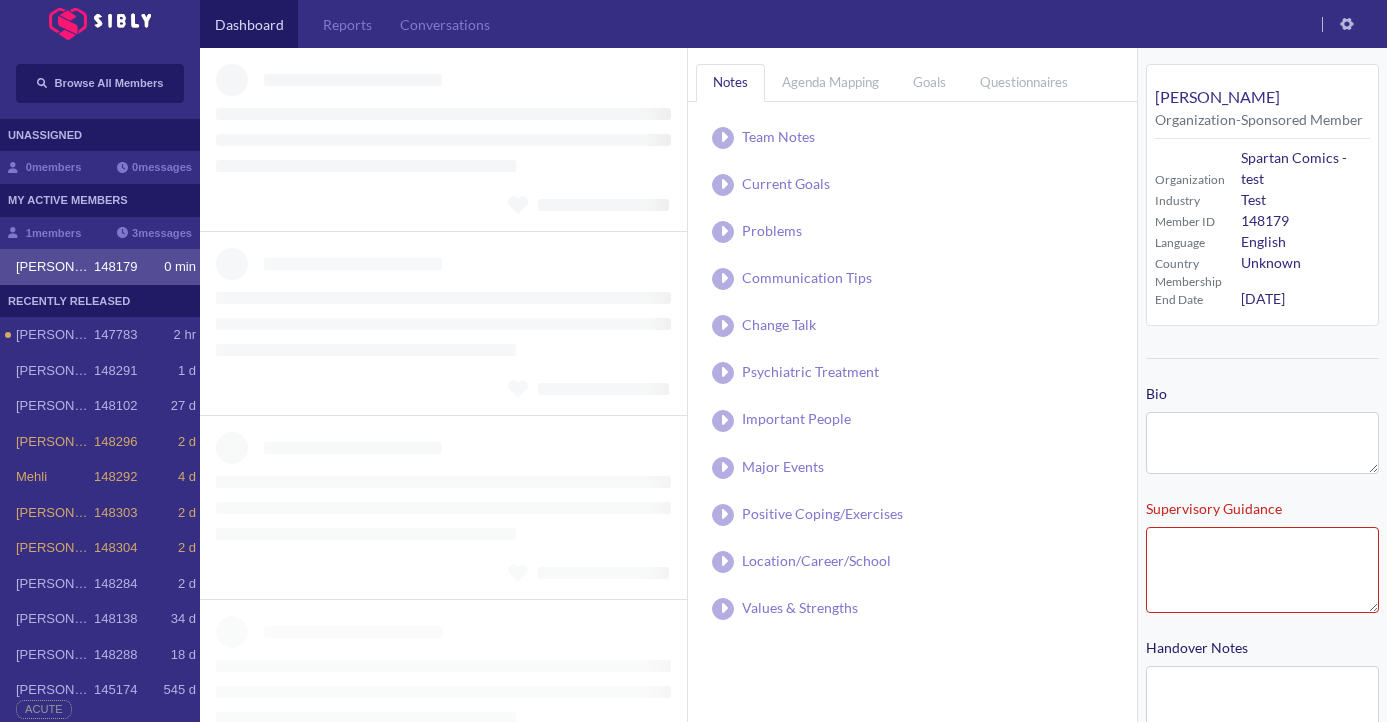 type on "**********" 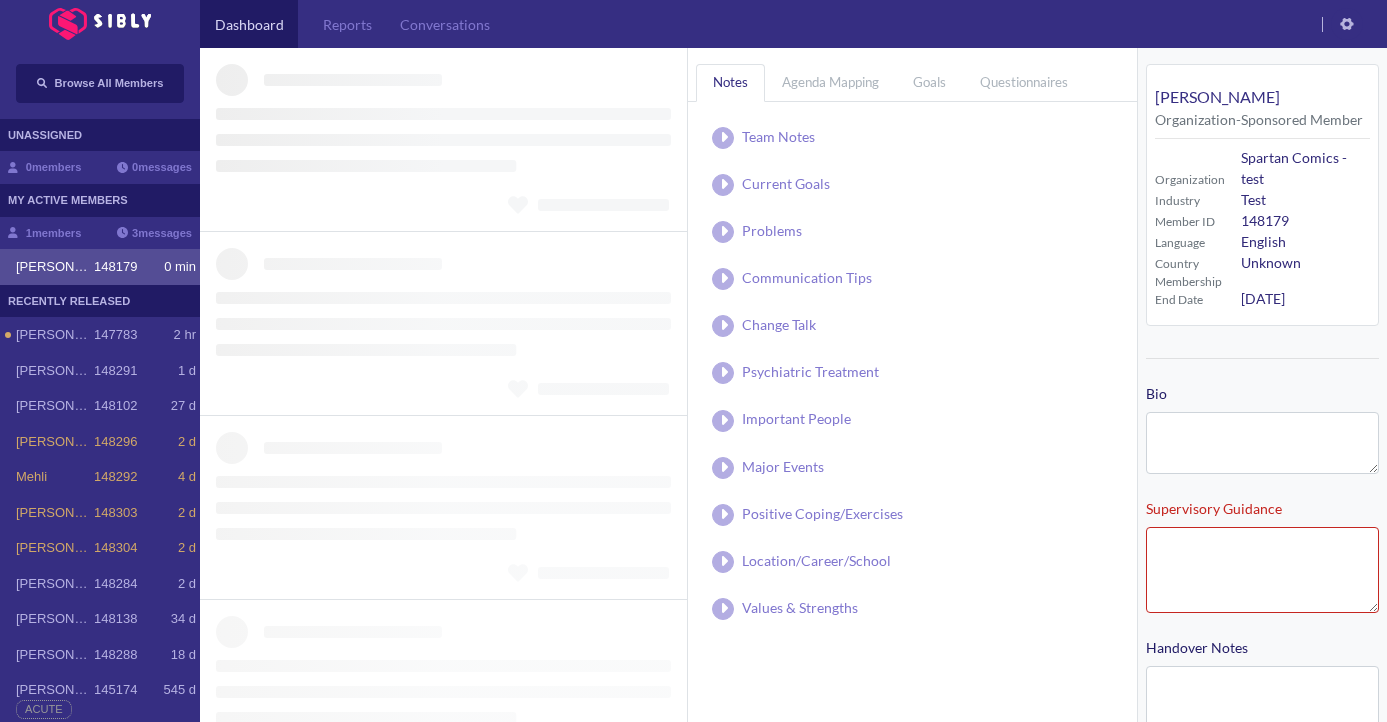 type on "**********" 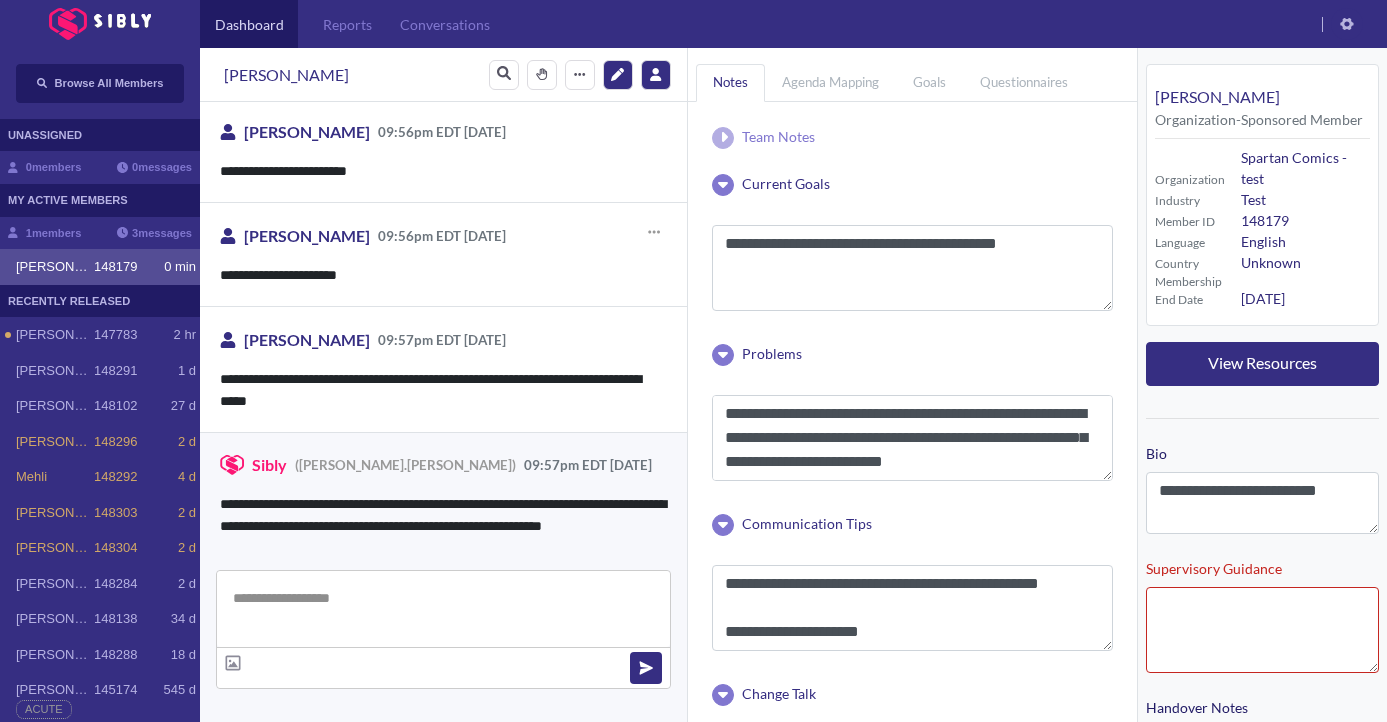 scroll, scrollTop: 3537, scrollLeft: 0, axis: vertical 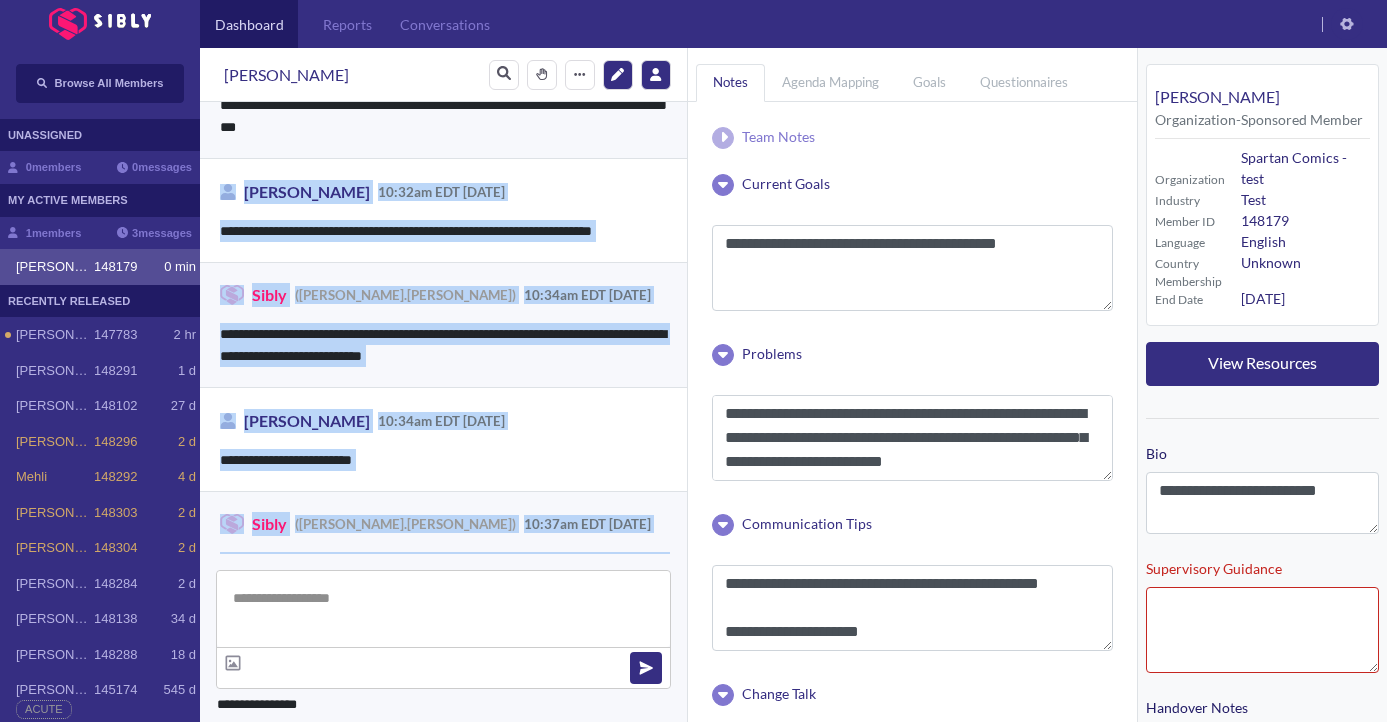 drag, startPoint x: 353, startPoint y: 142, endPoint x: 335, endPoint y: 150, distance: 19.697716 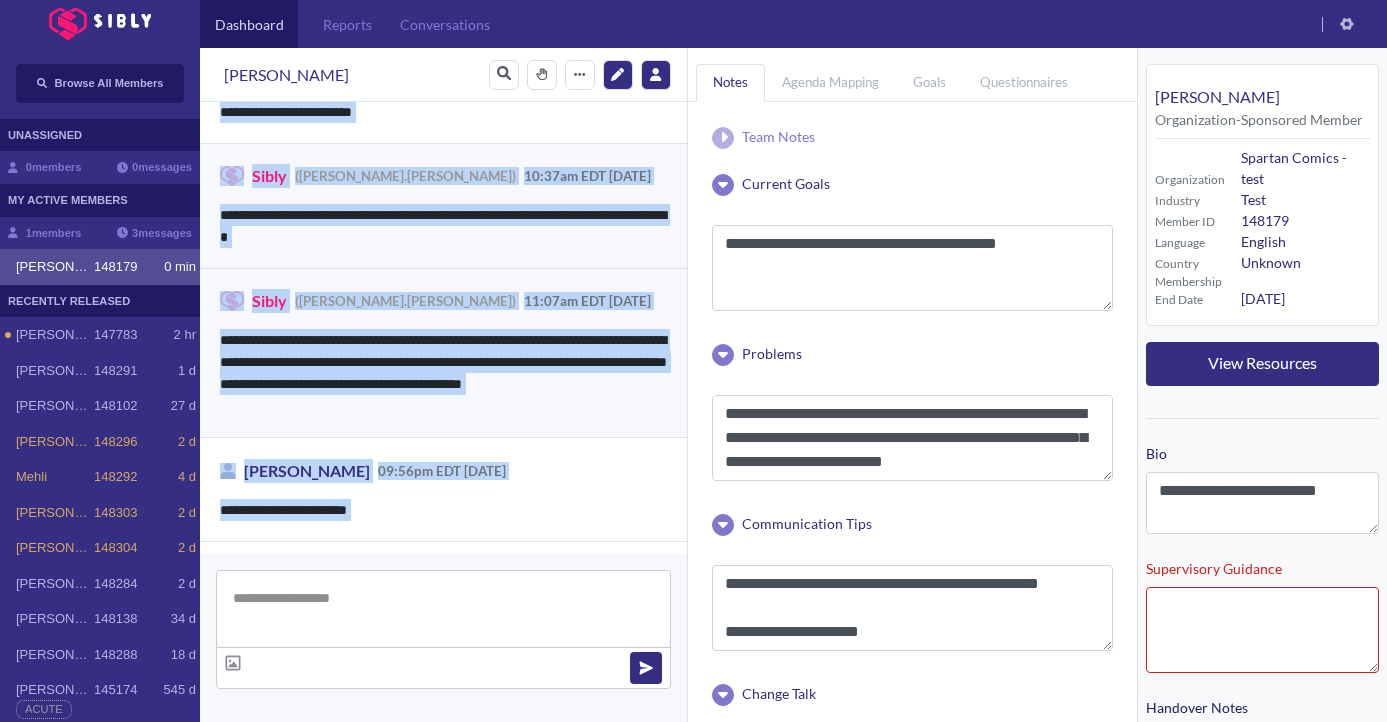 scroll, scrollTop: 3537, scrollLeft: 0, axis: vertical 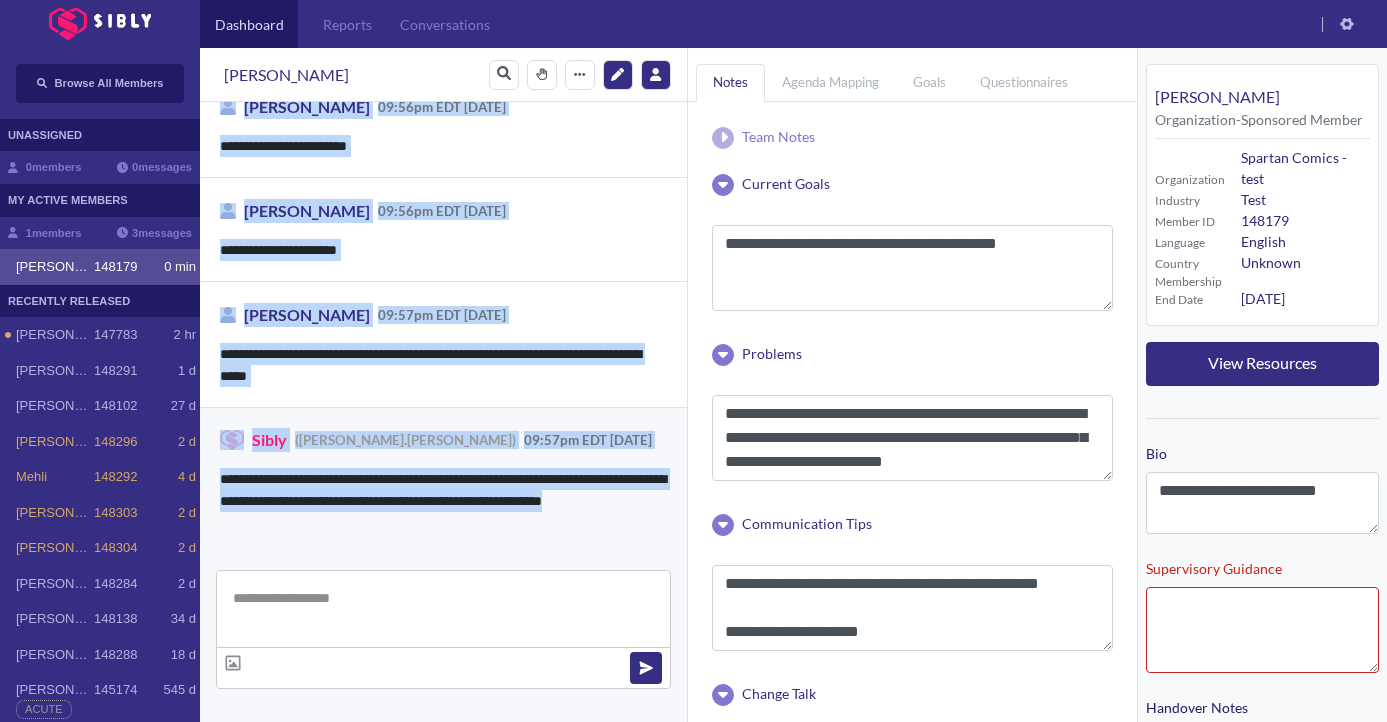 drag, startPoint x: 383, startPoint y: 211, endPoint x: 286, endPoint y: 611, distance: 411.59323 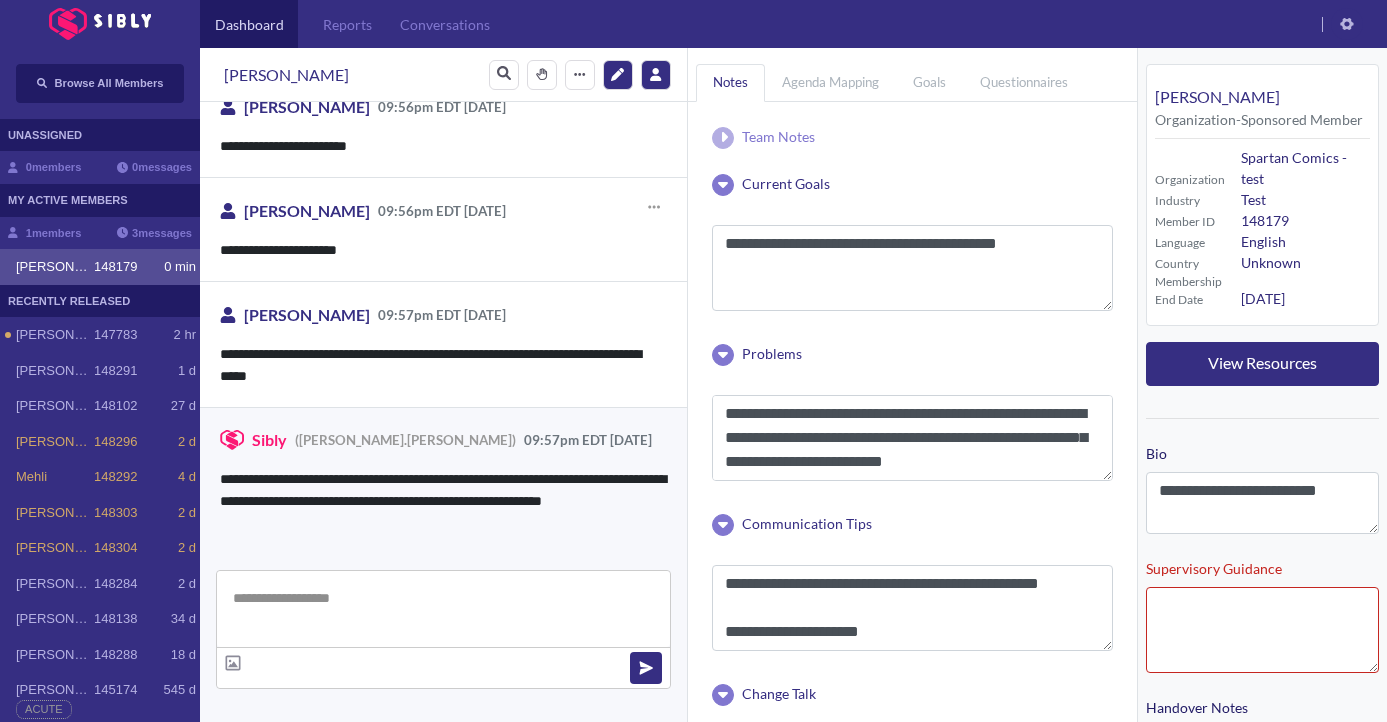 click on "09:56pm EDT [DATE]" at bounding box center [442, 211] 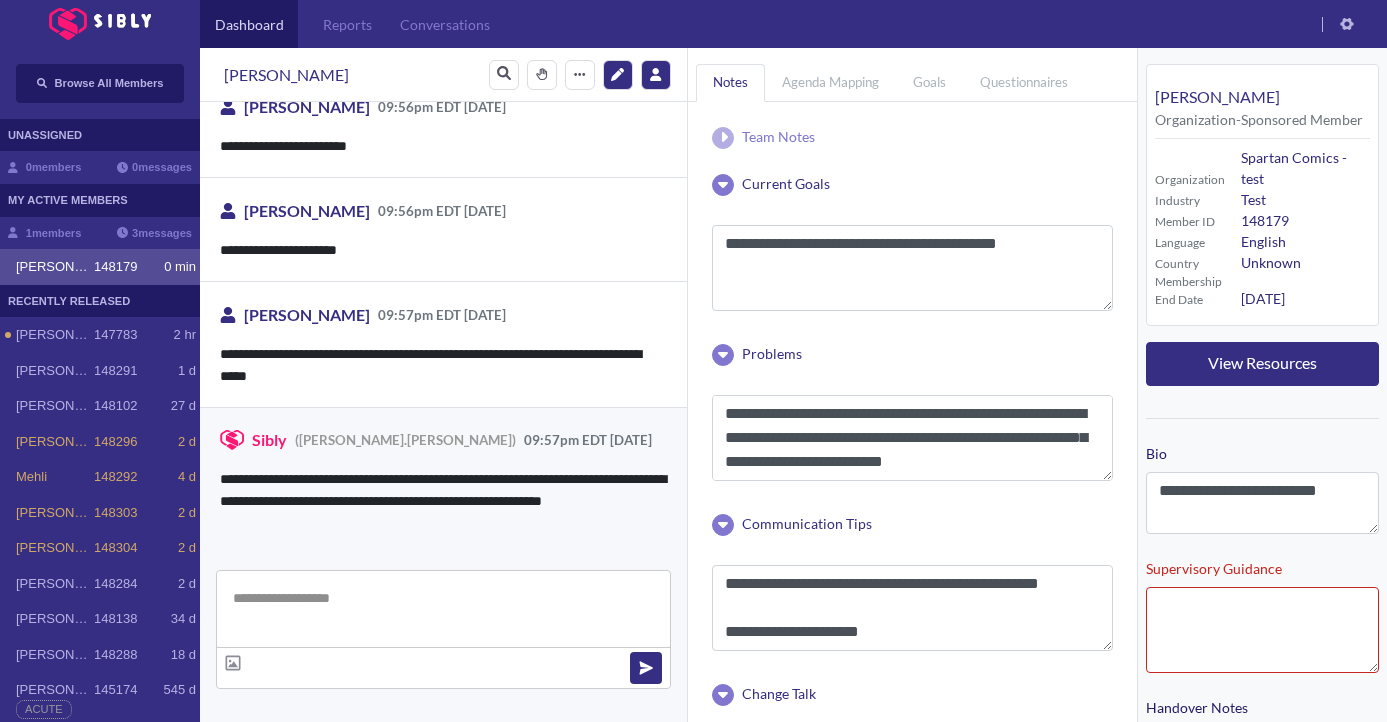 click at bounding box center (443, 609) 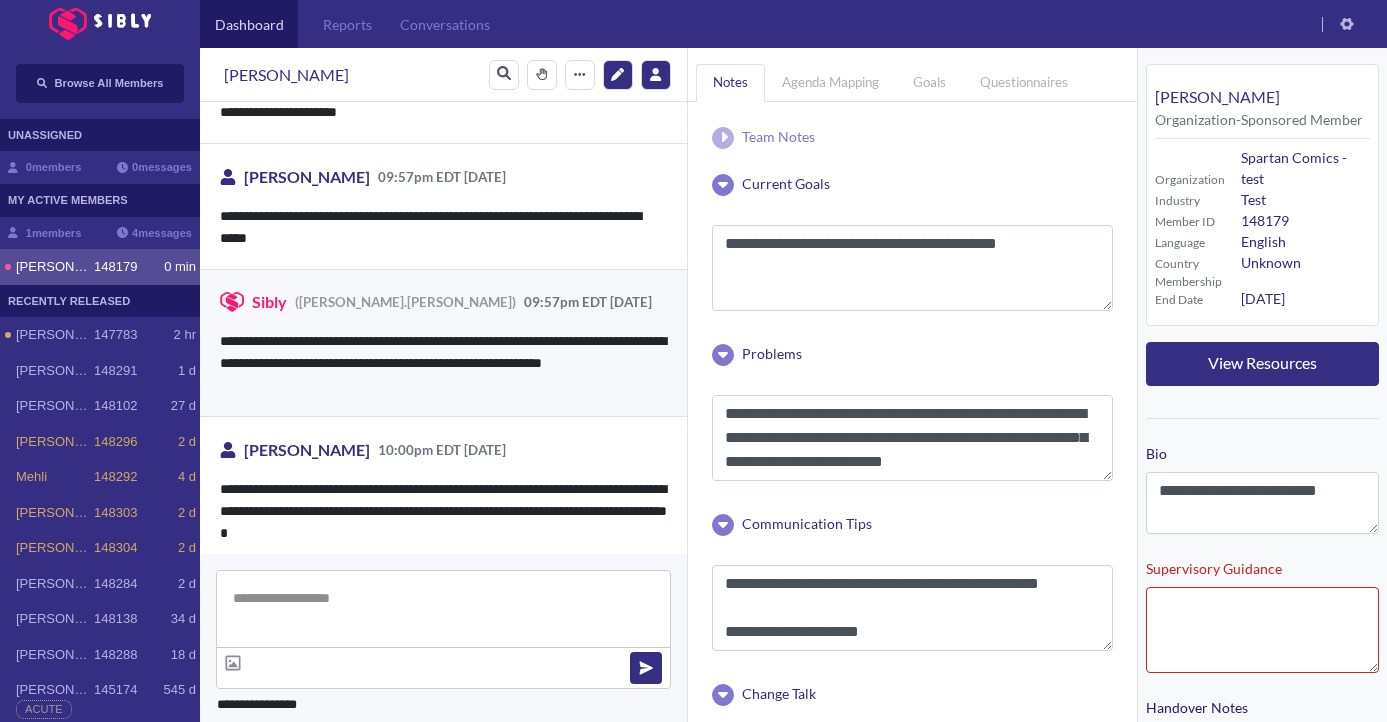 scroll, scrollTop: 3685, scrollLeft: 0, axis: vertical 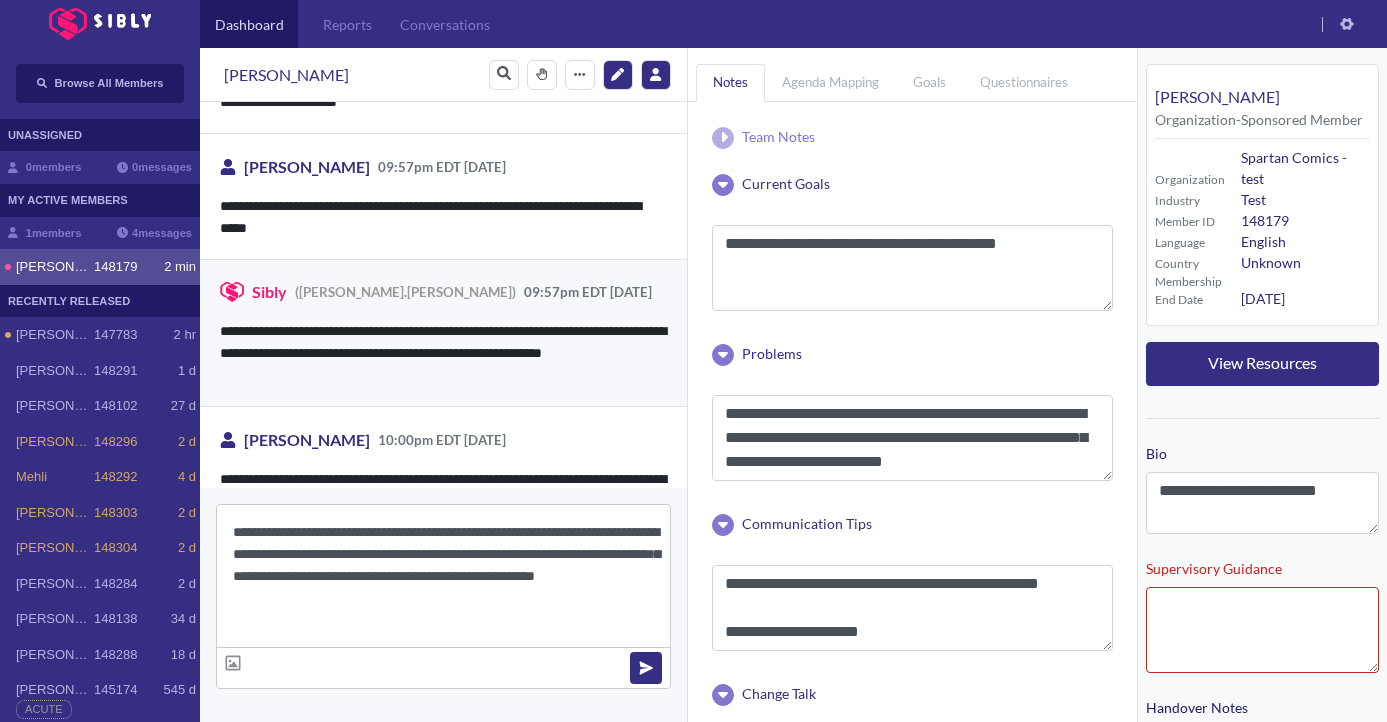 type on "**********" 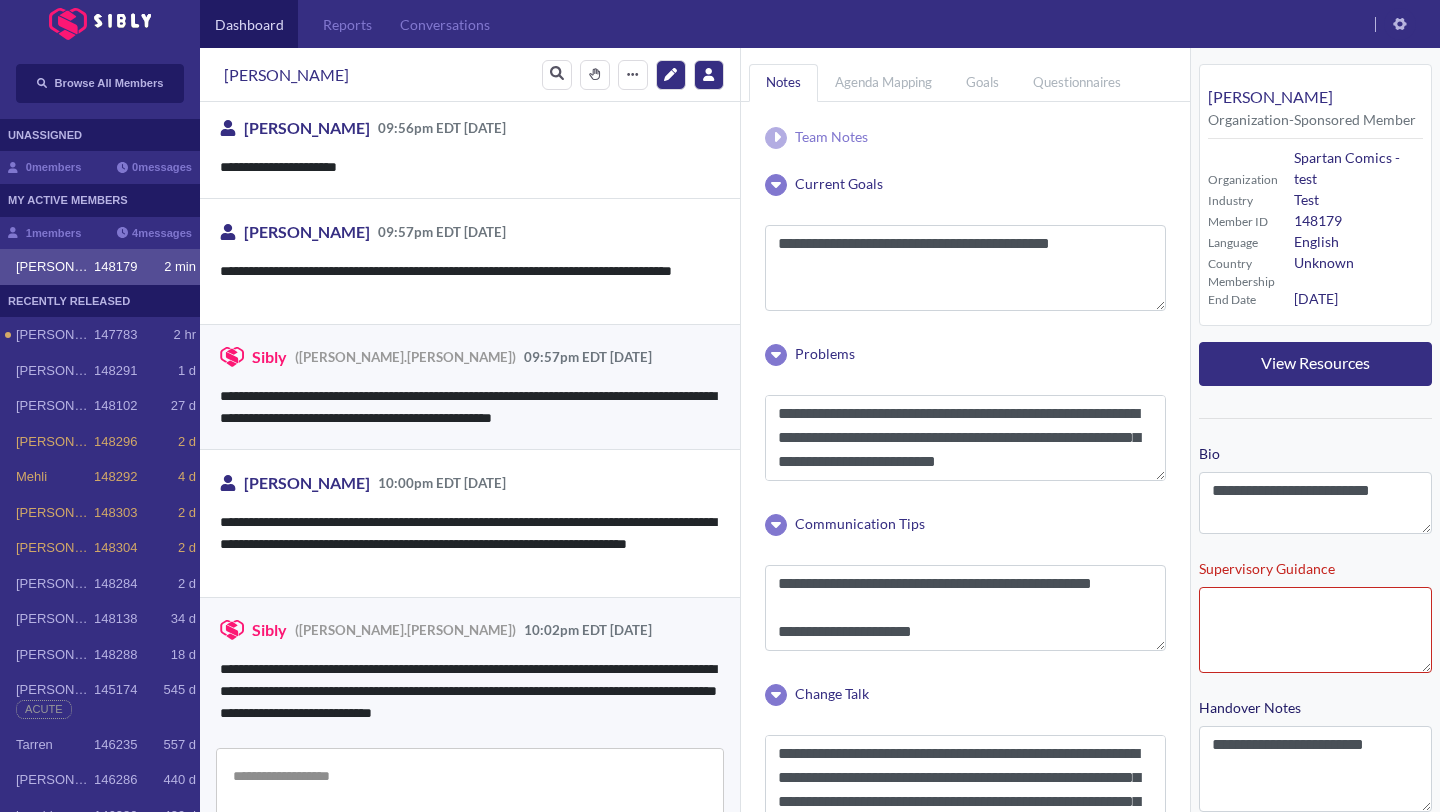 scroll, scrollTop: 3532, scrollLeft: 0, axis: vertical 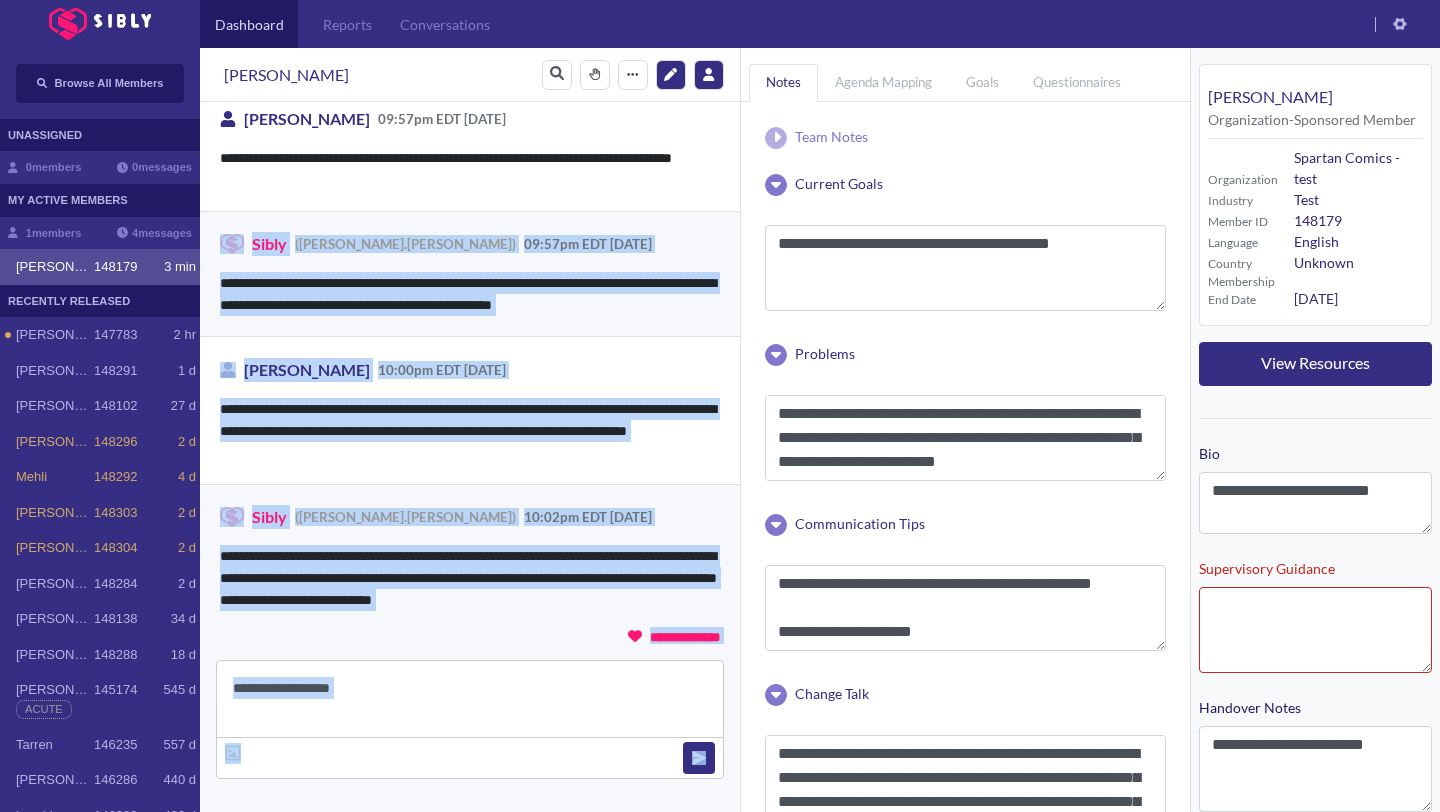 drag, startPoint x: 413, startPoint y: 197, endPoint x: 458, endPoint y: 811, distance: 615.6468 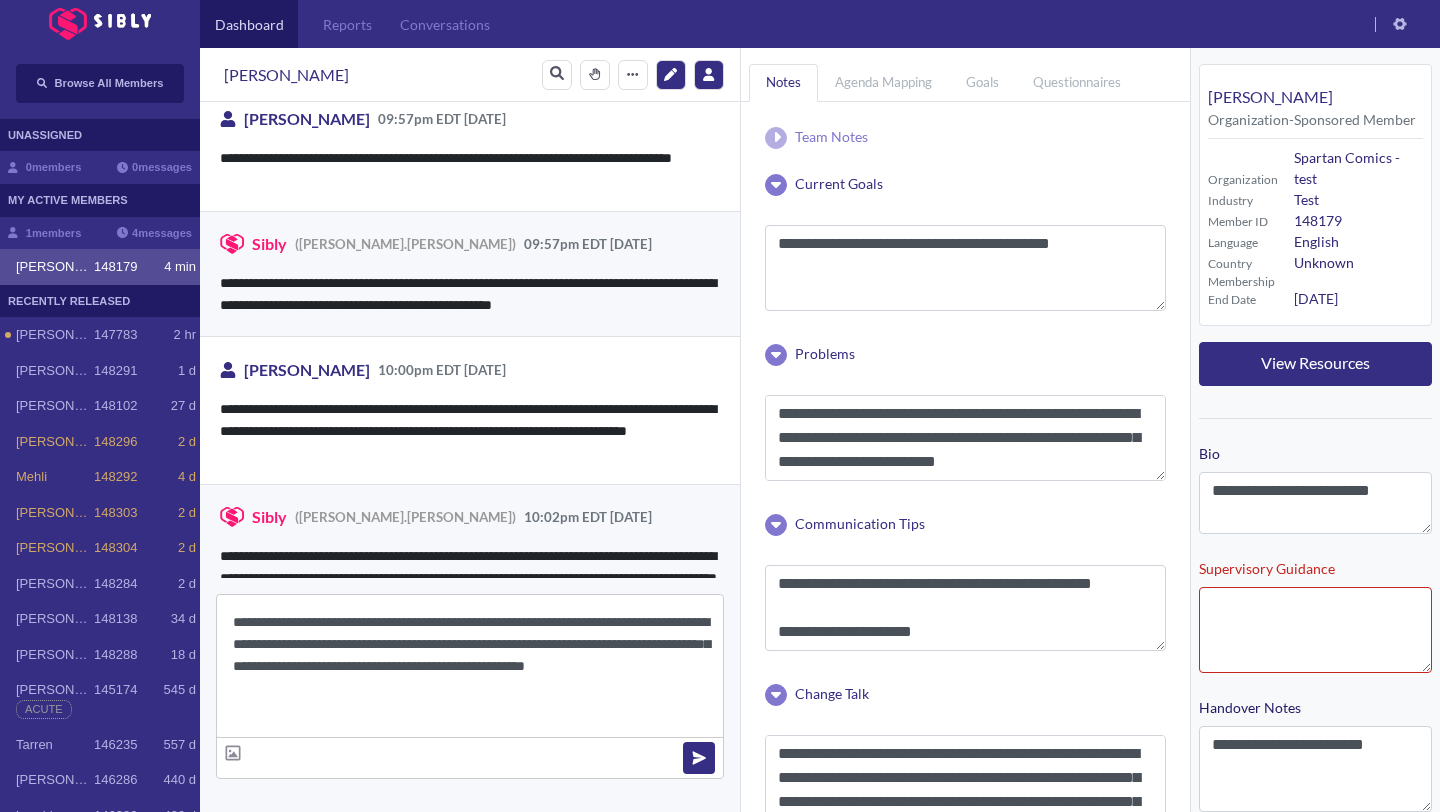 type on "**********" 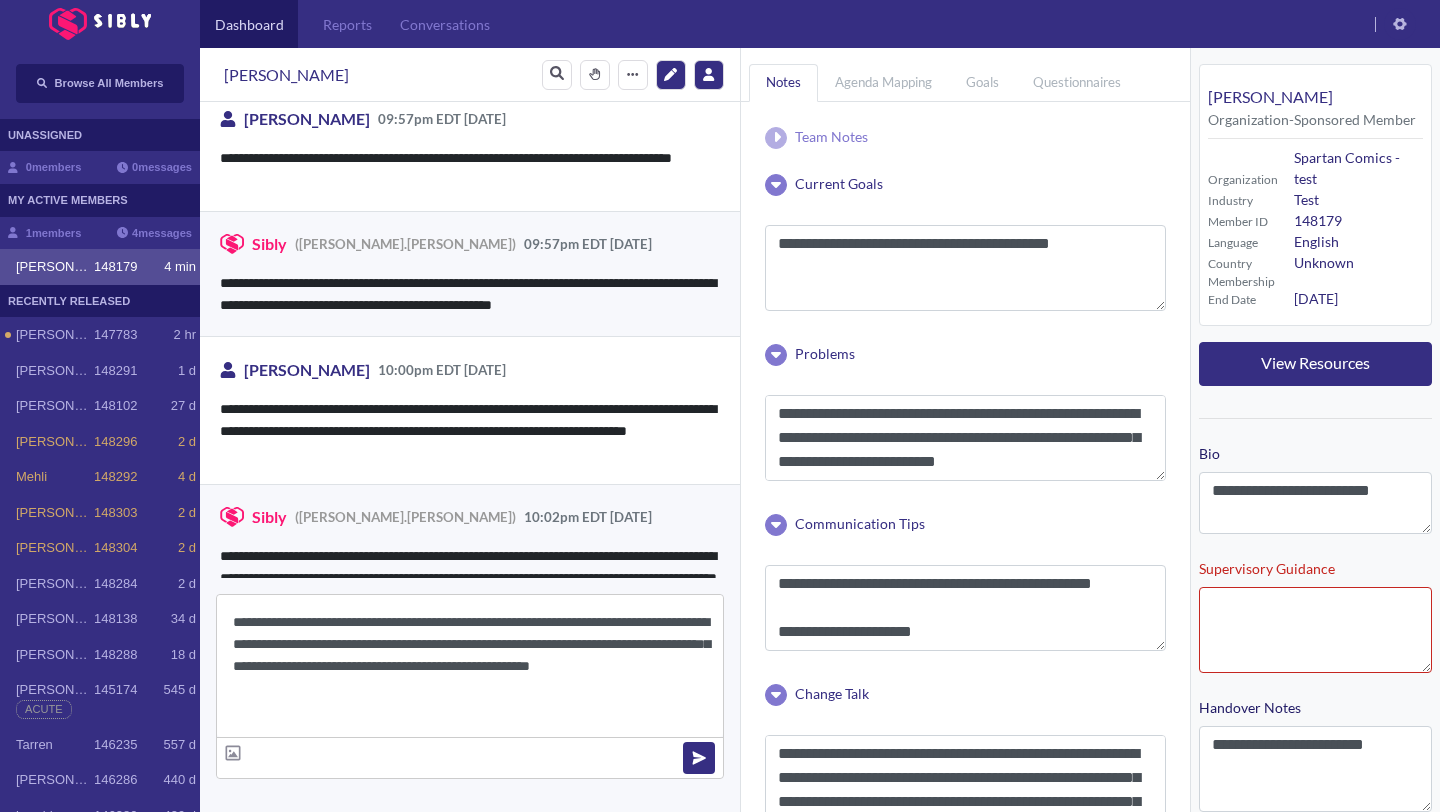 type 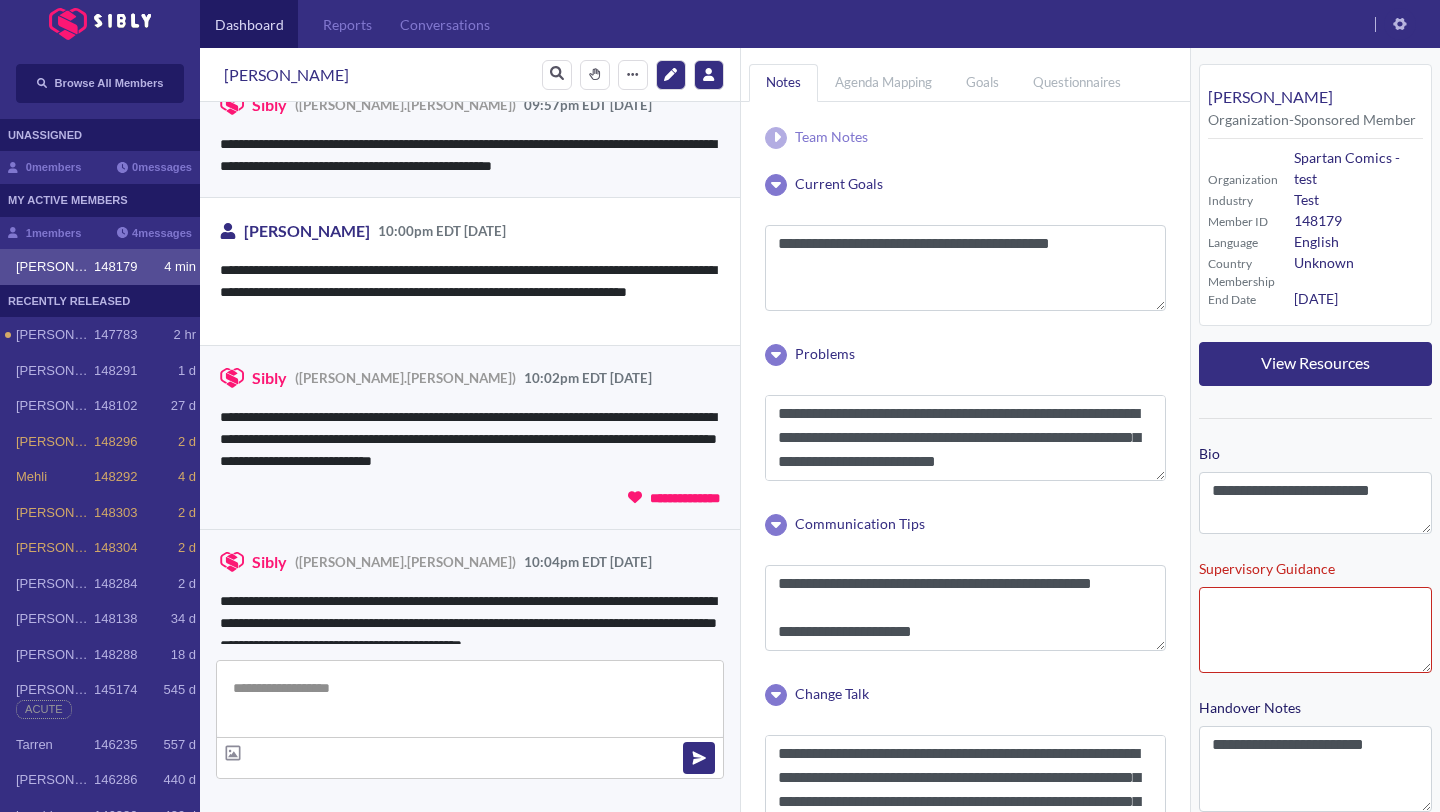 scroll, scrollTop: 8125, scrollLeft: 0, axis: vertical 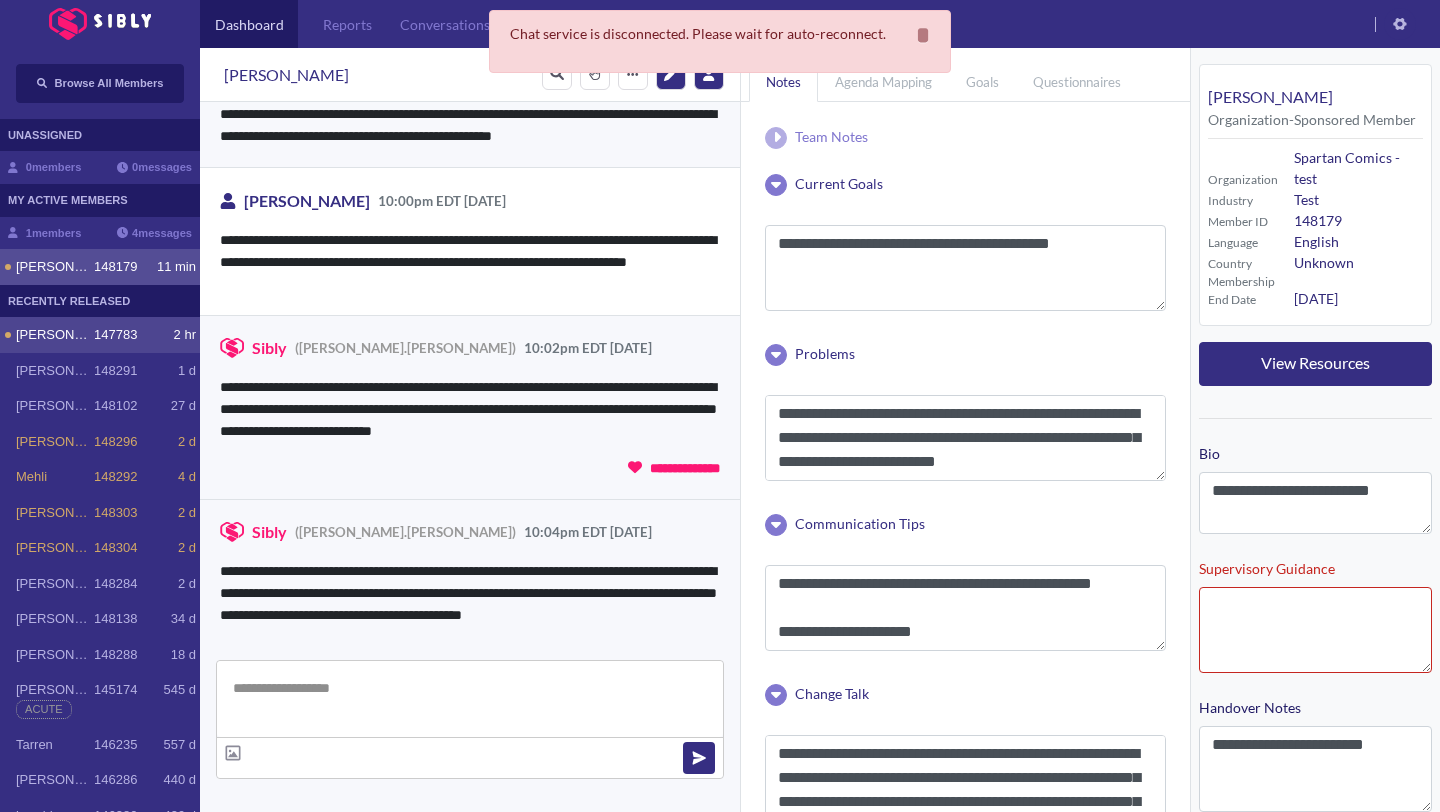 click on "[PERSON_NAME] 147783 2 hr" at bounding box center [100, 335] 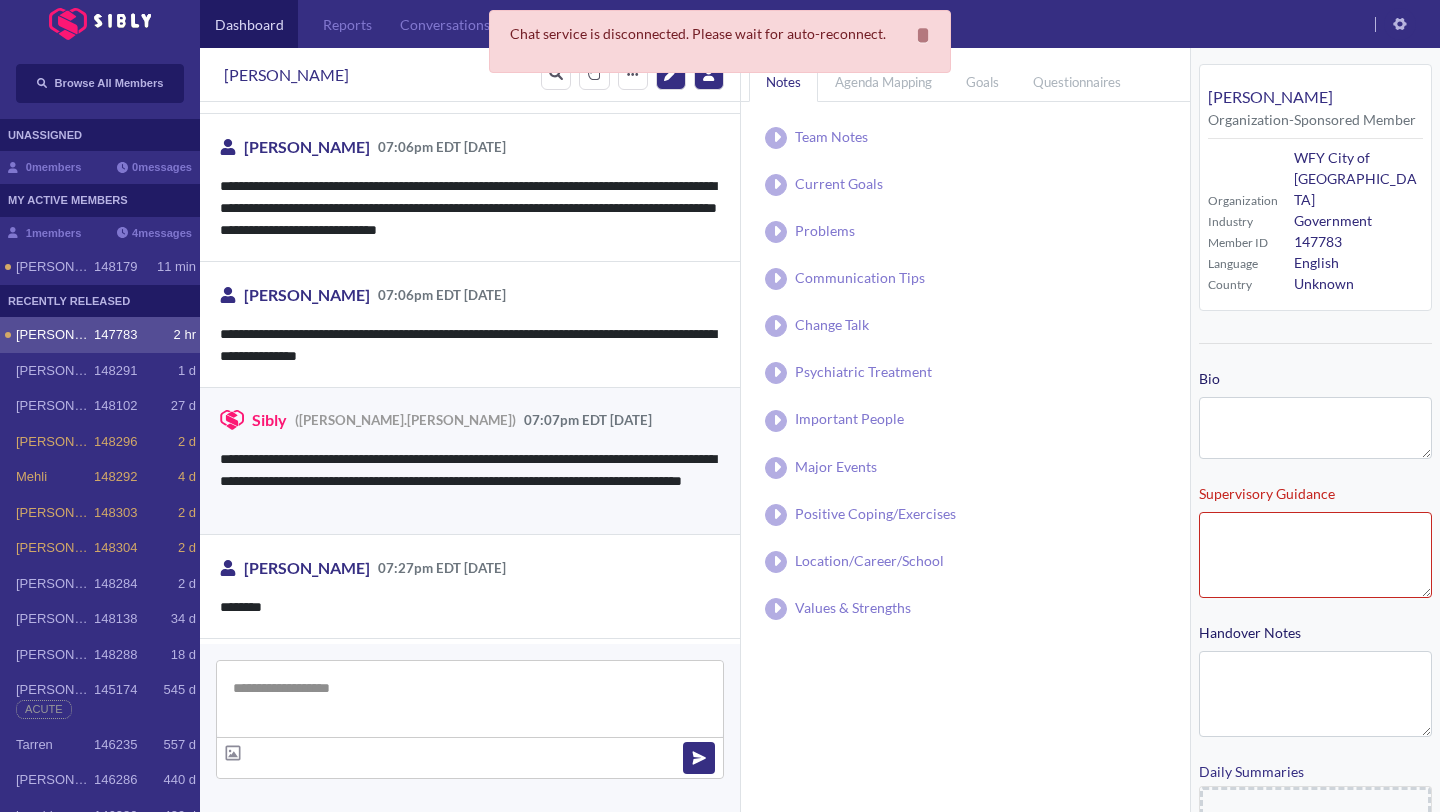 scroll, scrollTop: 3534, scrollLeft: 0, axis: vertical 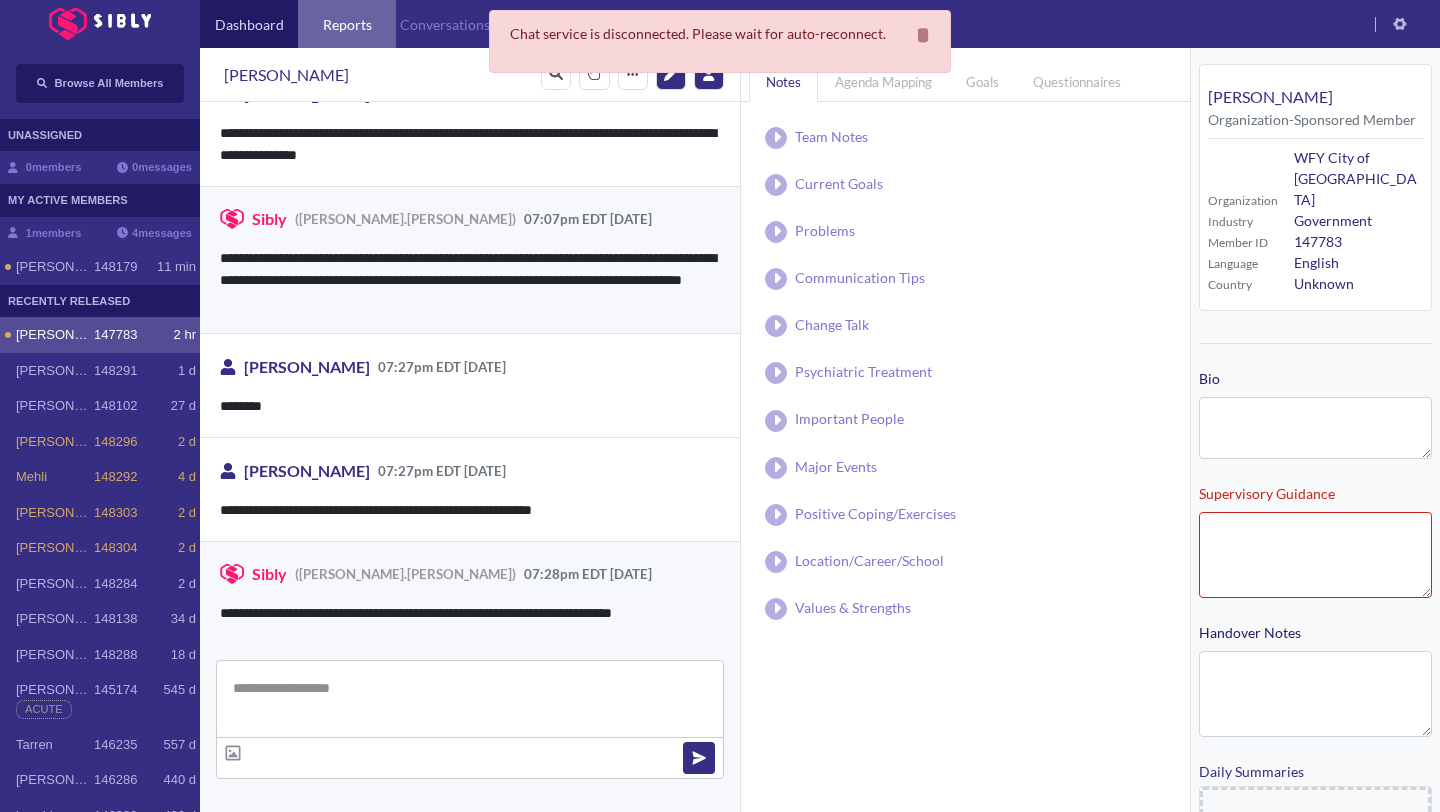 type on "**********" 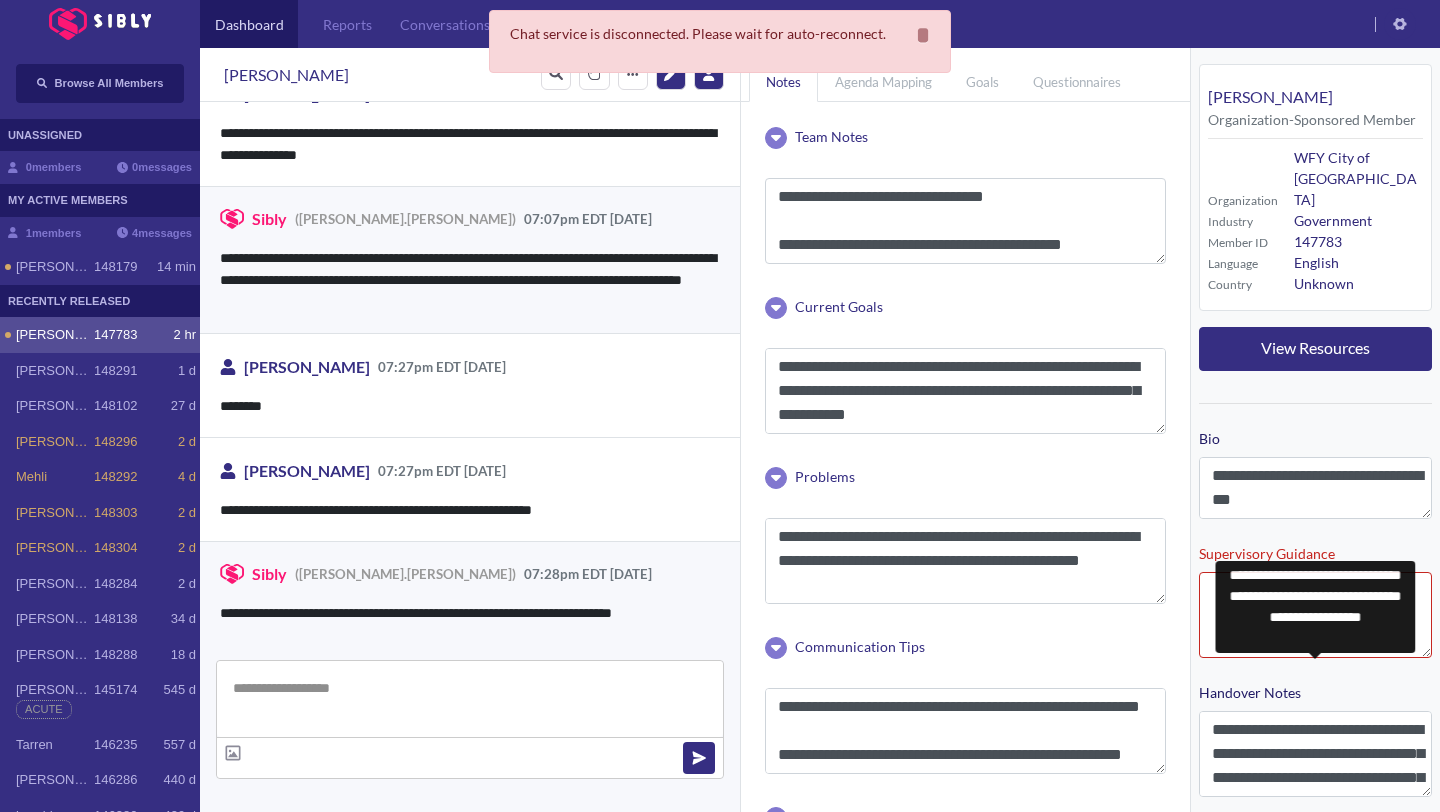 click on "**********" at bounding box center [1315, 743] 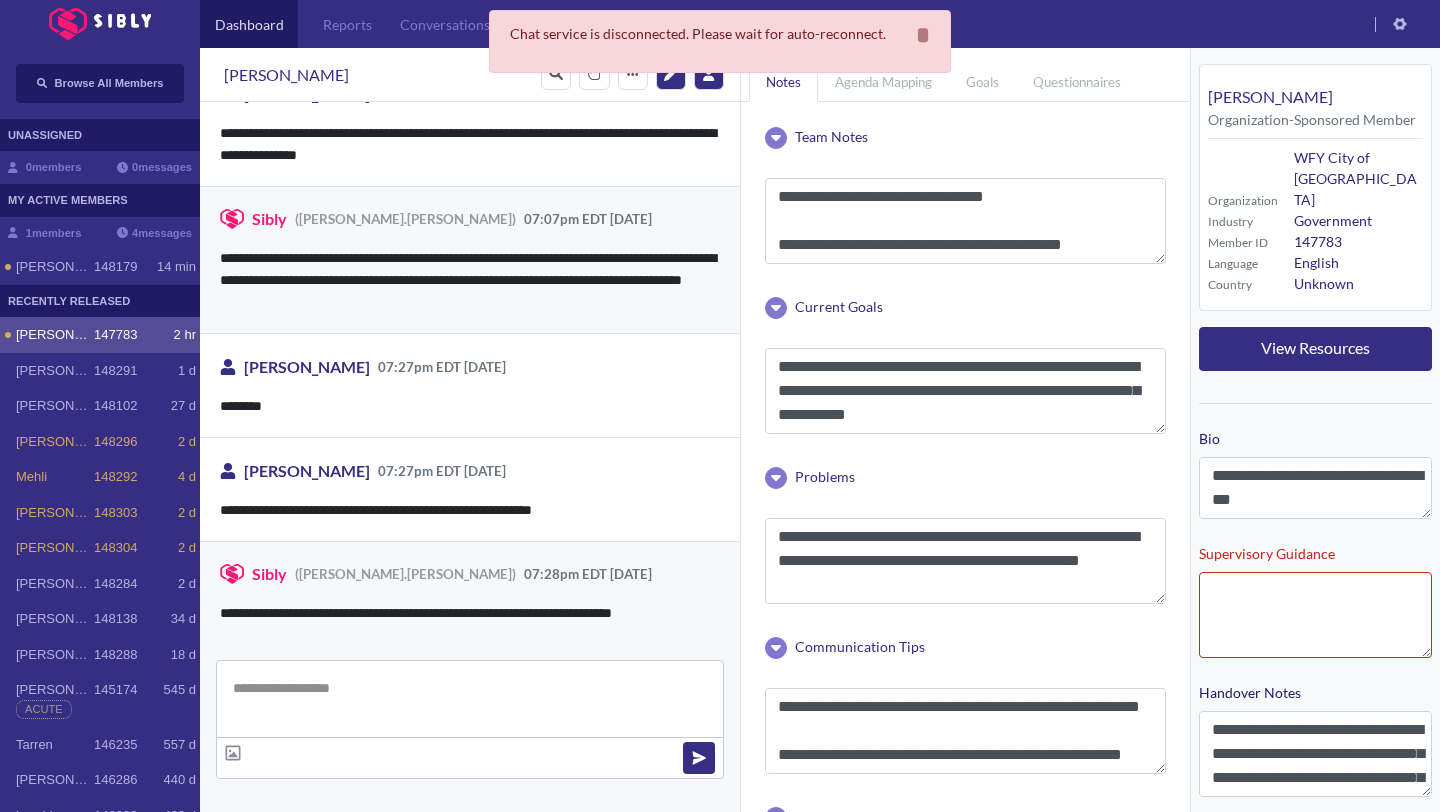 click on "**********" at bounding box center (1315, 858) 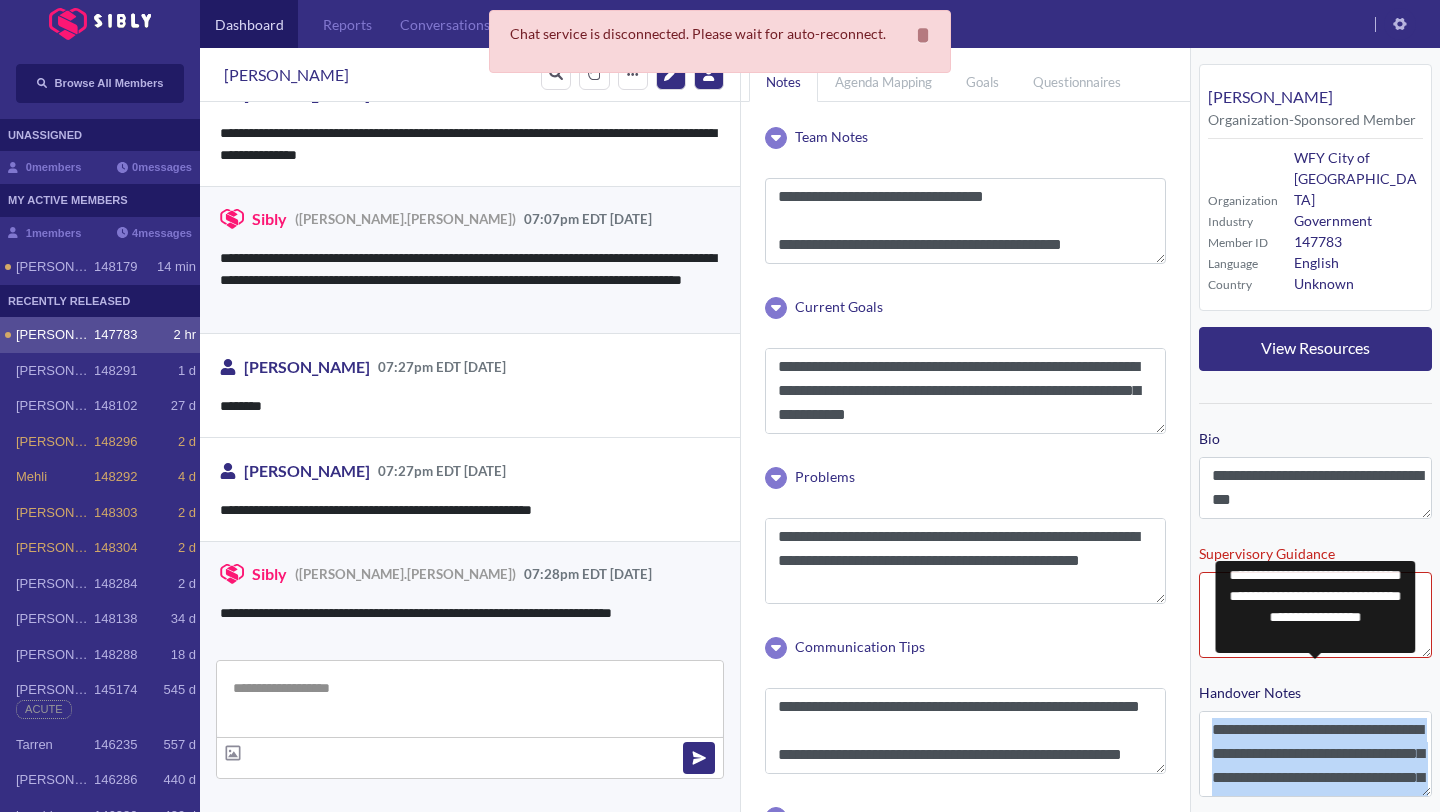 scroll, scrollTop: 72, scrollLeft: 0, axis: vertical 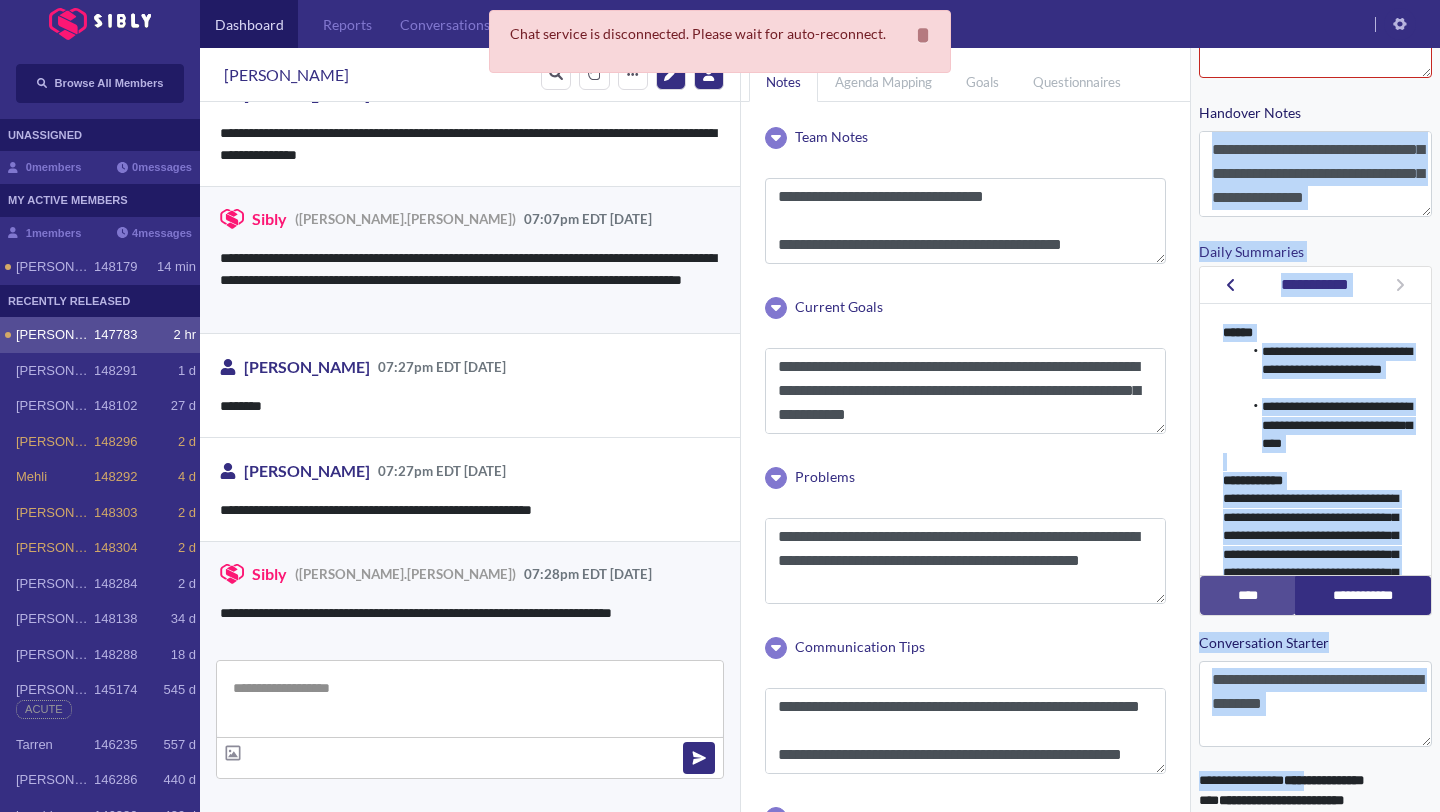 drag, startPoint x: 1356, startPoint y: 676, endPoint x: 1319, endPoint y: 754, distance: 86.33076 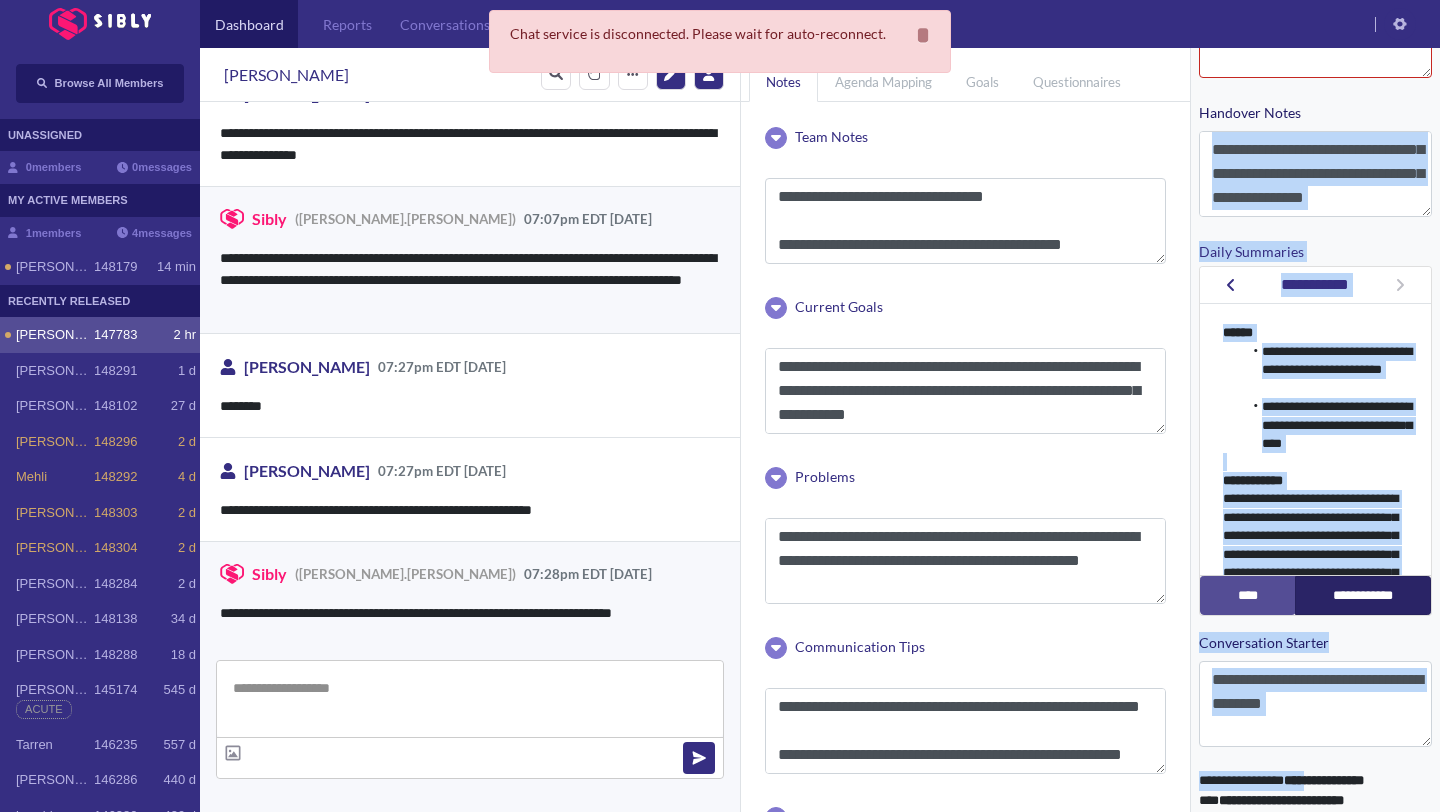 click on "**********" at bounding box center [1363, 595] 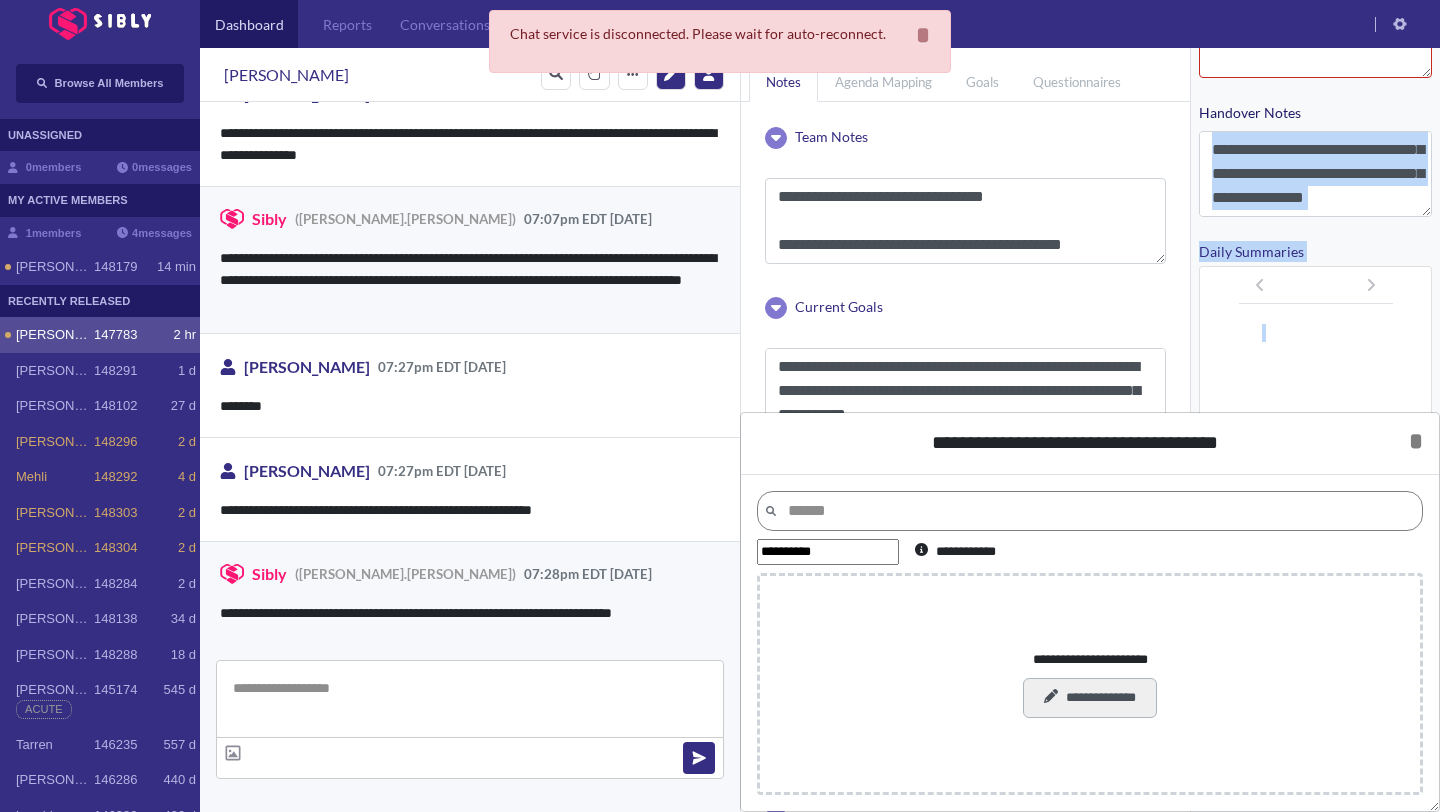 click on "**********" at bounding box center (1089, 698) 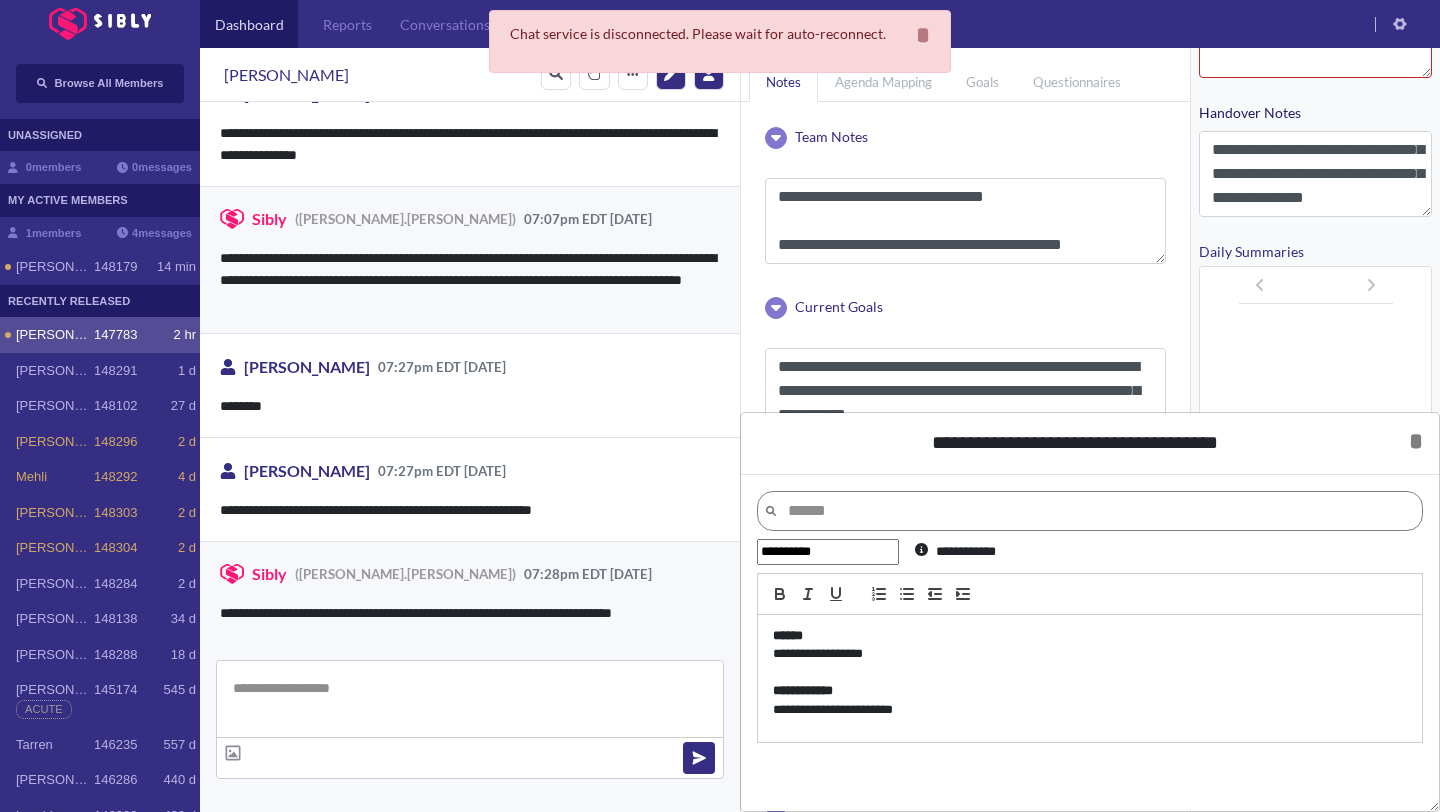 click on "**********" at bounding box center [1090, 654] 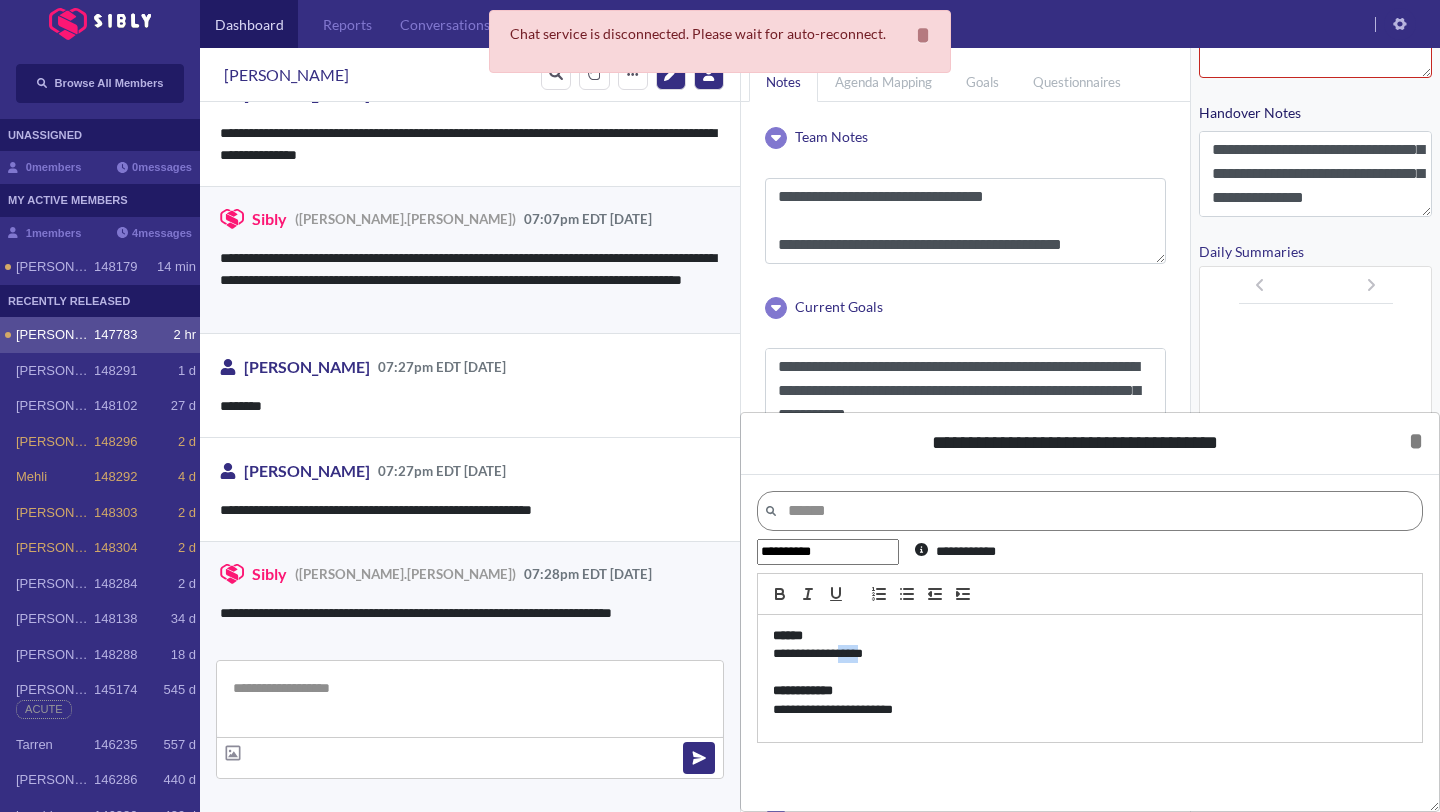click on "**********" at bounding box center [1090, 654] 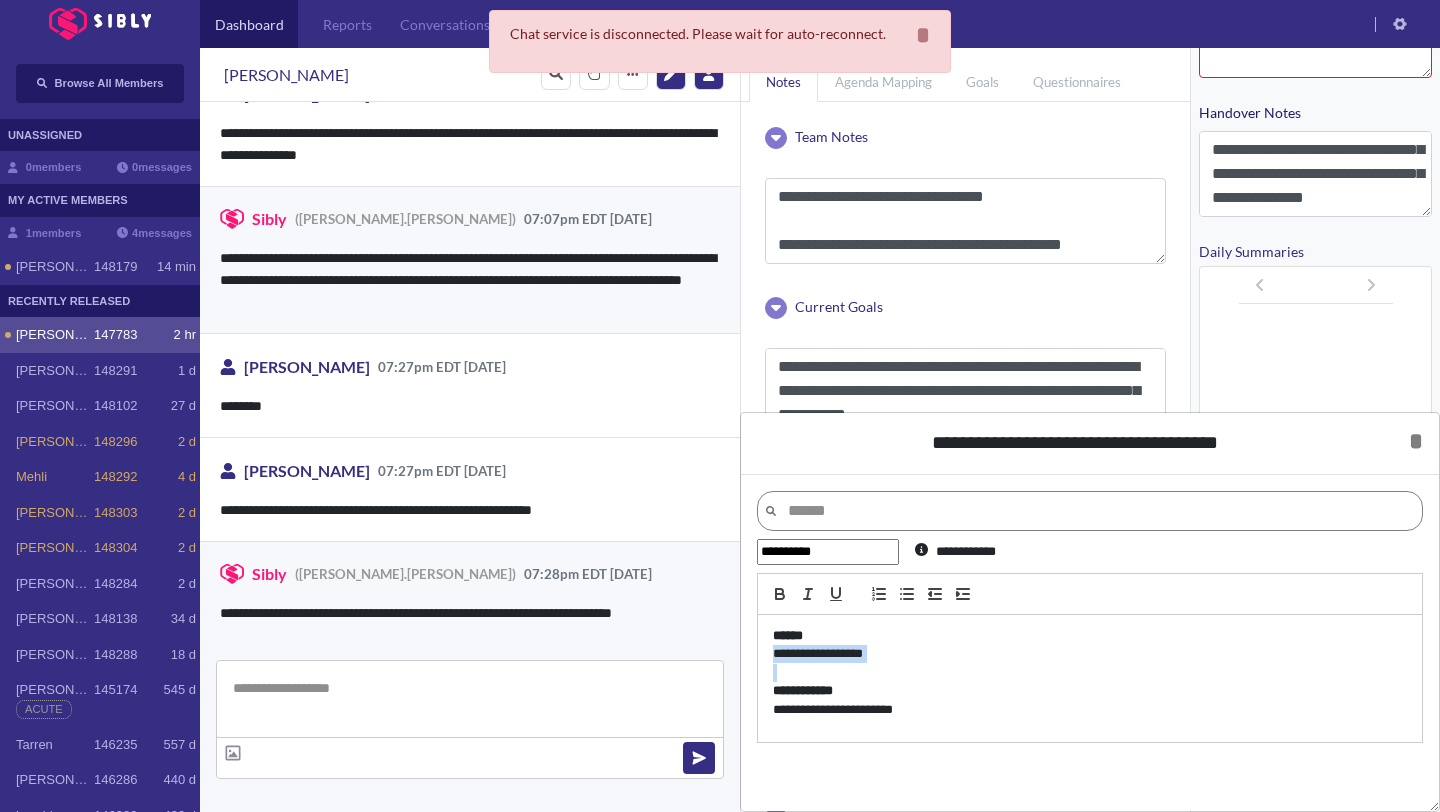 click on "**********" at bounding box center (1090, 654) 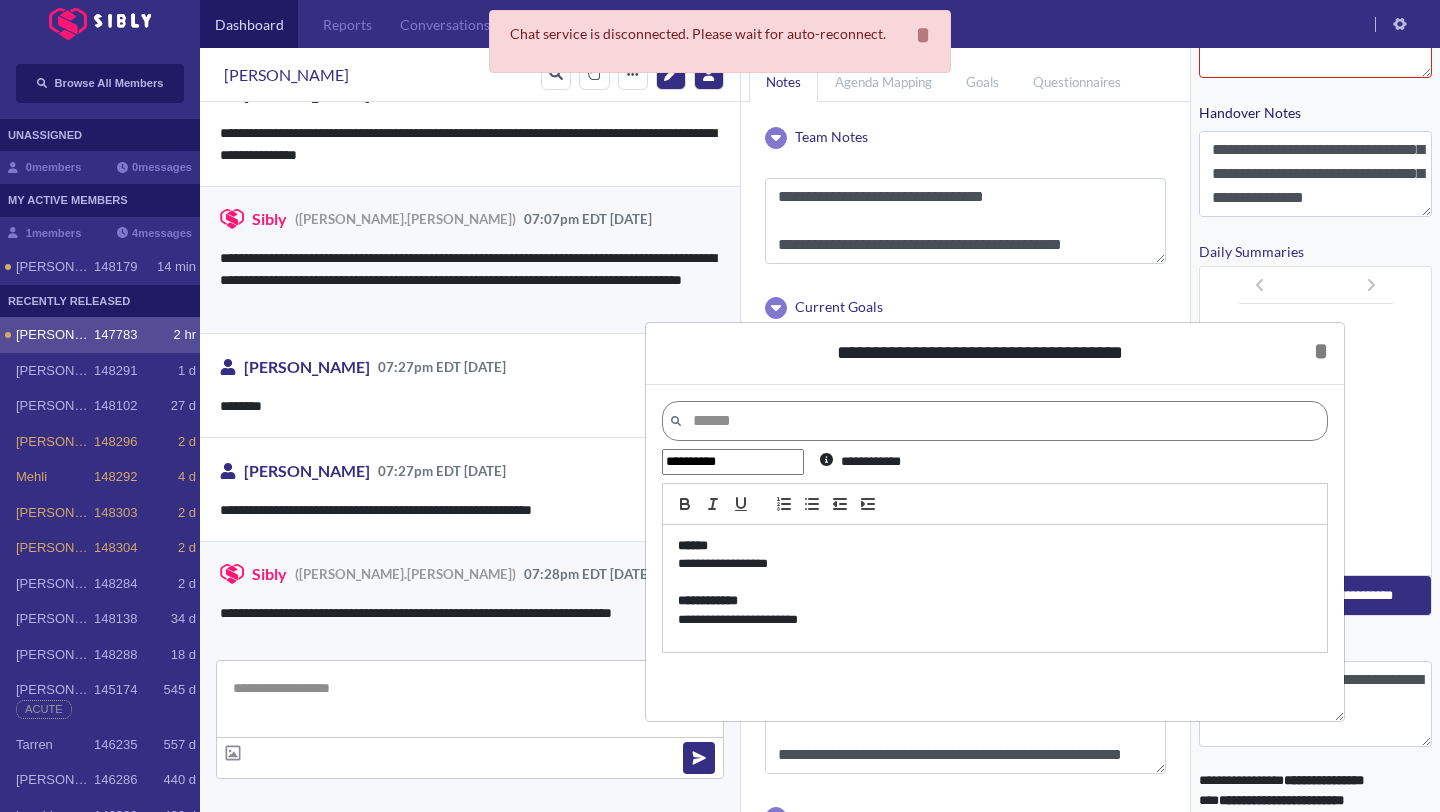 drag, startPoint x: 1095, startPoint y: 449, endPoint x: 1000, endPoint y: 359, distance: 130.86252 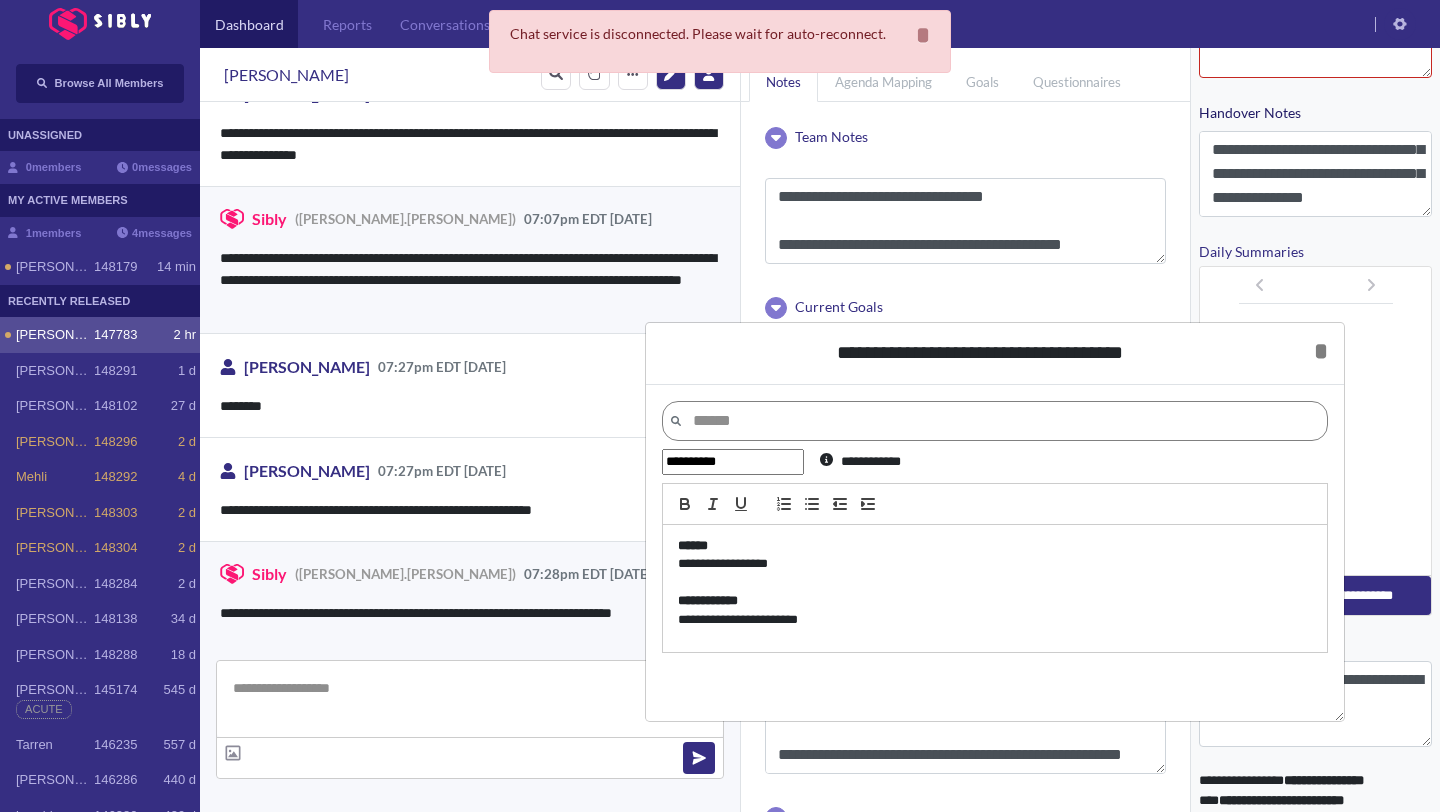 click on "**********" at bounding box center [980, 353] 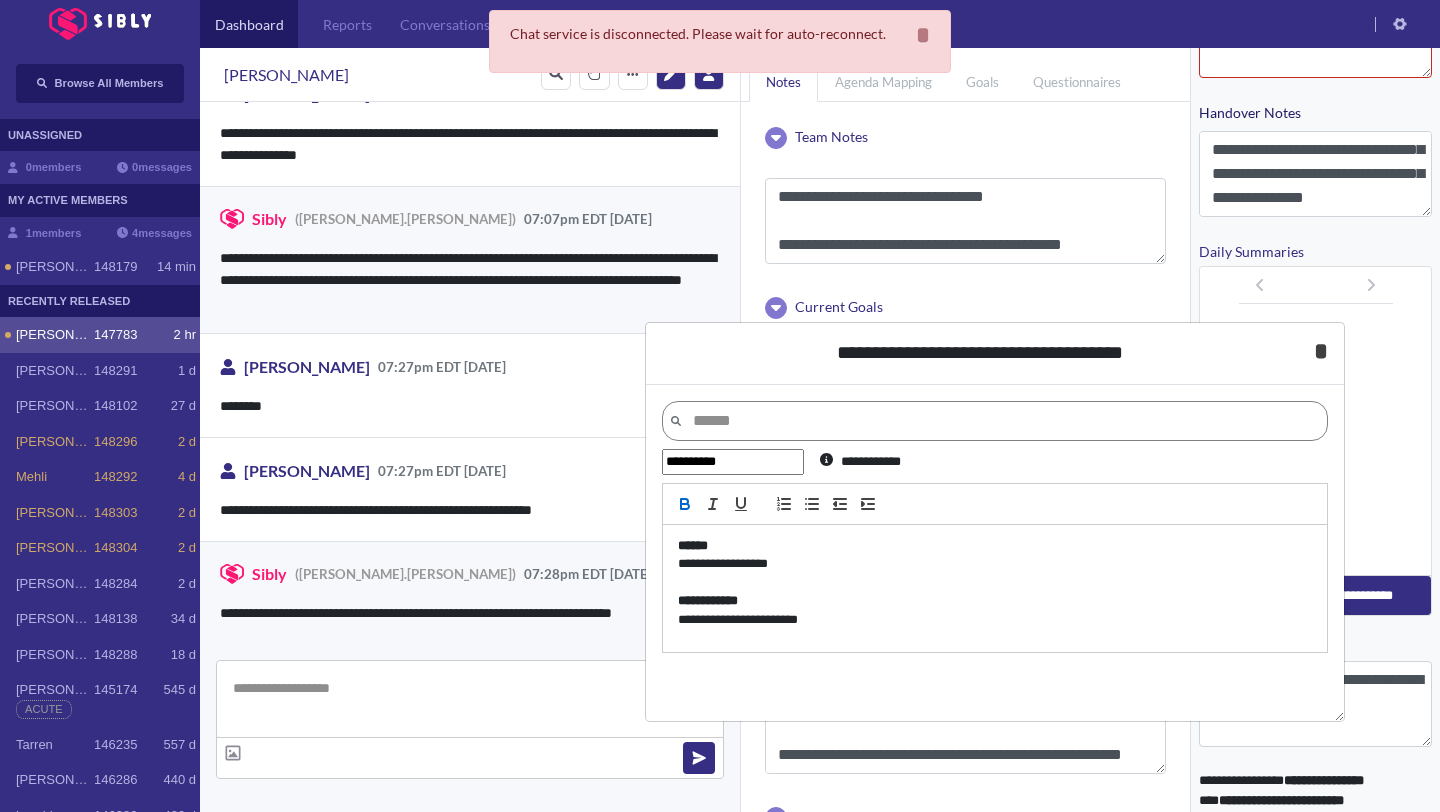 click on "*" at bounding box center (1321, 351) 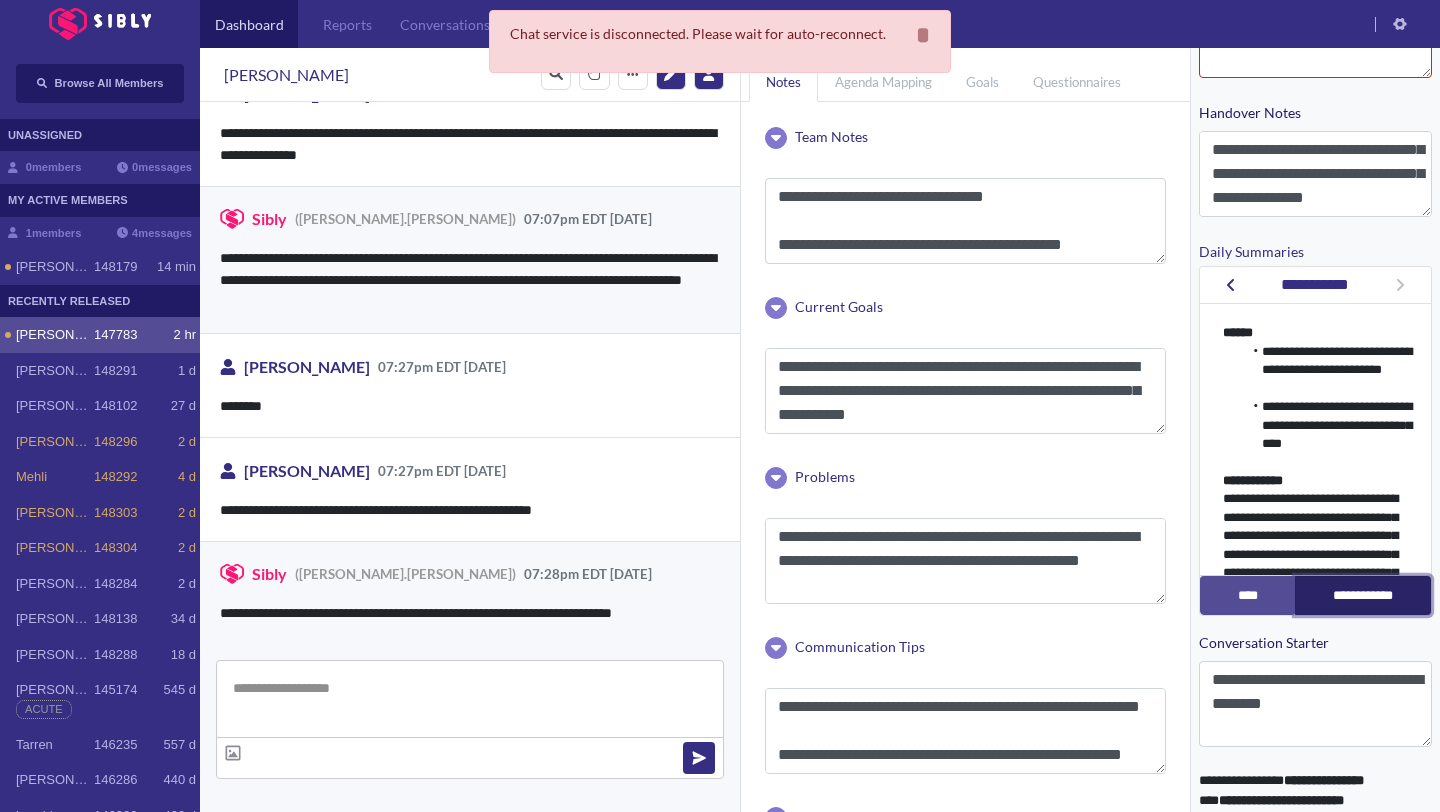 click on "**********" at bounding box center [1363, 595] 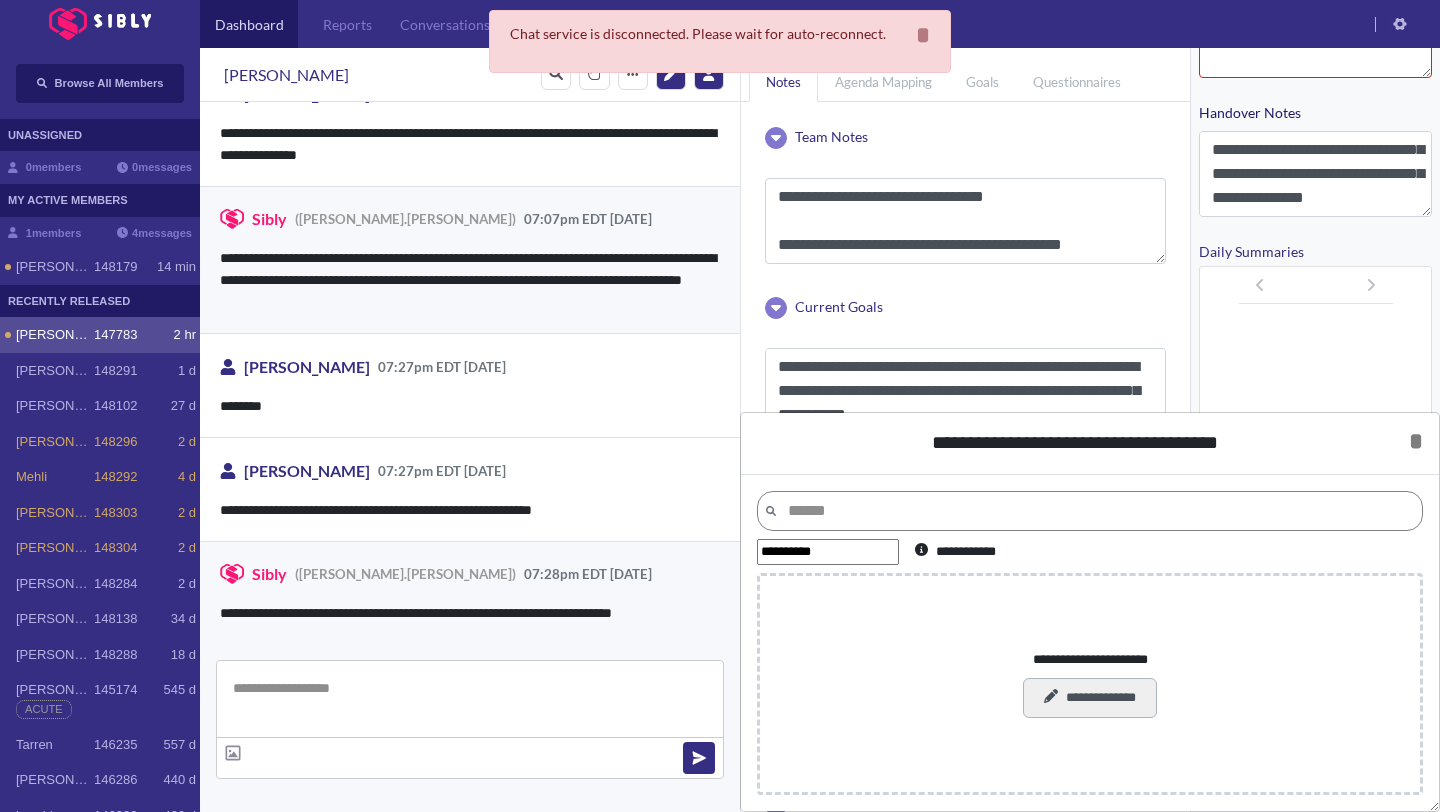 click on "**********" at bounding box center (1089, 698) 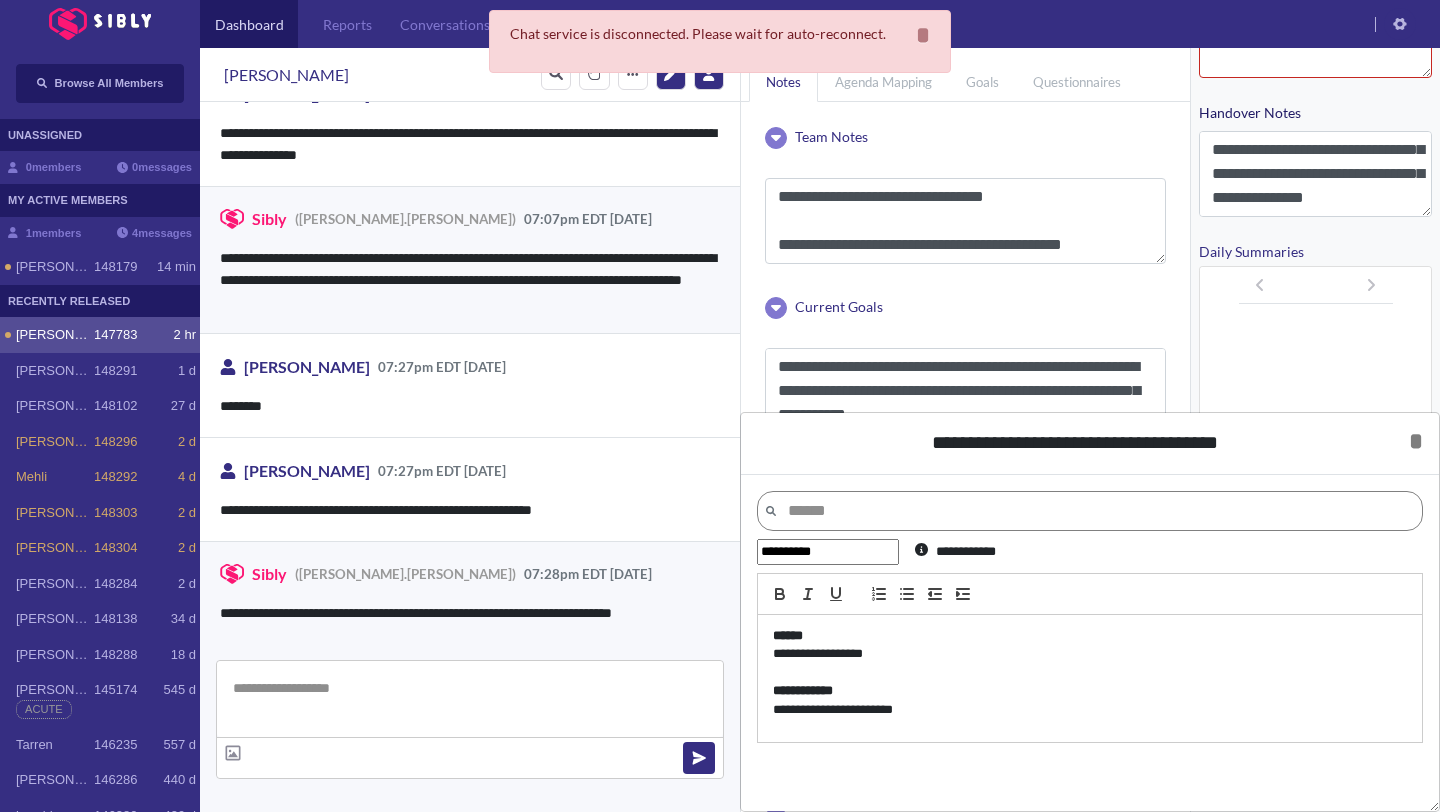 click on "******" at bounding box center (1090, 636) 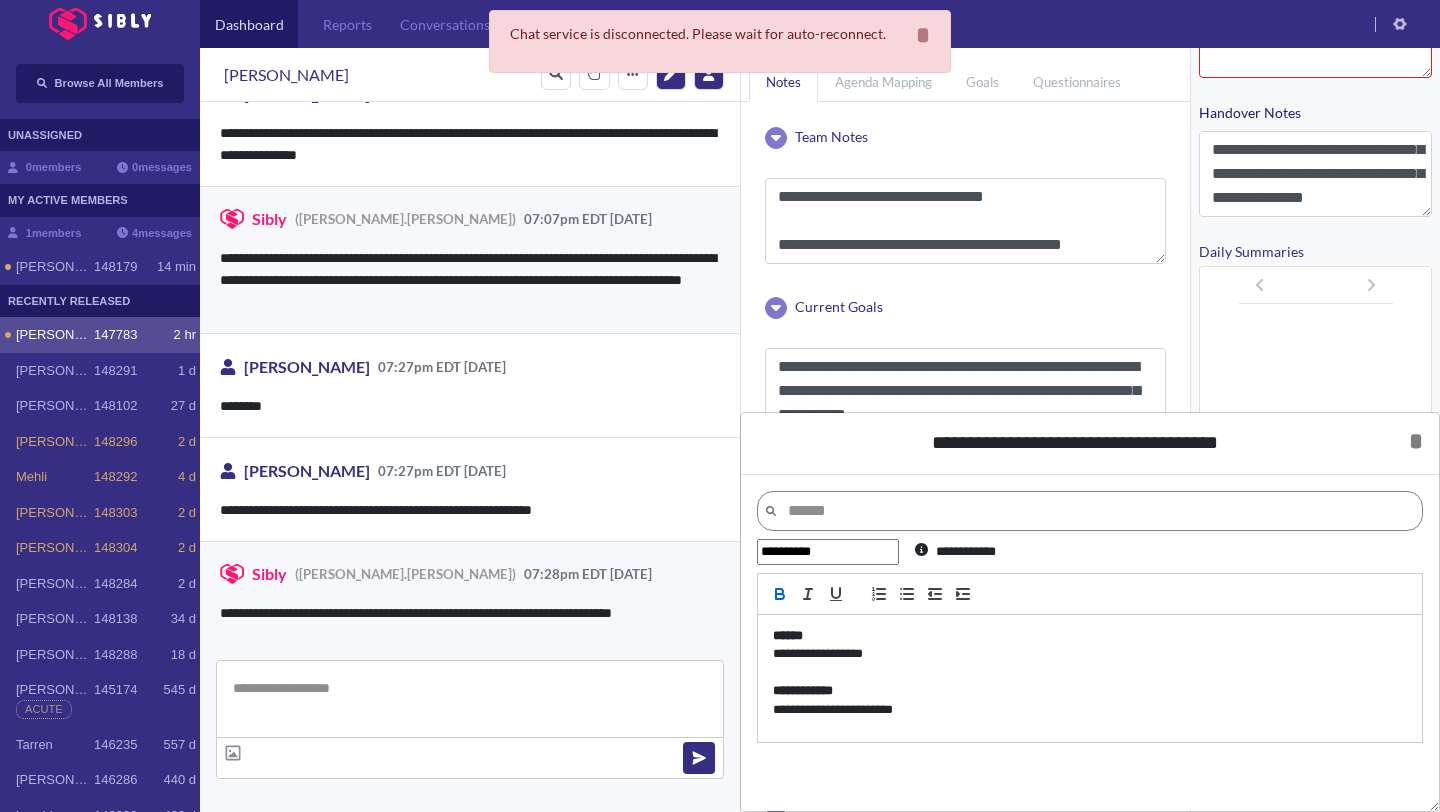 click on "******" at bounding box center (1090, 636) 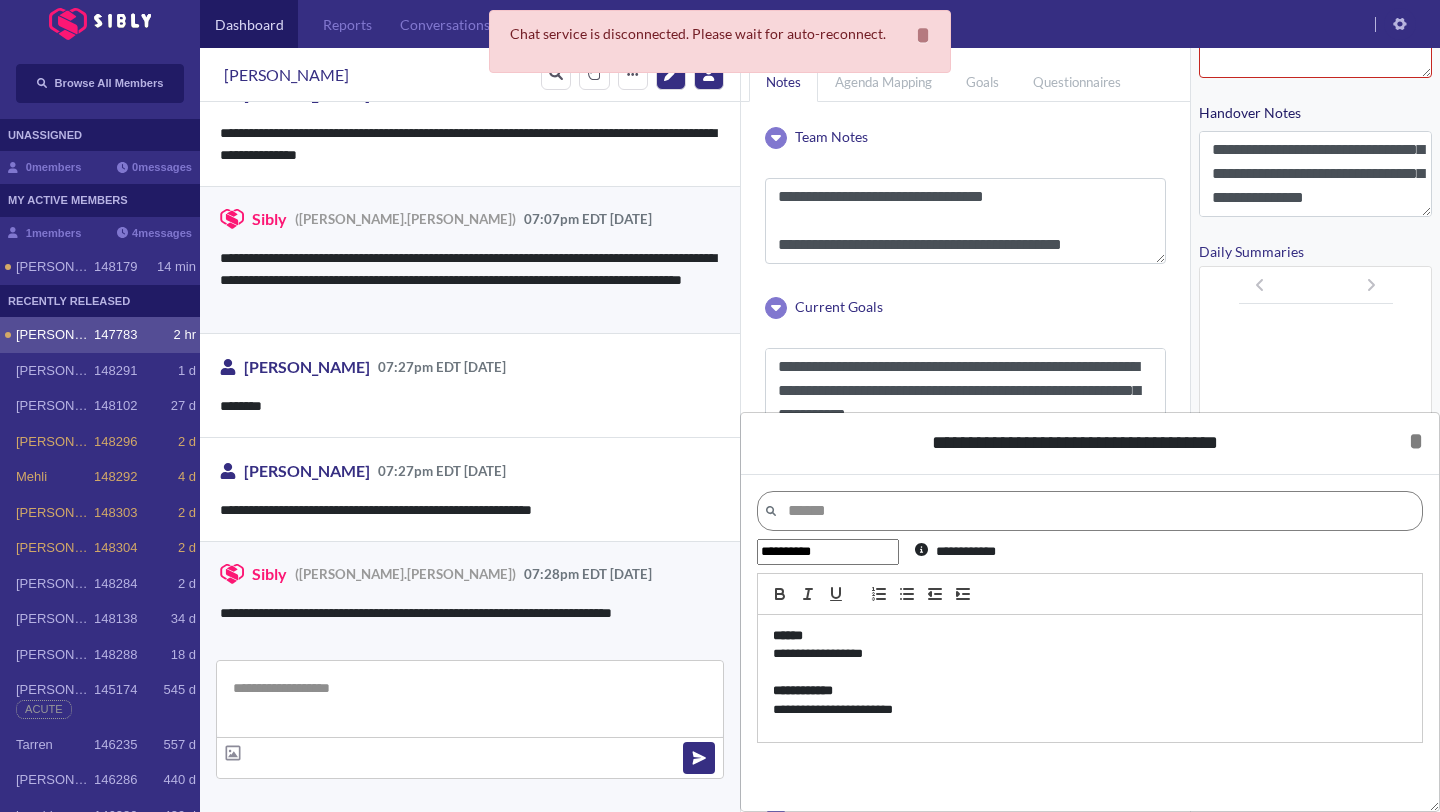 click on "**********" at bounding box center [1090, 654] 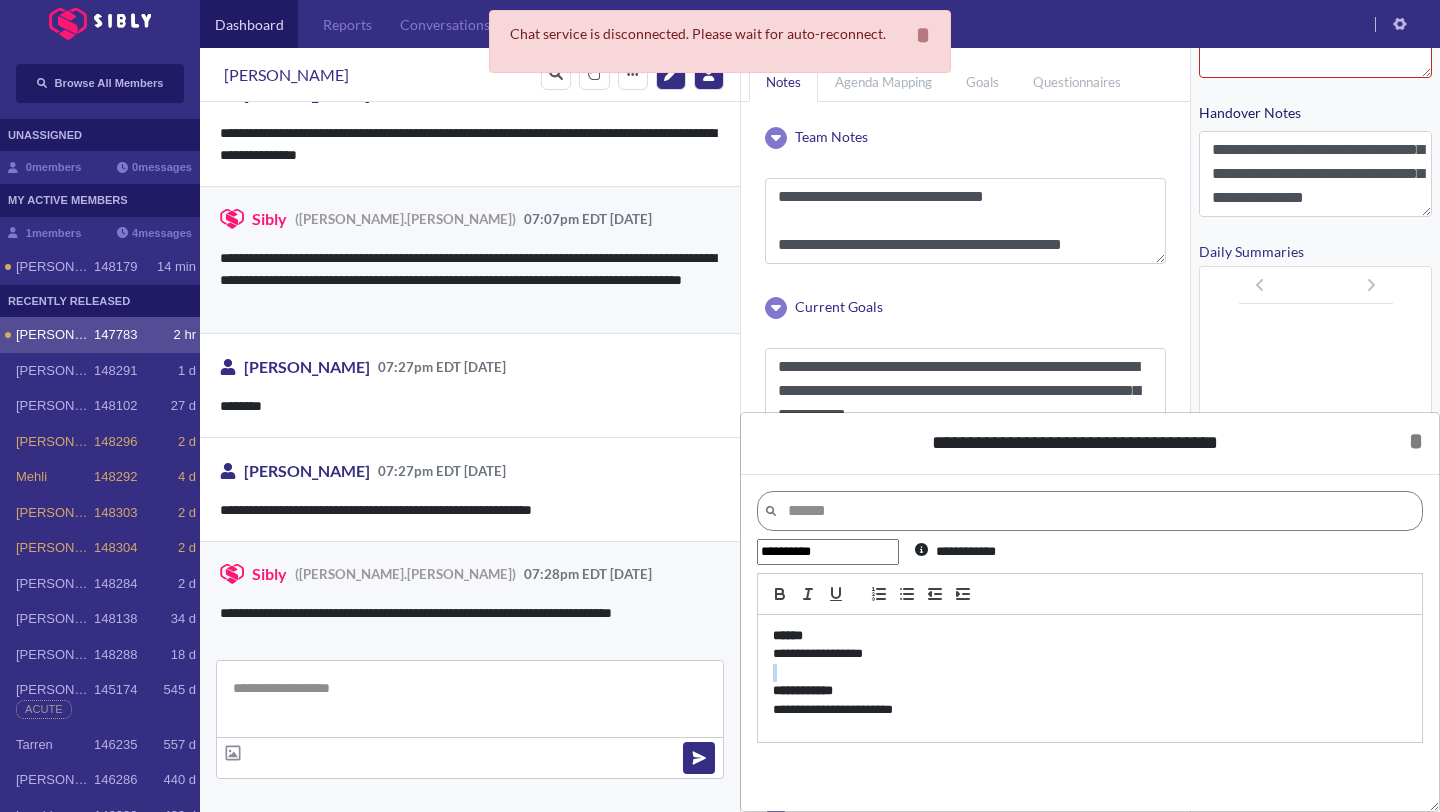 click on "**********" at bounding box center (1090, 654) 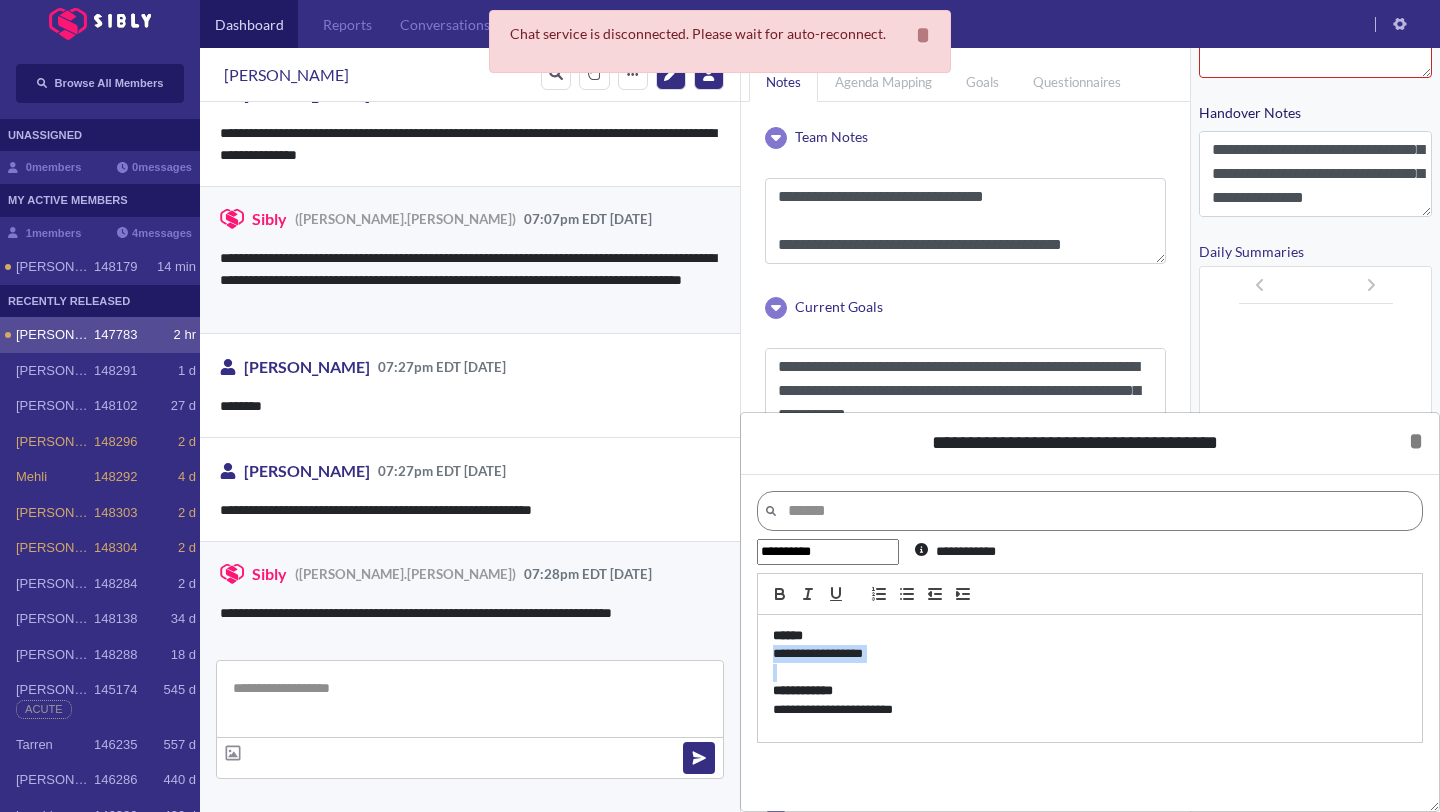 click on "**********" at bounding box center [1090, 654] 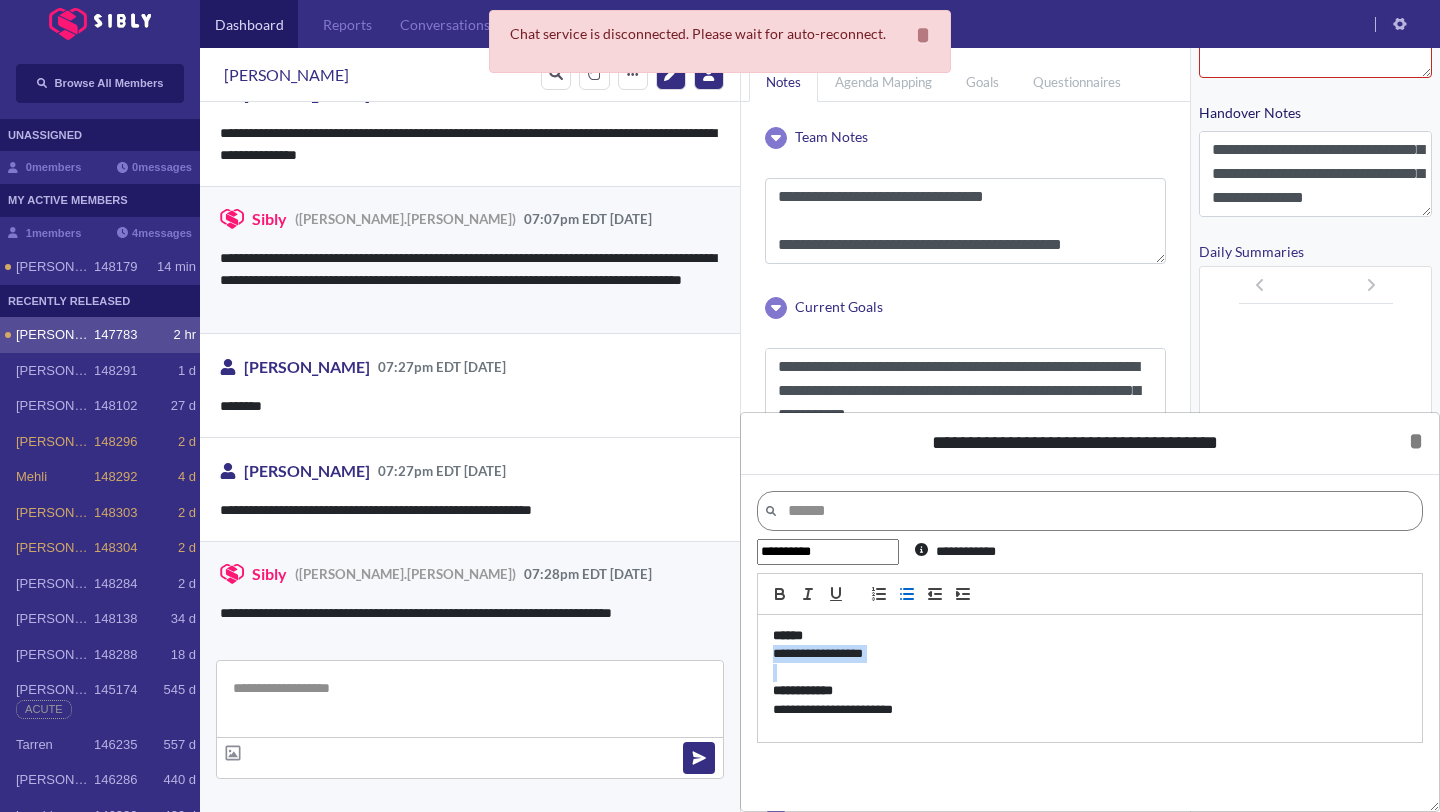 click 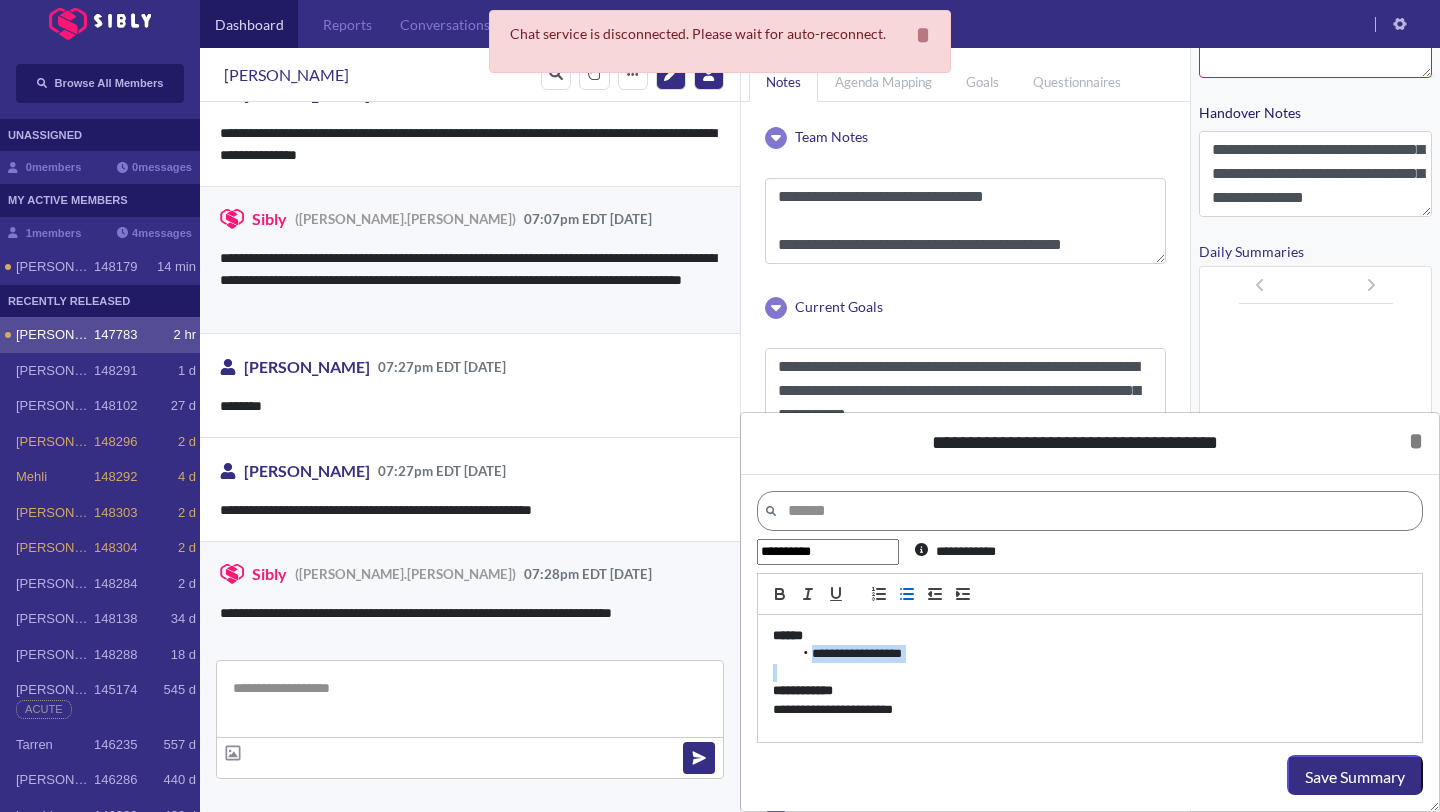 type 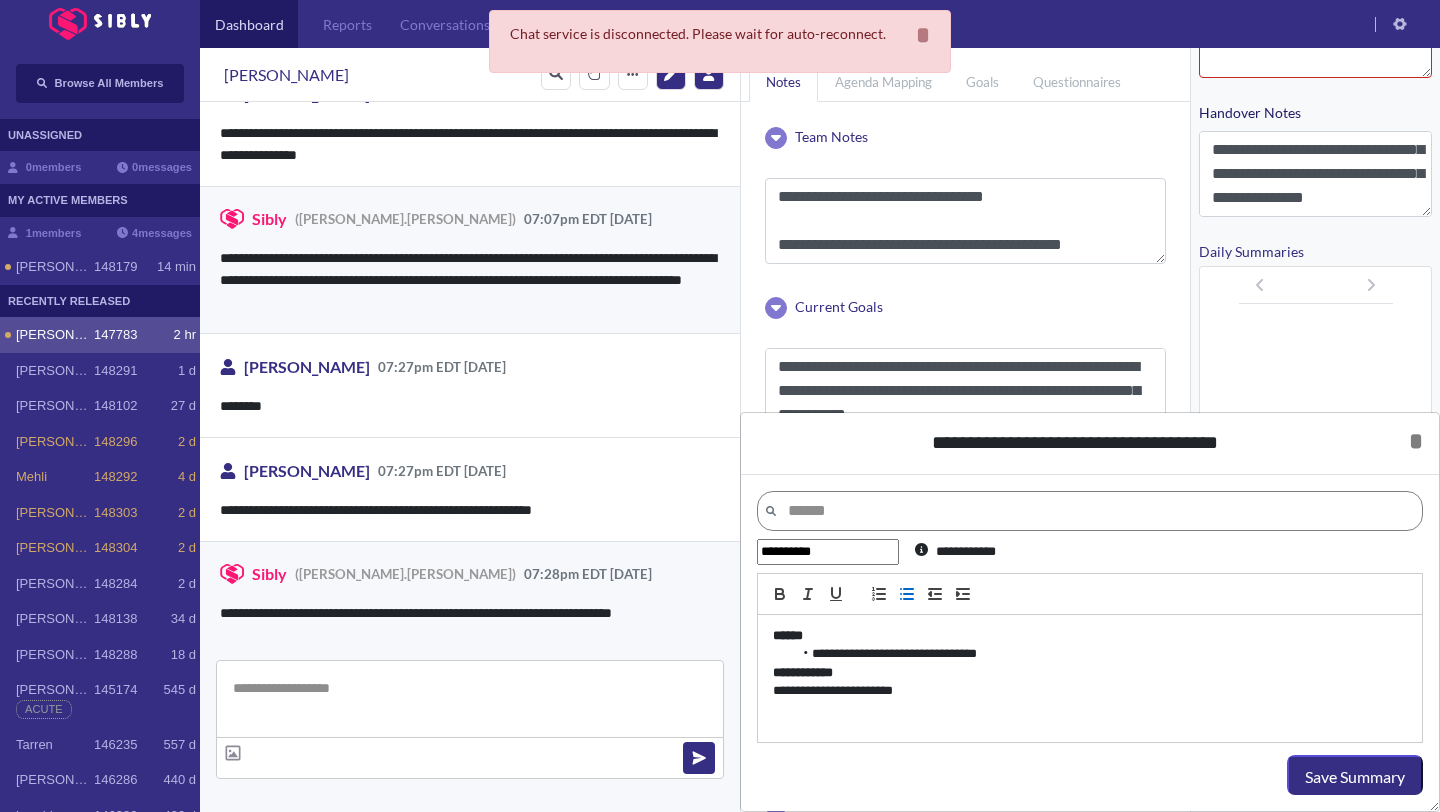 click on "**********" at bounding box center [1090, 691] 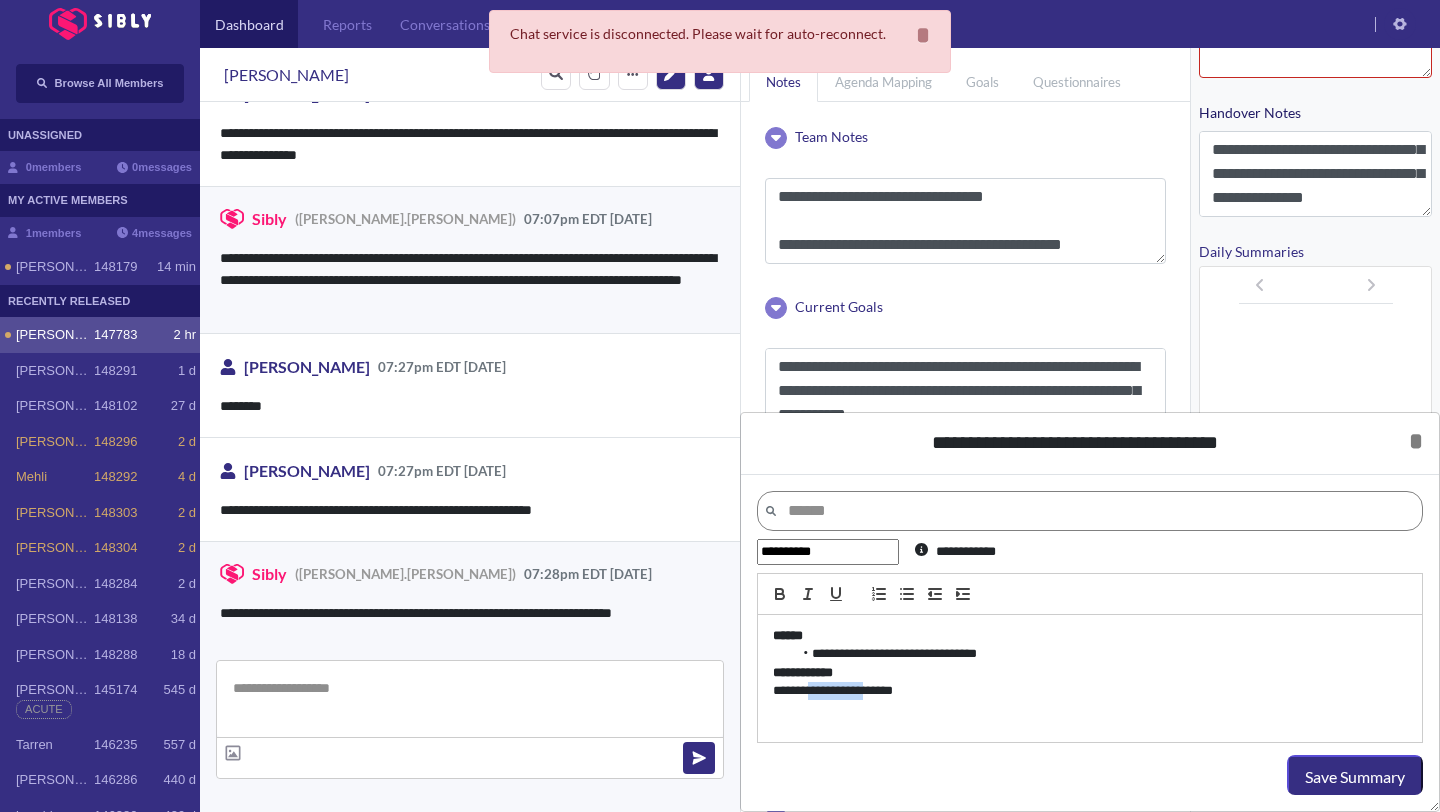 click on "**********" at bounding box center (1090, 691) 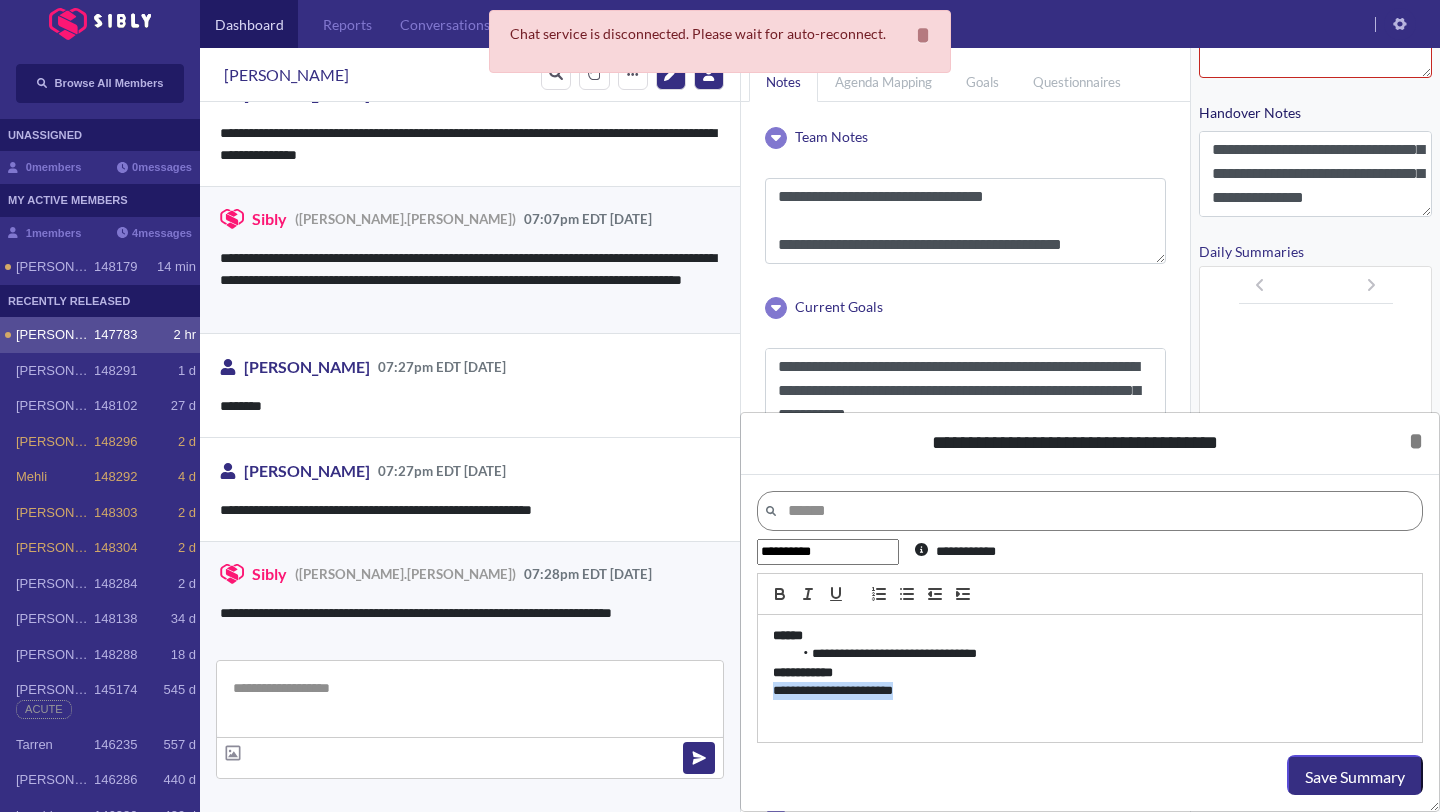 click on "**********" at bounding box center [1090, 691] 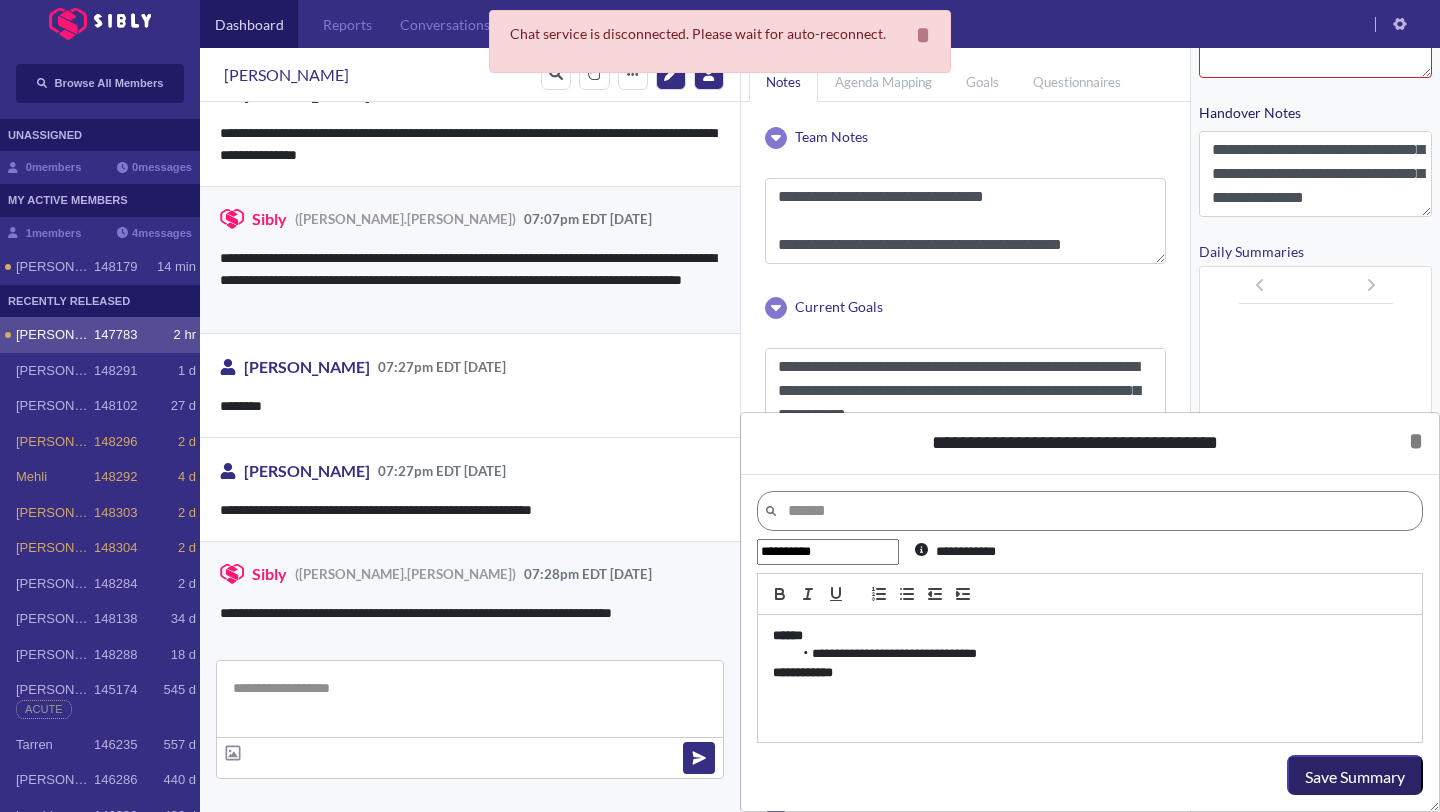 click on "Save Summary" at bounding box center (1355, 777) 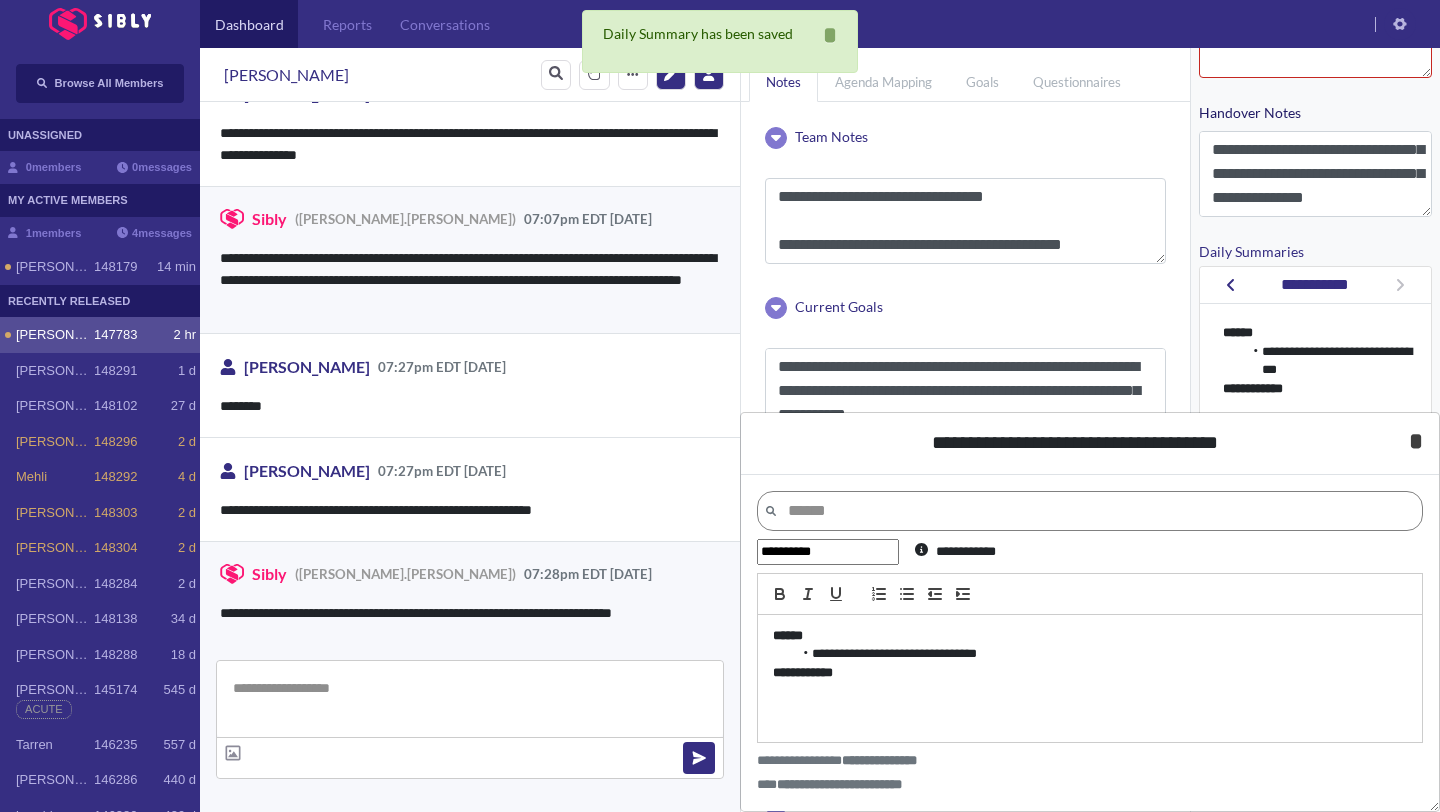 click on "*" at bounding box center [1416, 441] 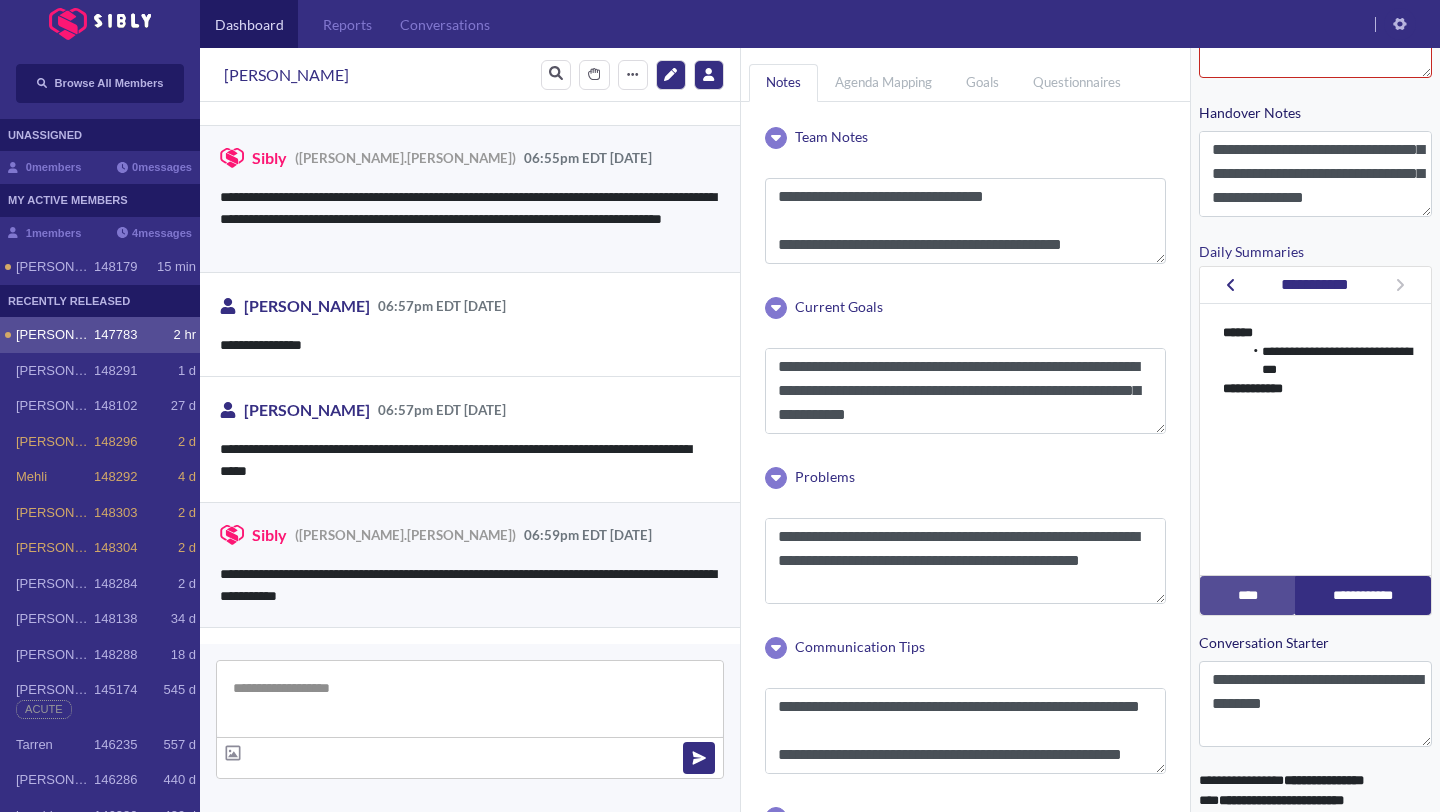 scroll, scrollTop: 2325, scrollLeft: 0, axis: vertical 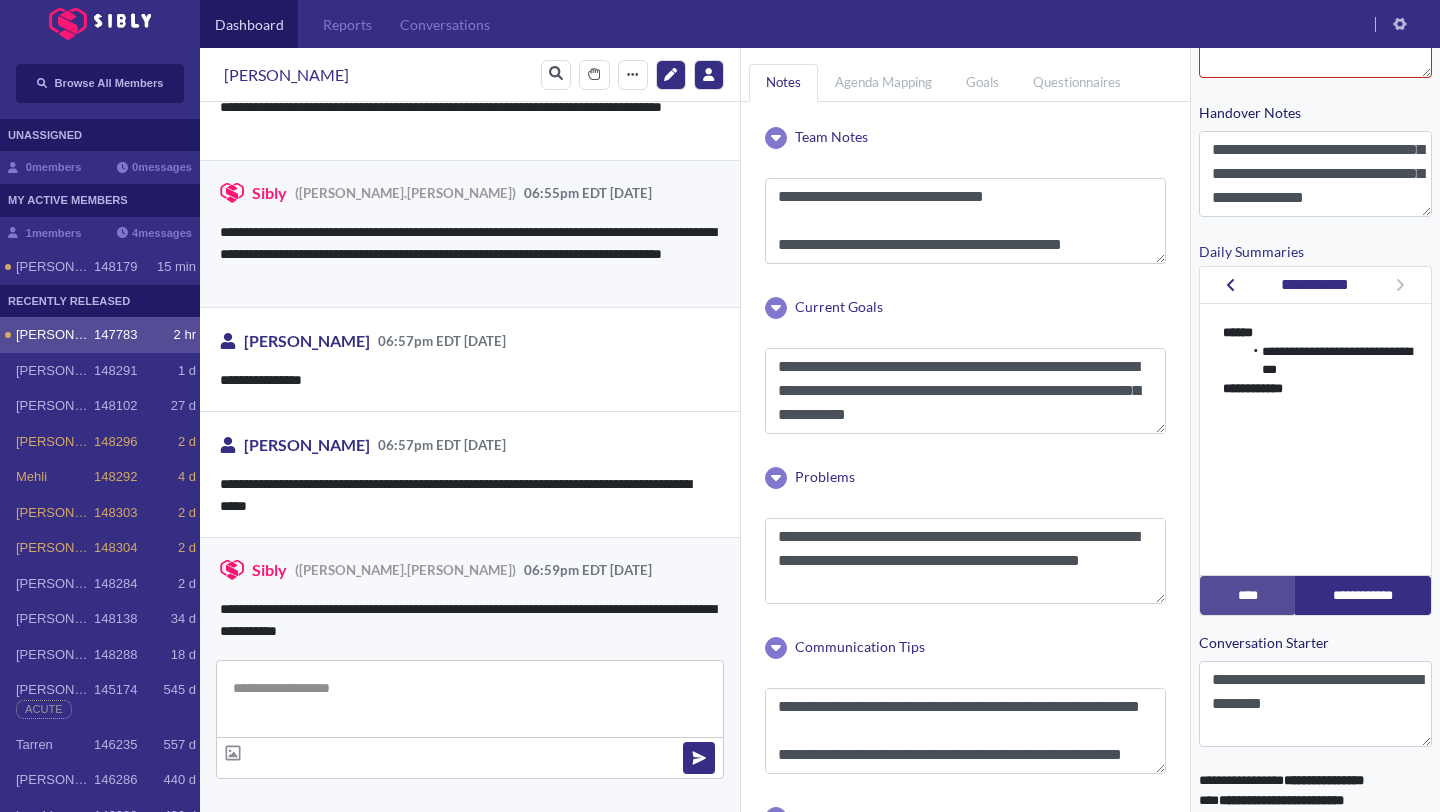 drag, startPoint x: 530, startPoint y: 361, endPoint x: 503, endPoint y: 171, distance: 191.90883 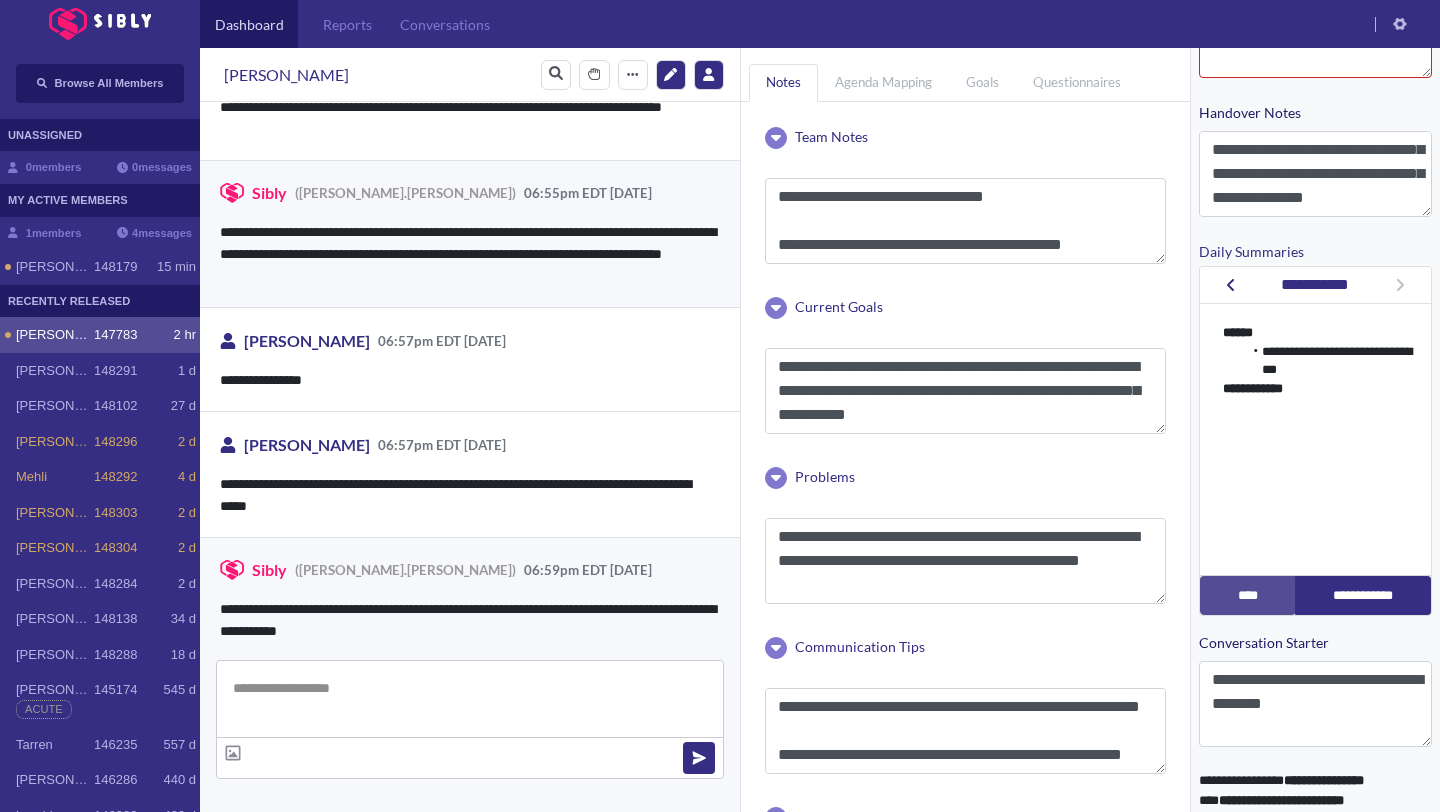 click on "06:55pm EDT [DATE]" at bounding box center [588, 193] 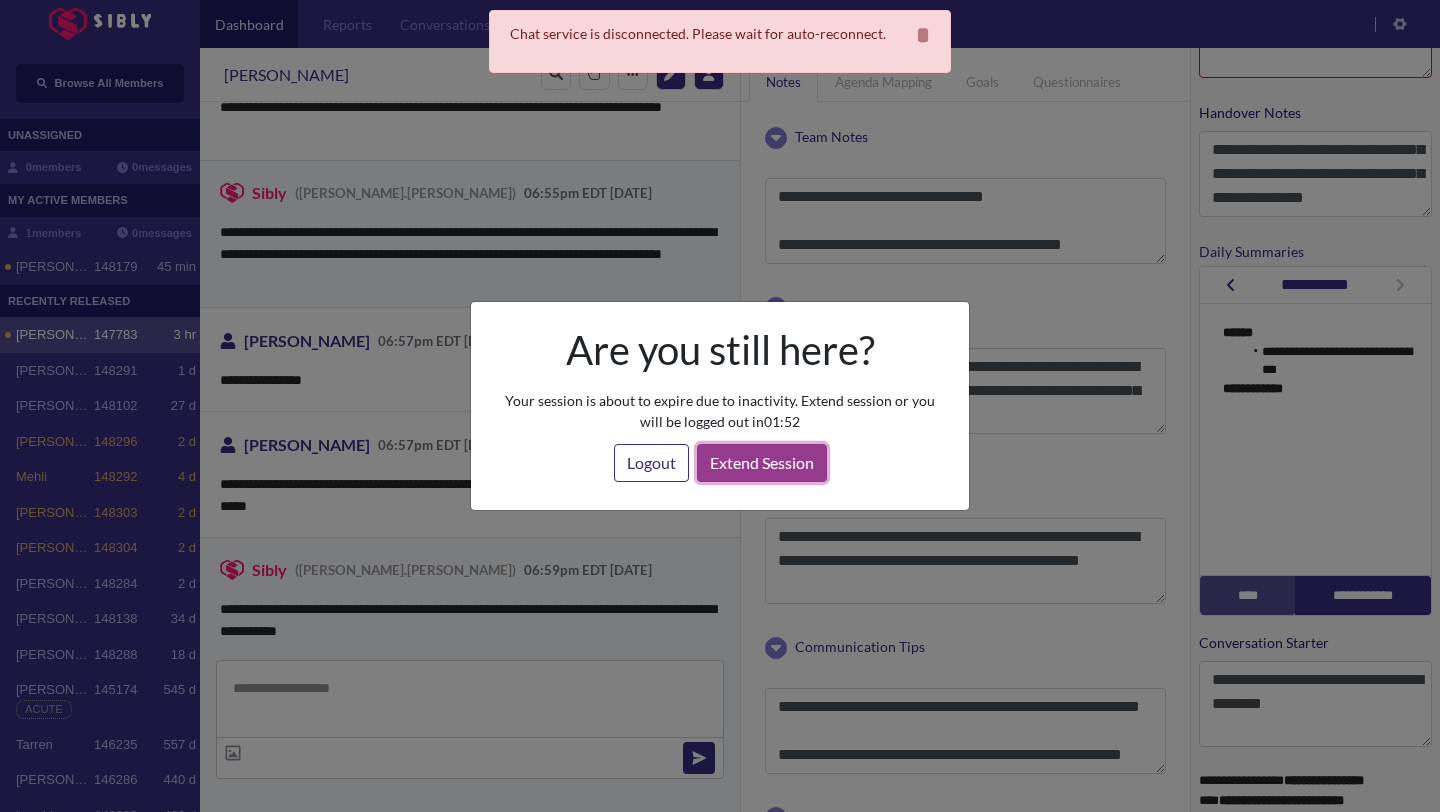 click on "Extend Session" at bounding box center (762, 463) 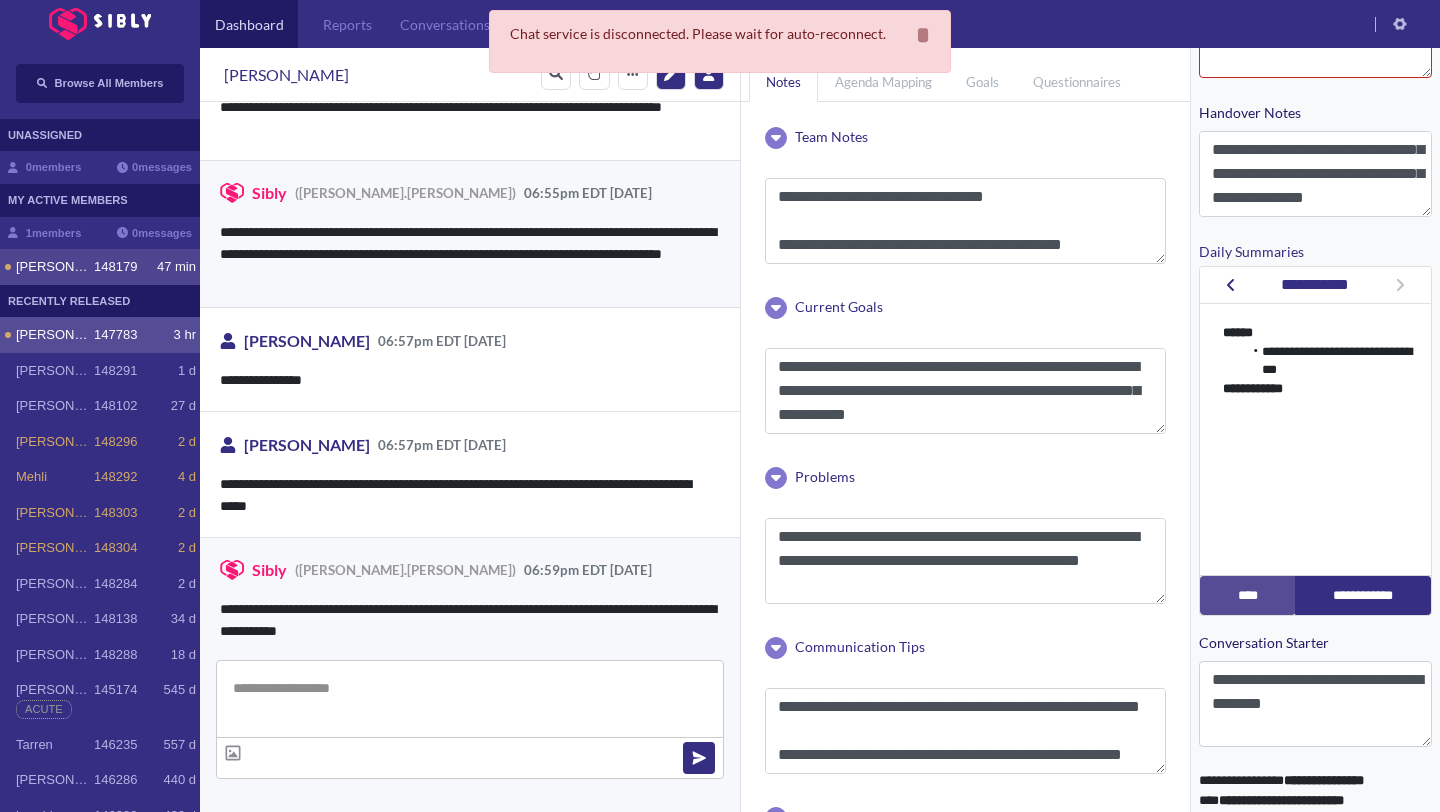 click on "47 min" 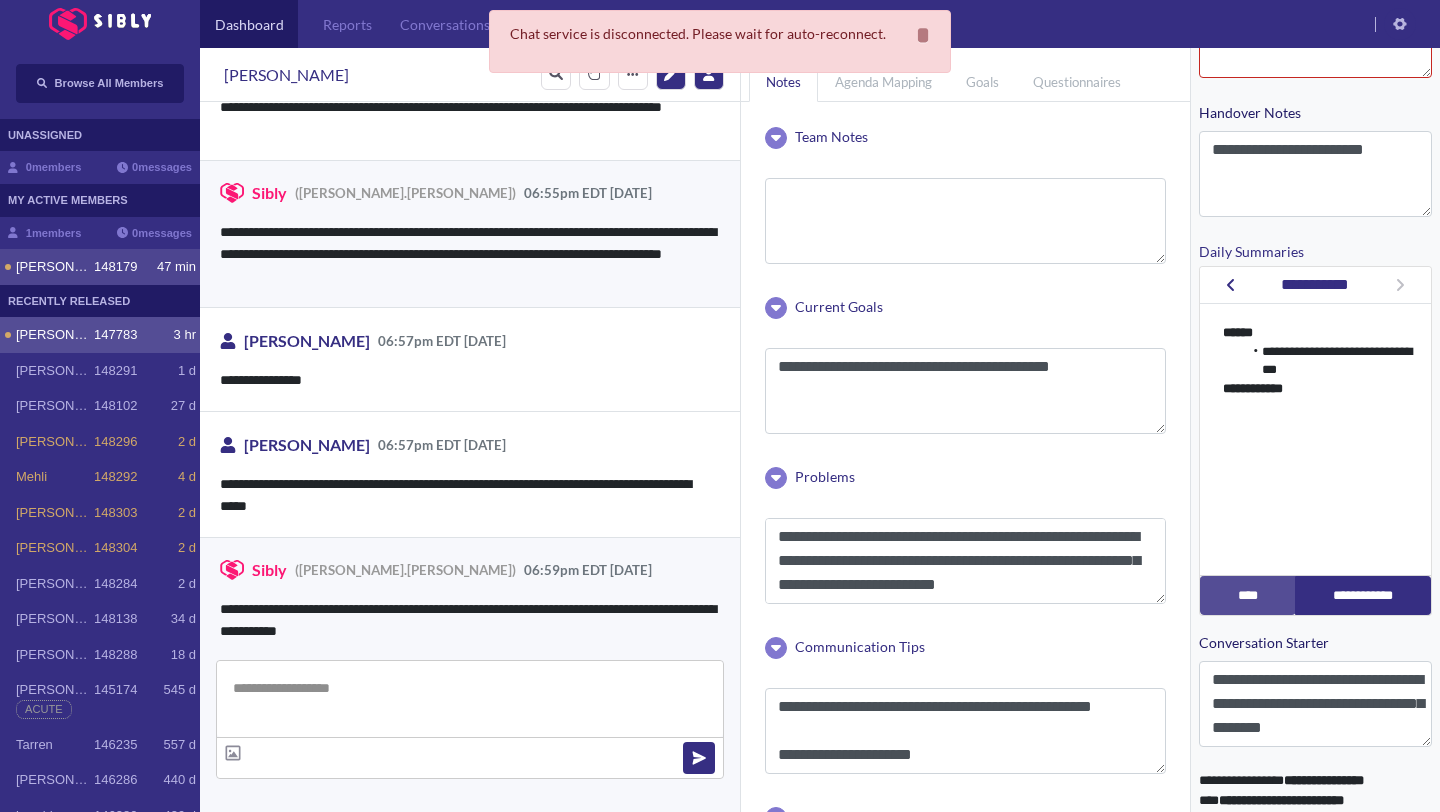scroll, scrollTop: 0, scrollLeft: 0, axis: both 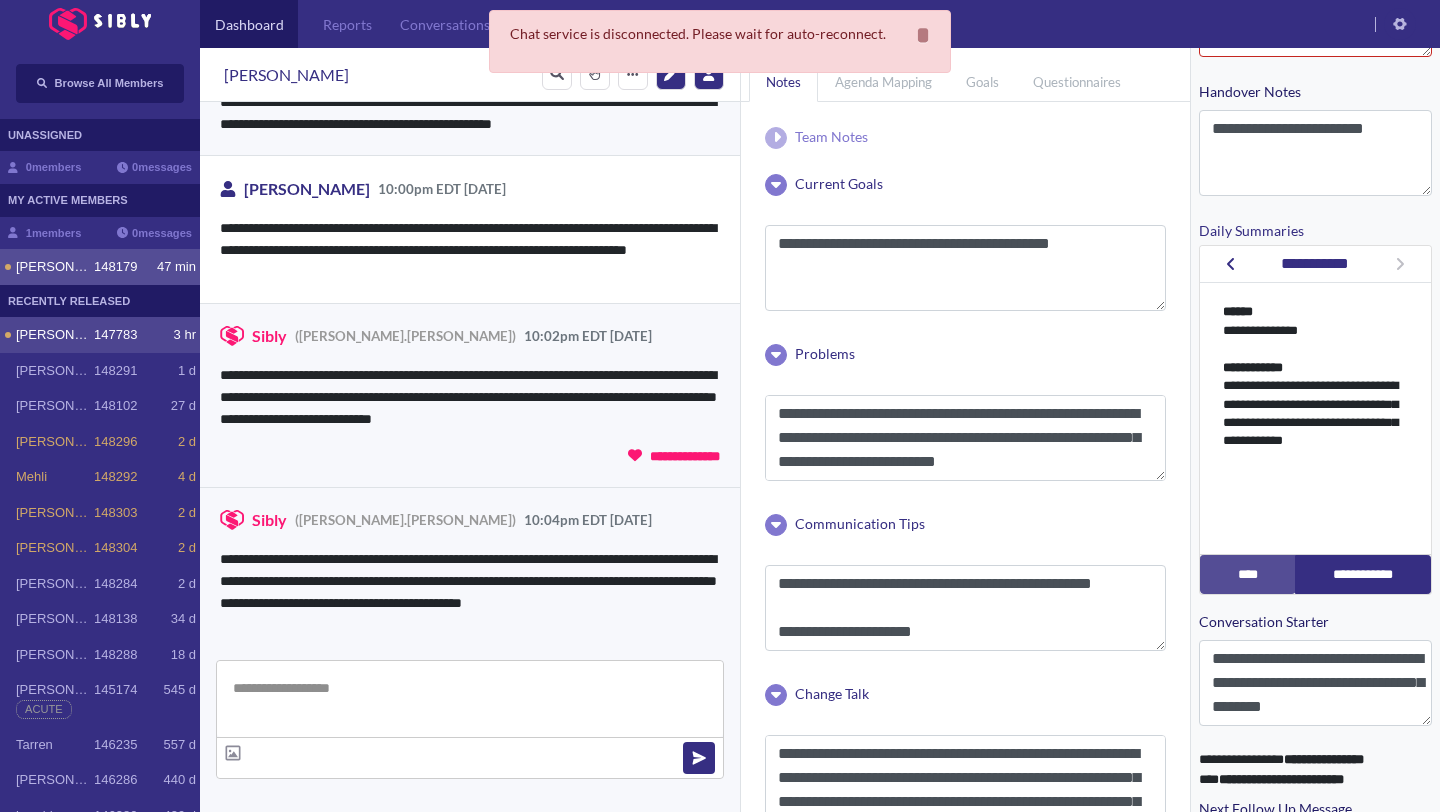 click on "[PERSON_NAME] 147783 3 hr" at bounding box center (106, 335) 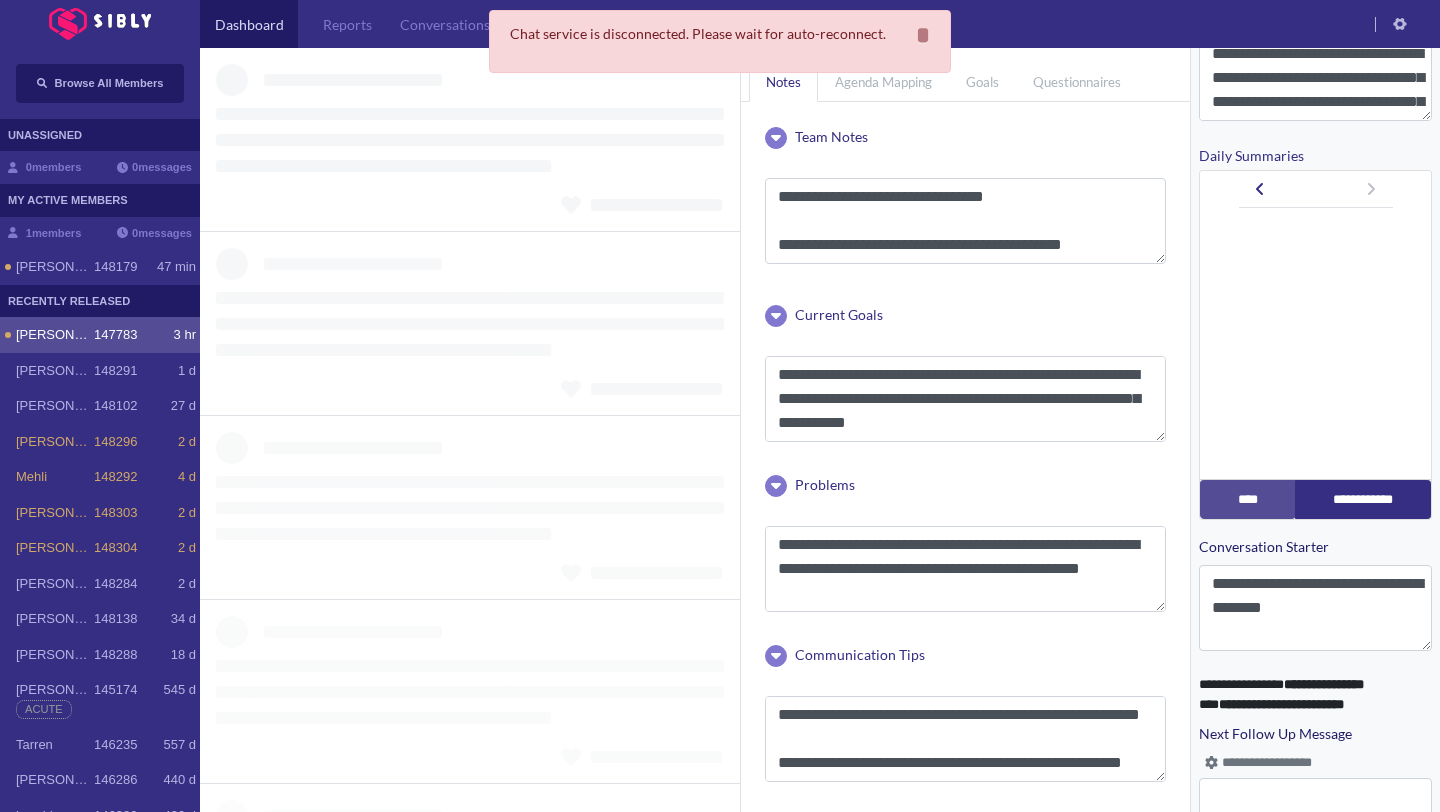scroll, scrollTop: 522, scrollLeft: 0, axis: vertical 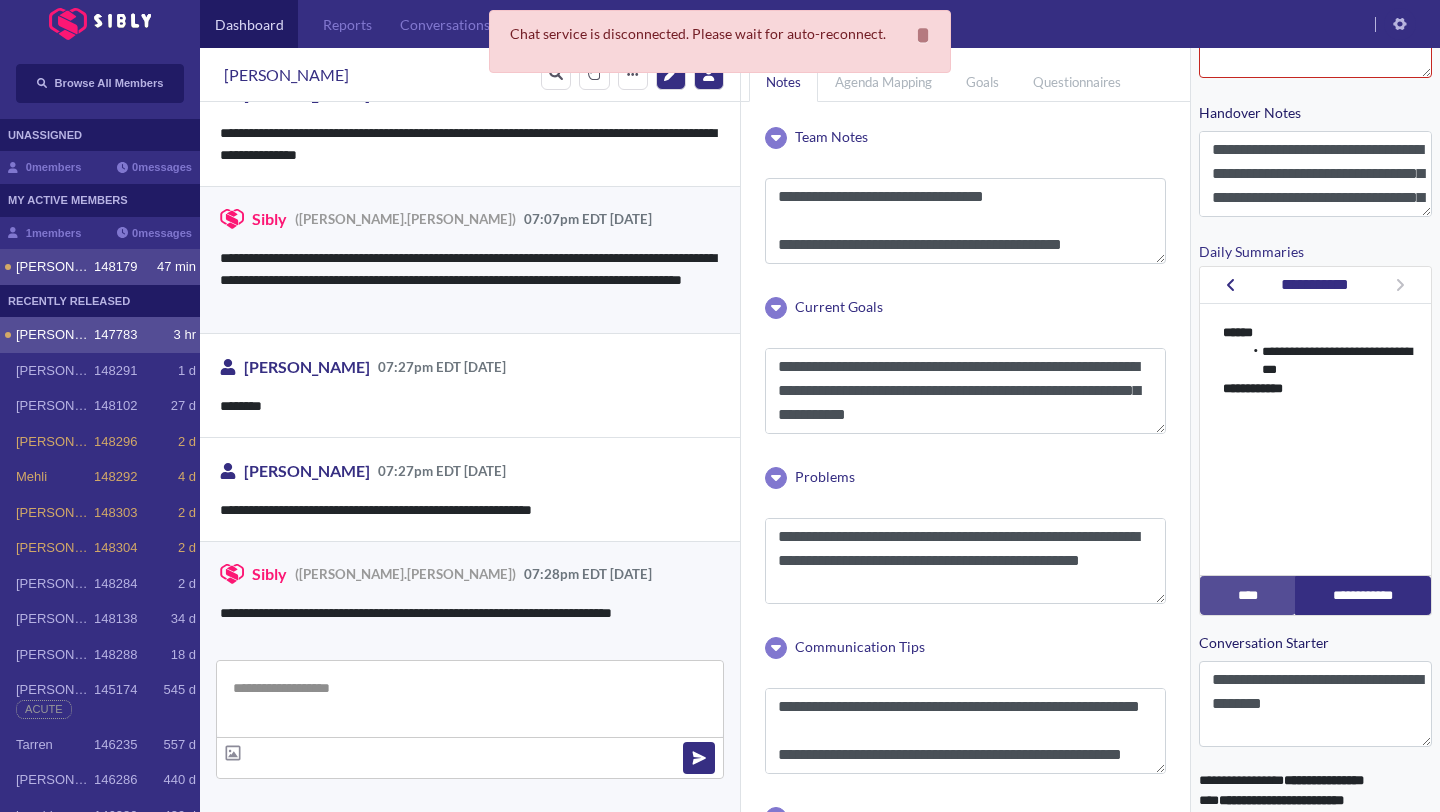 click on "148179" at bounding box center [115, 267] 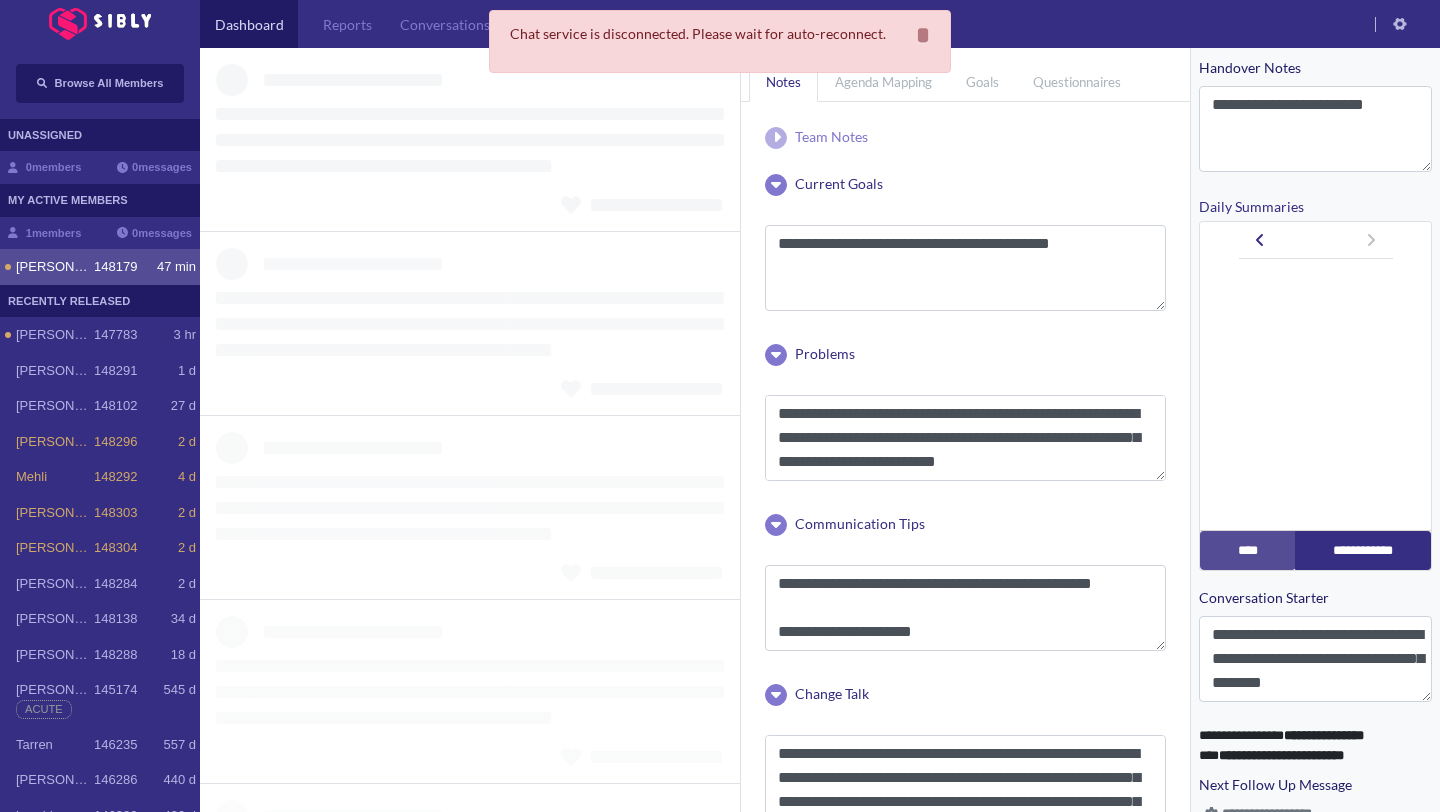 scroll, scrollTop: 558, scrollLeft: 0, axis: vertical 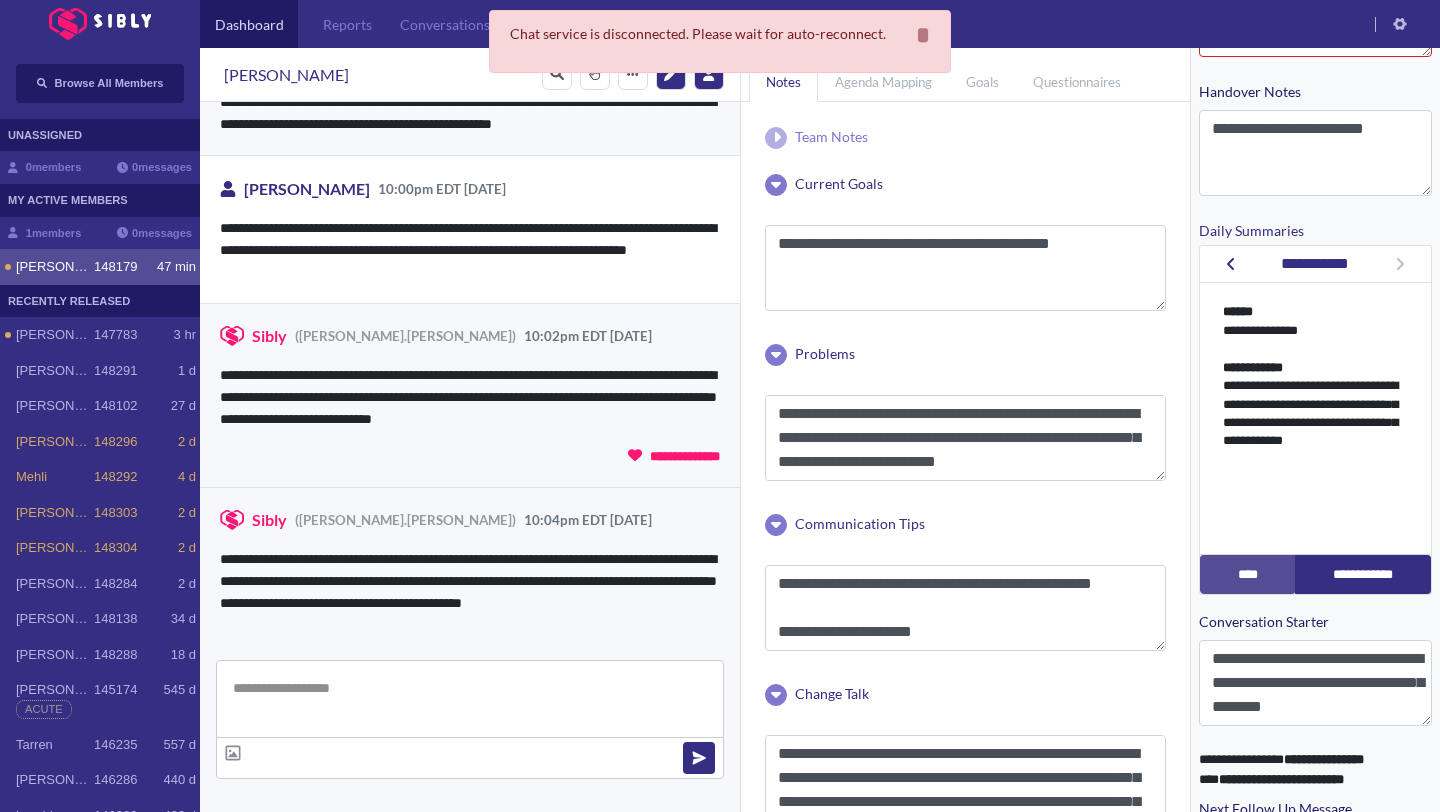 click on "**********" at bounding box center [720, 41] 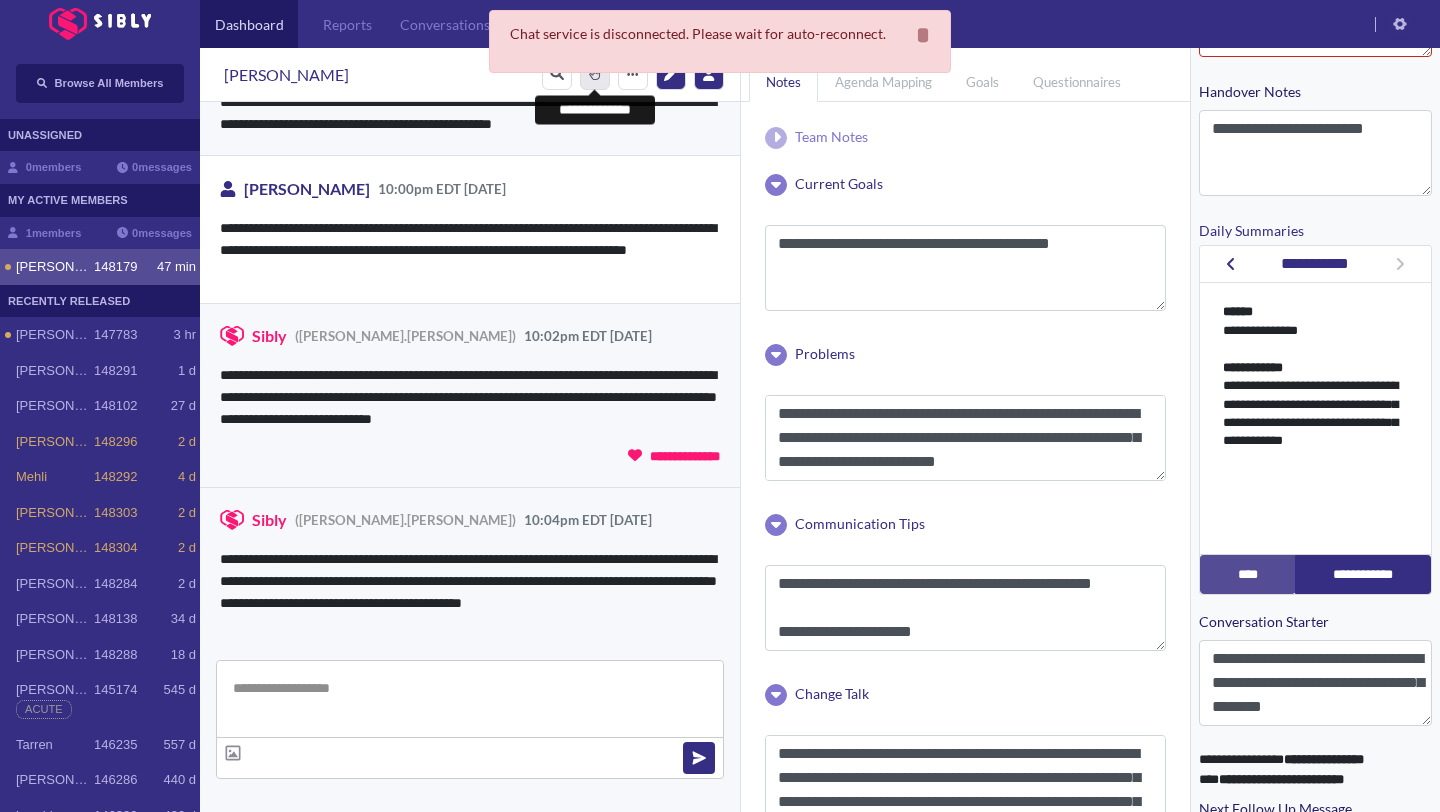 click on "*******" at bounding box center (595, 75) 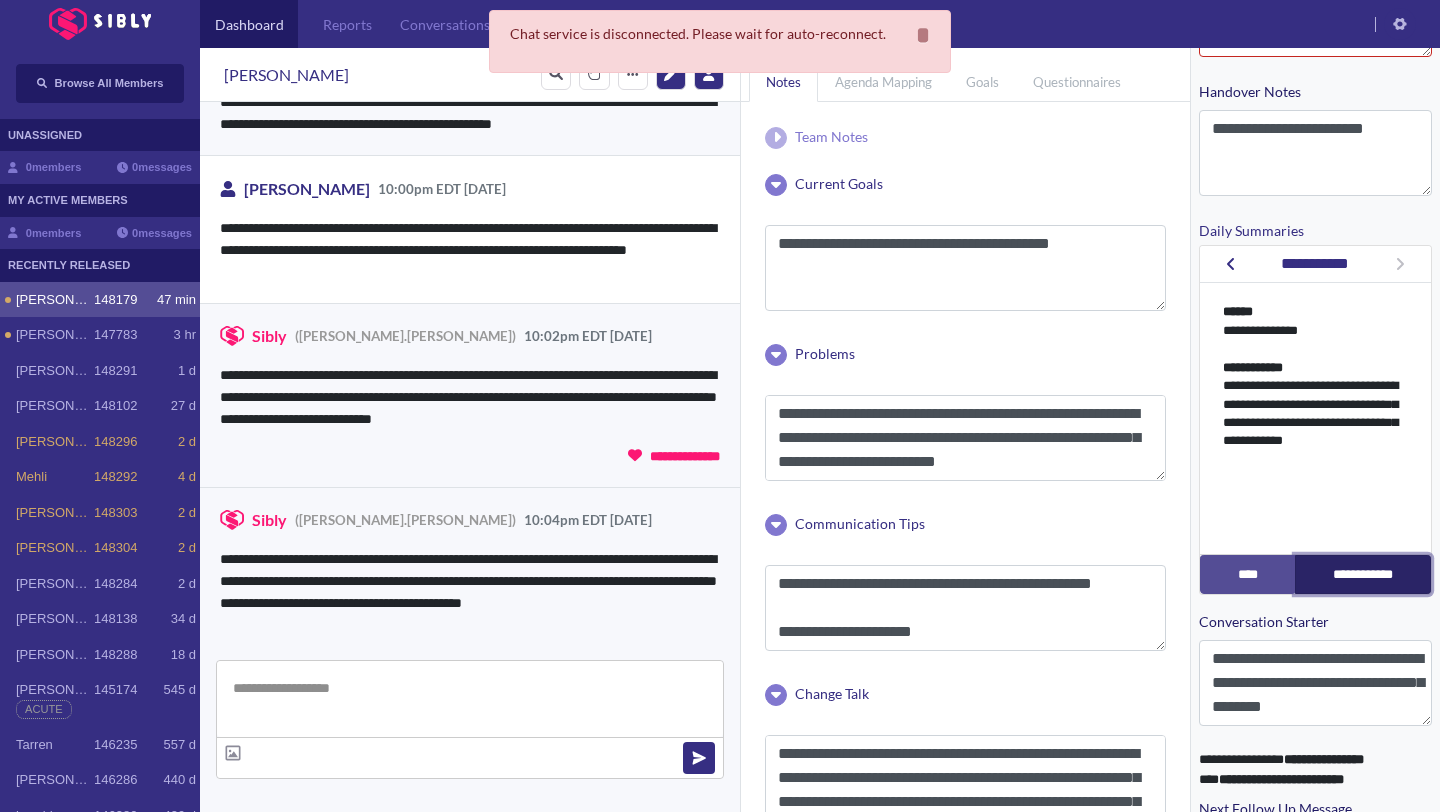 click on "**********" at bounding box center [1363, 574] 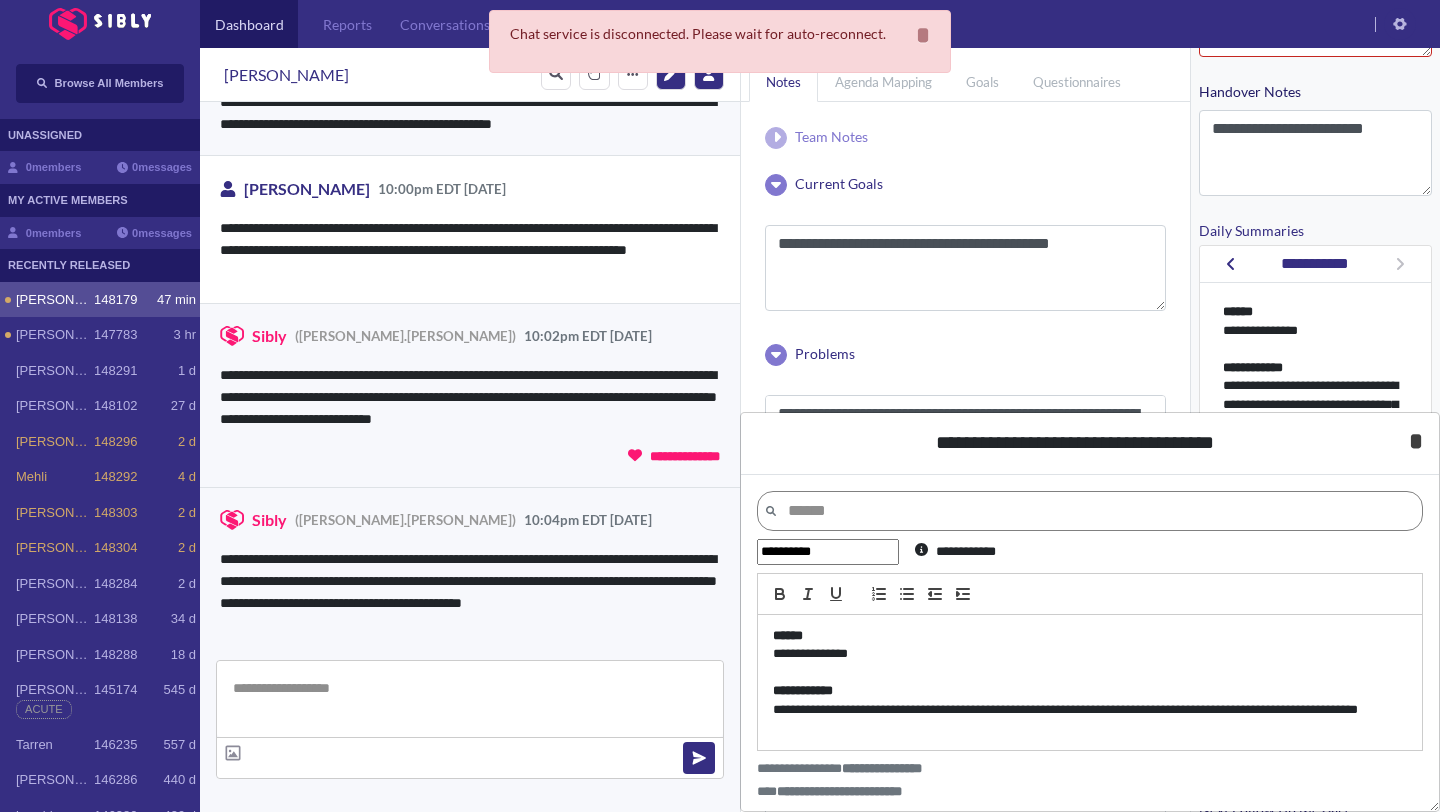 click on "*" at bounding box center [1416, 441] 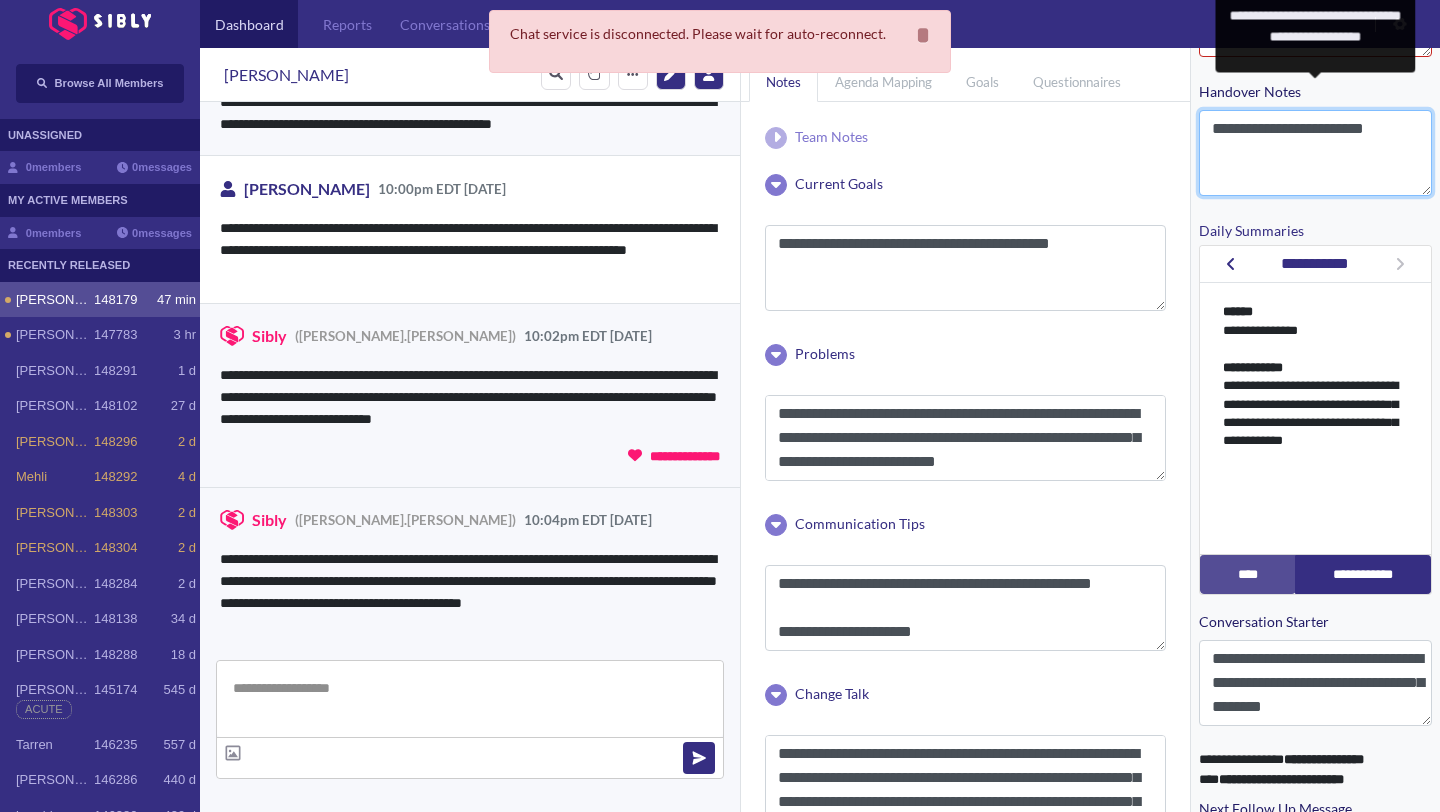 click on "**********" at bounding box center [1315, 153] 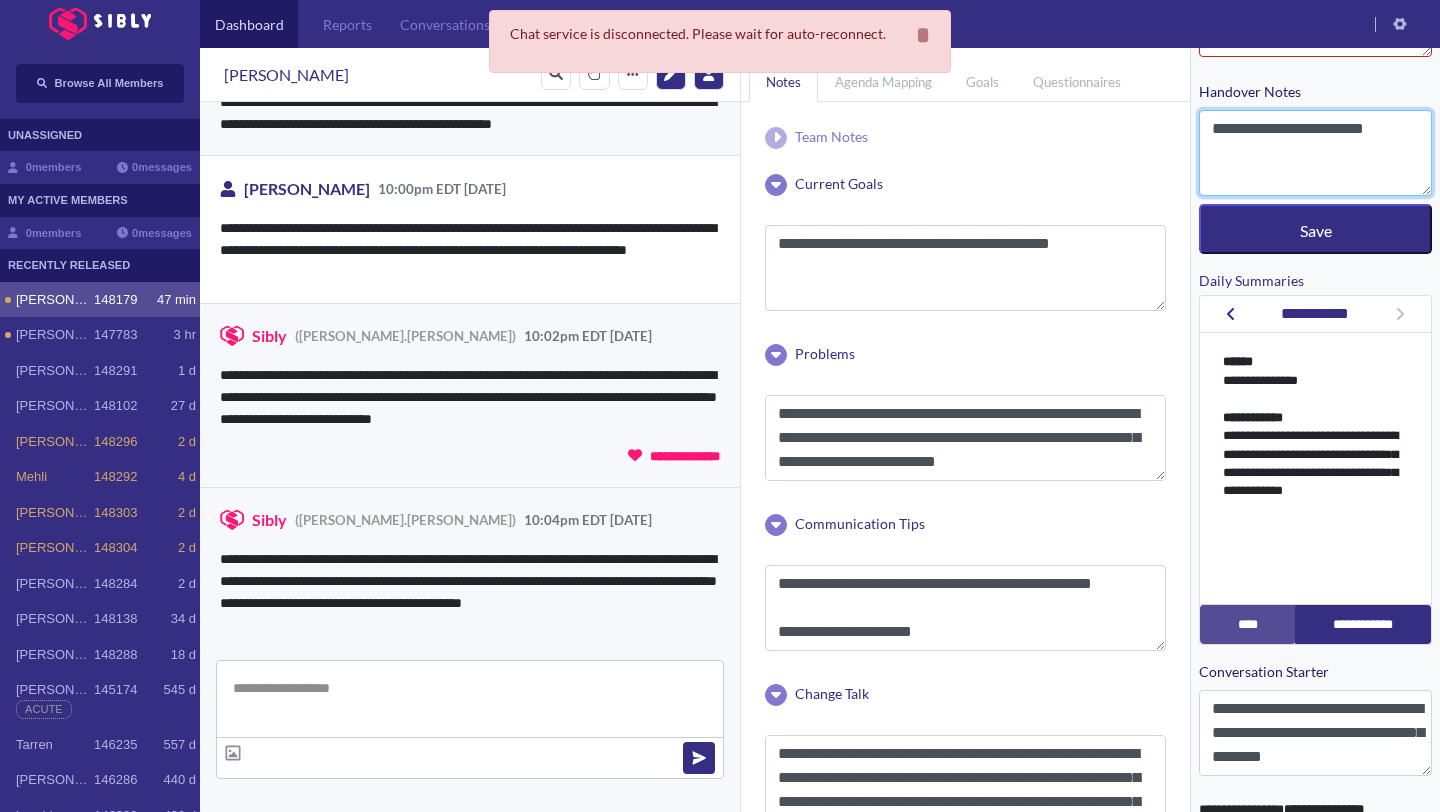 drag, startPoint x: 1277, startPoint y: 130, endPoint x: 1148, endPoint y: 124, distance: 129.13947 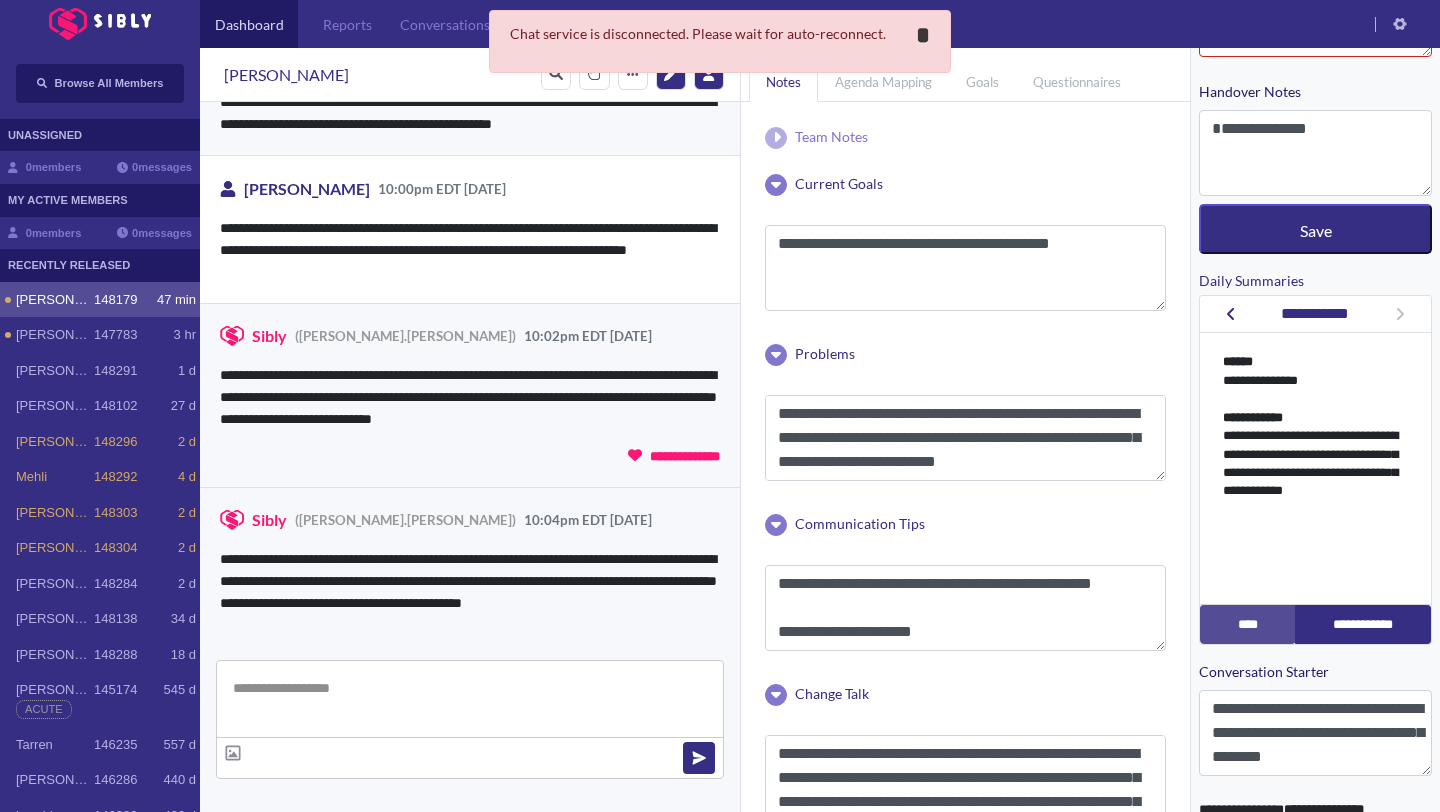 click on "**********" at bounding box center [923, 35] 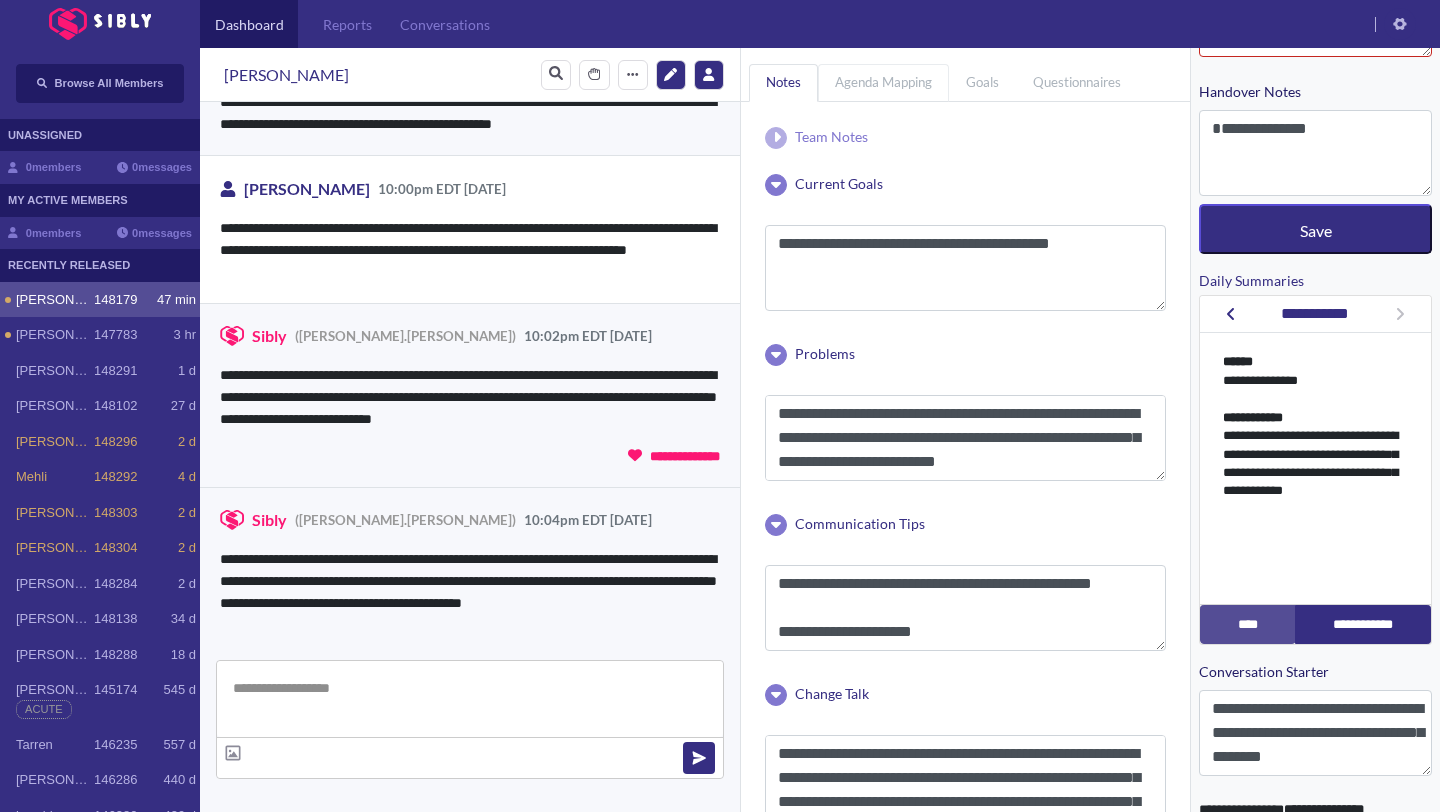 click on "Agenda Mapping" at bounding box center (883, 82) 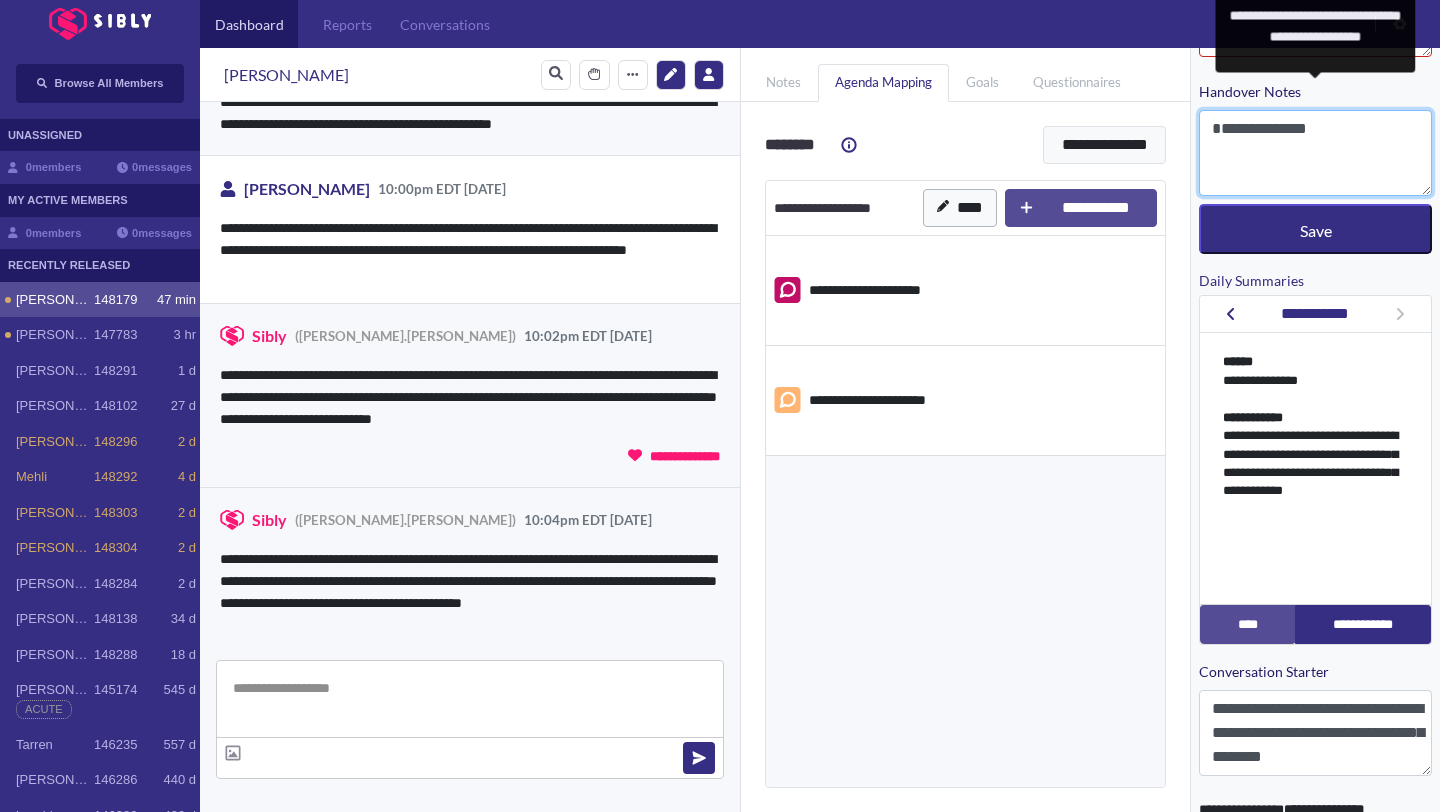 click on "**********" at bounding box center [1315, 153] 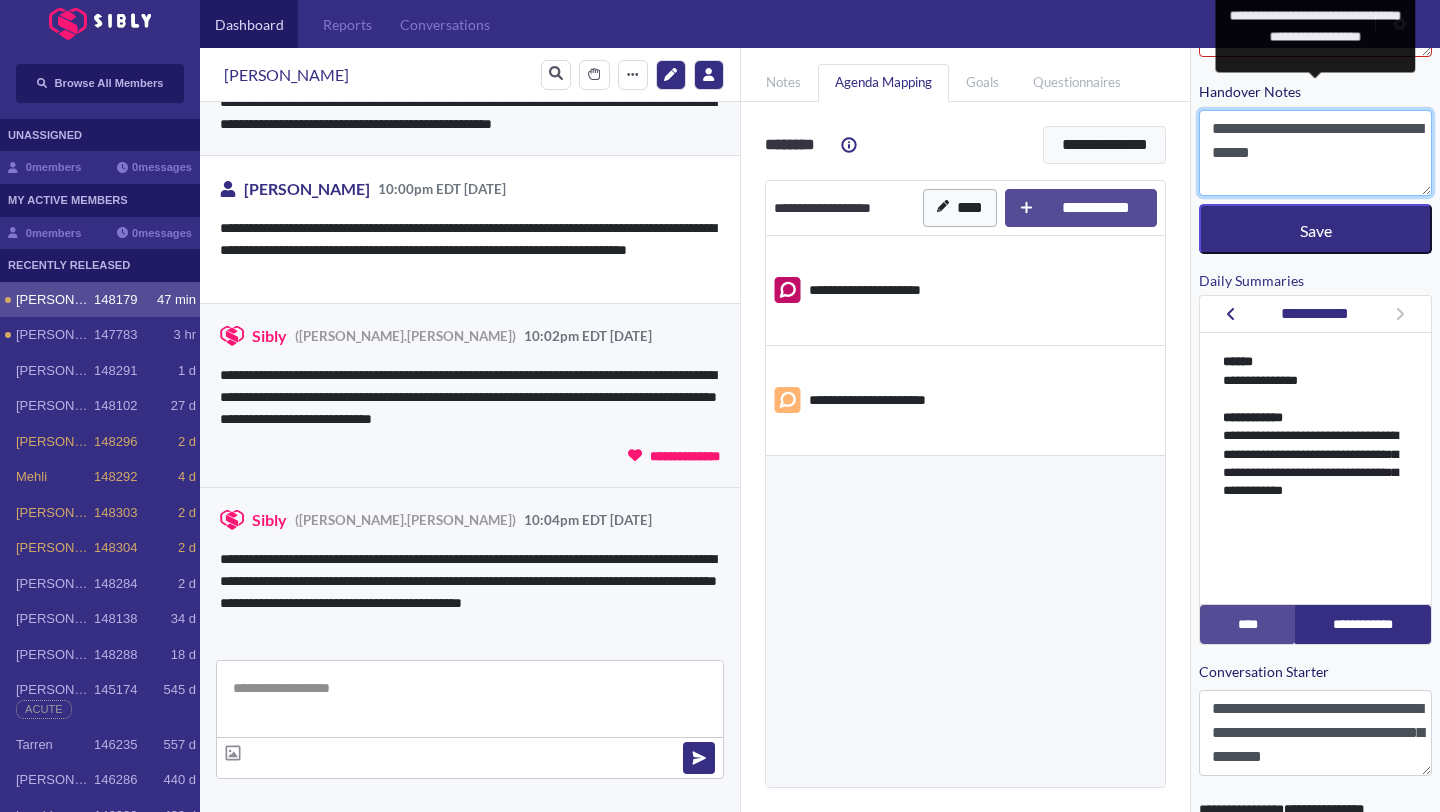 drag, startPoint x: 1394, startPoint y: 134, endPoint x: 1322, endPoint y: 123, distance: 72.835434 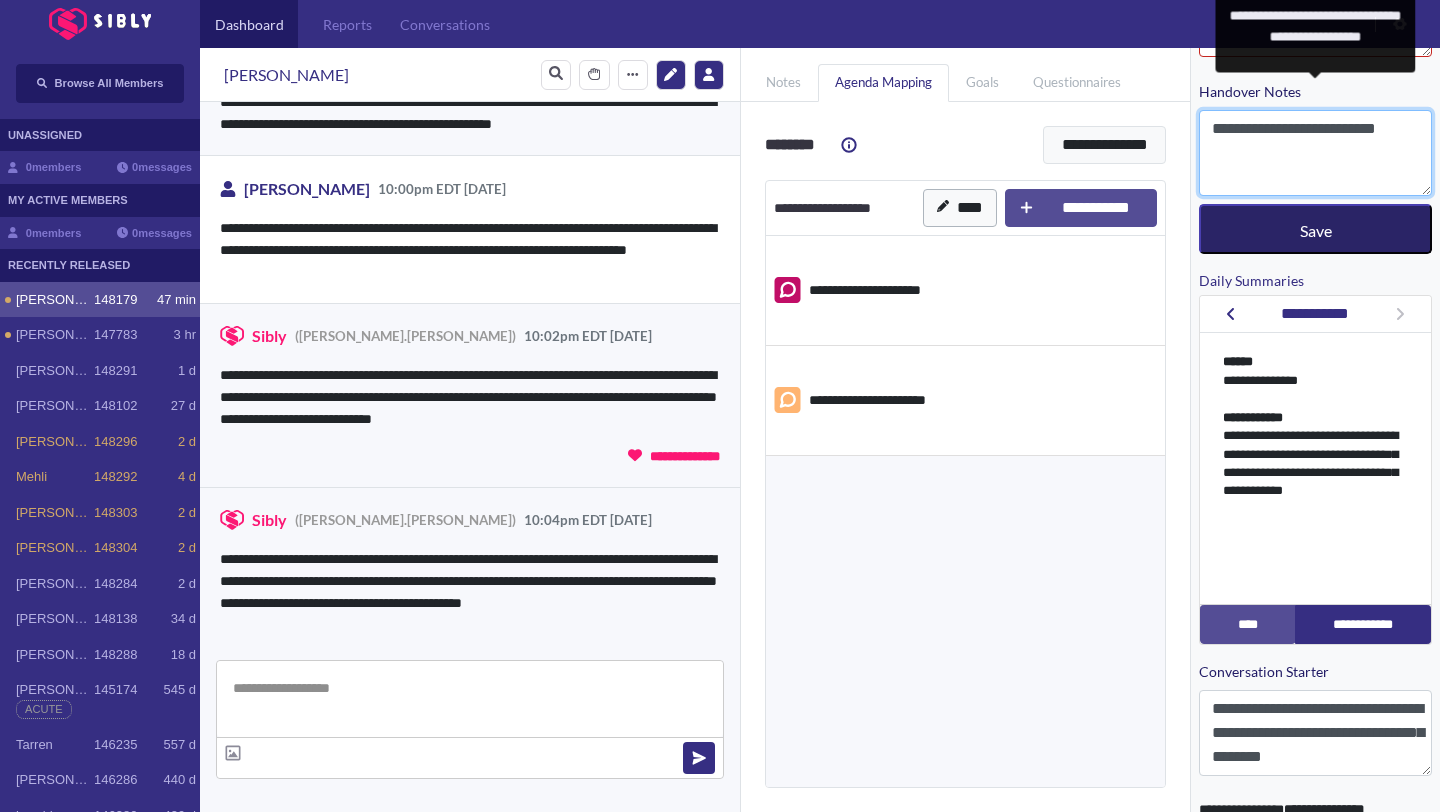 type on "**********" 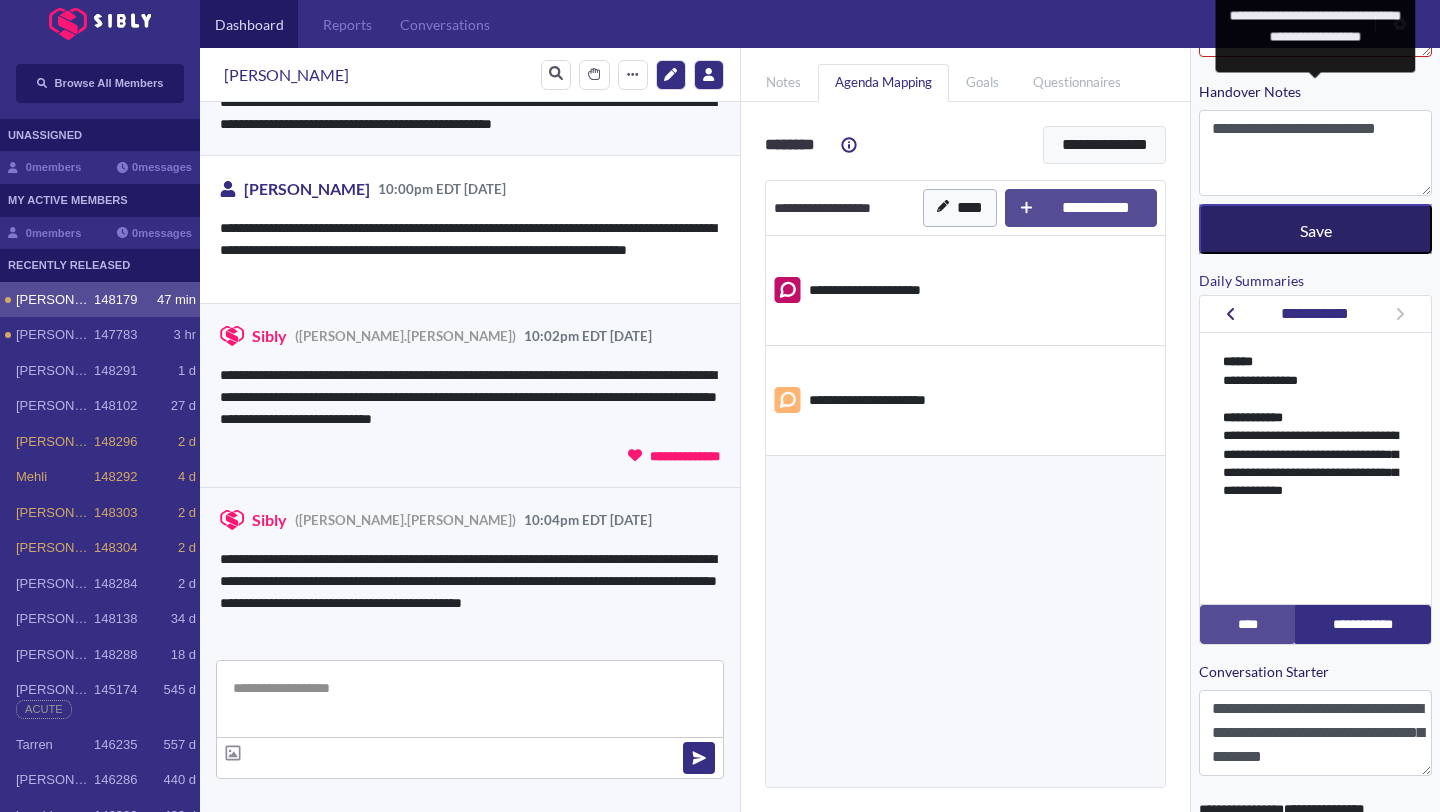 click on "Save" at bounding box center [1316, 230] 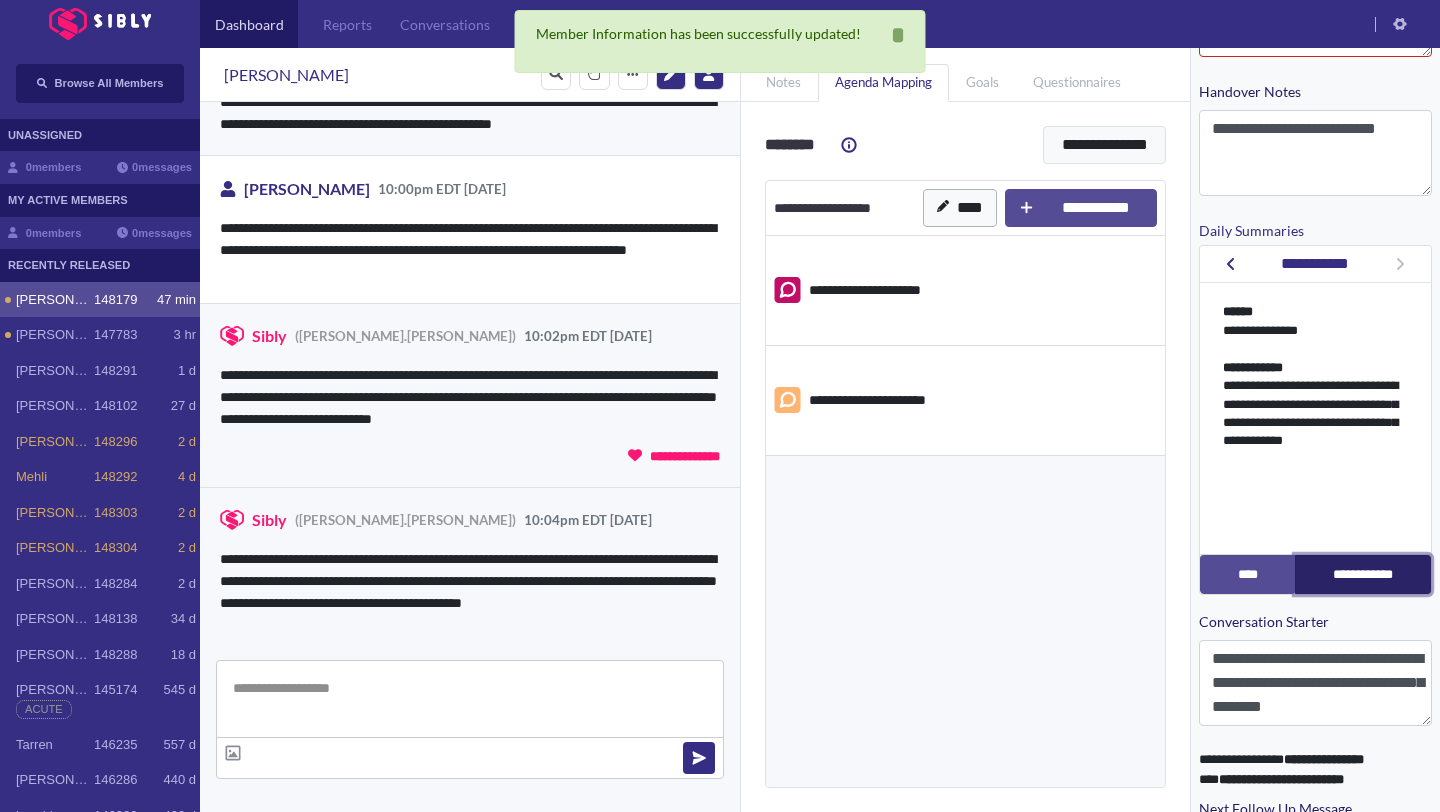click on "**********" at bounding box center [1363, 574] 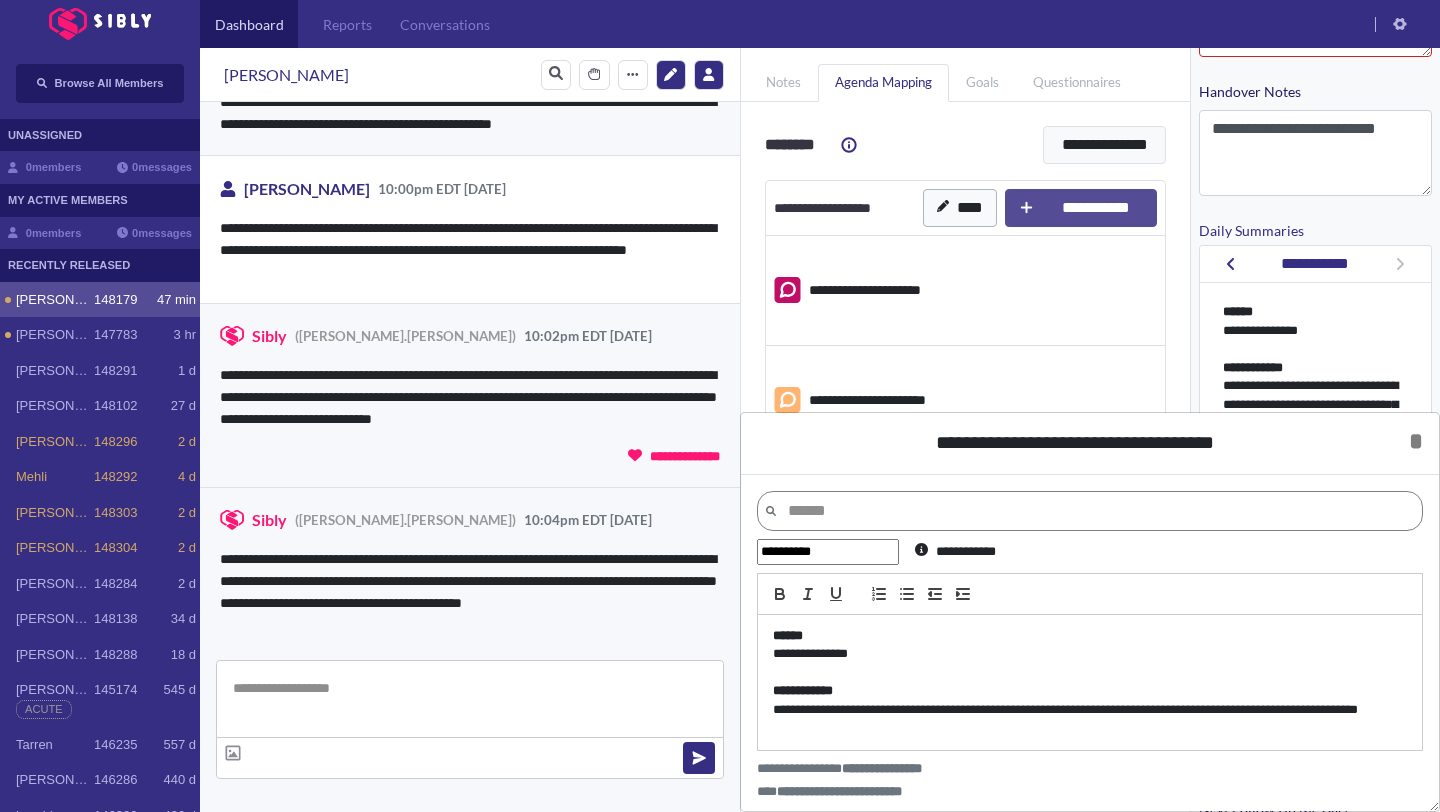 click on "**********" at bounding box center [1090, 719] 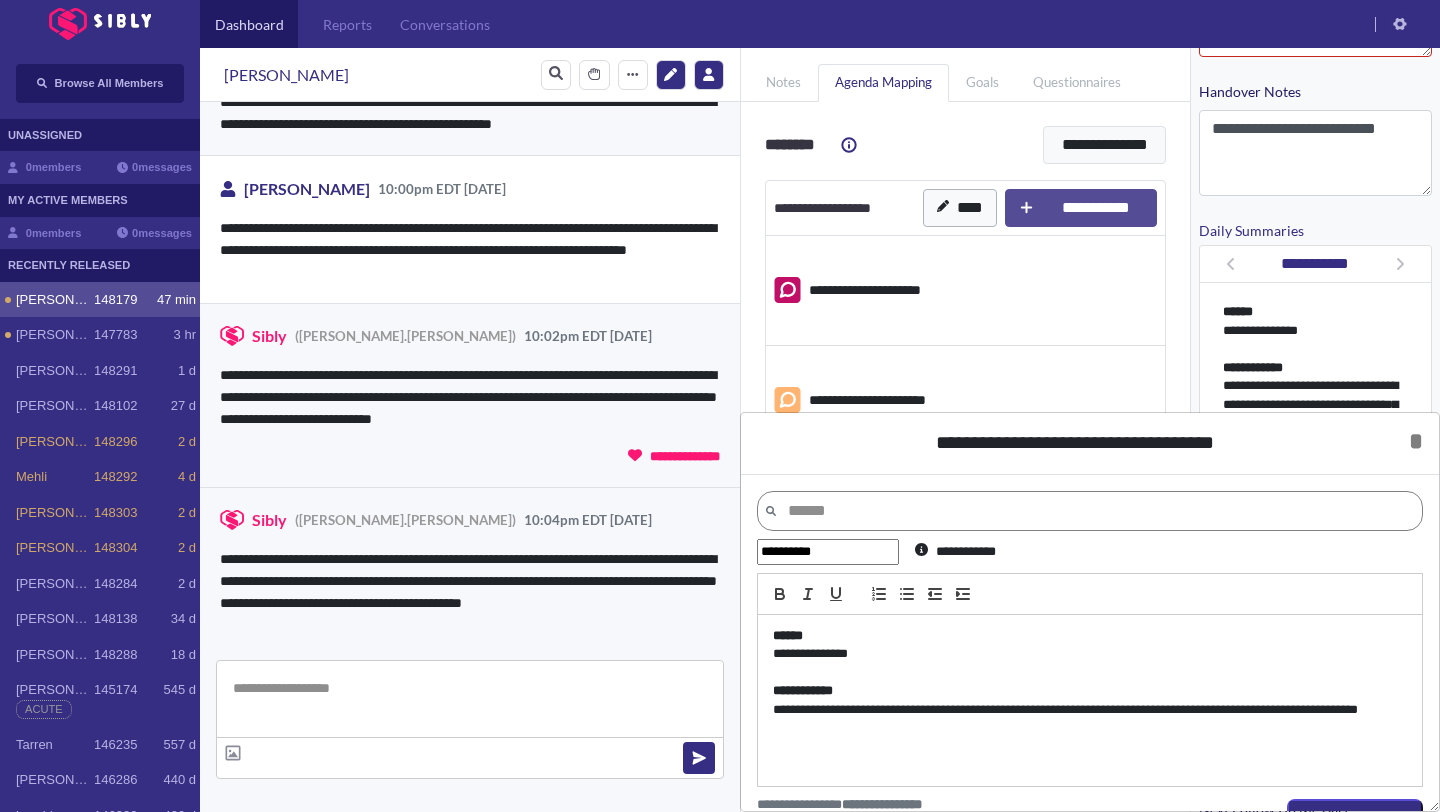click on "**********" at bounding box center [1090, 654] 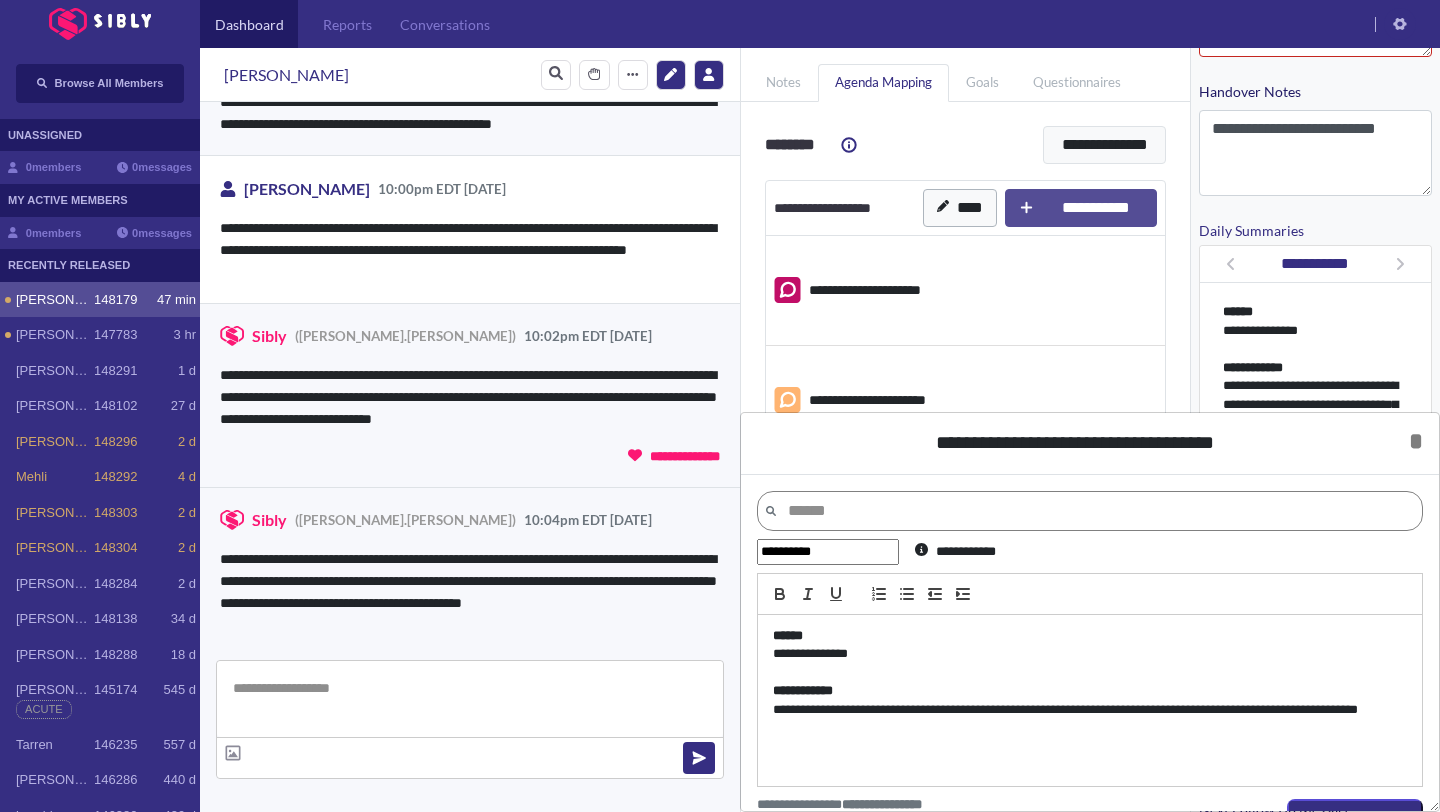 type 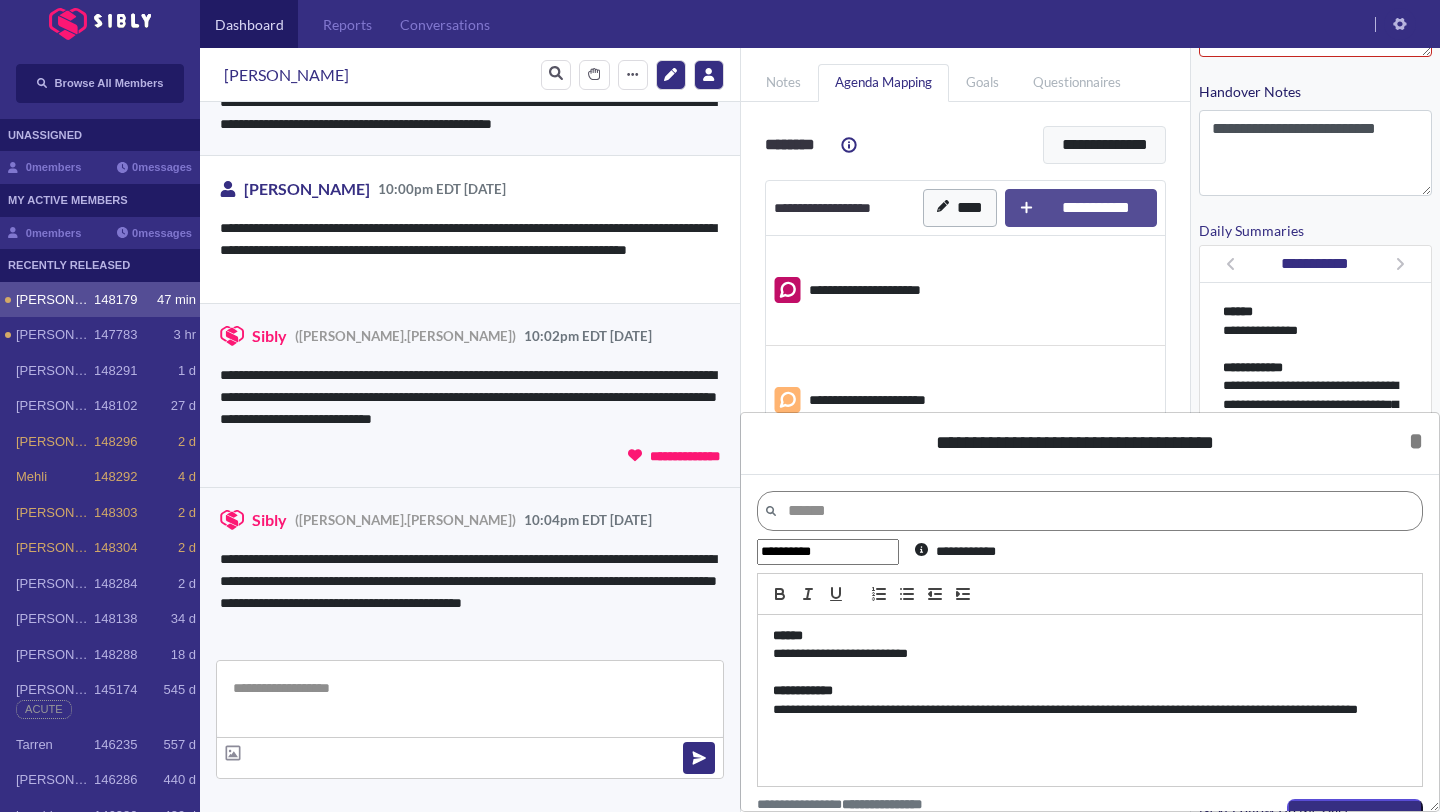 click on "**********" at bounding box center (1090, 701) 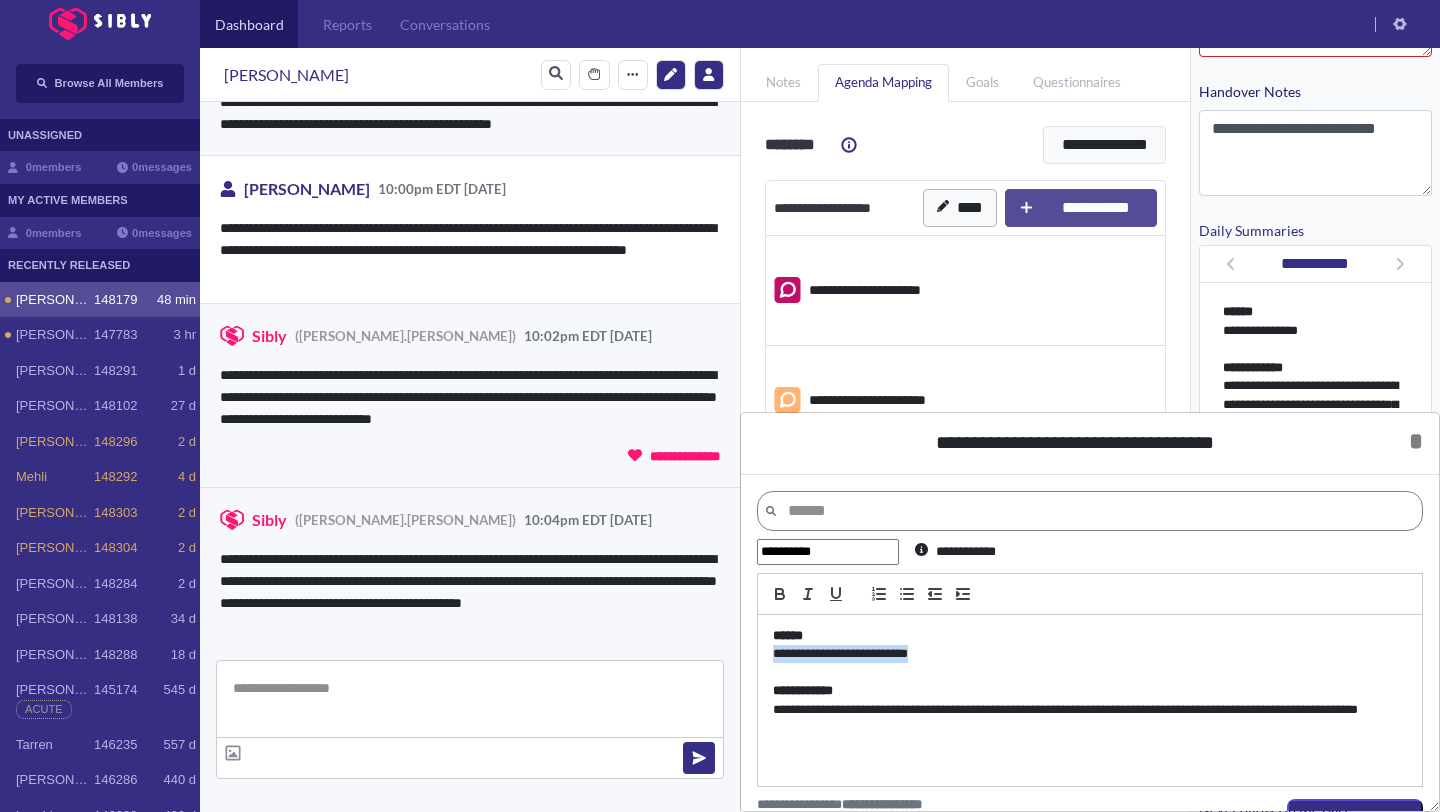drag, startPoint x: 934, startPoint y: 649, endPoint x: 824, endPoint y: 633, distance: 111.15755 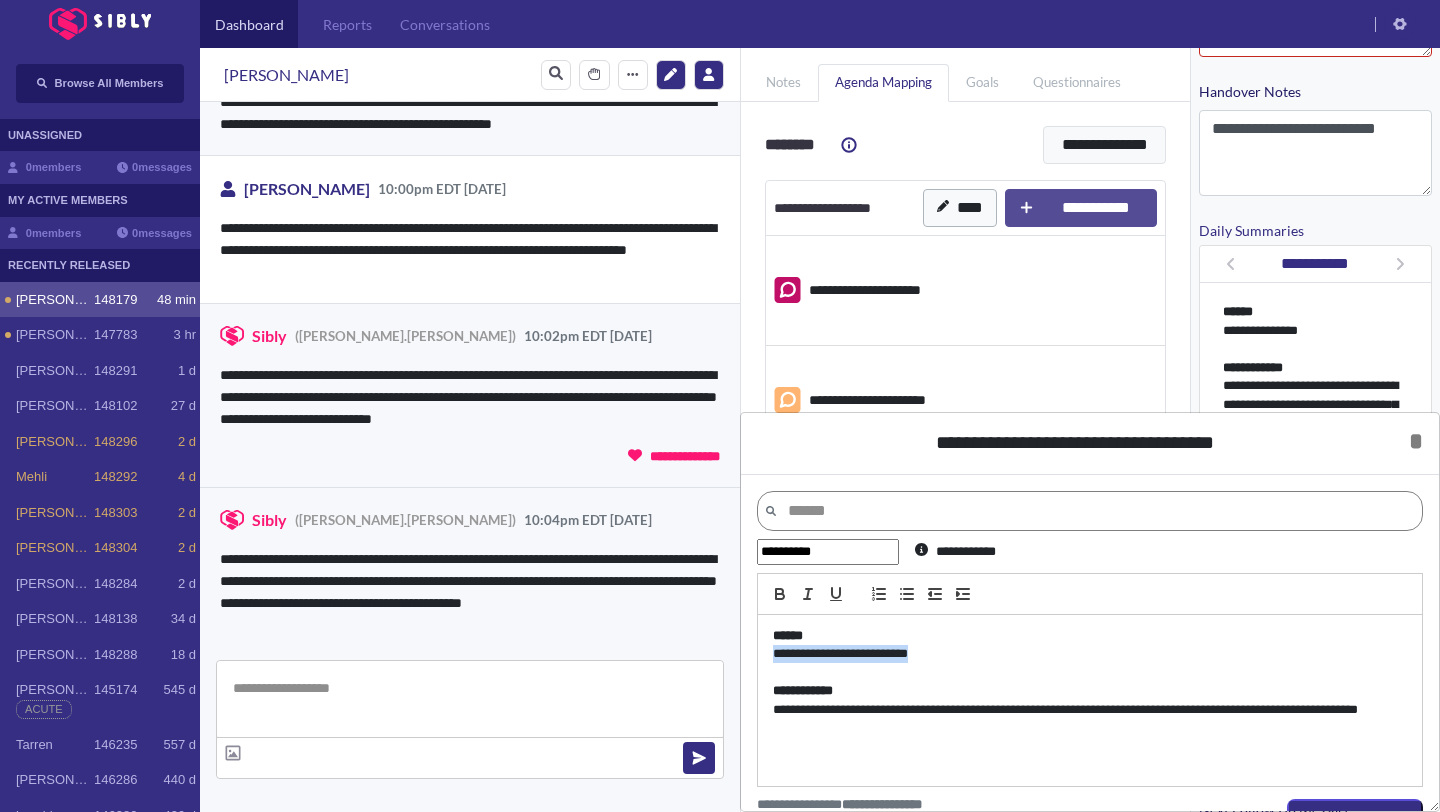 click on "**********" at bounding box center (1090, 701) 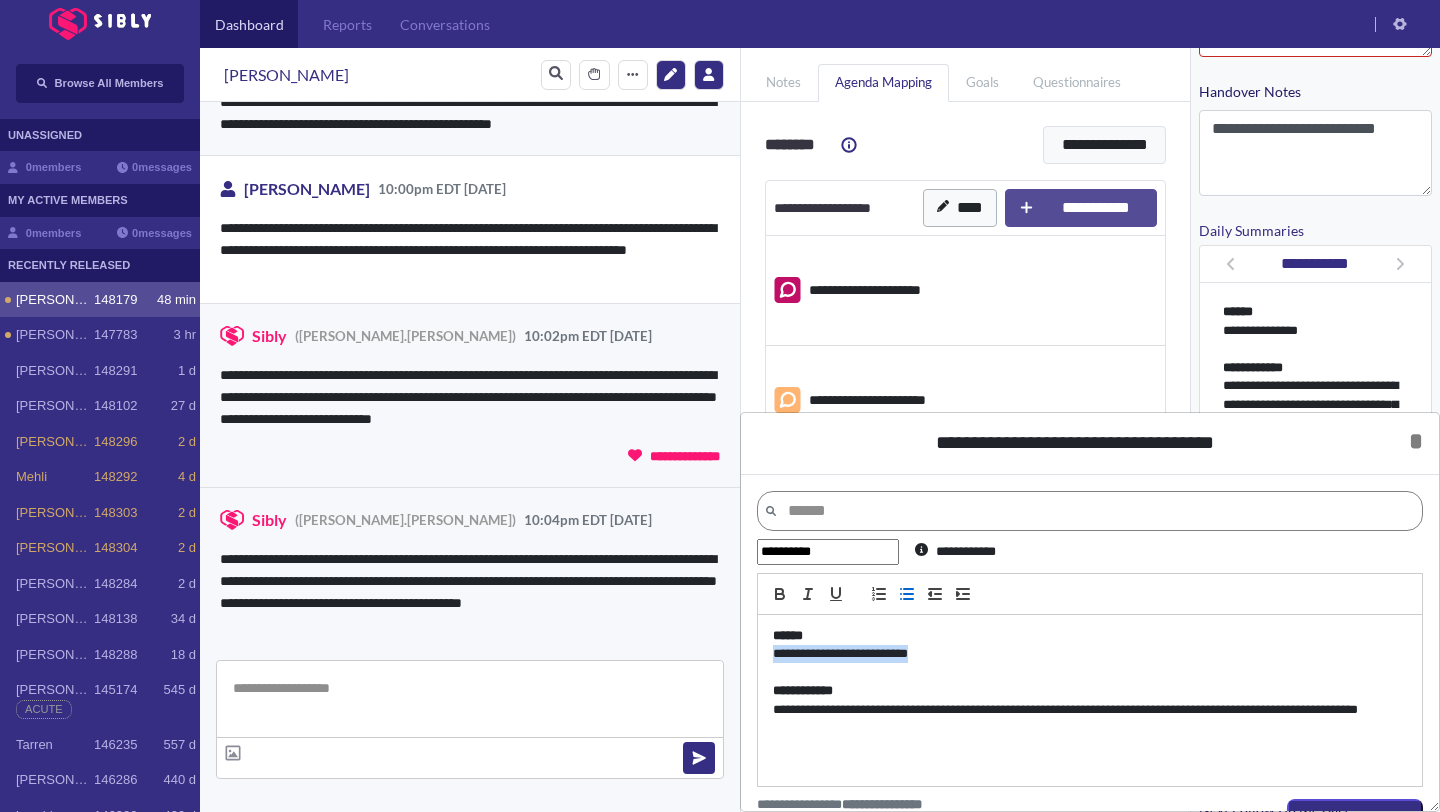 click 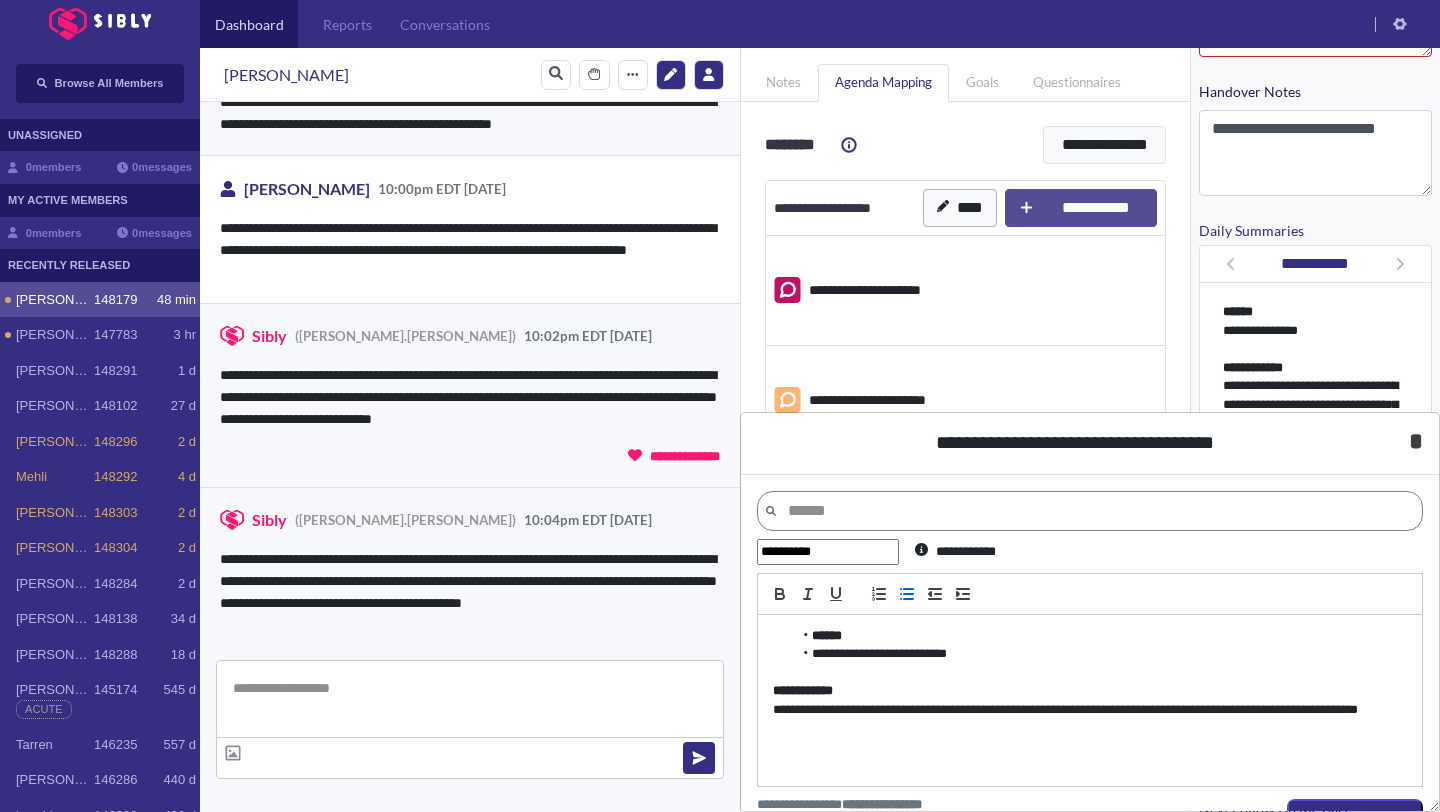 click on "*" at bounding box center (1416, 441) 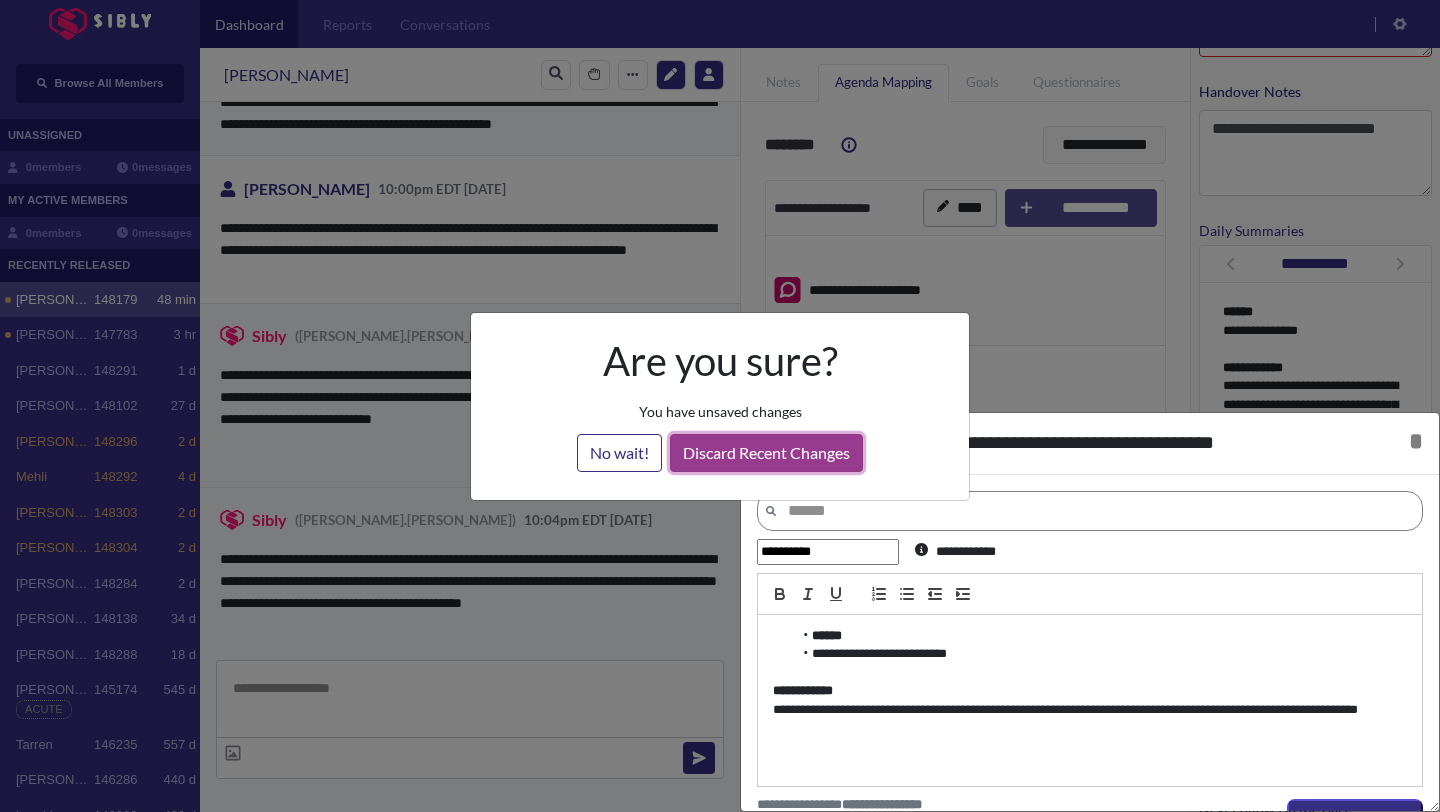 click on "Discard Recent Changes" at bounding box center [766, 453] 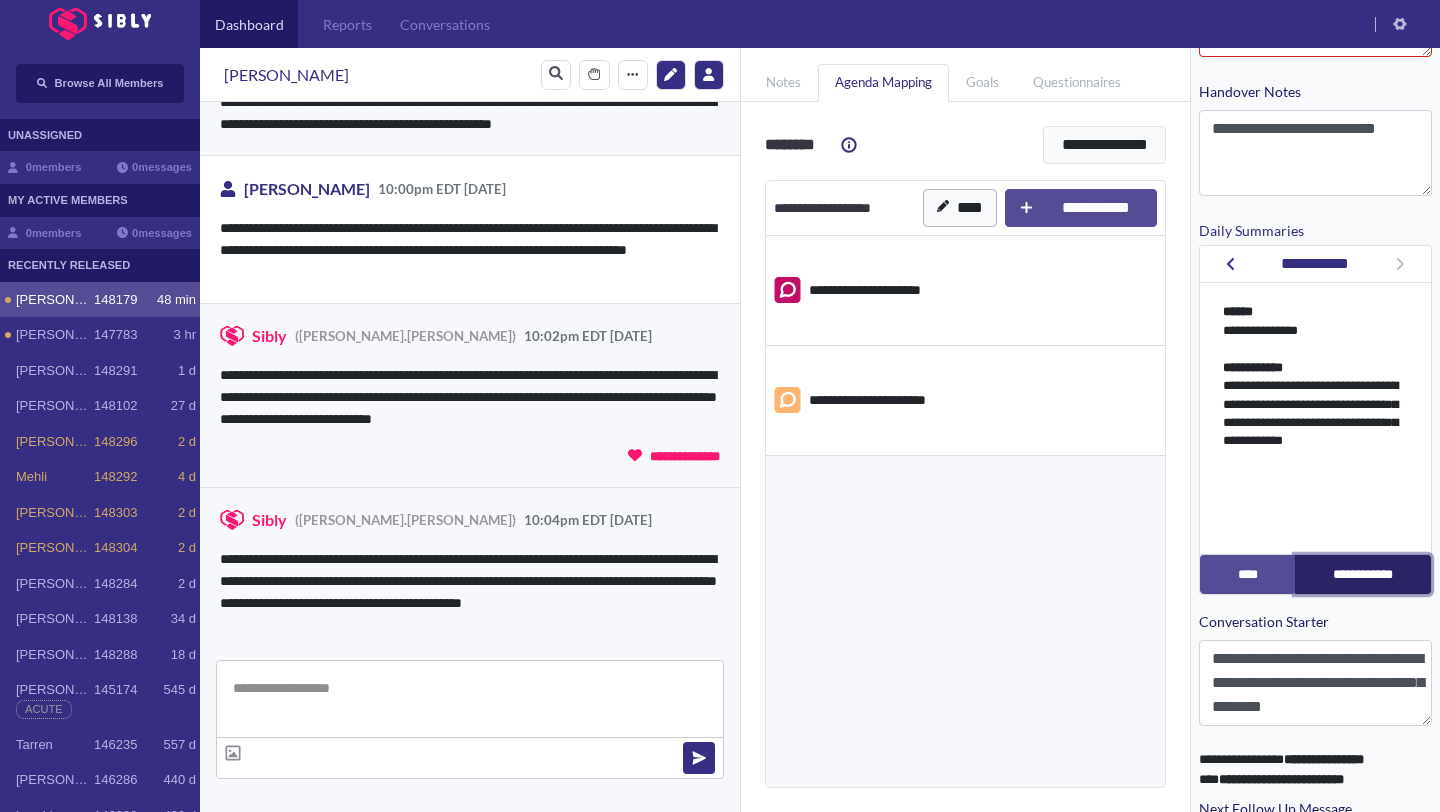 click on "**********" at bounding box center (1363, 574) 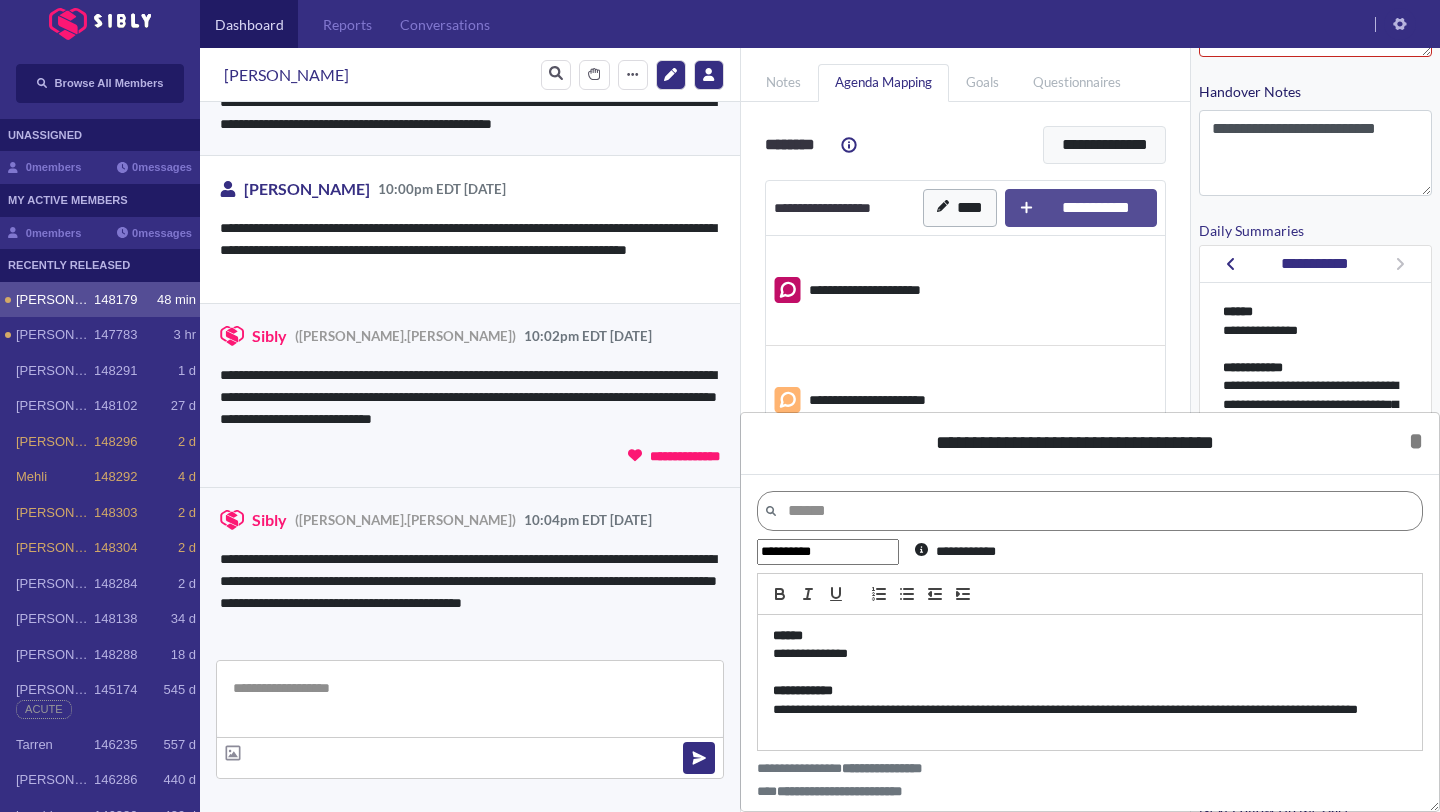 click on "**********" at bounding box center (1090, 719) 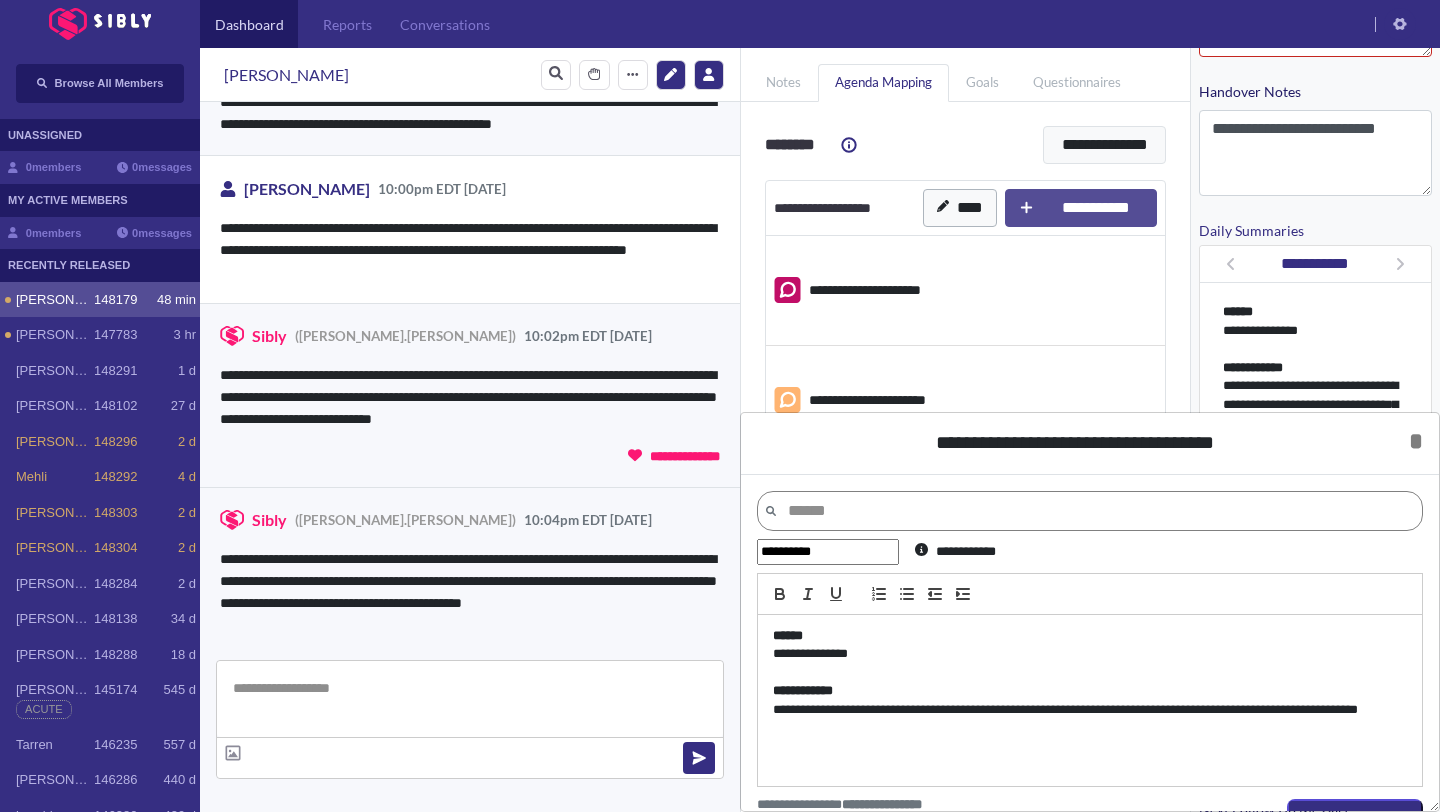 type 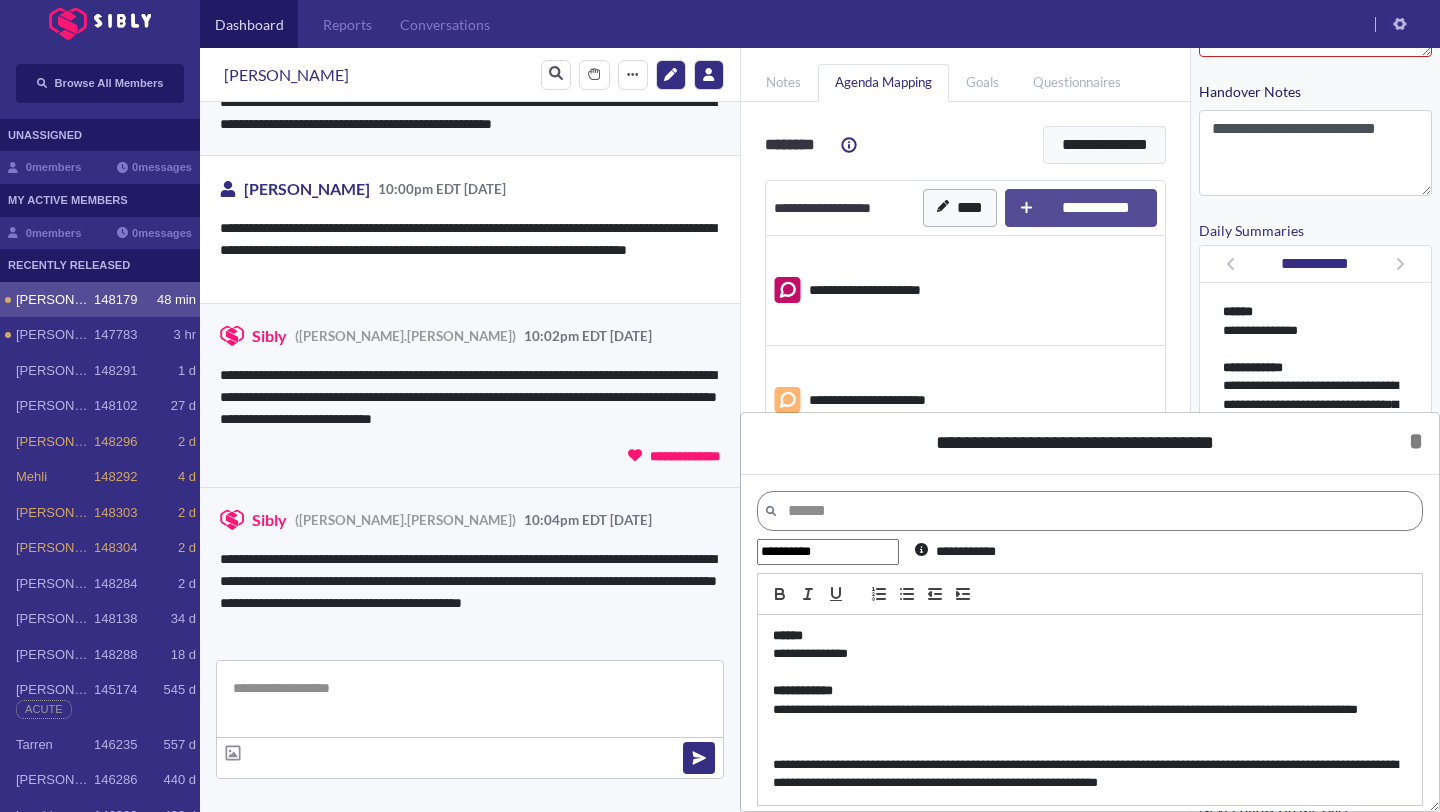 click on "**********" at bounding box center (1090, 774) 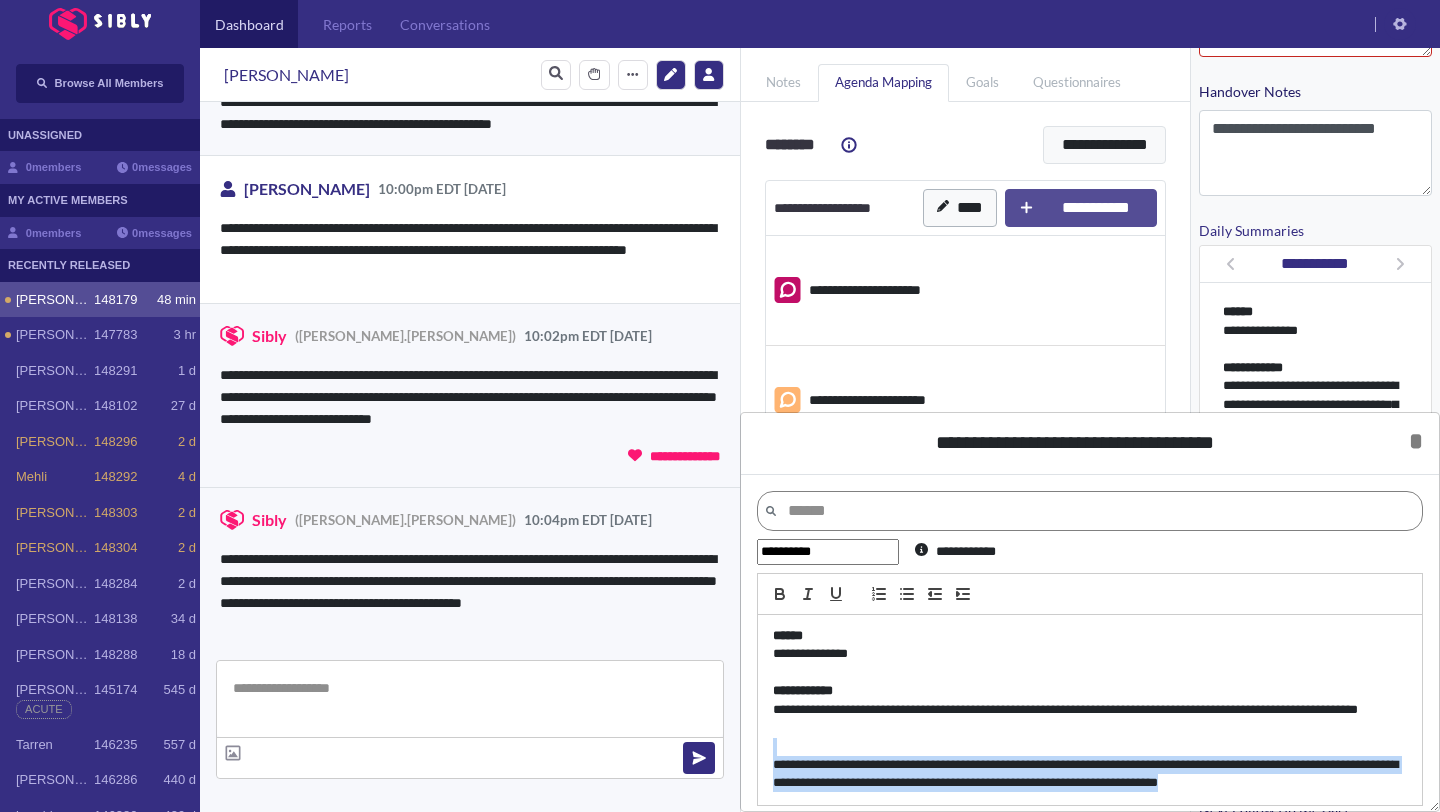scroll, scrollTop: 47, scrollLeft: 0, axis: vertical 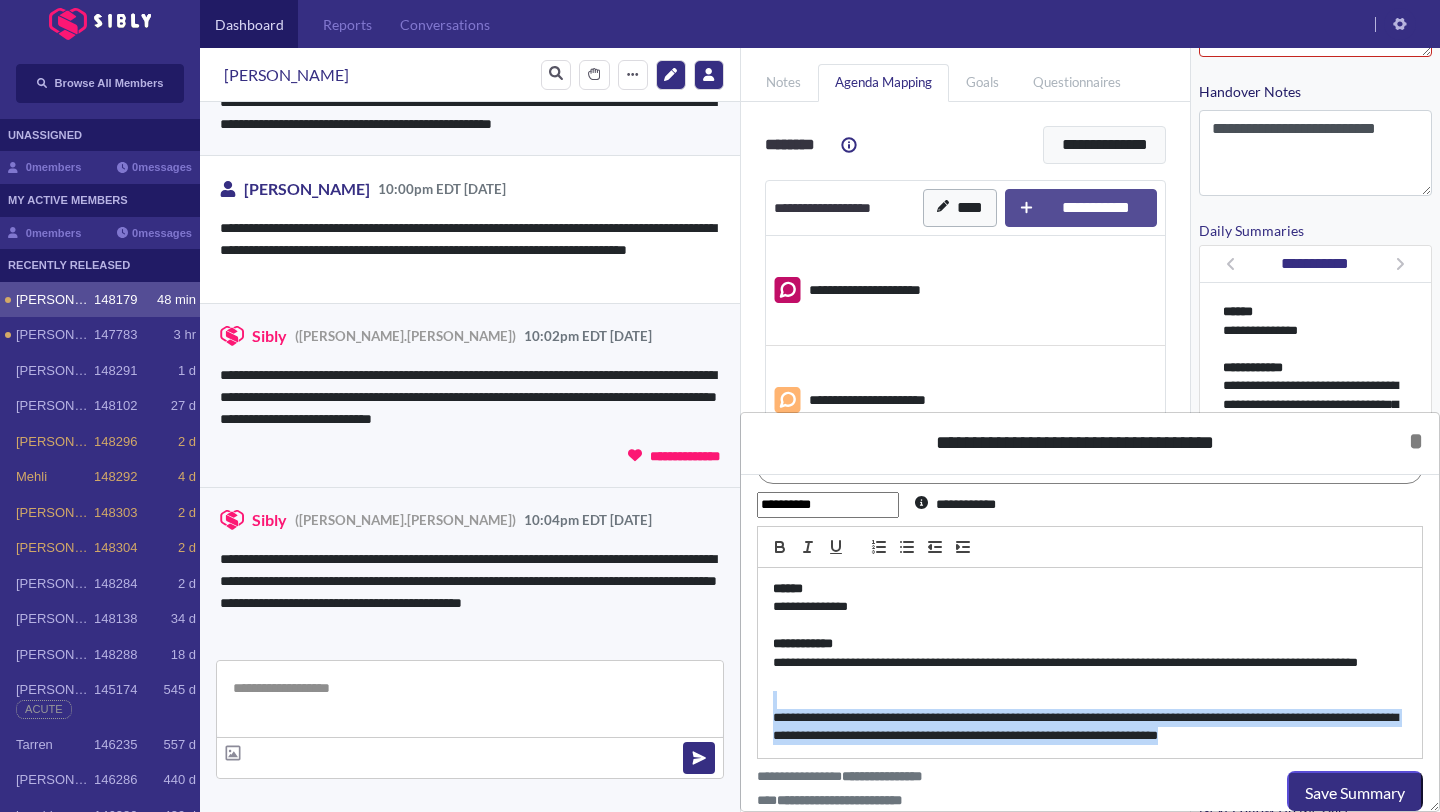 drag, startPoint x: 1374, startPoint y: 748, endPoint x: 1340, endPoint y: 811, distance: 71.5891 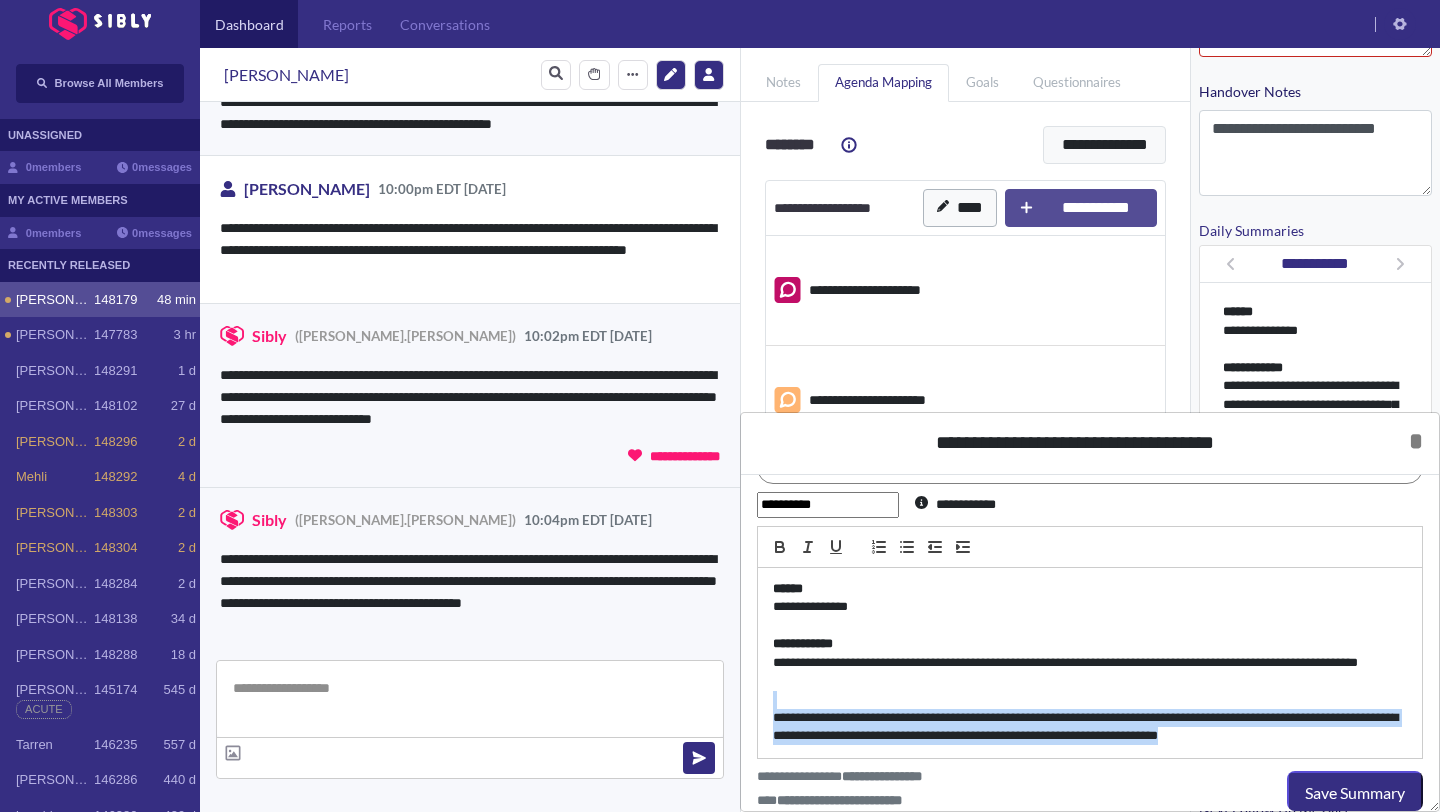 click on "**********" at bounding box center [1090, 612] 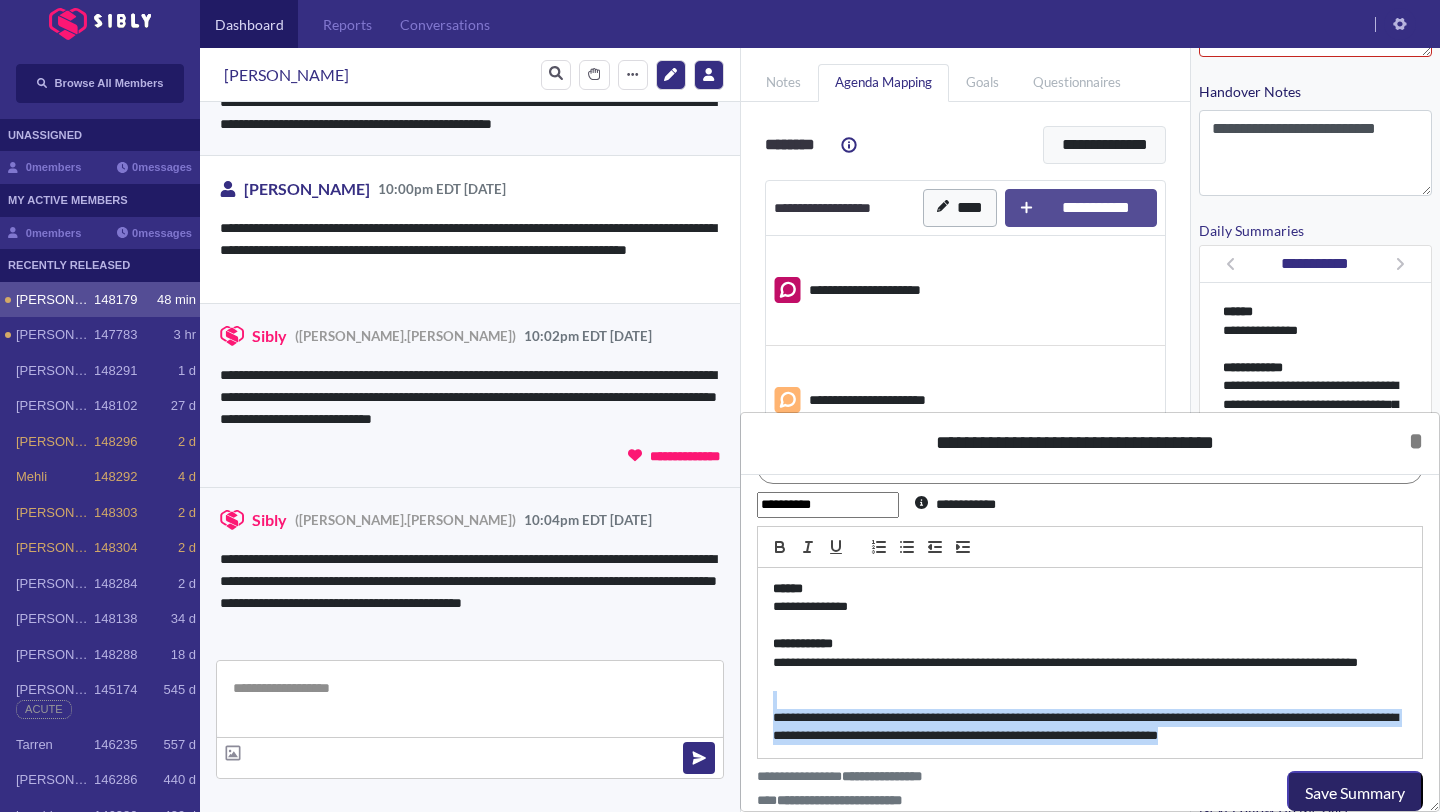 click on "Save Summary" at bounding box center [1355, 793] 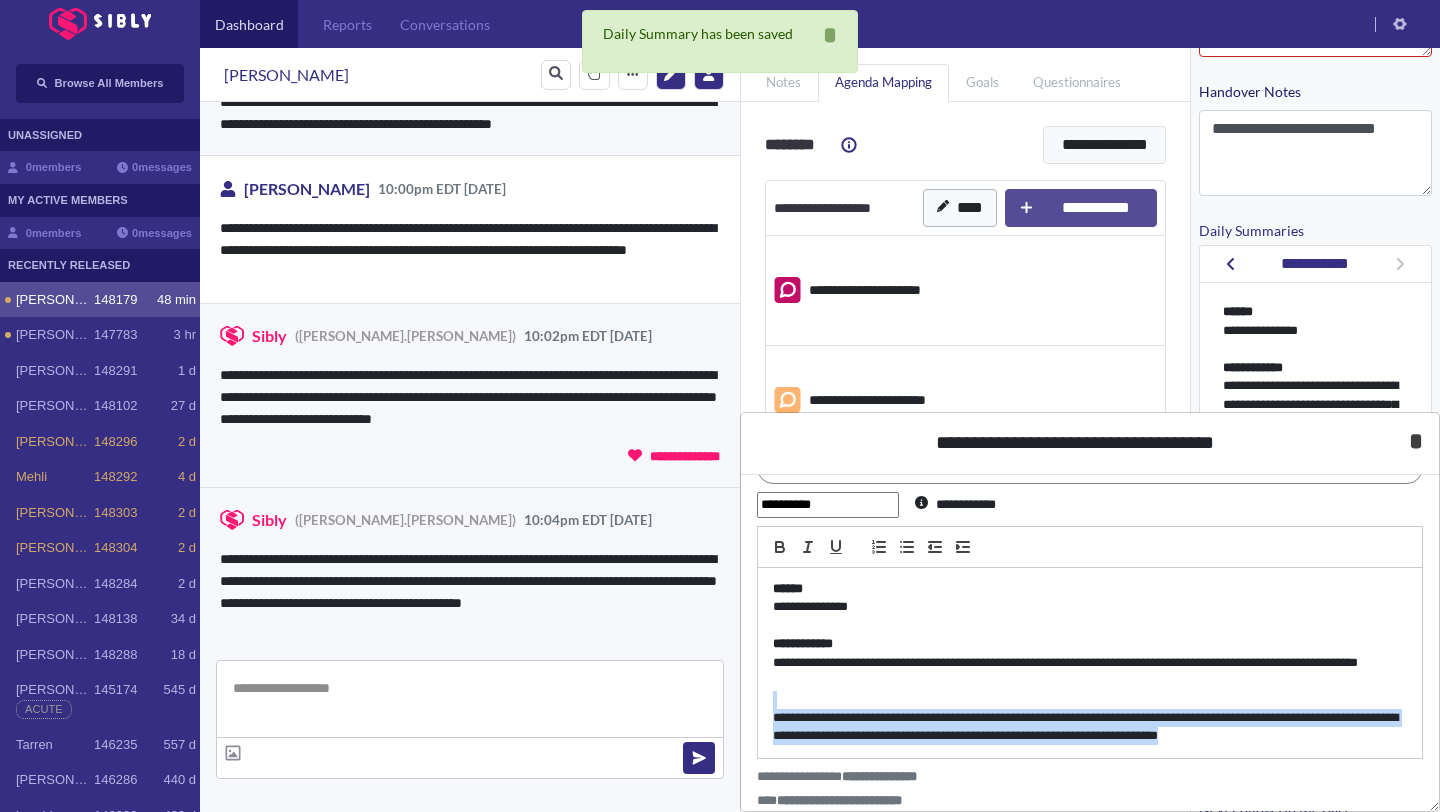 click on "*" at bounding box center [1416, 441] 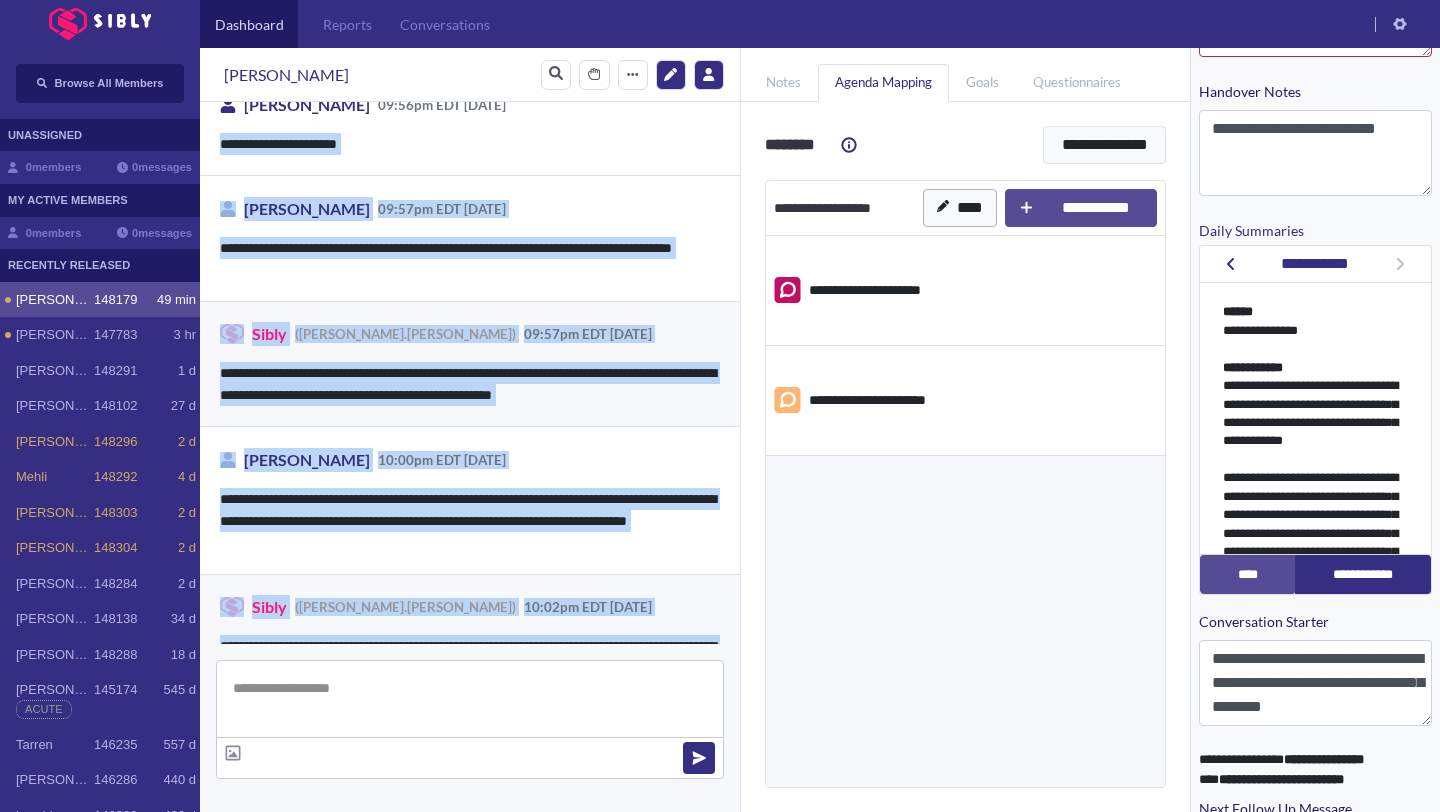 scroll, scrollTop: 3047, scrollLeft: 0, axis: vertical 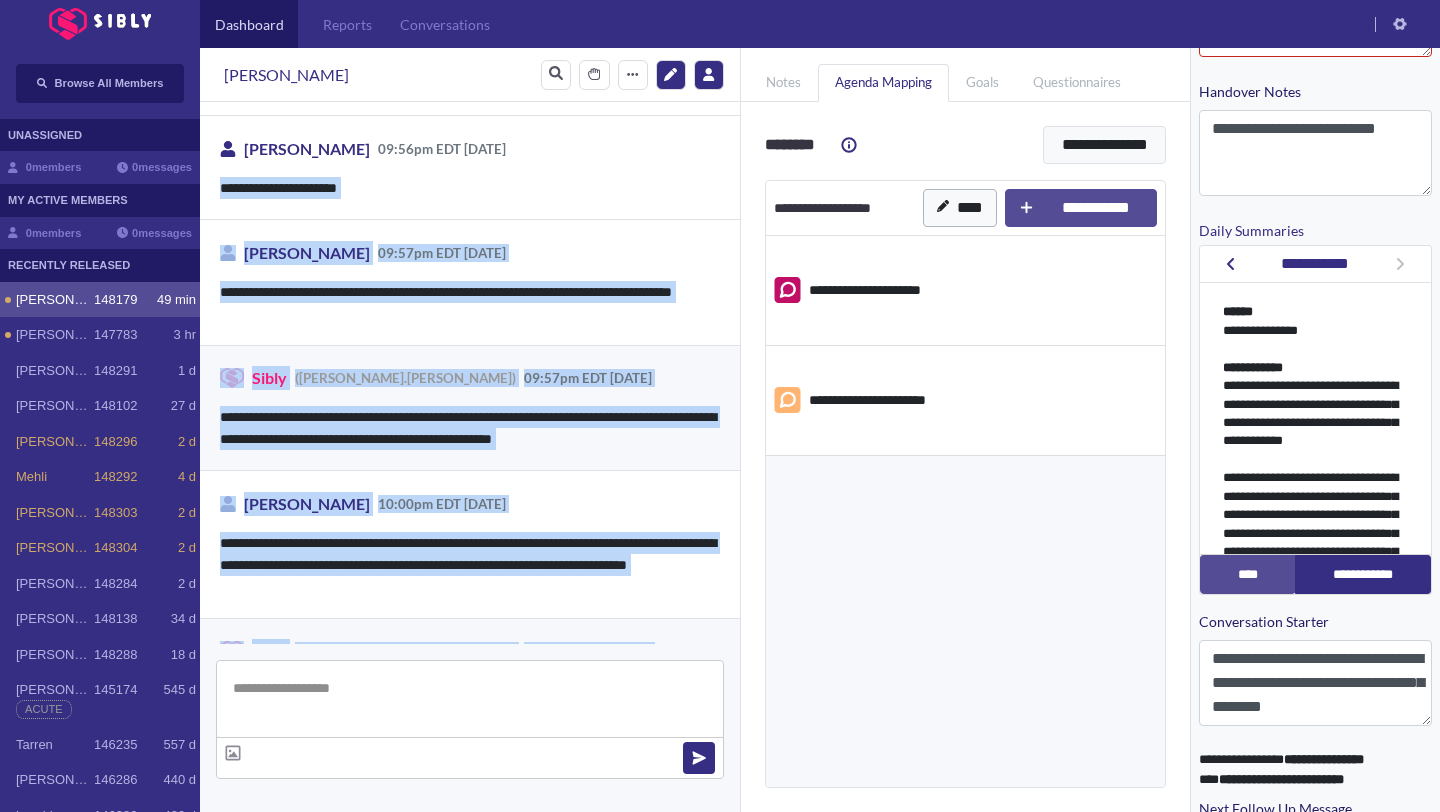drag, startPoint x: 582, startPoint y: 398, endPoint x: 576, endPoint y: 120, distance: 278.06473 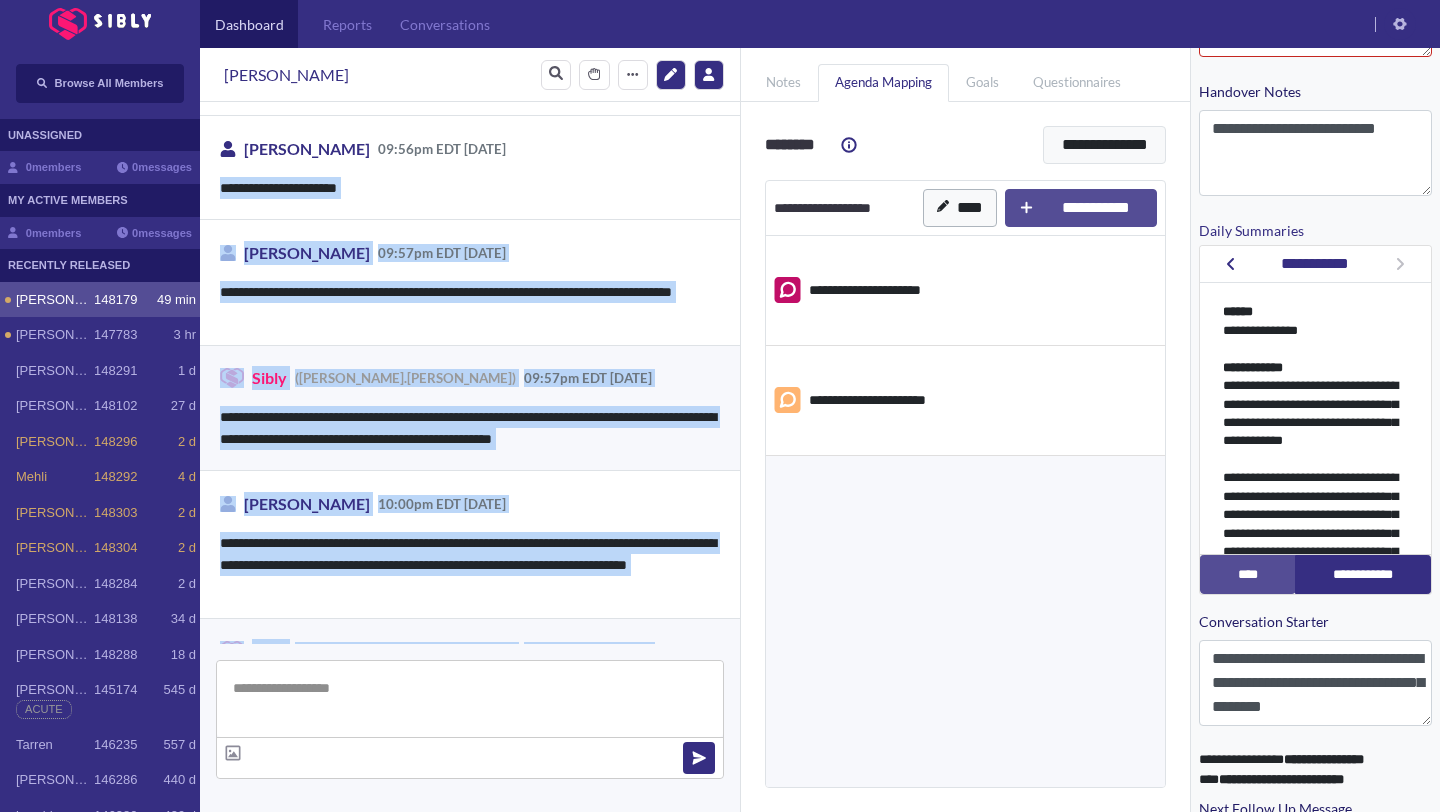 click on "**********" at bounding box center (470, 373) 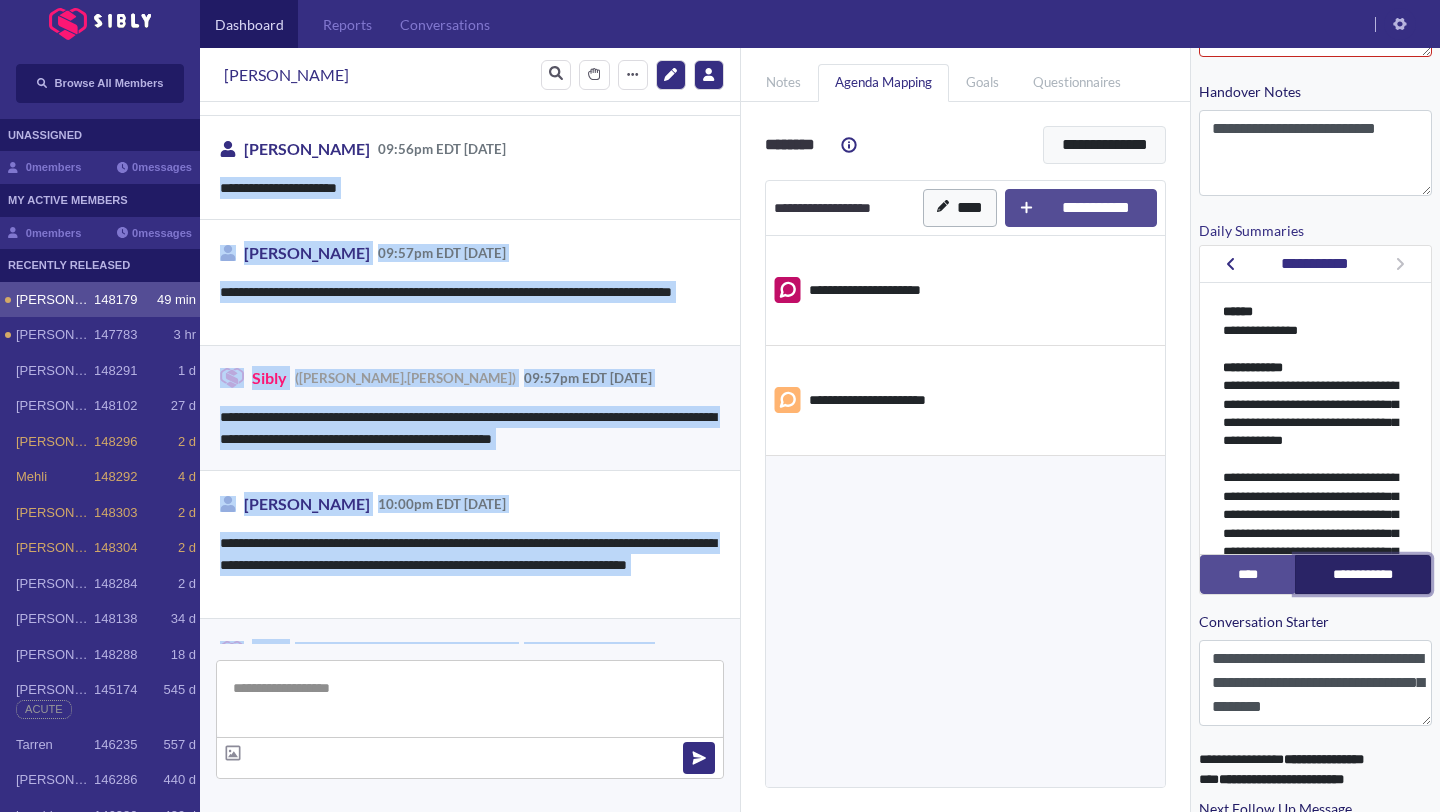 click on "**********" at bounding box center [1363, 574] 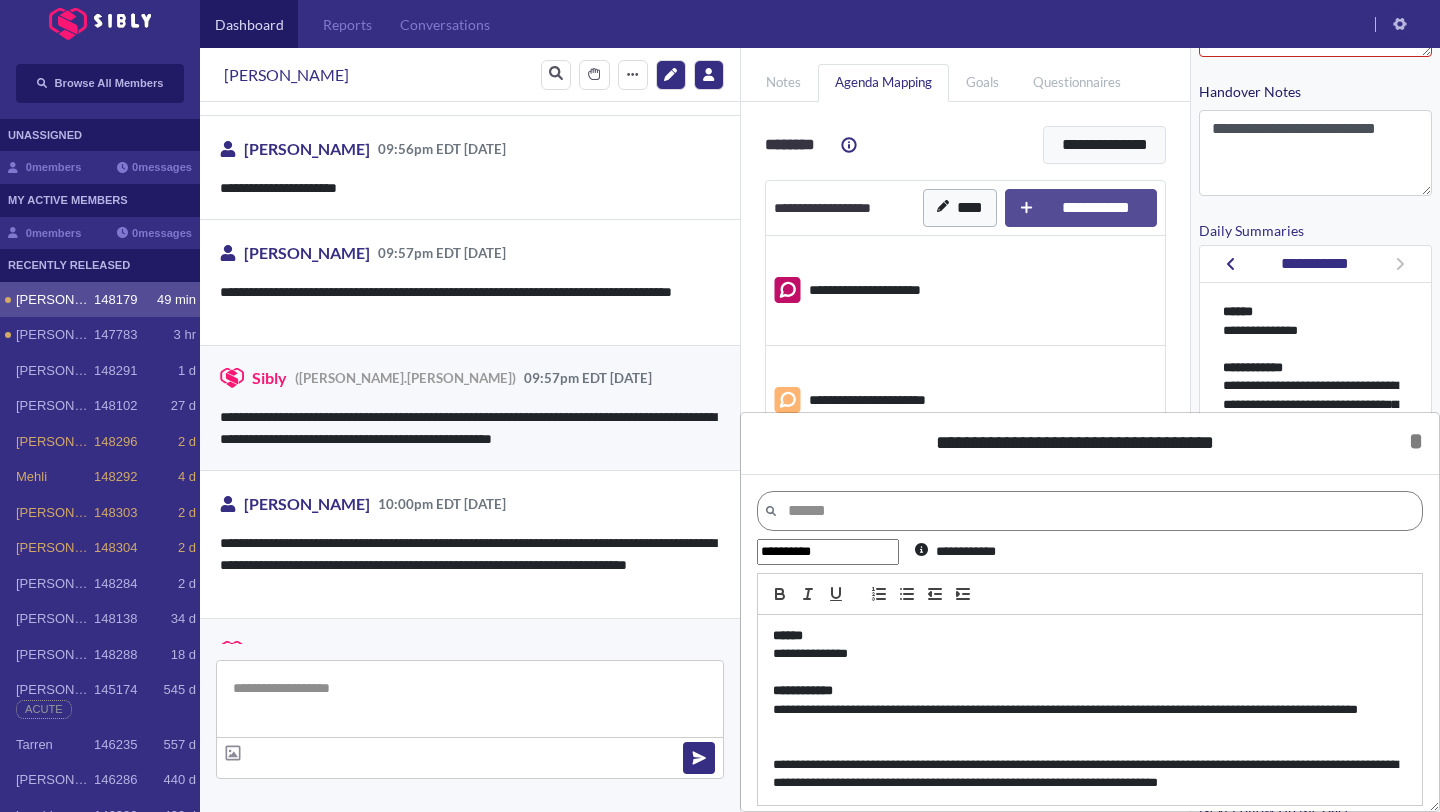 click on "**********" at bounding box center (1090, 774) 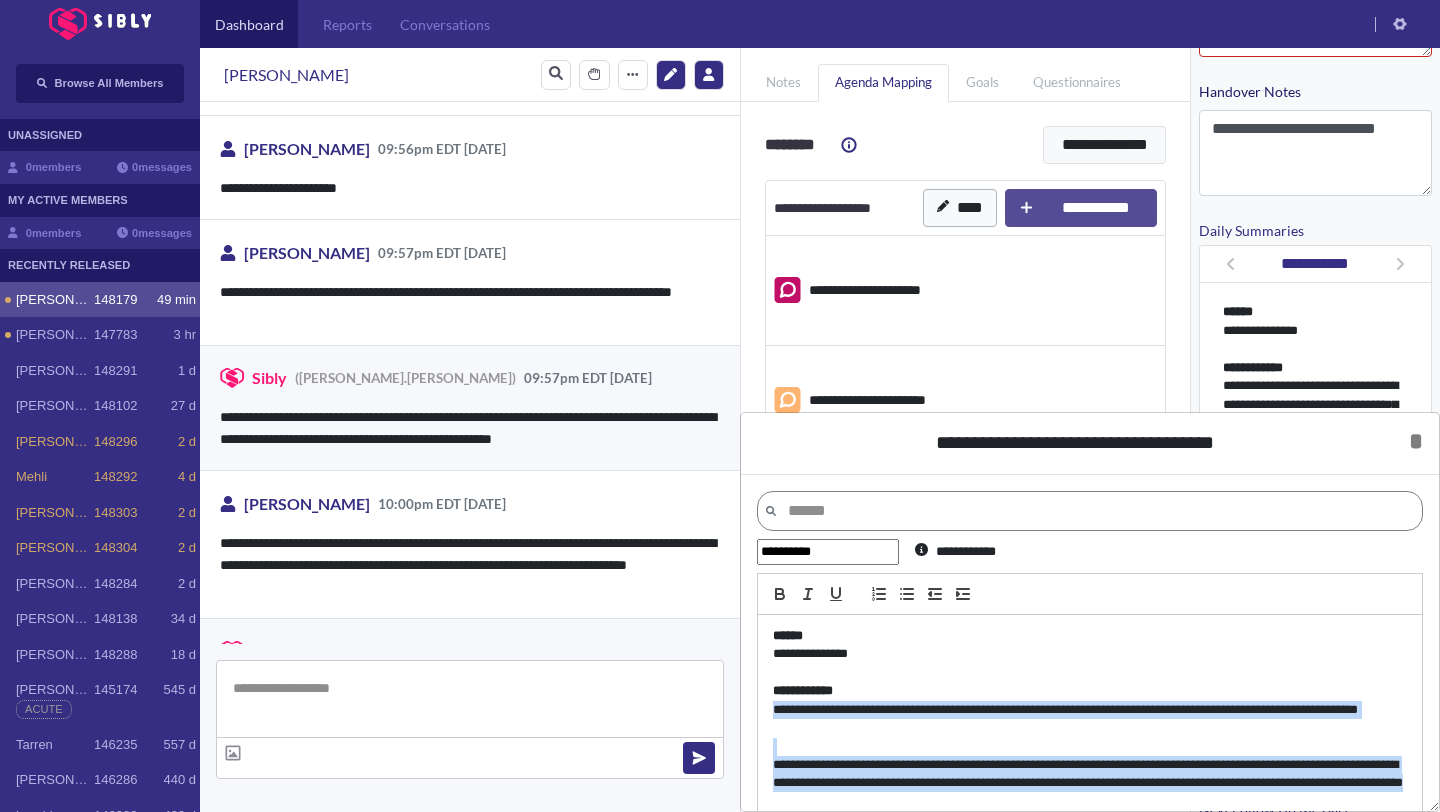 scroll, scrollTop: 65, scrollLeft: 0, axis: vertical 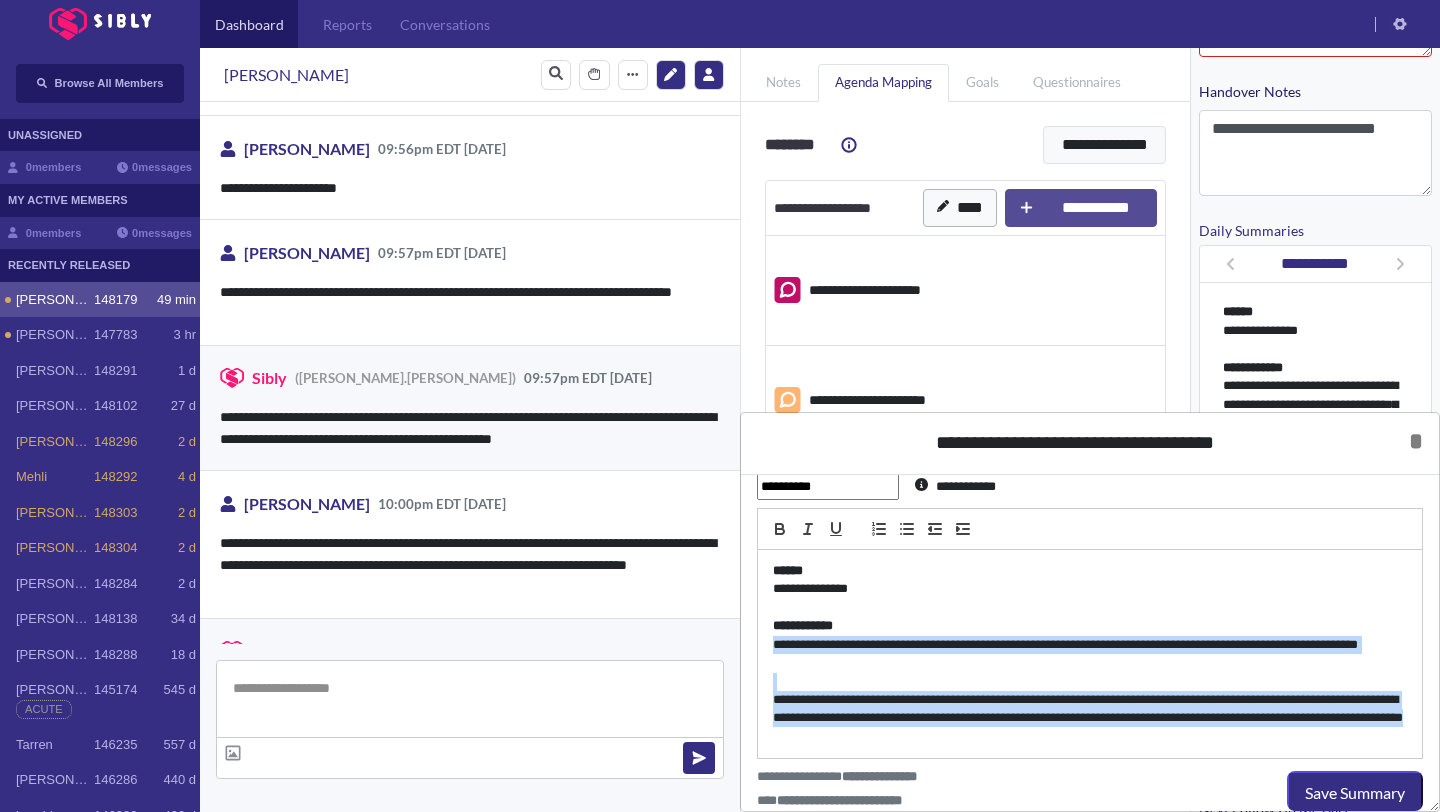 drag, startPoint x: 1241, startPoint y: 694, endPoint x: 1211, endPoint y: 811, distance: 120.784935 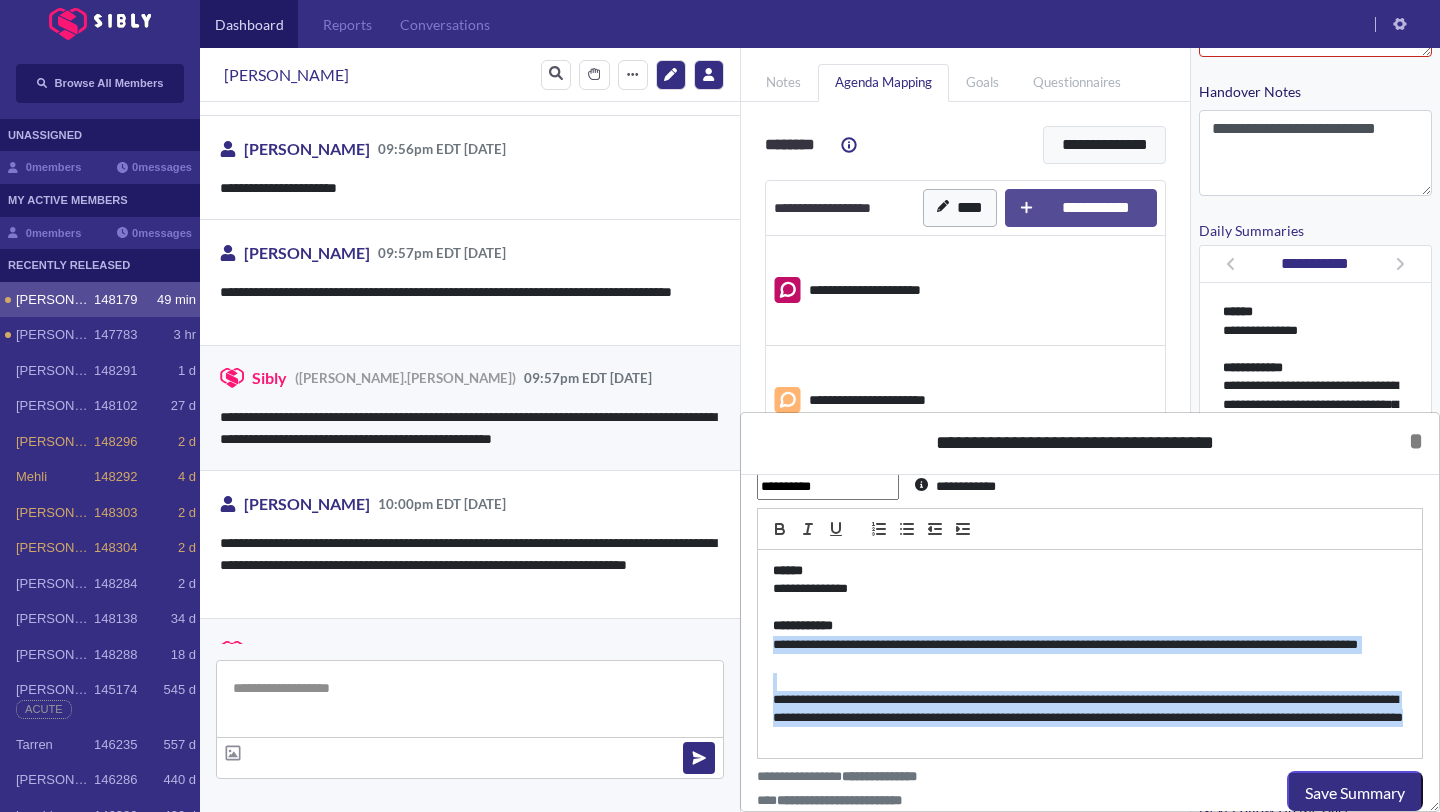 click on "**********" at bounding box center [1090, 612] 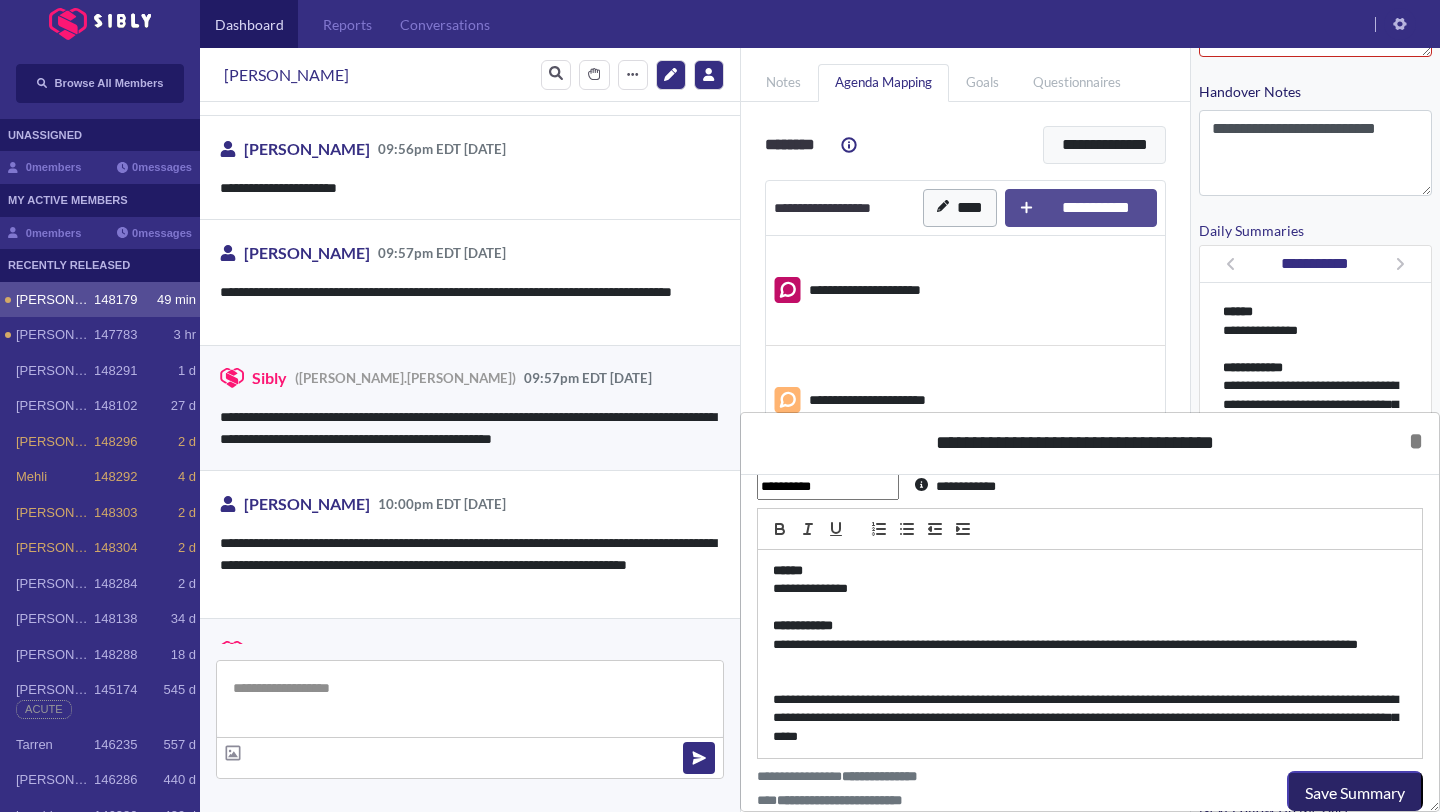click on "Save Summary" at bounding box center [1355, 793] 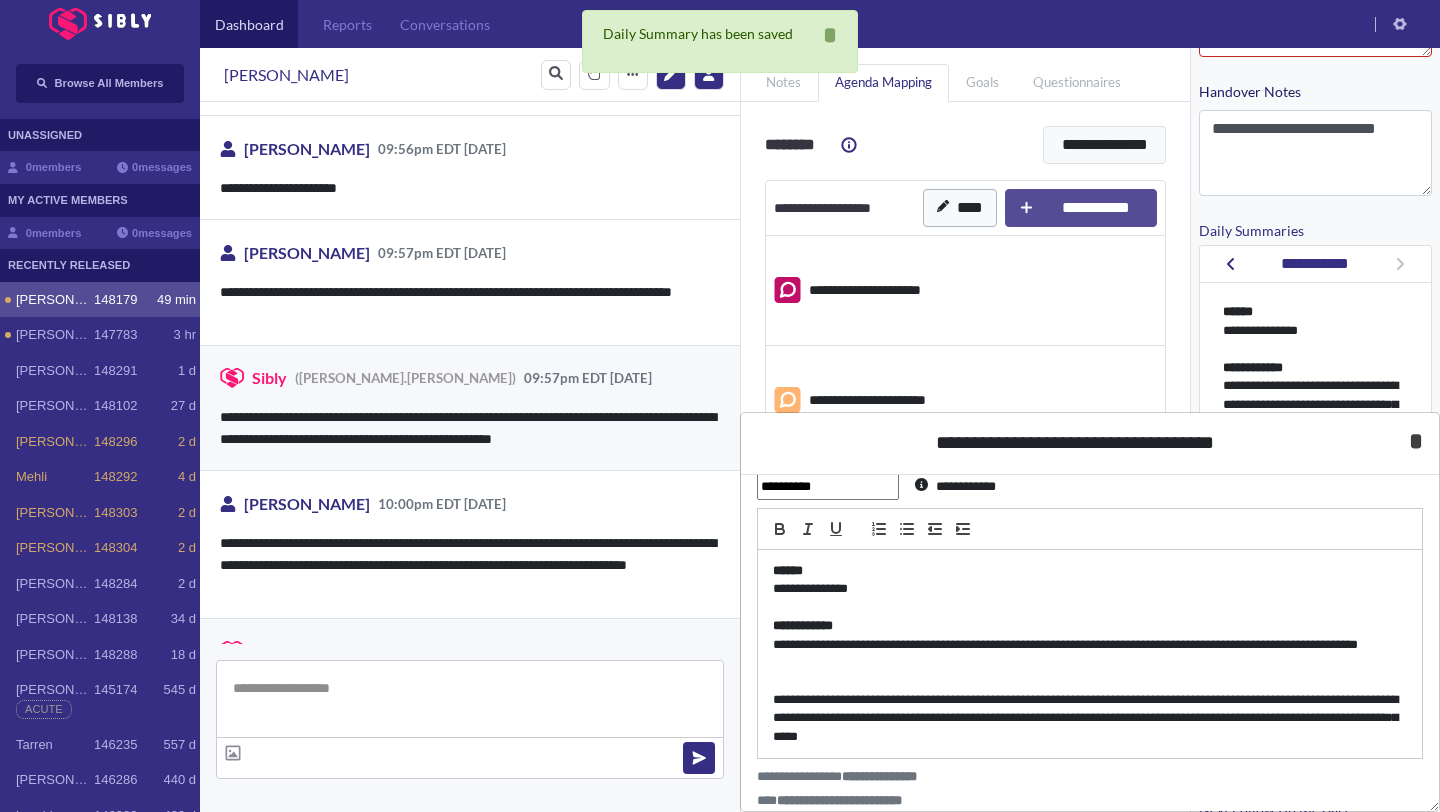 click on "*" at bounding box center (1416, 441) 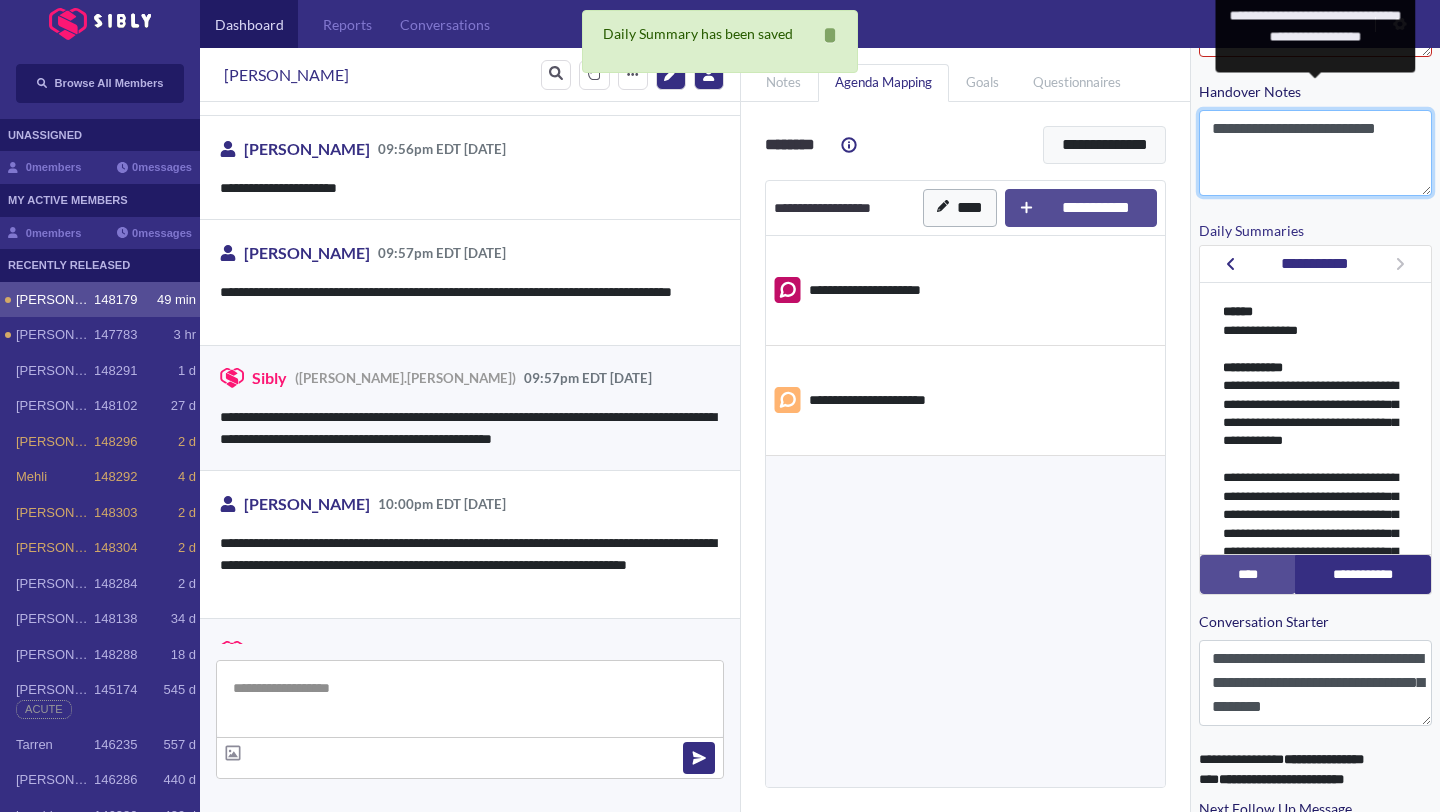 click on "**********" at bounding box center (1315, 153) 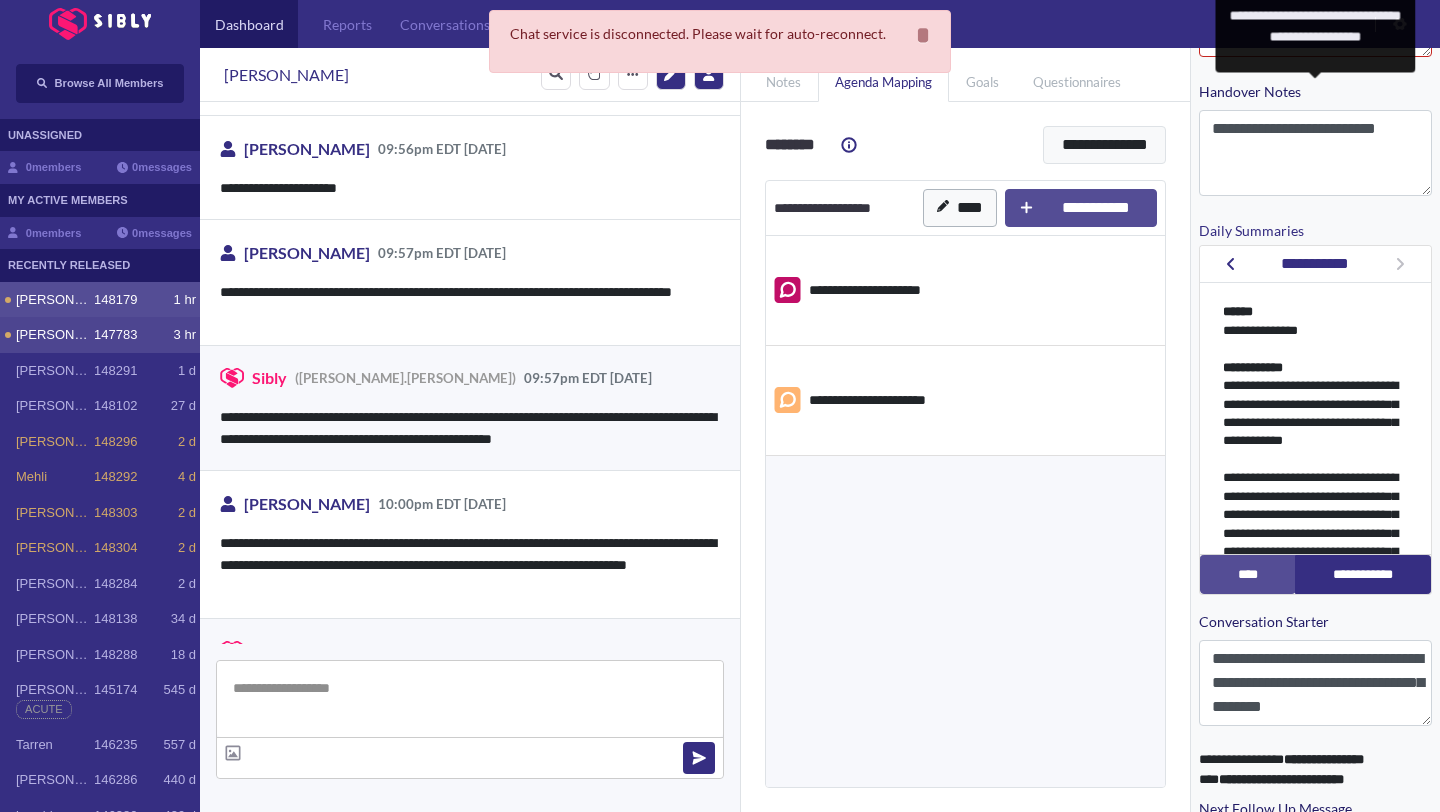 click on "[PERSON_NAME] 147783 3 hr" at bounding box center (106, 335) 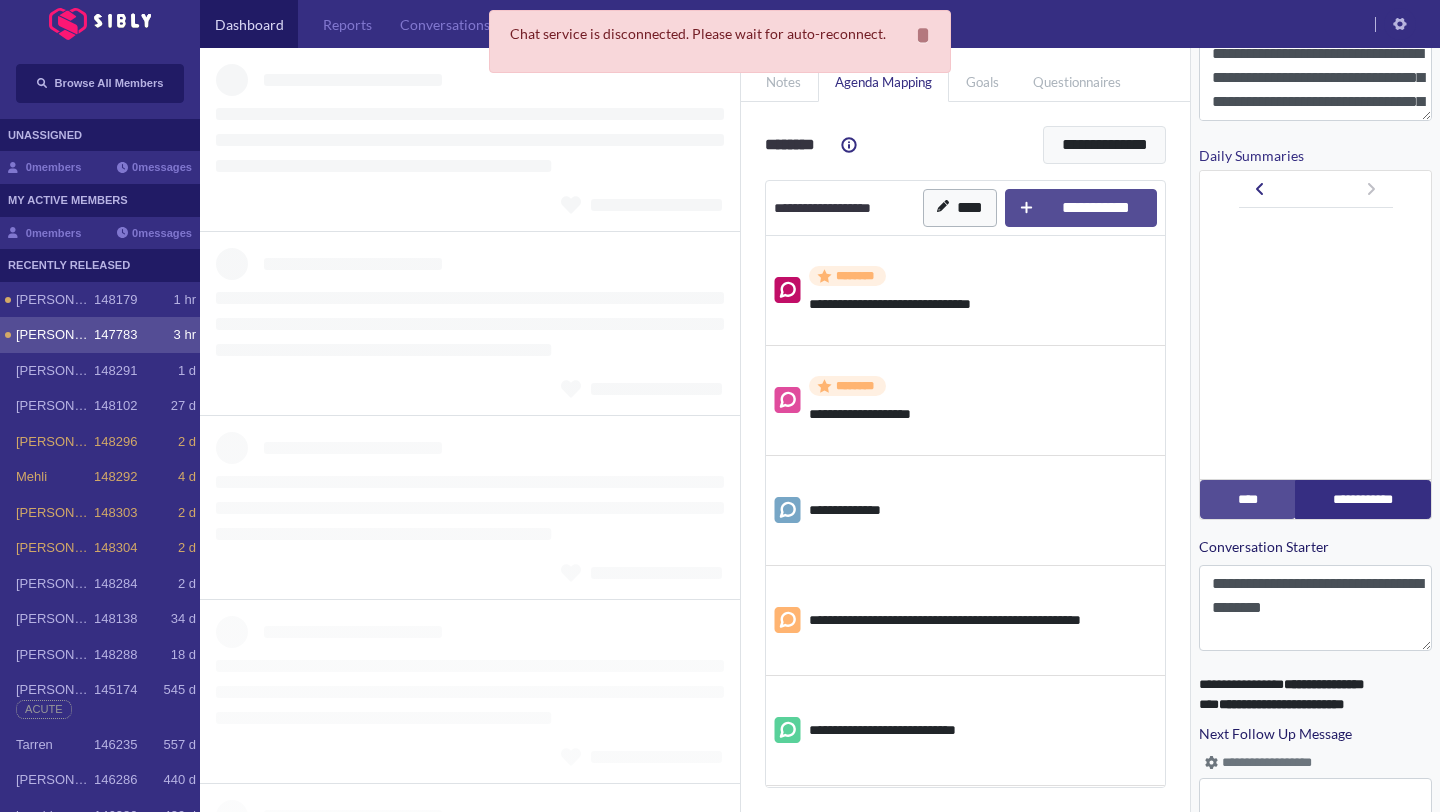 scroll, scrollTop: 522, scrollLeft: 0, axis: vertical 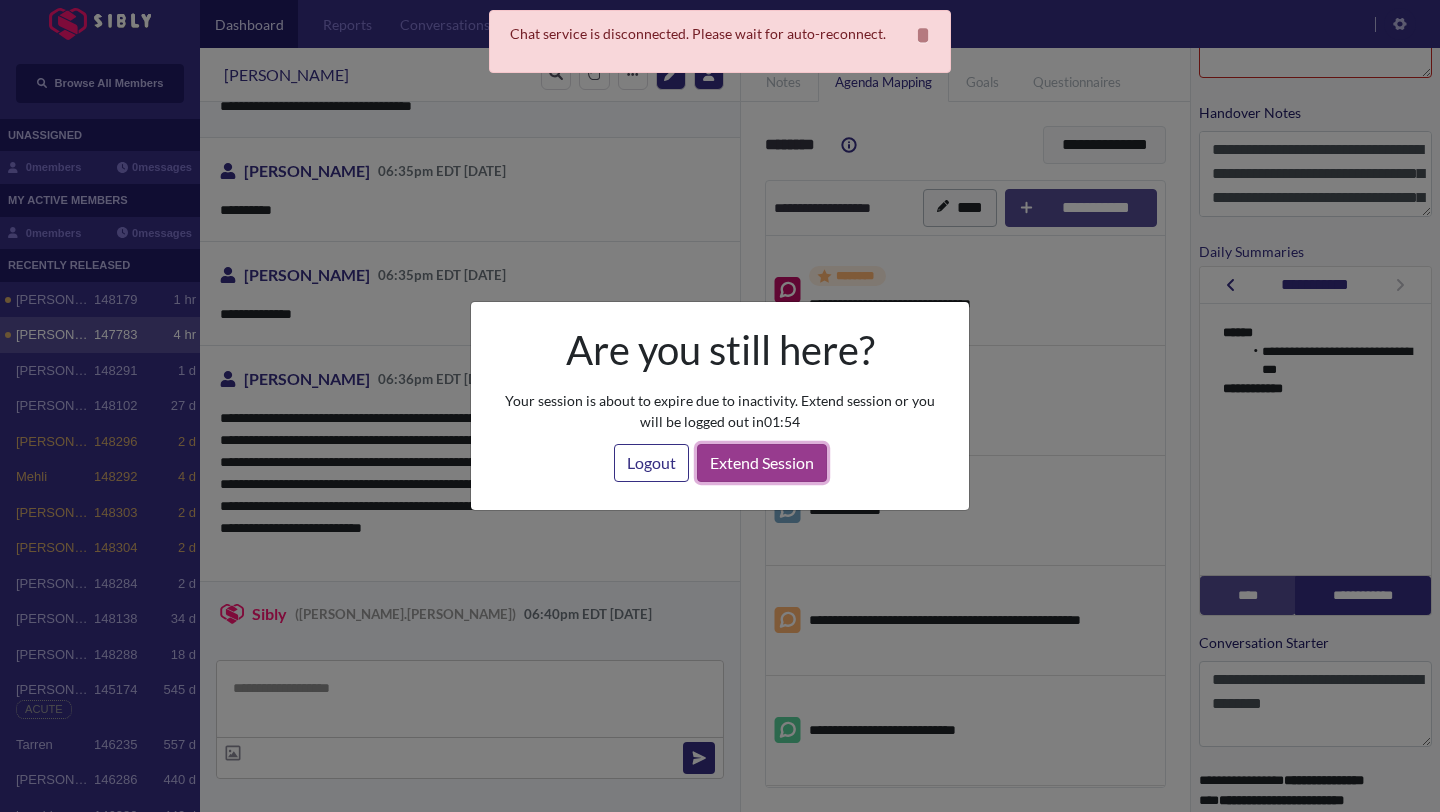 click on "Extend Session" at bounding box center [762, 463] 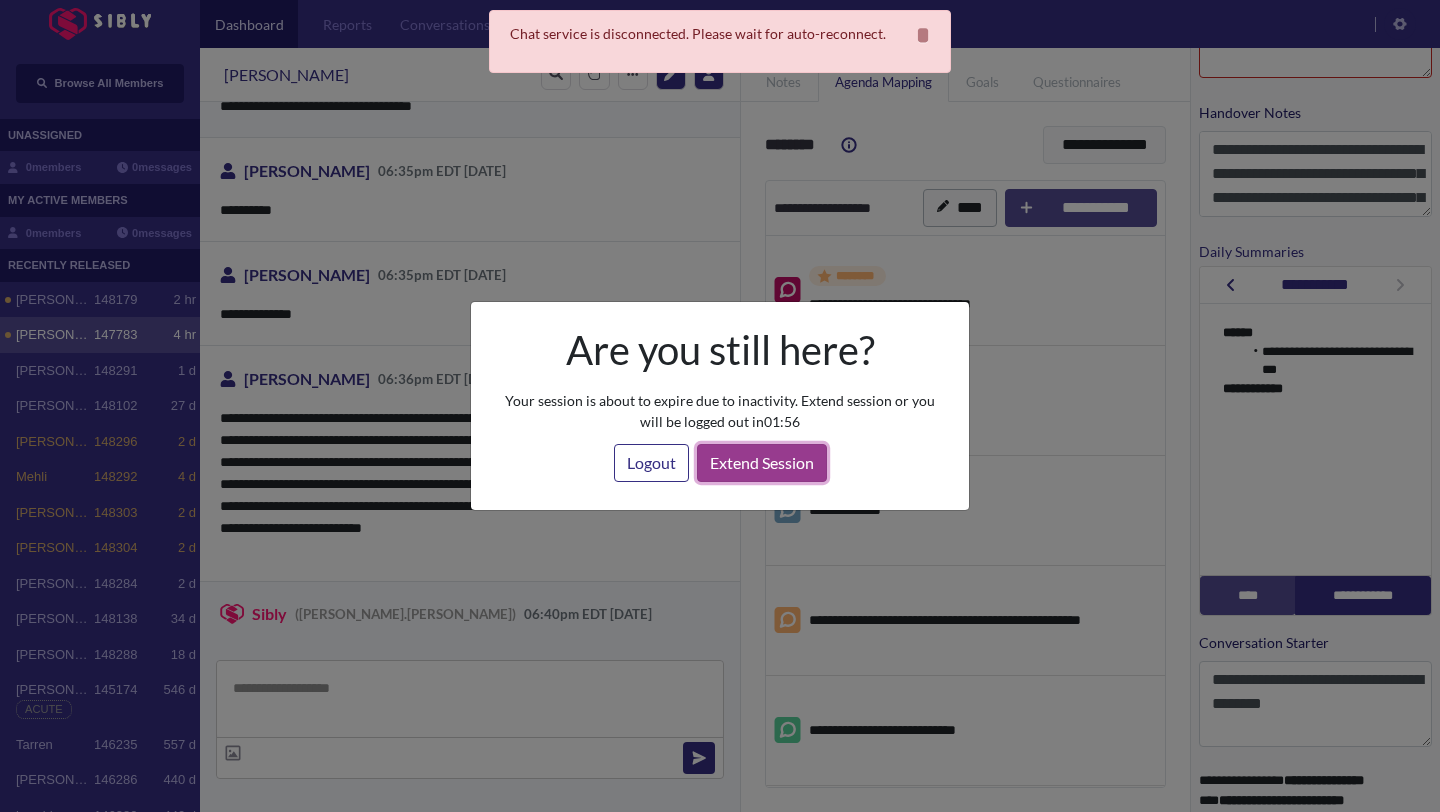 click on "Extend Session" at bounding box center (762, 463) 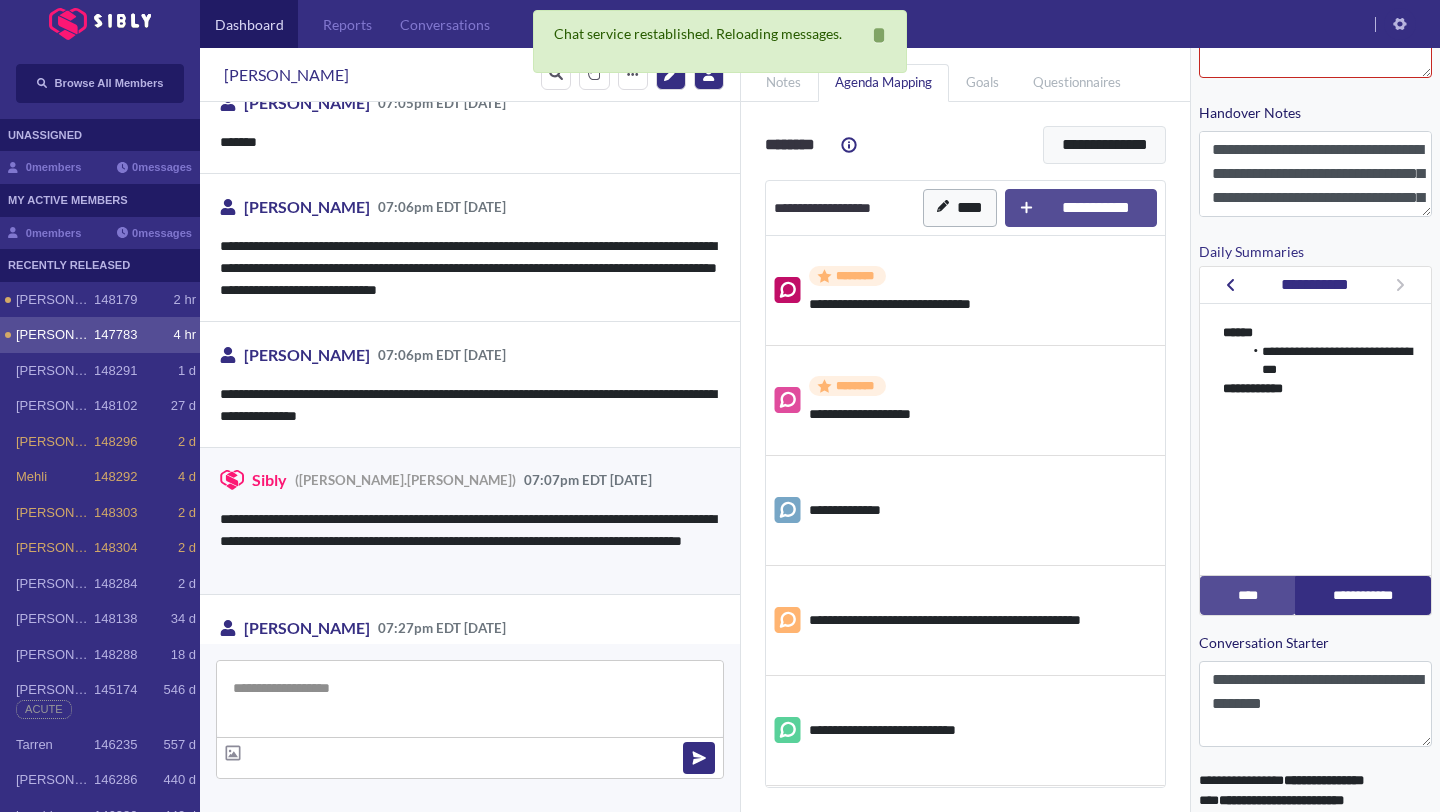 scroll, scrollTop: 3534, scrollLeft: 0, axis: vertical 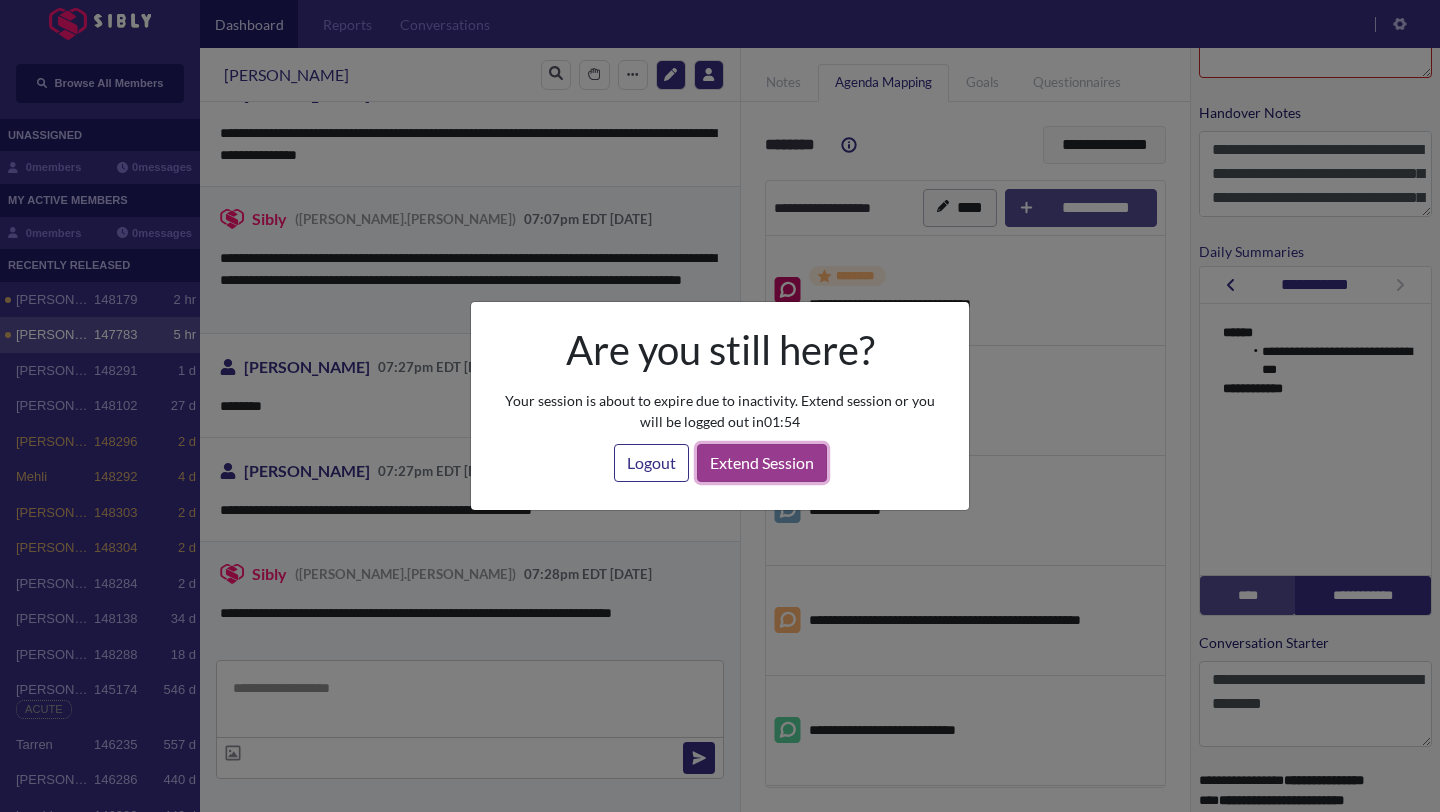 click on "Extend Session" at bounding box center [762, 463] 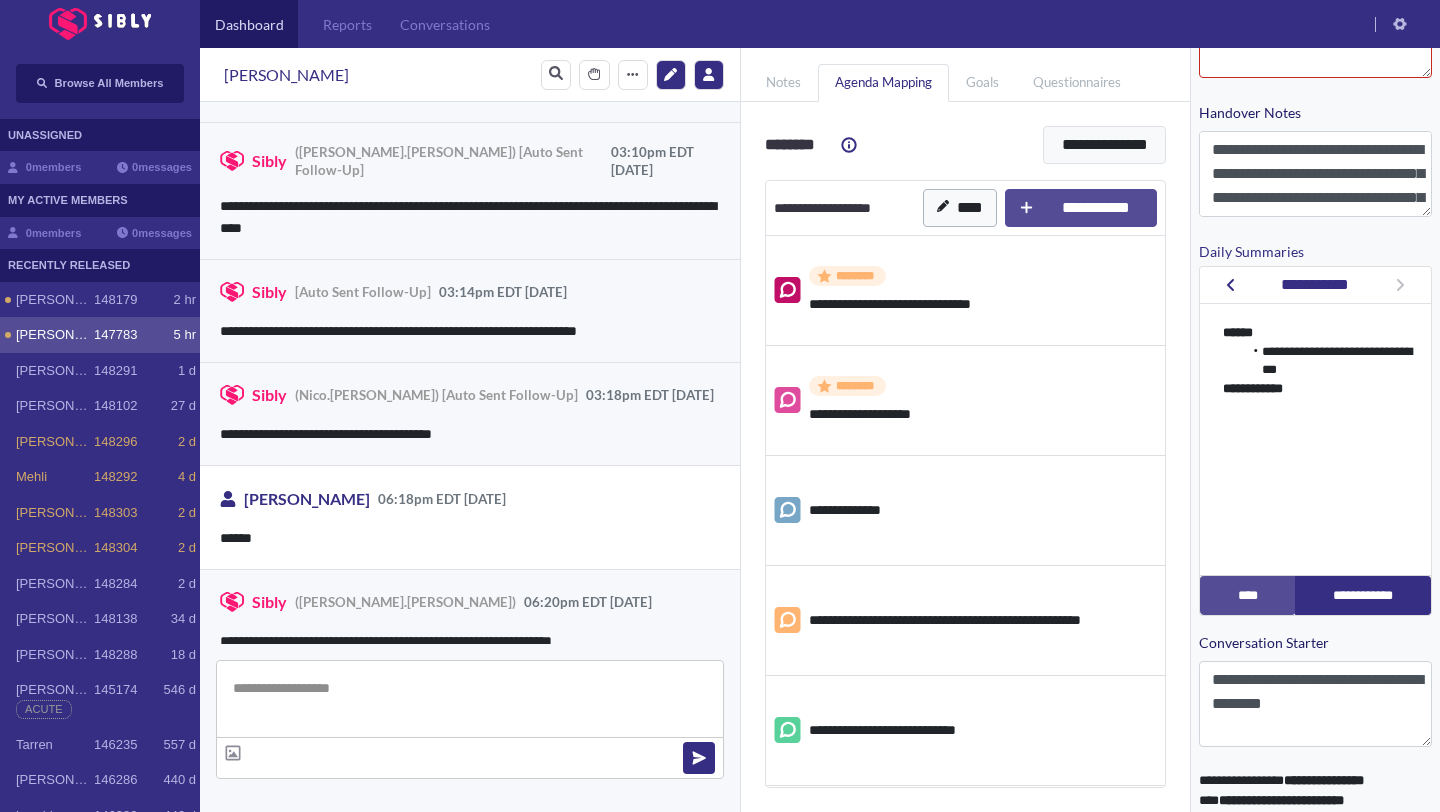 scroll, scrollTop: 10768, scrollLeft: 0, axis: vertical 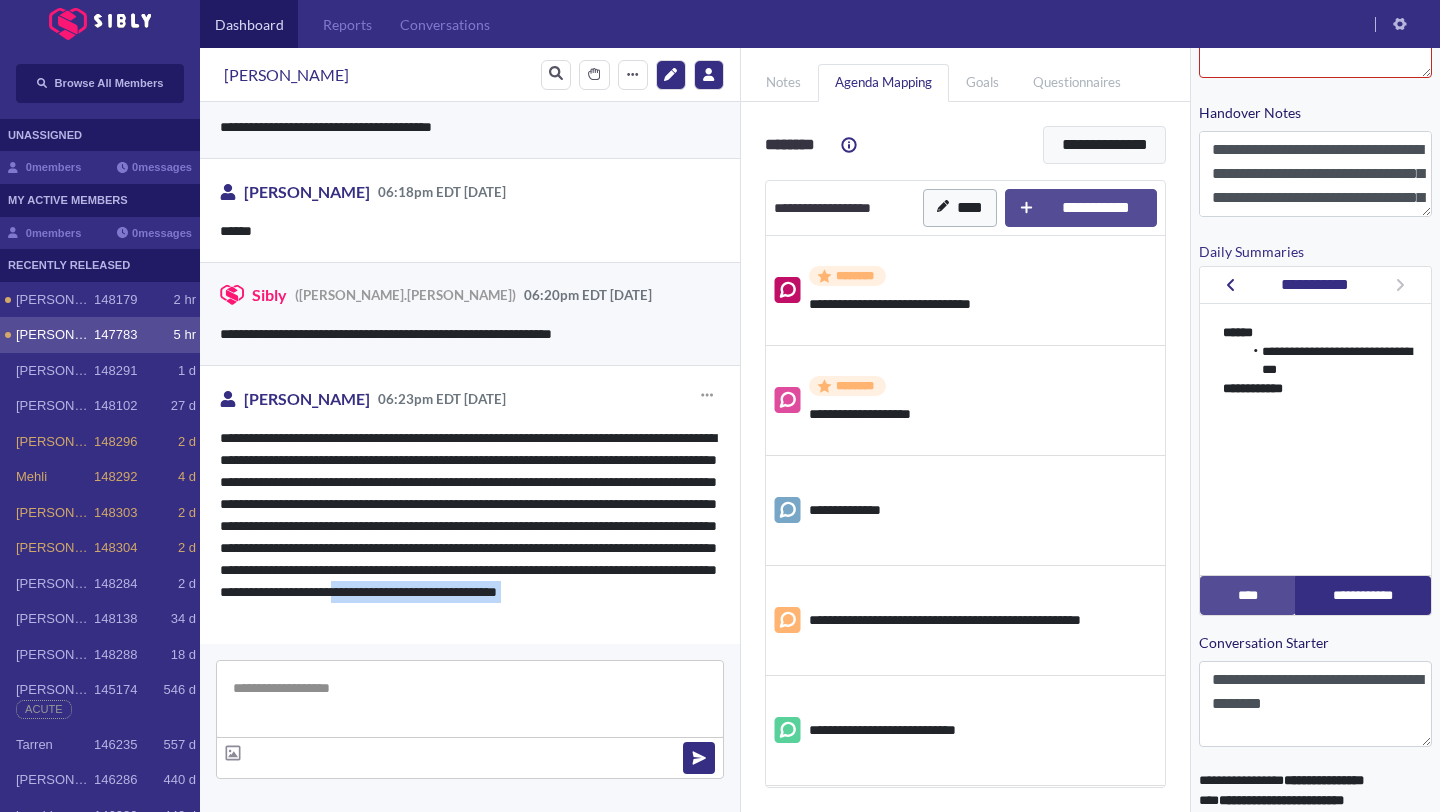 drag, startPoint x: 571, startPoint y: 234, endPoint x: 520, endPoint y: 608, distance: 377.46124 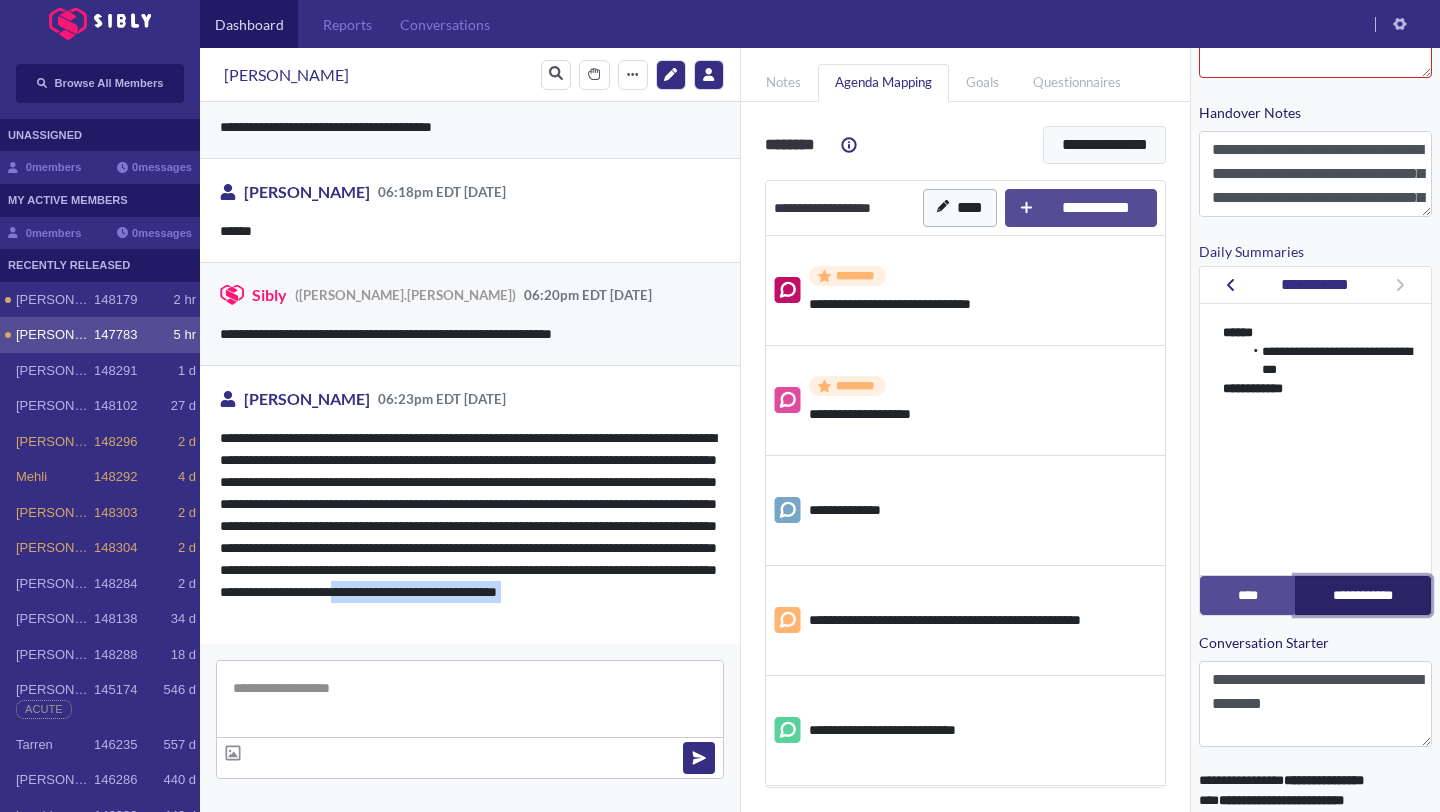 click on "**********" at bounding box center [1363, 595] 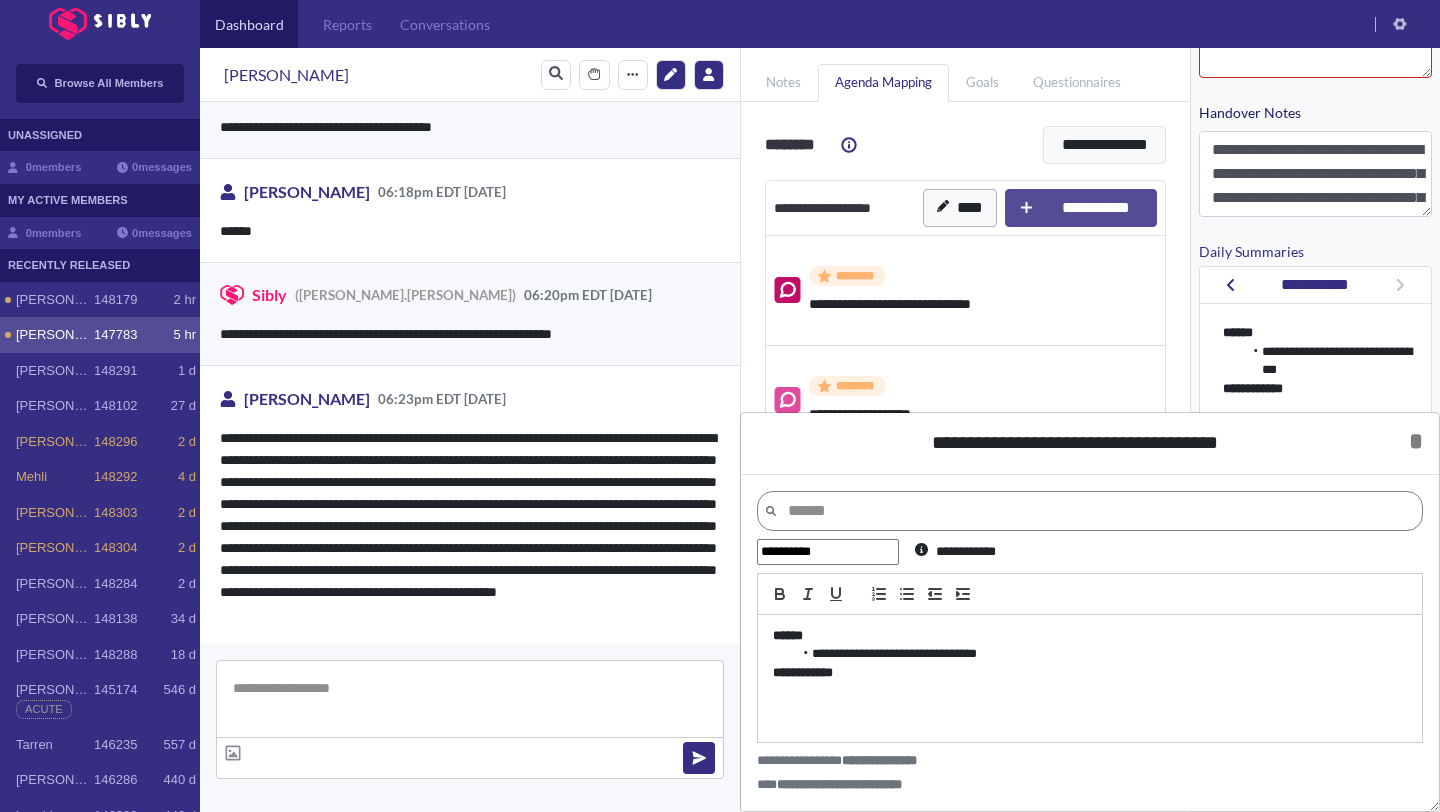 click on "**********" at bounding box center (1090, 678) 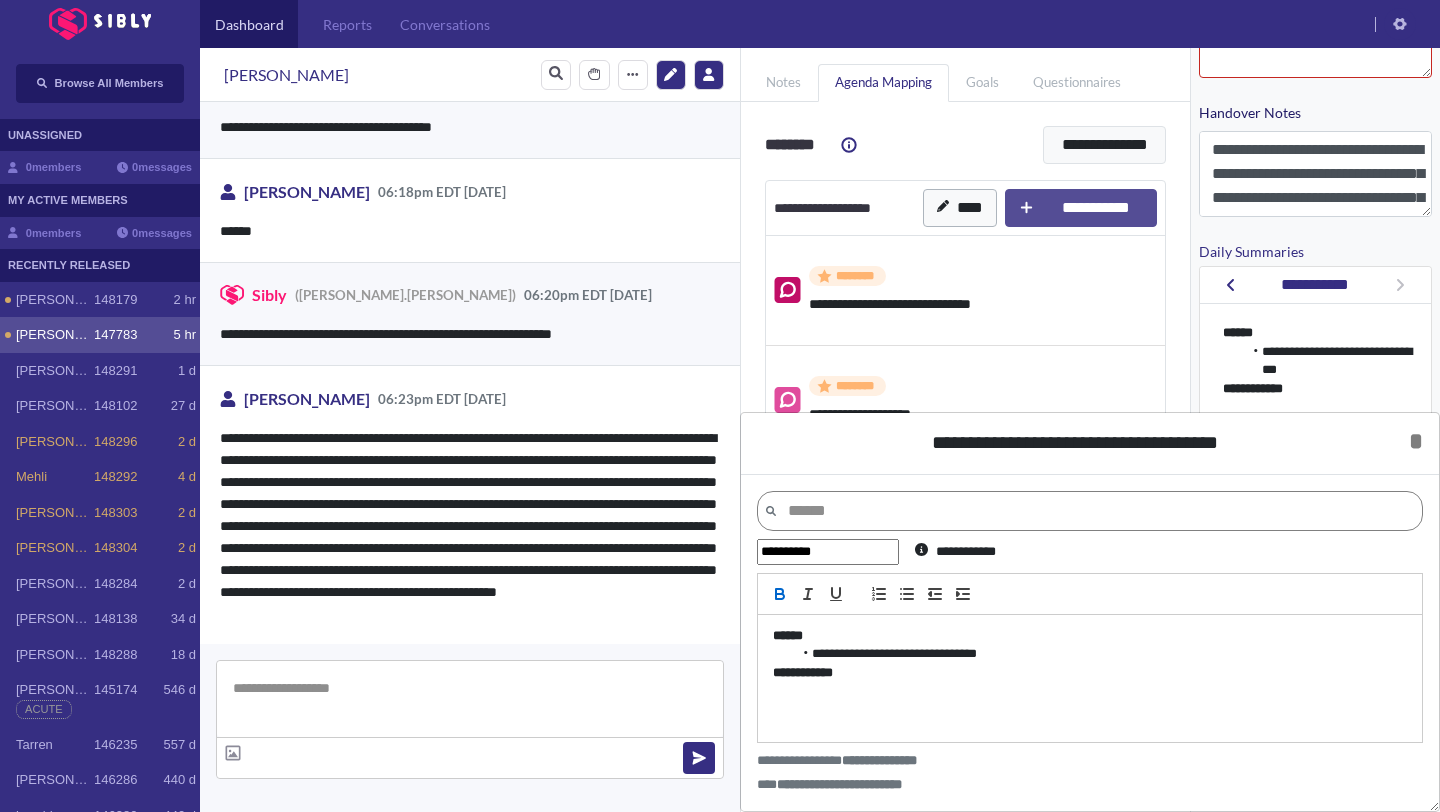 click on "**********" at bounding box center (1090, 678) 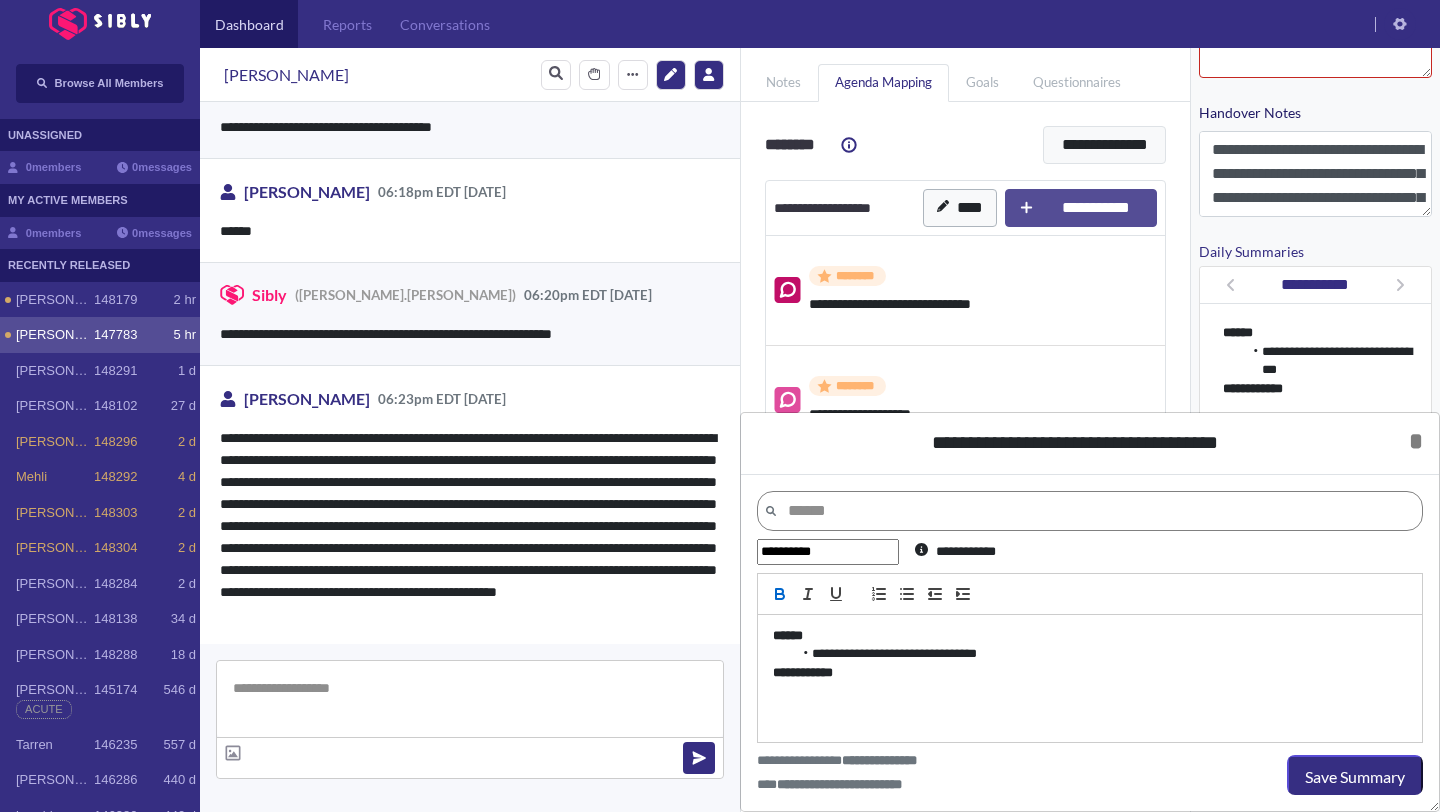 type 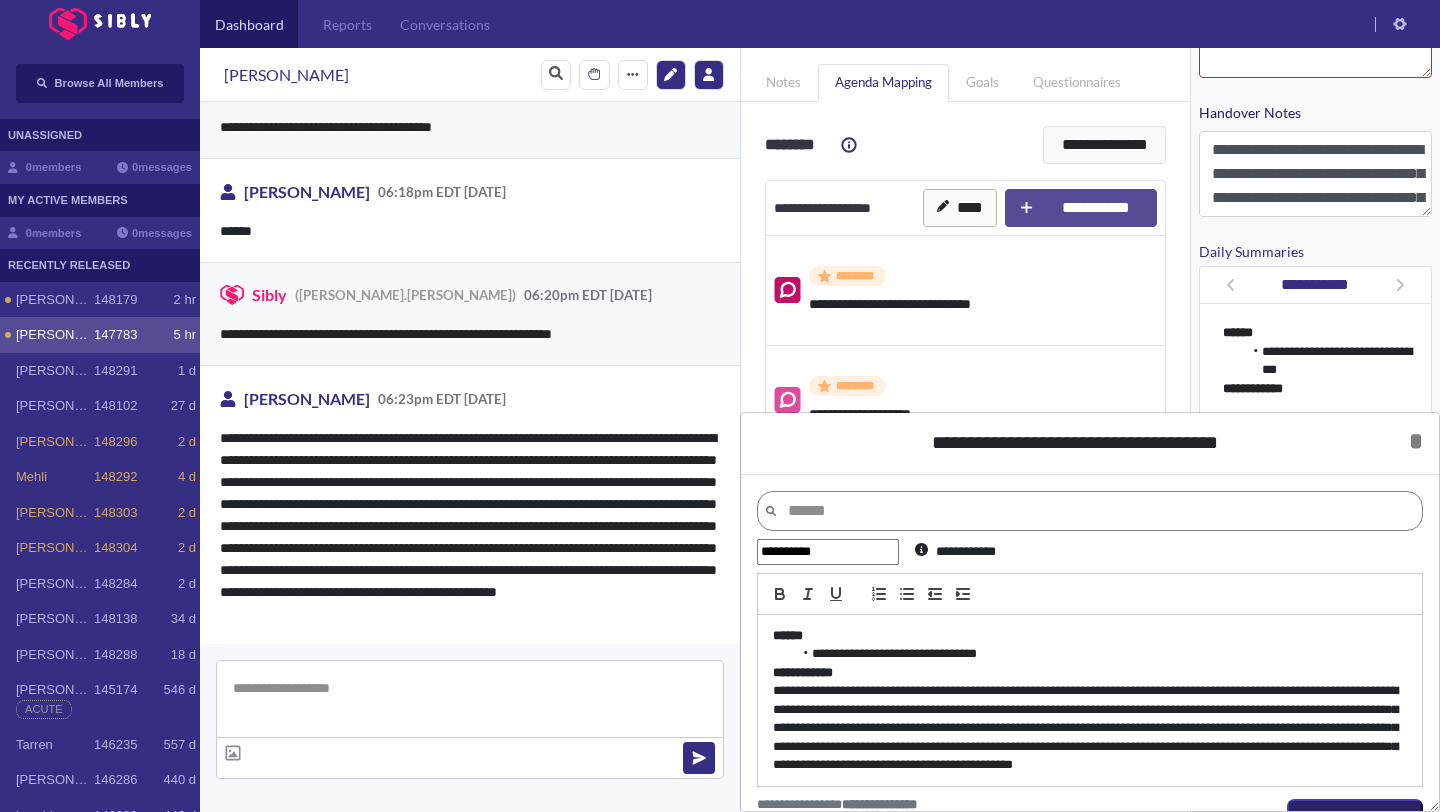 click on "Save Summary" at bounding box center [1355, 821] 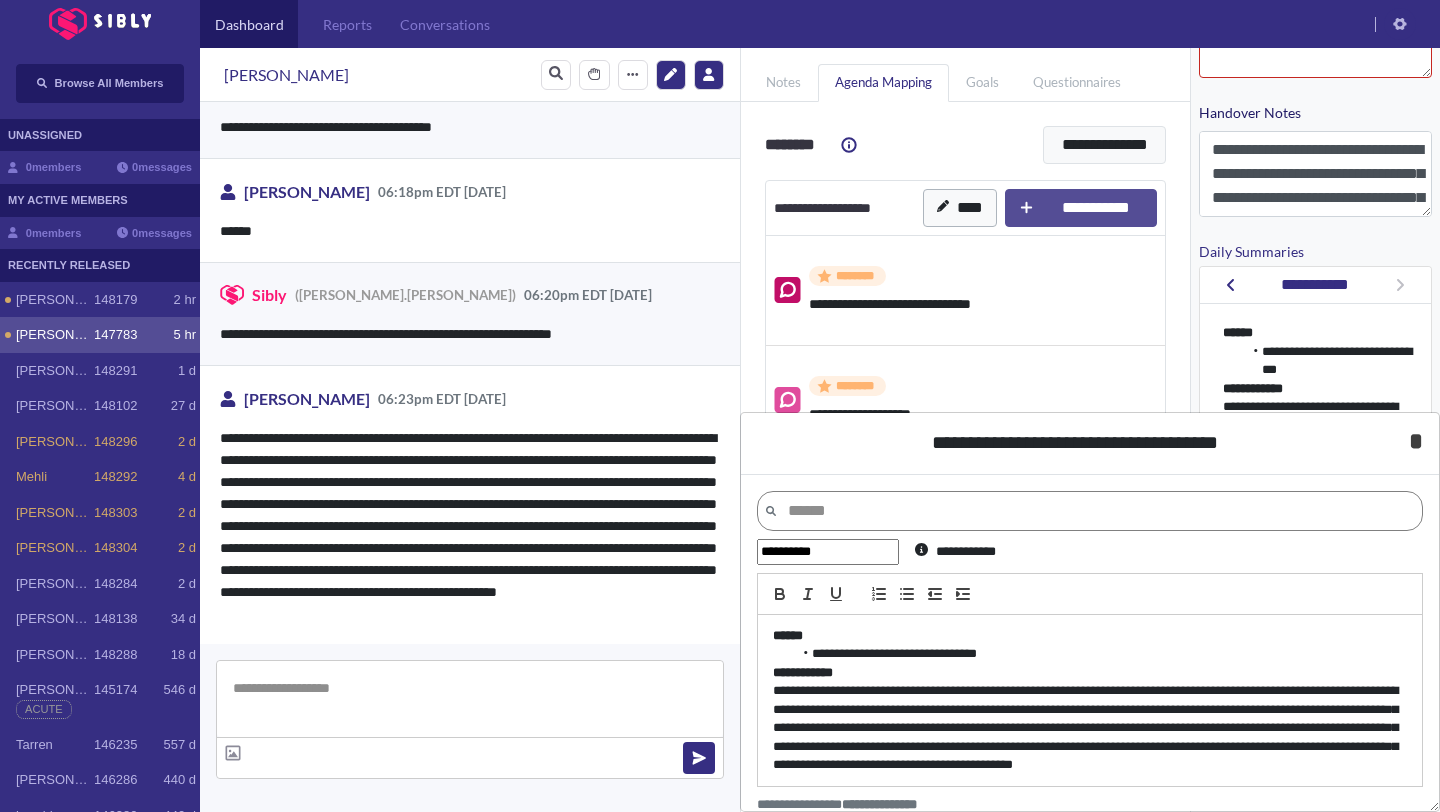 click on "*" at bounding box center [1416, 441] 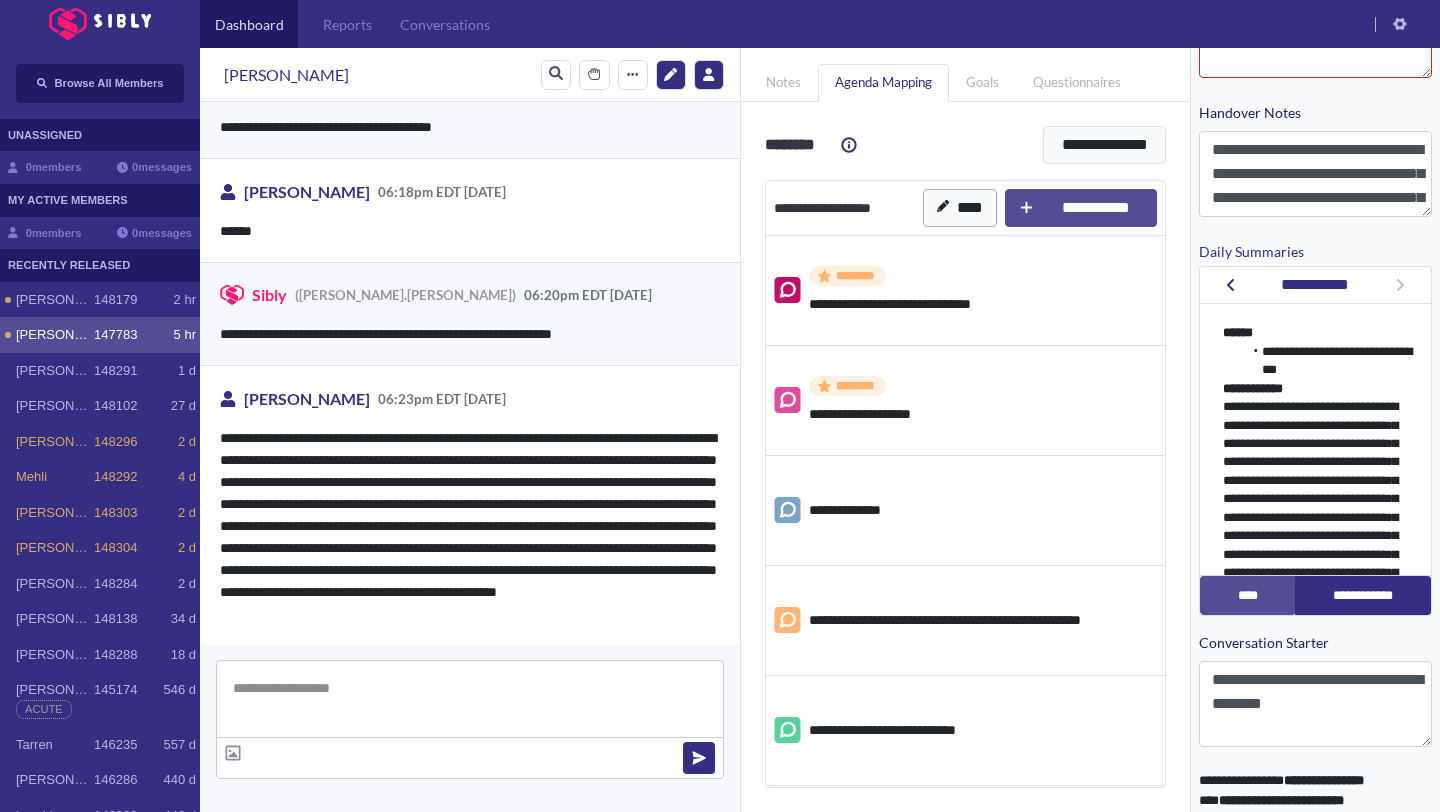 drag, startPoint x: 592, startPoint y: 508, endPoint x: 584, endPoint y: 649, distance: 141.22676 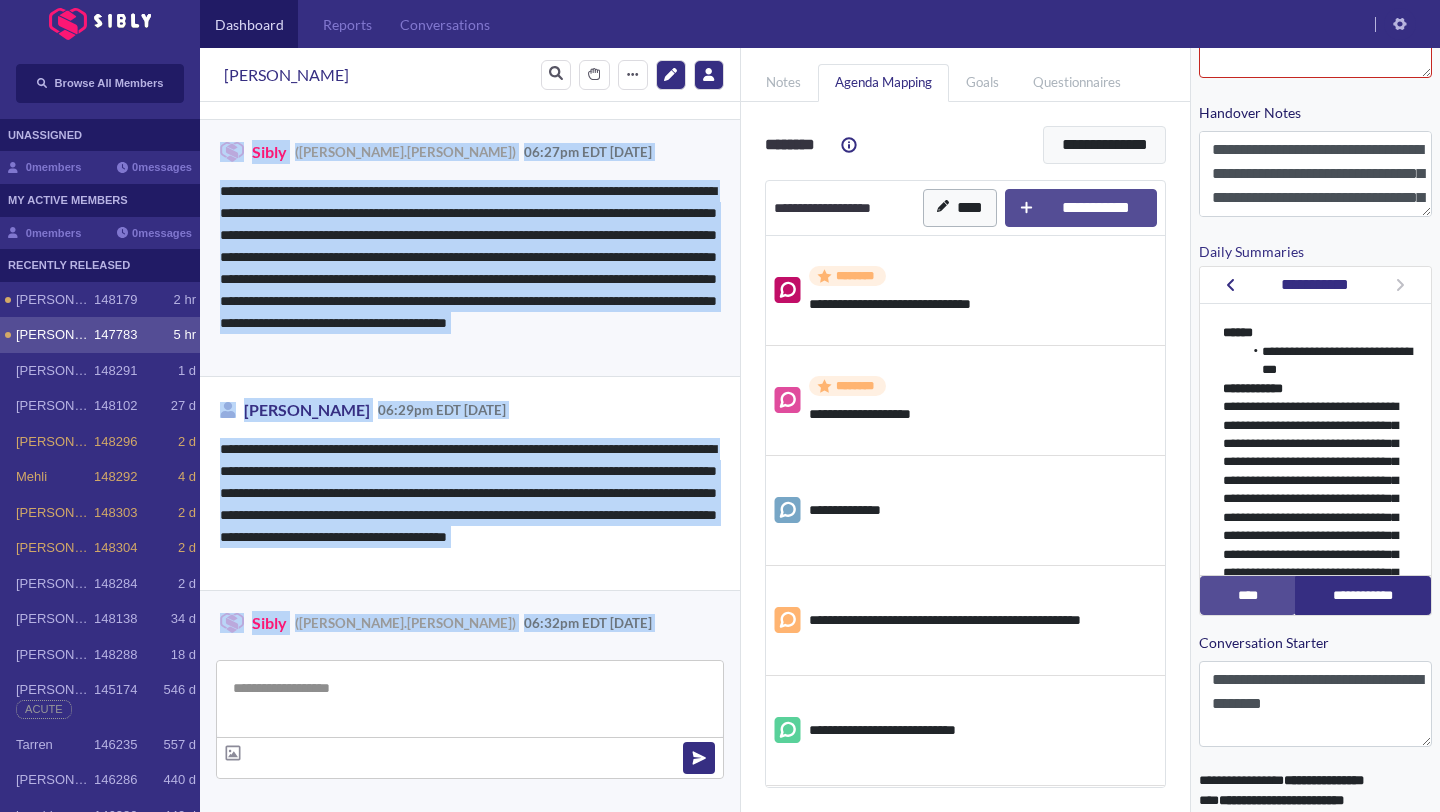 scroll, scrollTop: 11370, scrollLeft: 0, axis: vertical 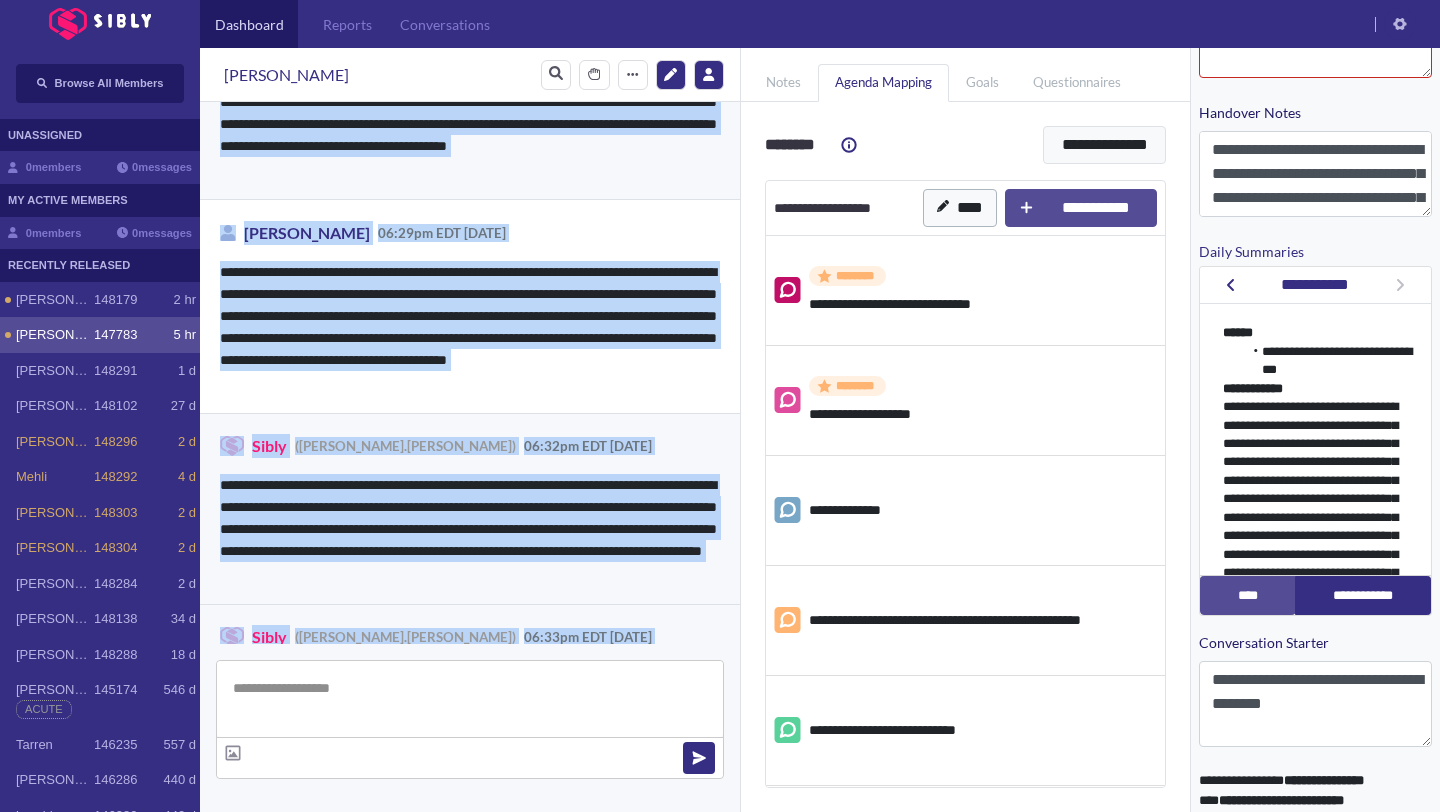 drag, startPoint x: 564, startPoint y: 516, endPoint x: 565, endPoint y: 634, distance: 118.004234 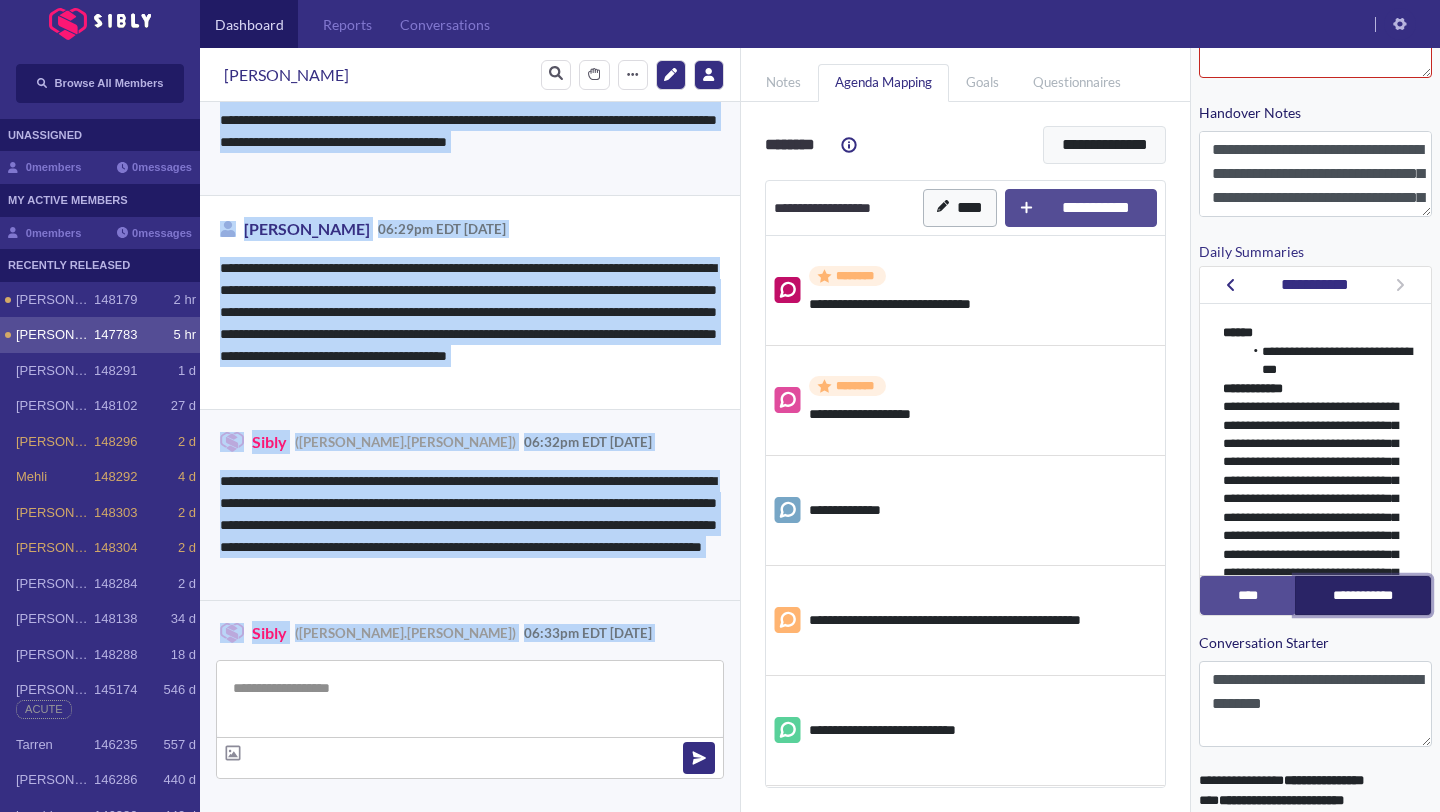 click on "**********" at bounding box center (1363, 595) 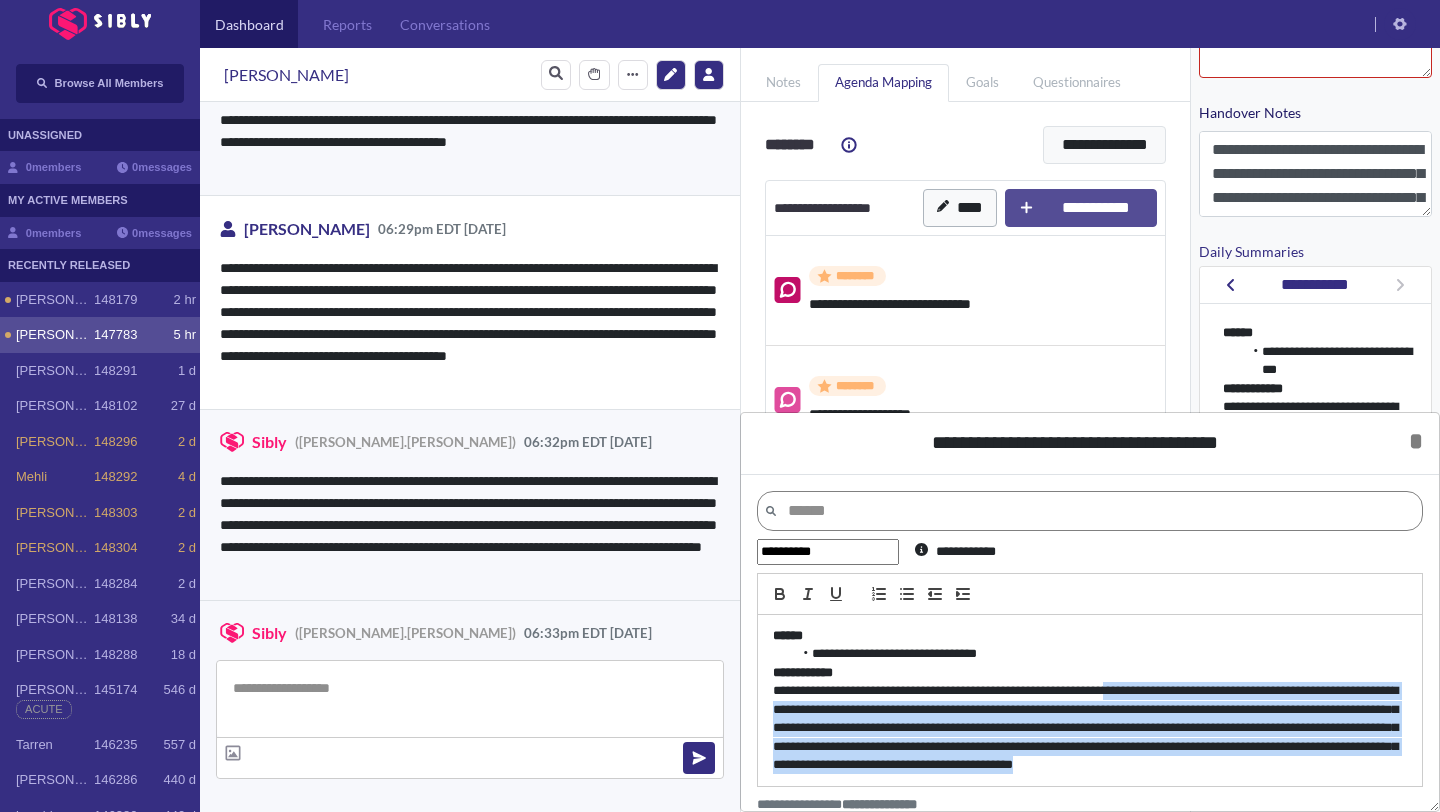scroll, scrollTop: 28, scrollLeft: 0, axis: vertical 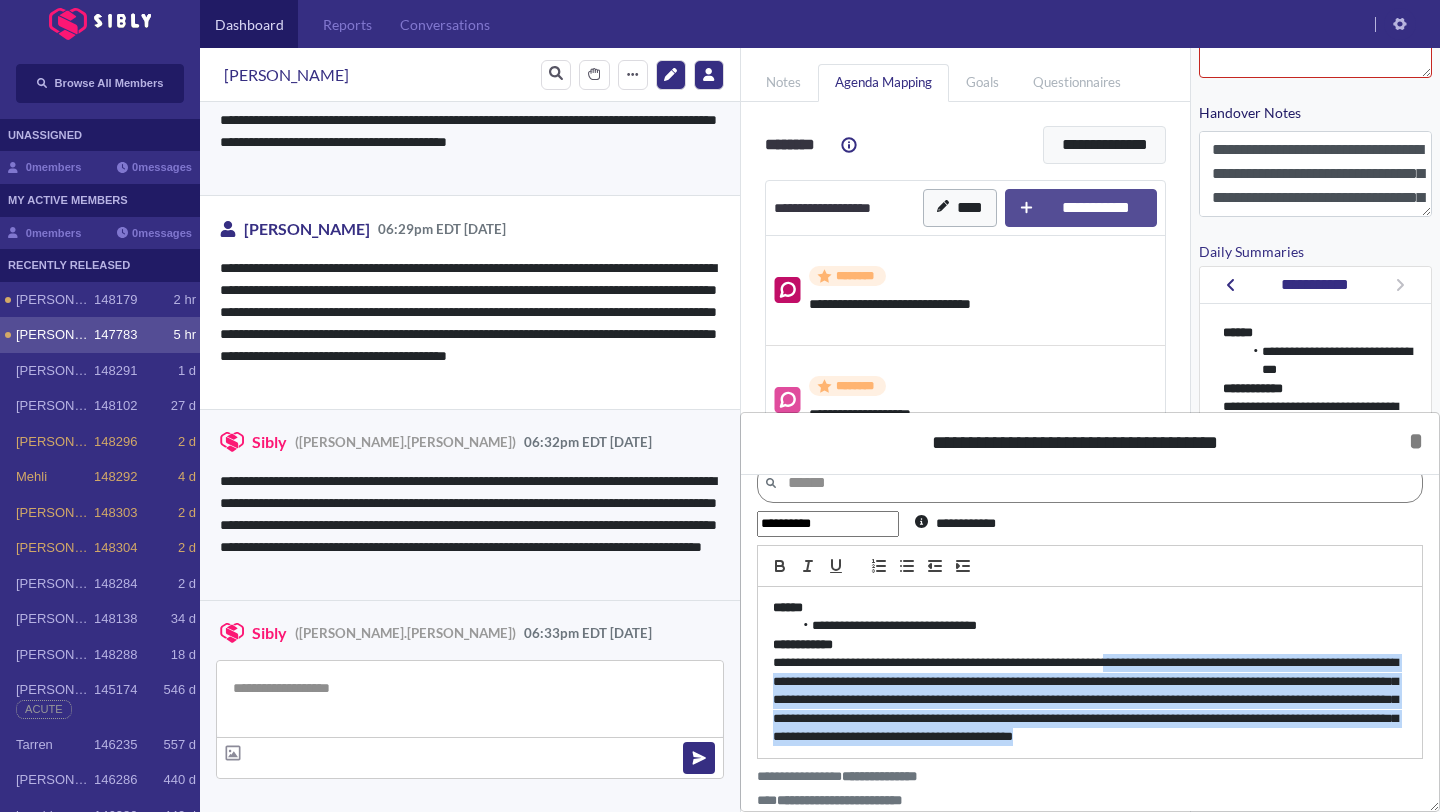 drag, startPoint x: 1153, startPoint y: 696, endPoint x: 1146, endPoint y: 811, distance: 115.212845 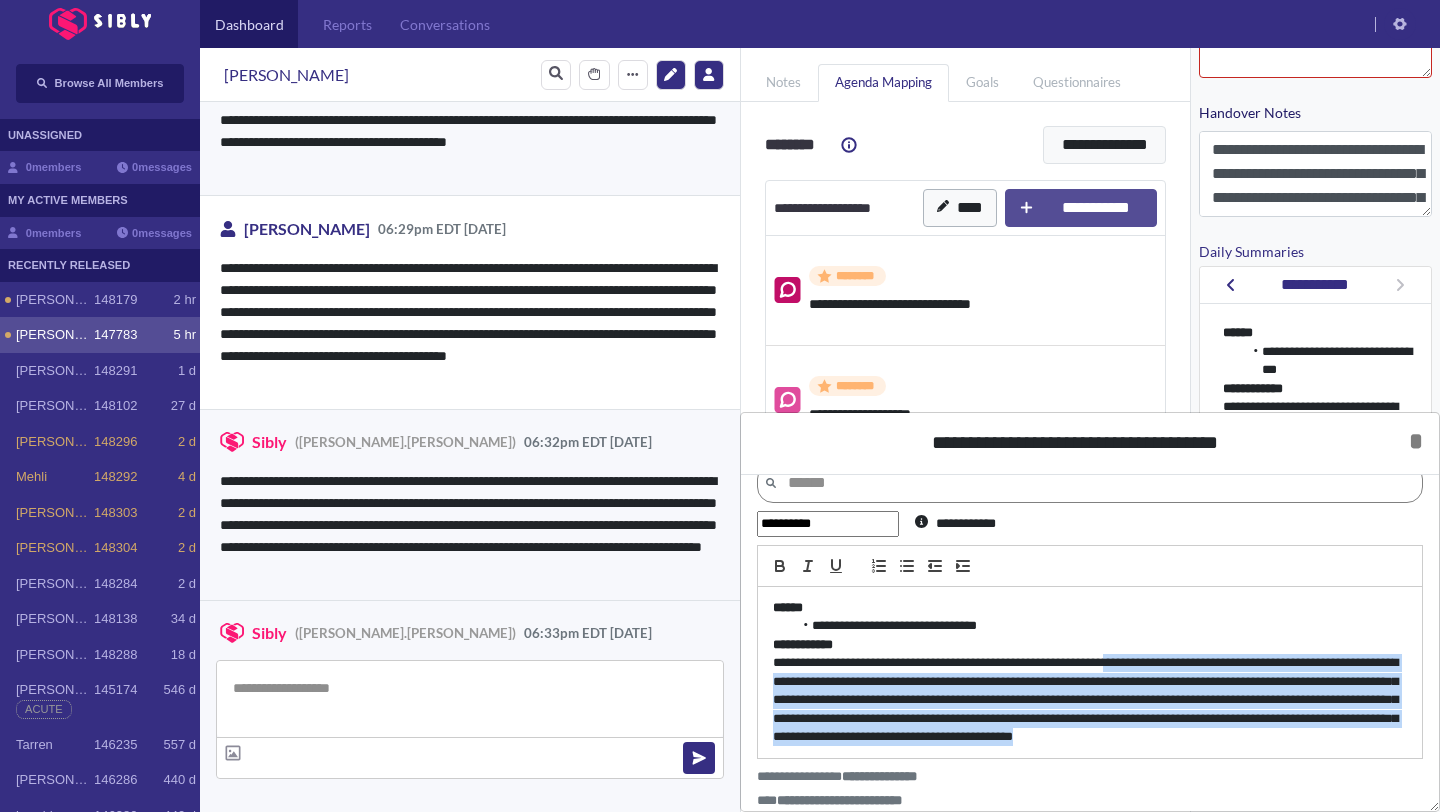click on "**********" at bounding box center [1090, 612] 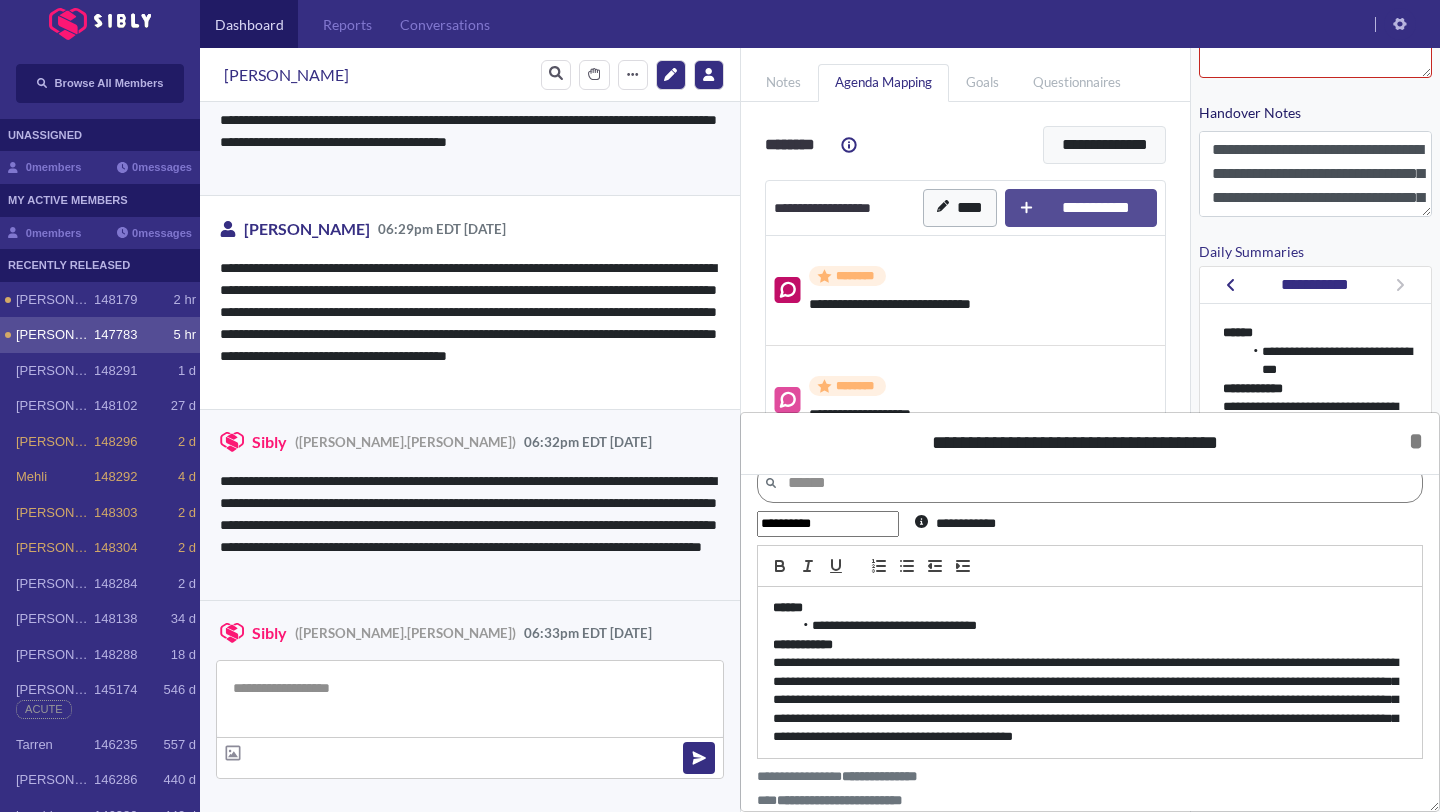 type 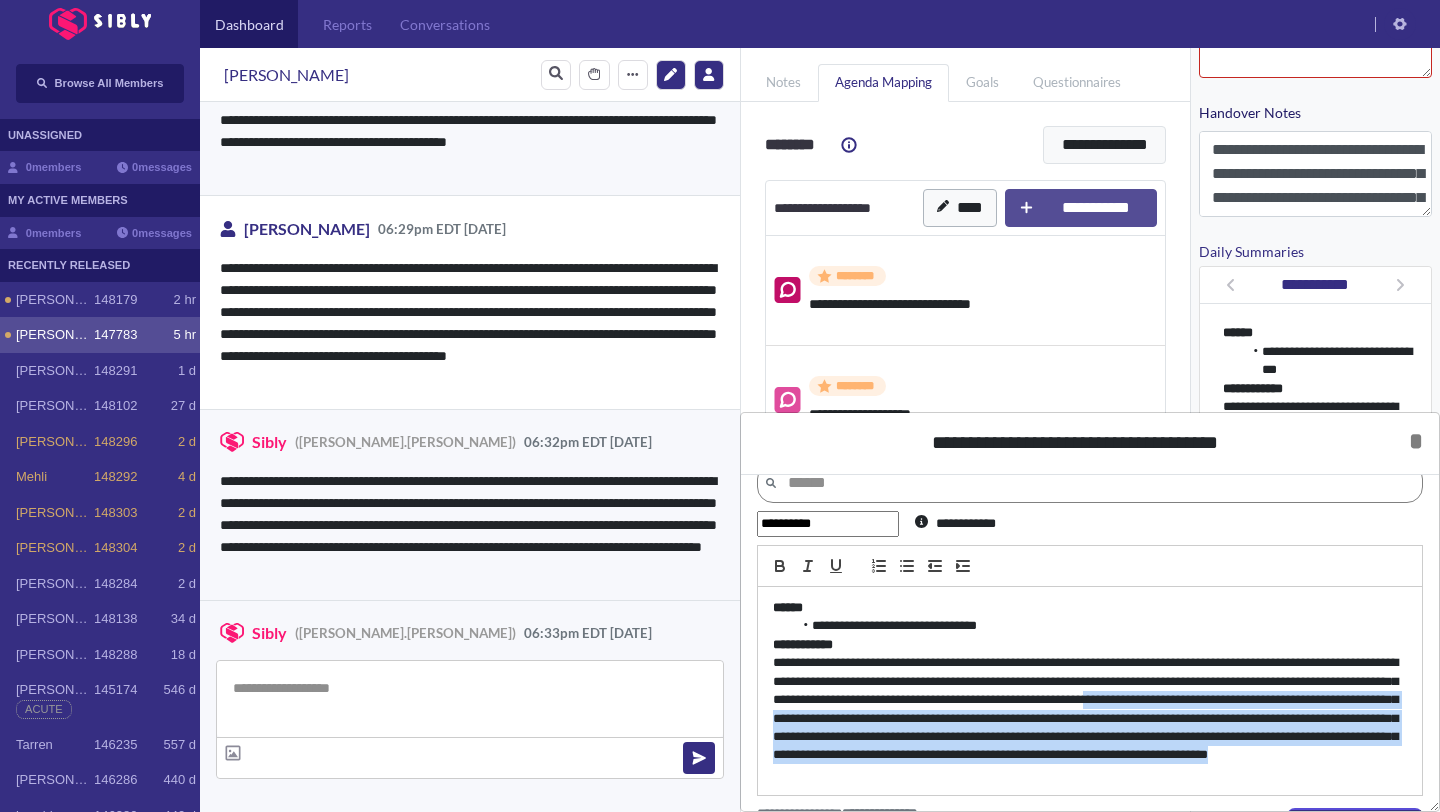 scroll, scrollTop: 65, scrollLeft: 0, axis: vertical 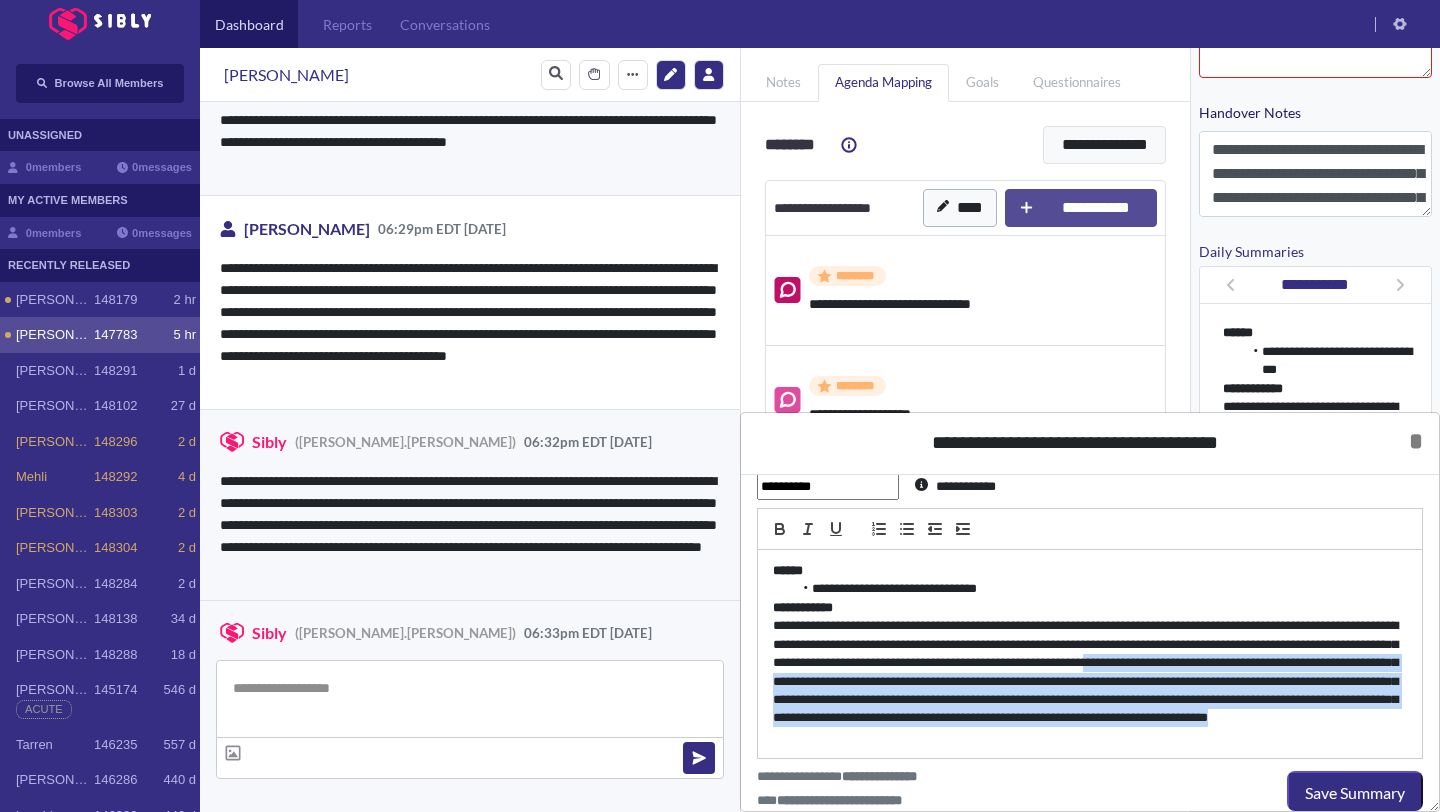 drag, startPoint x: 1285, startPoint y: 707, endPoint x: 1287, endPoint y: 811, distance: 104.019226 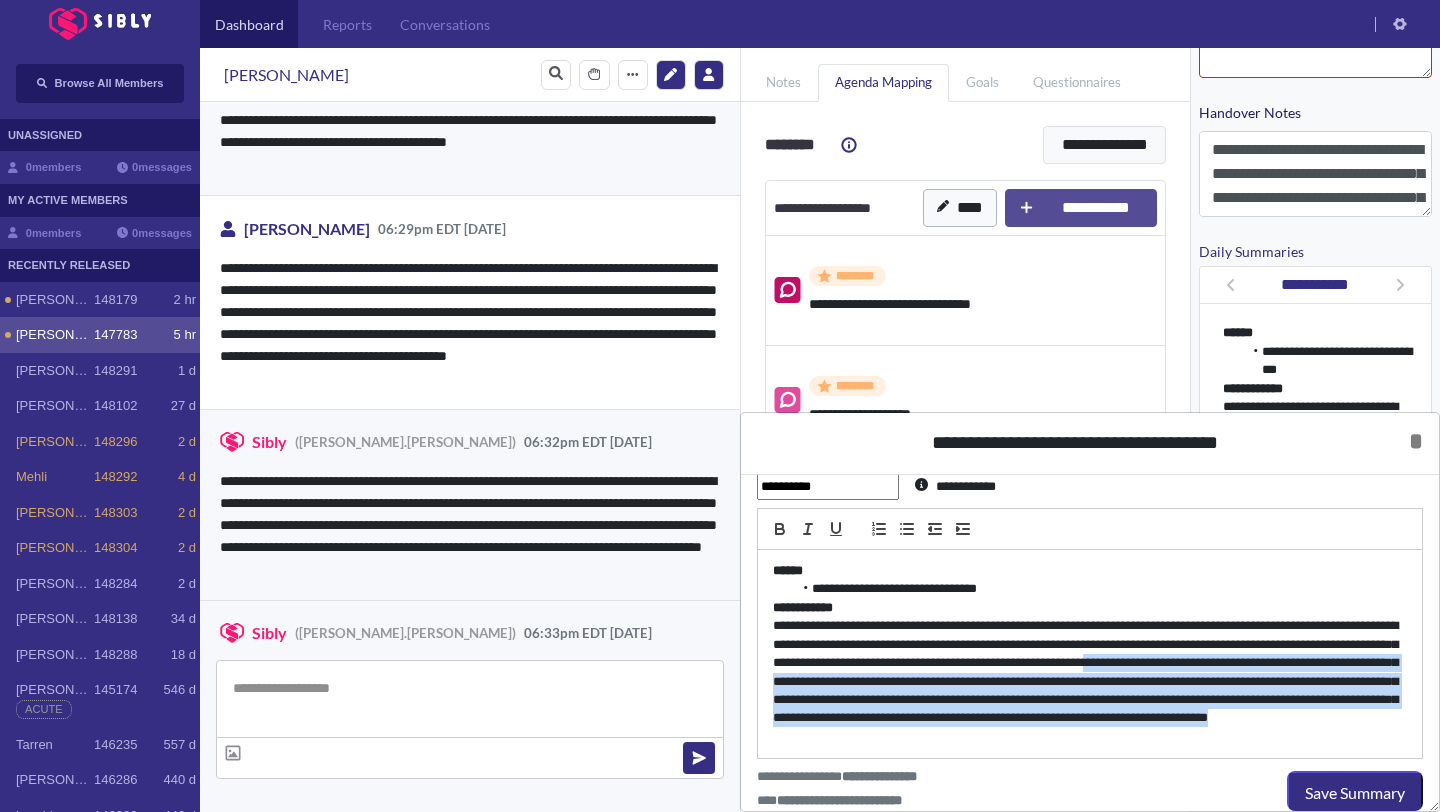 click on "**********" at bounding box center (1090, 612) 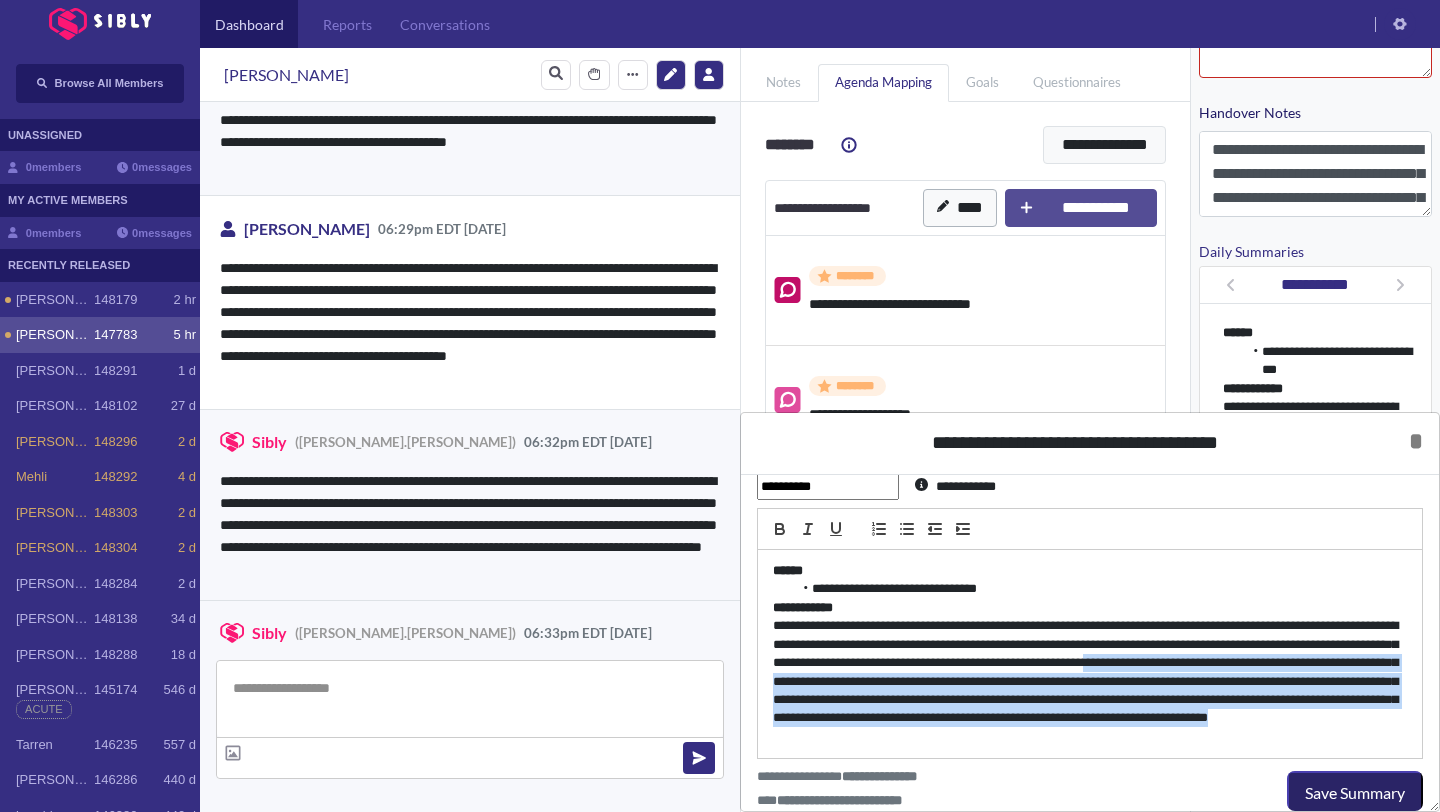 click on "Save Summary" at bounding box center [1355, 793] 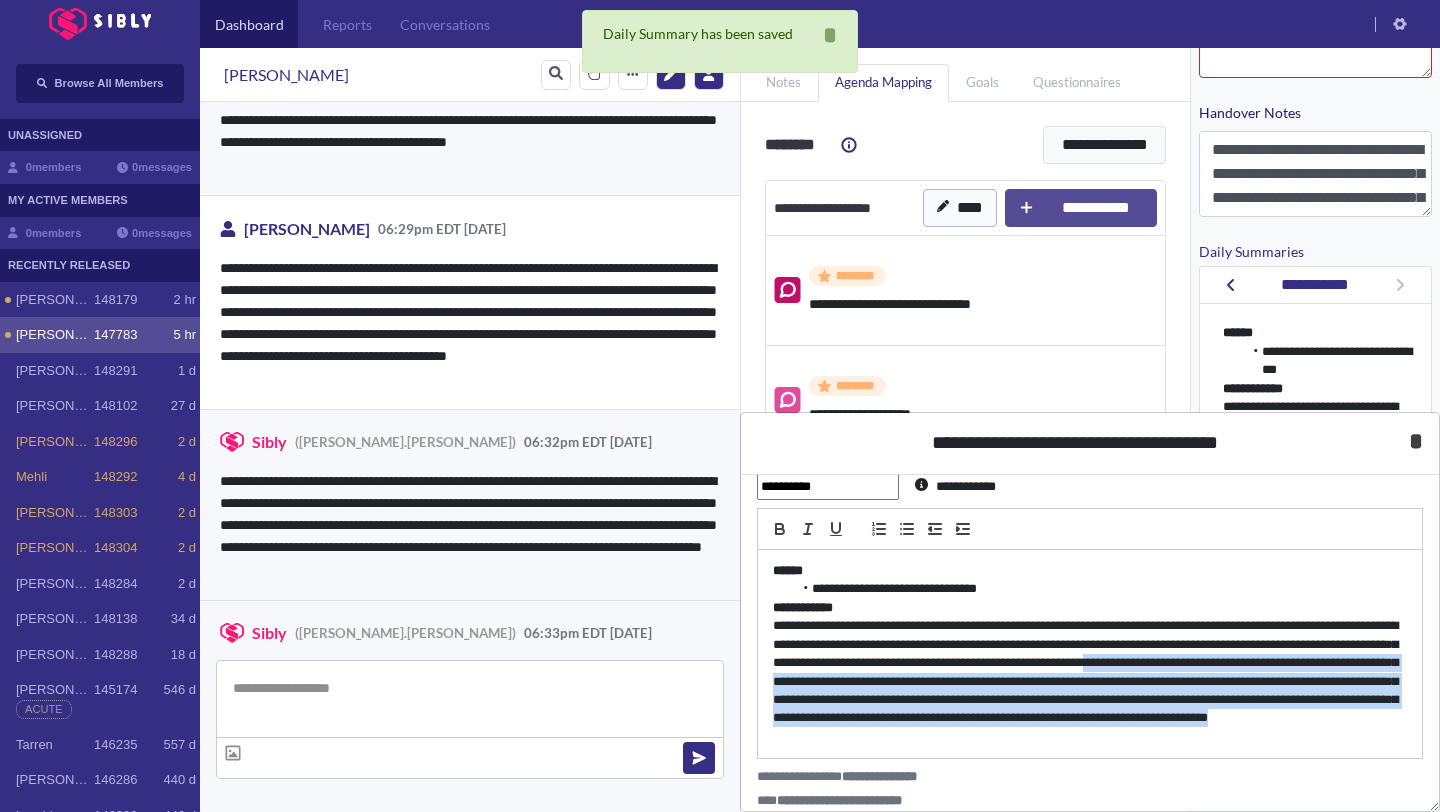 click on "*" at bounding box center (1416, 441) 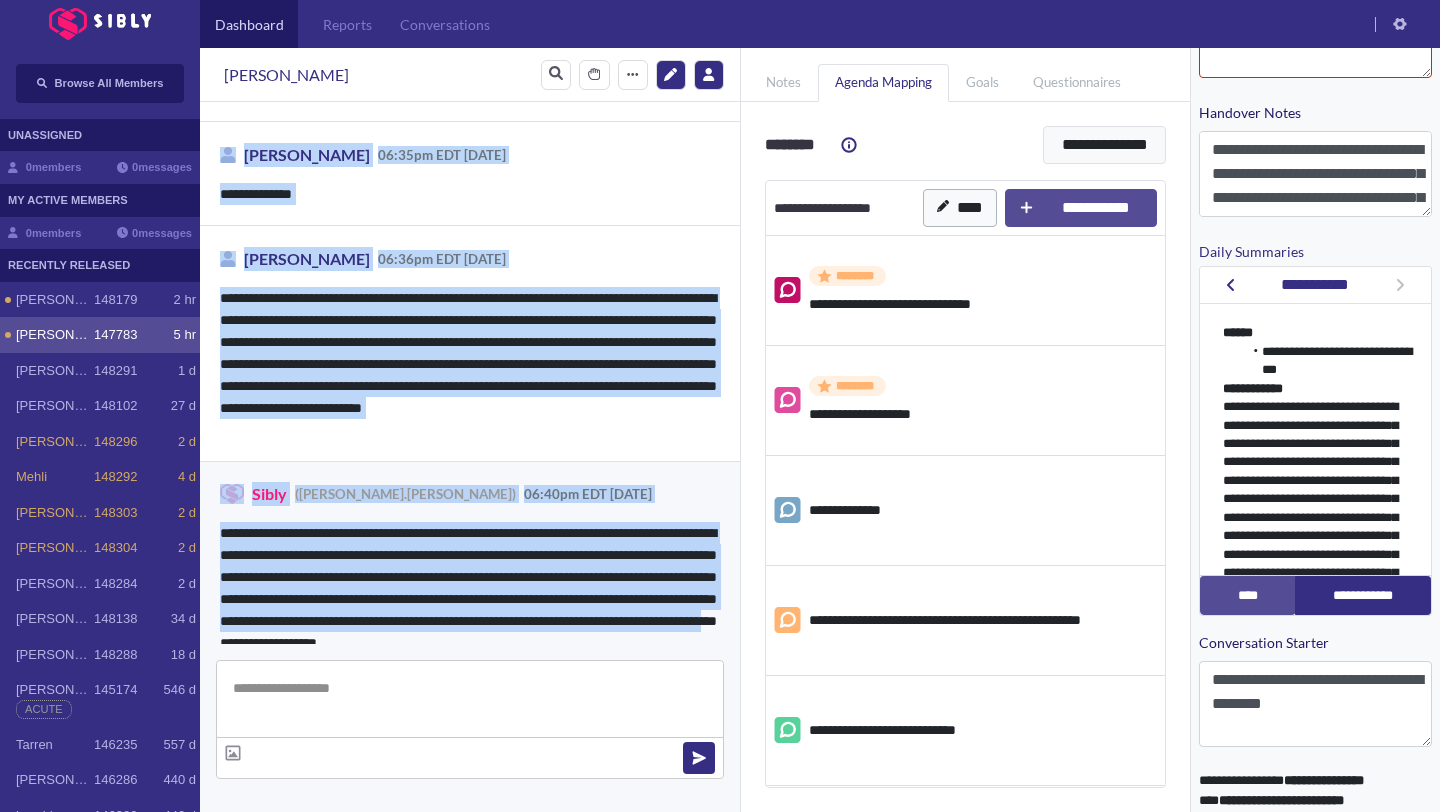 scroll, scrollTop: 12206, scrollLeft: 0, axis: vertical 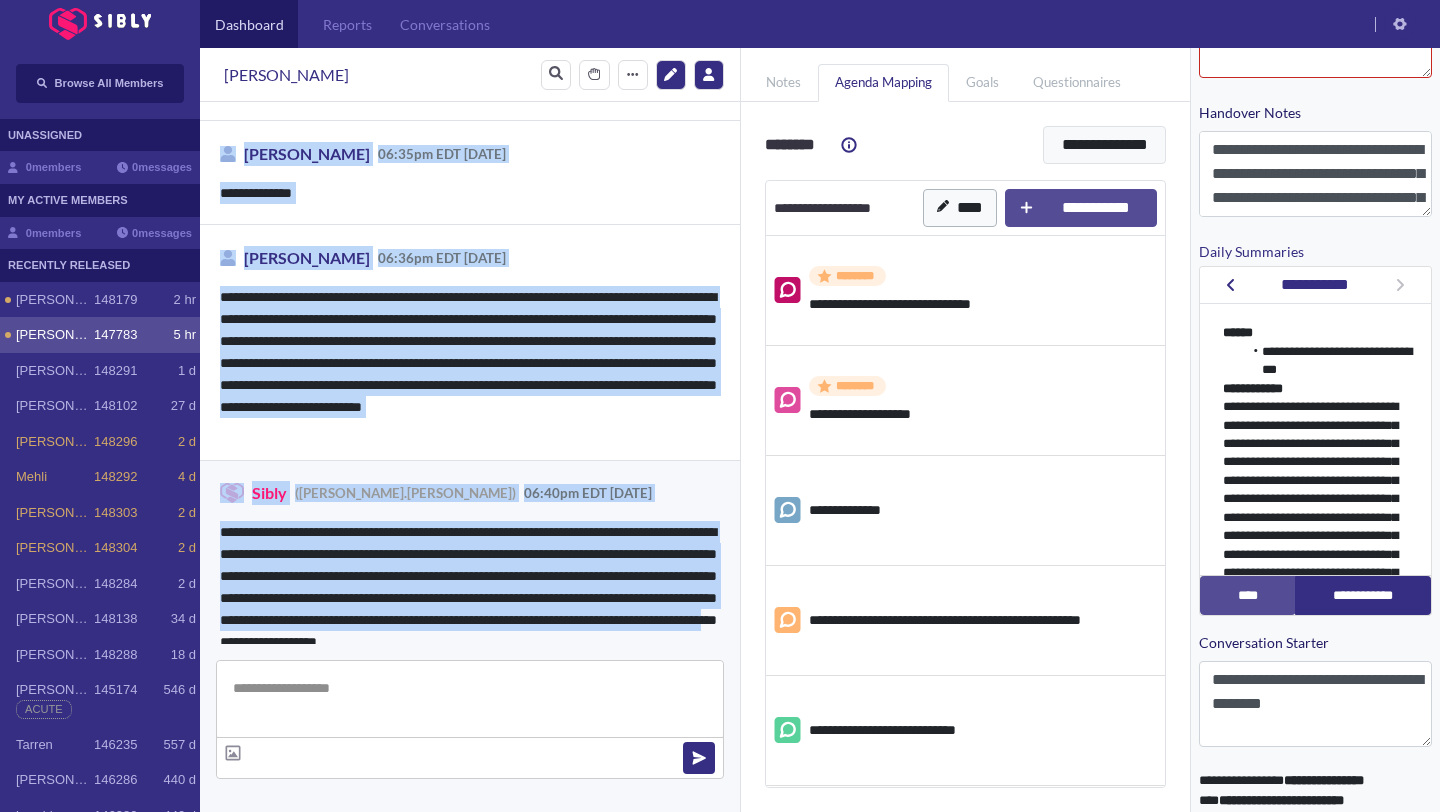 drag, startPoint x: 696, startPoint y: 470, endPoint x: 672, endPoint y: 627, distance: 158.8238 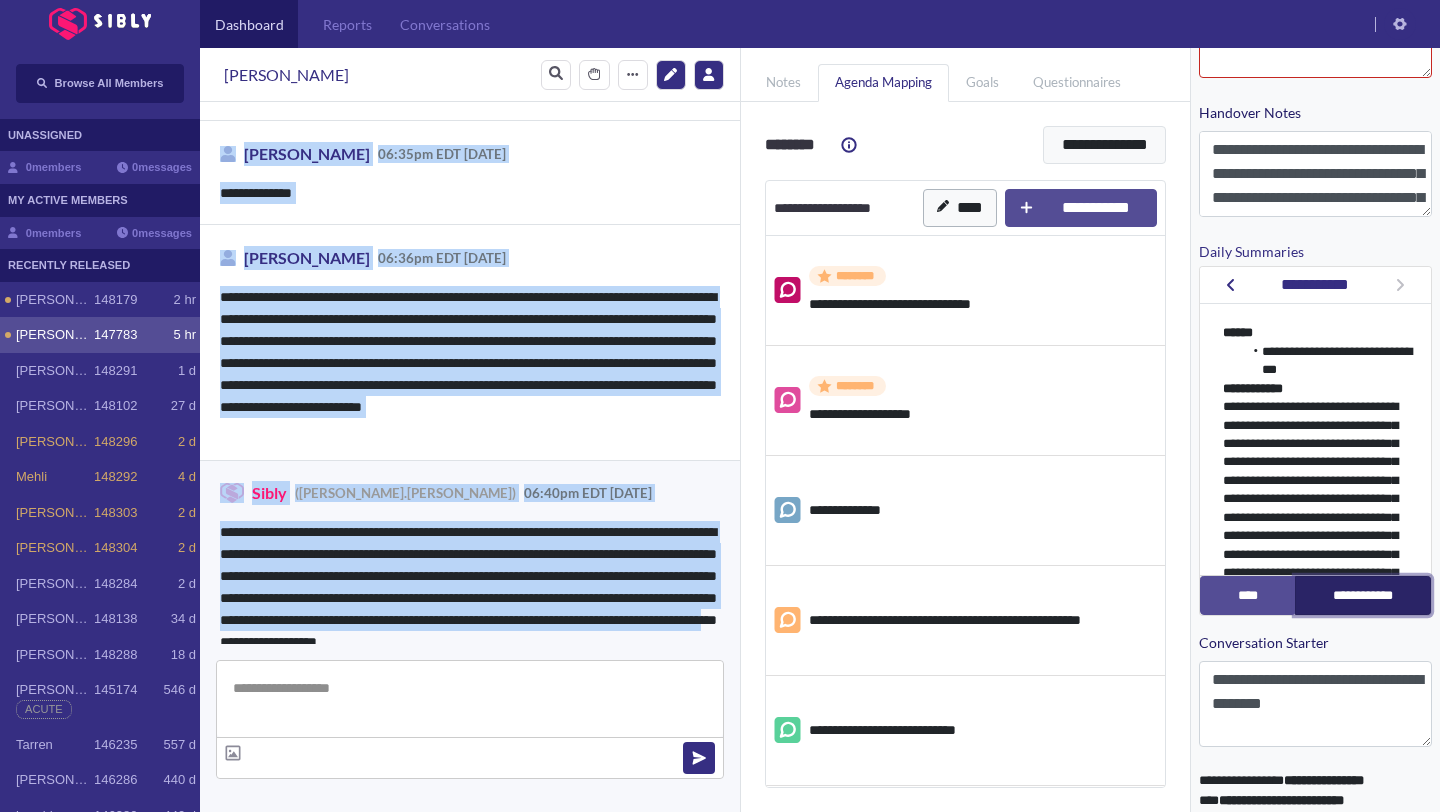 click on "**********" at bounding box center [1363, 595] 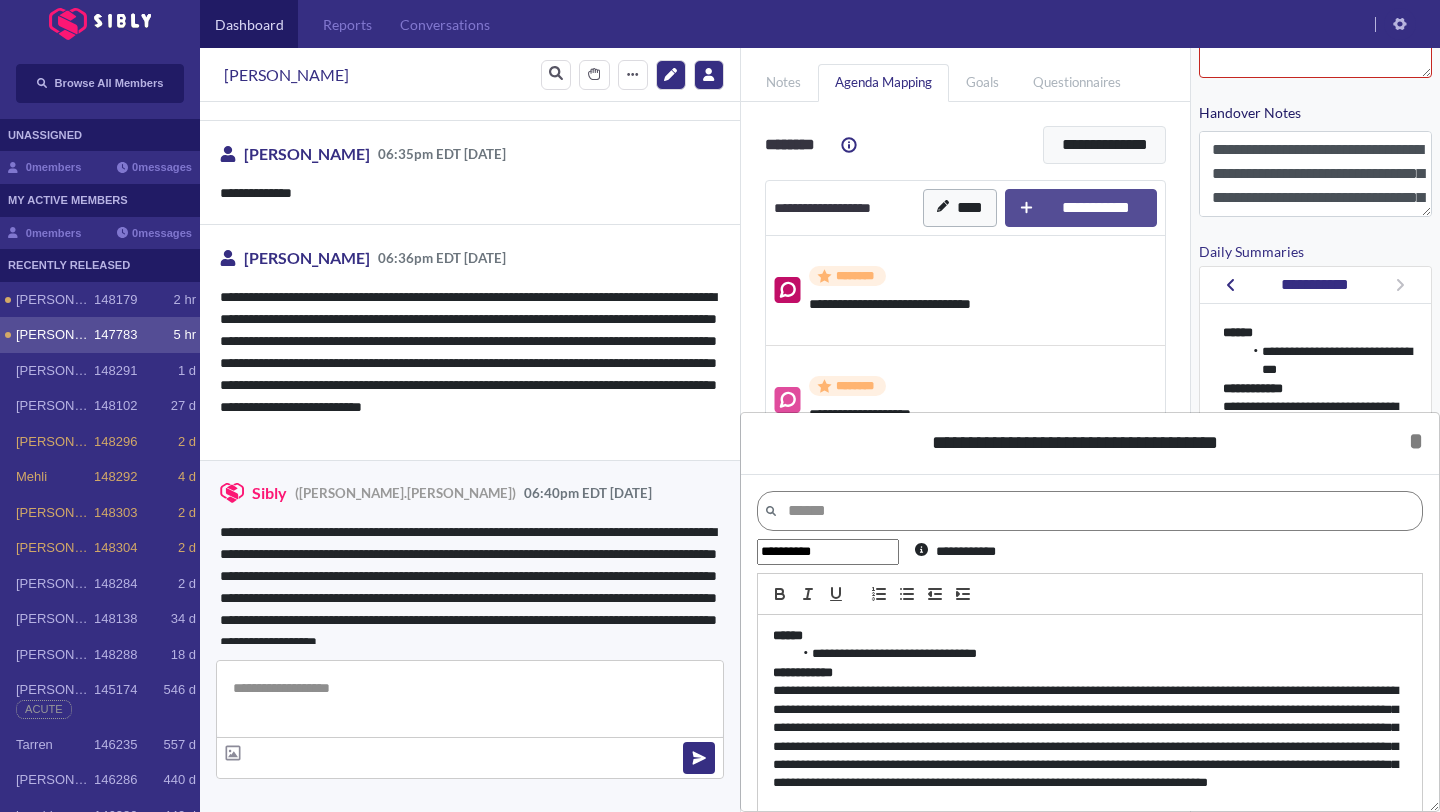 click on "**********" at bounding box center (1090, 746) 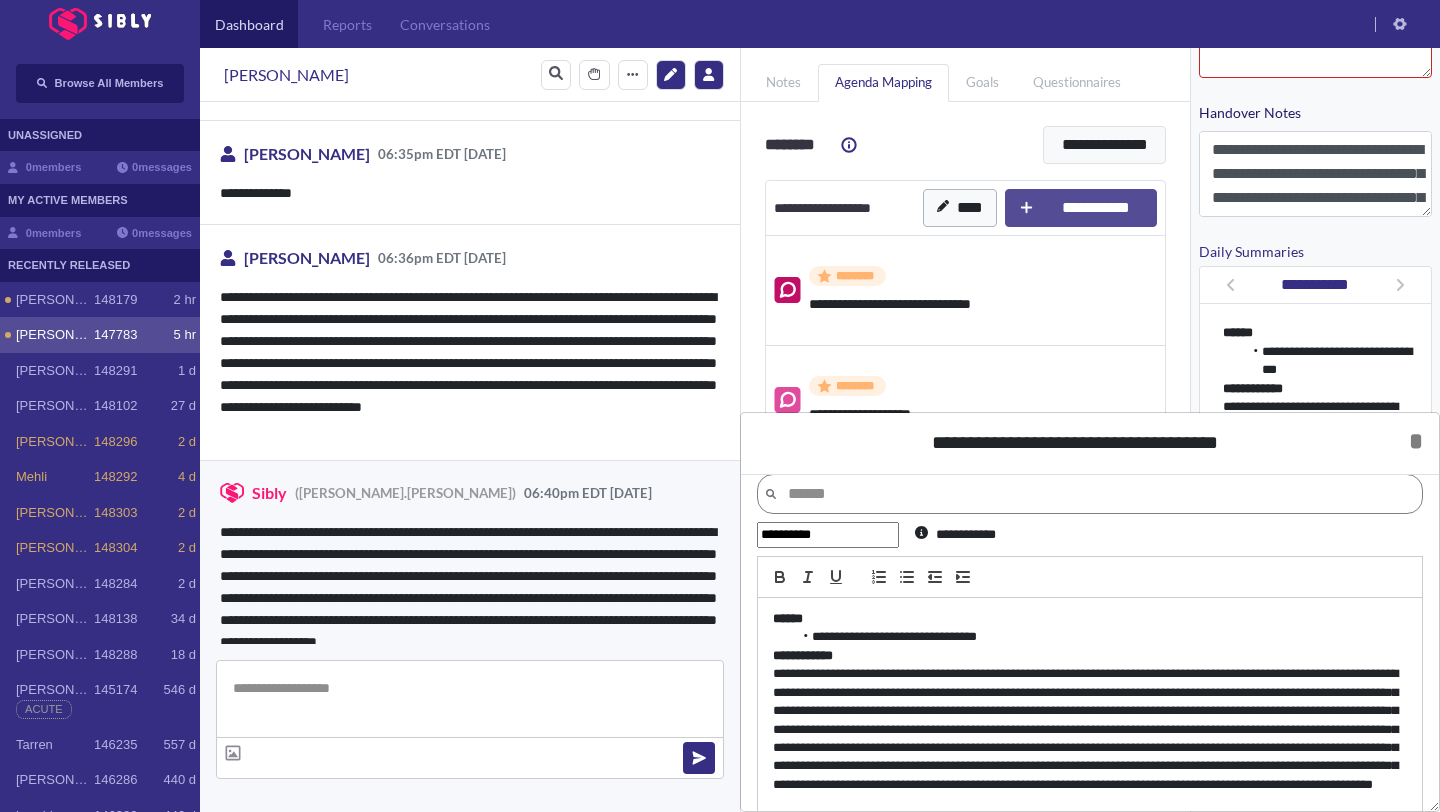 scroll, scrollTop: 35, scrollLeft: 0, axis: vertical 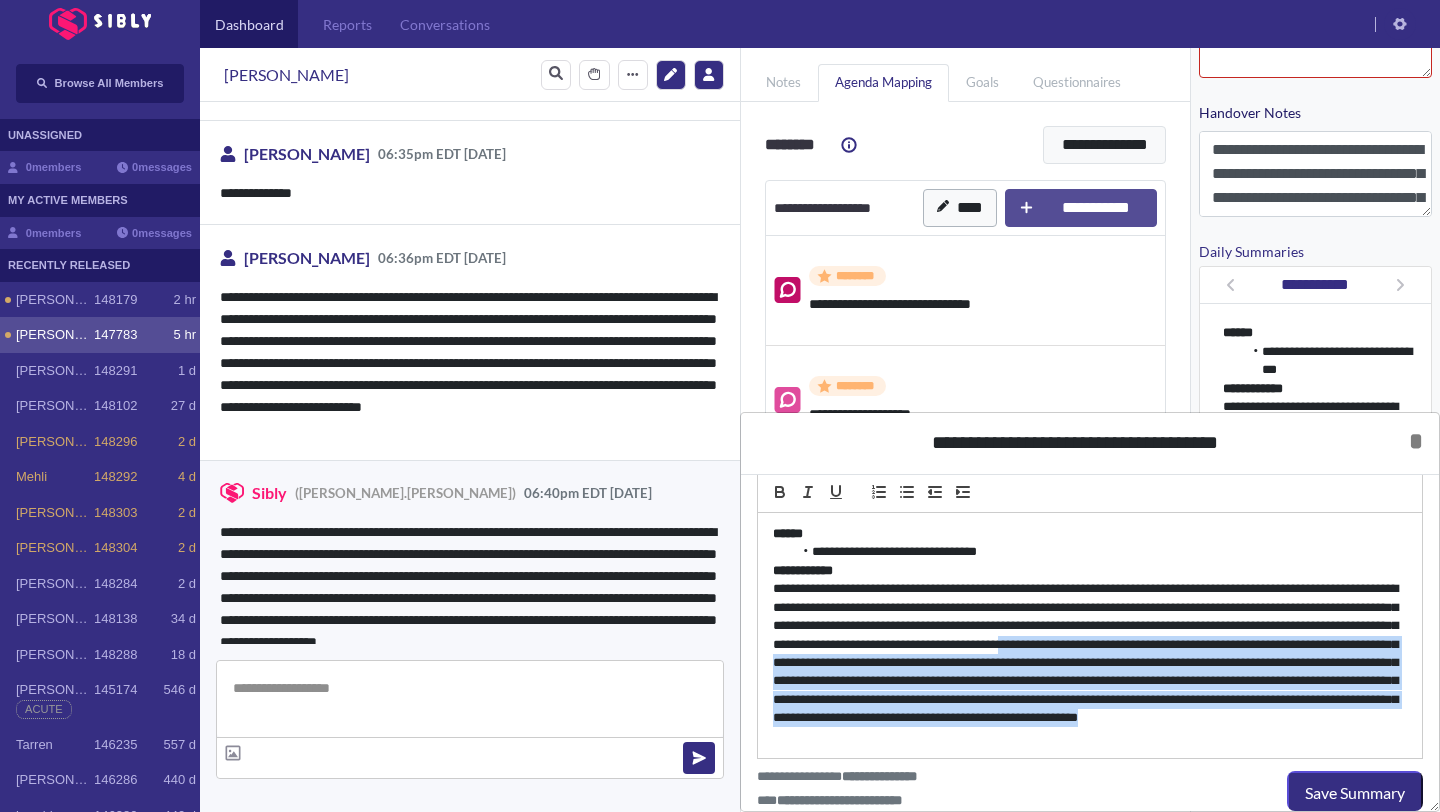 drag, startPoint x: 1277, startPoint y: 714, endPoint x: 1279, endPoint y: 811, distance: 97.020615 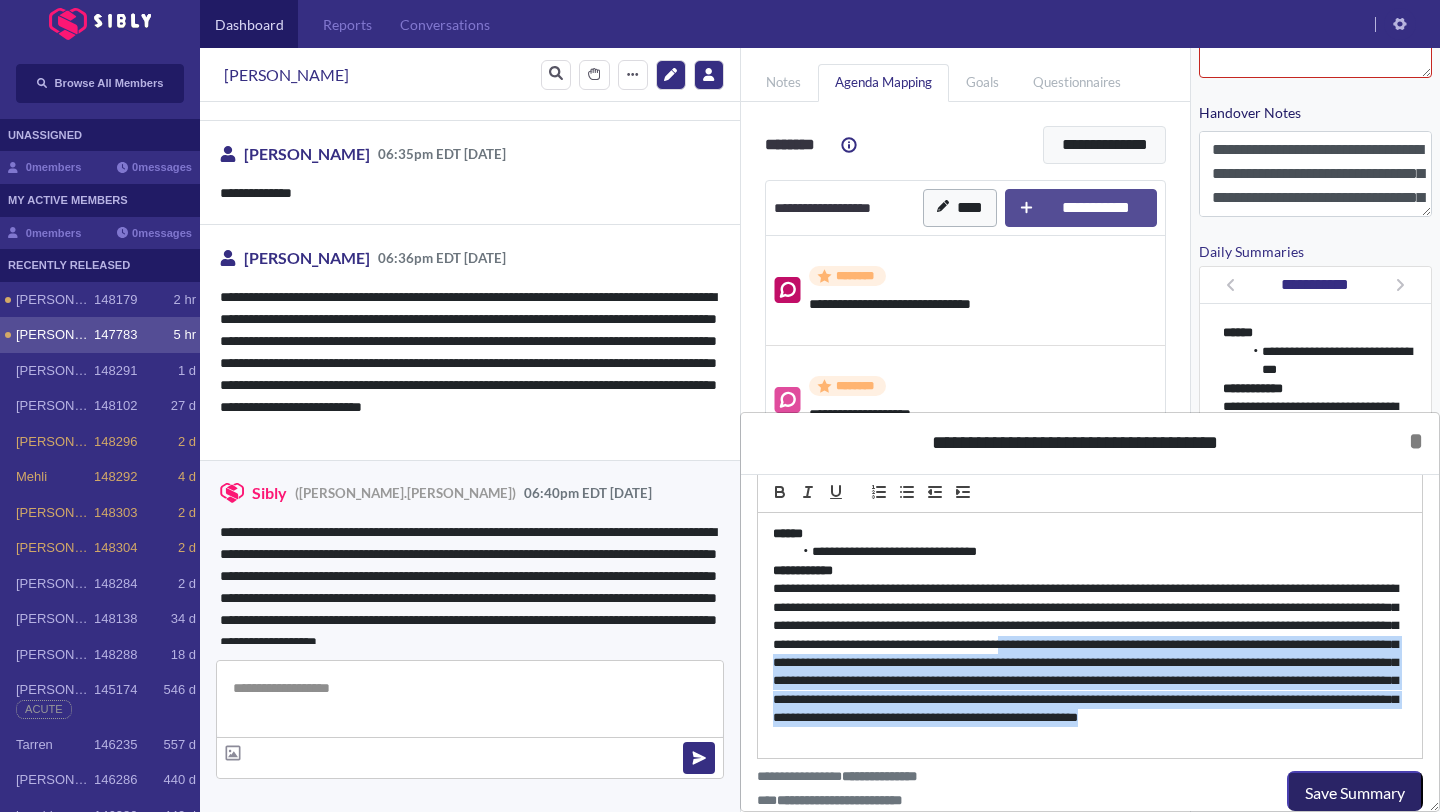 click on "Save Summary" at bounding box center (1355, 793) 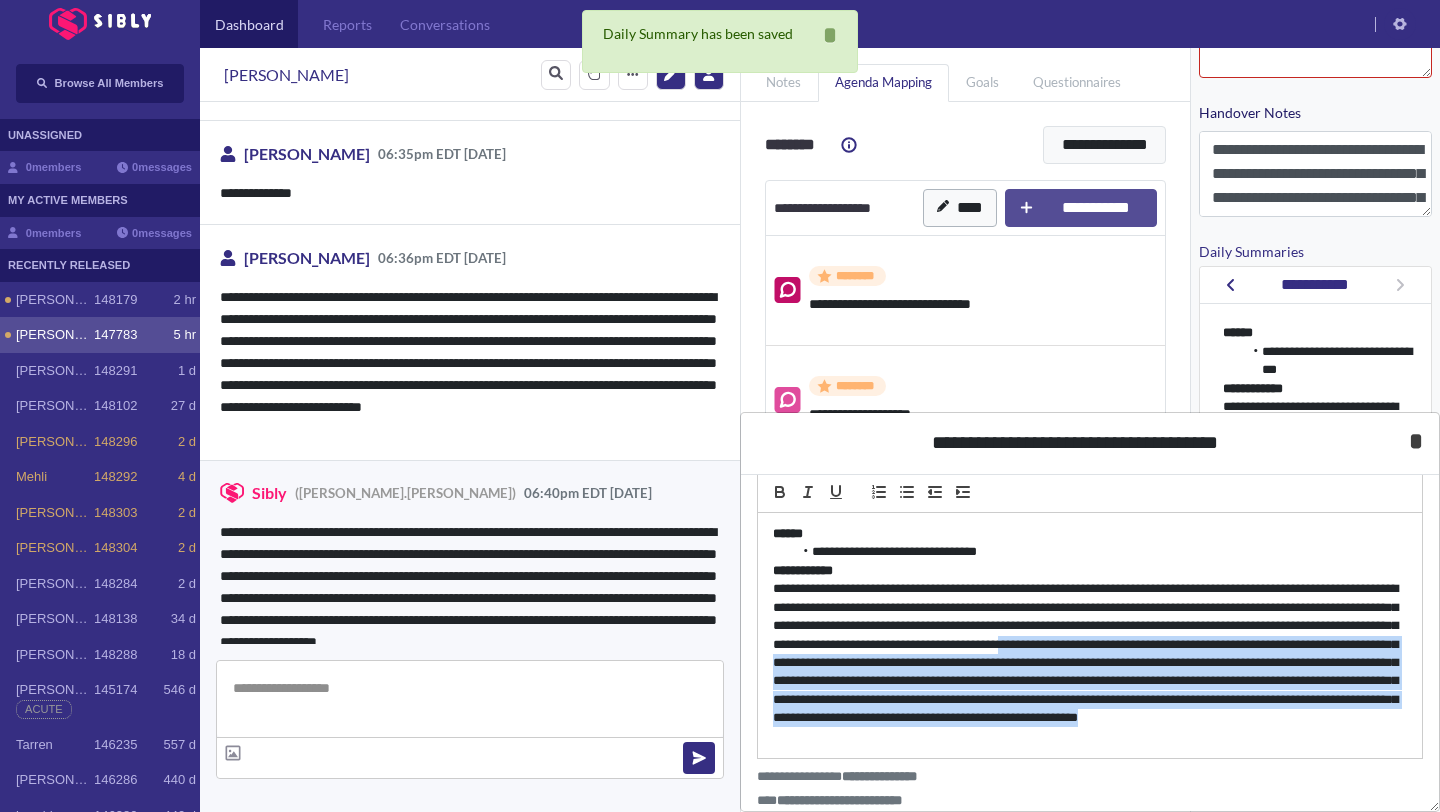 click on "*" at bounding box center [1416, 441] 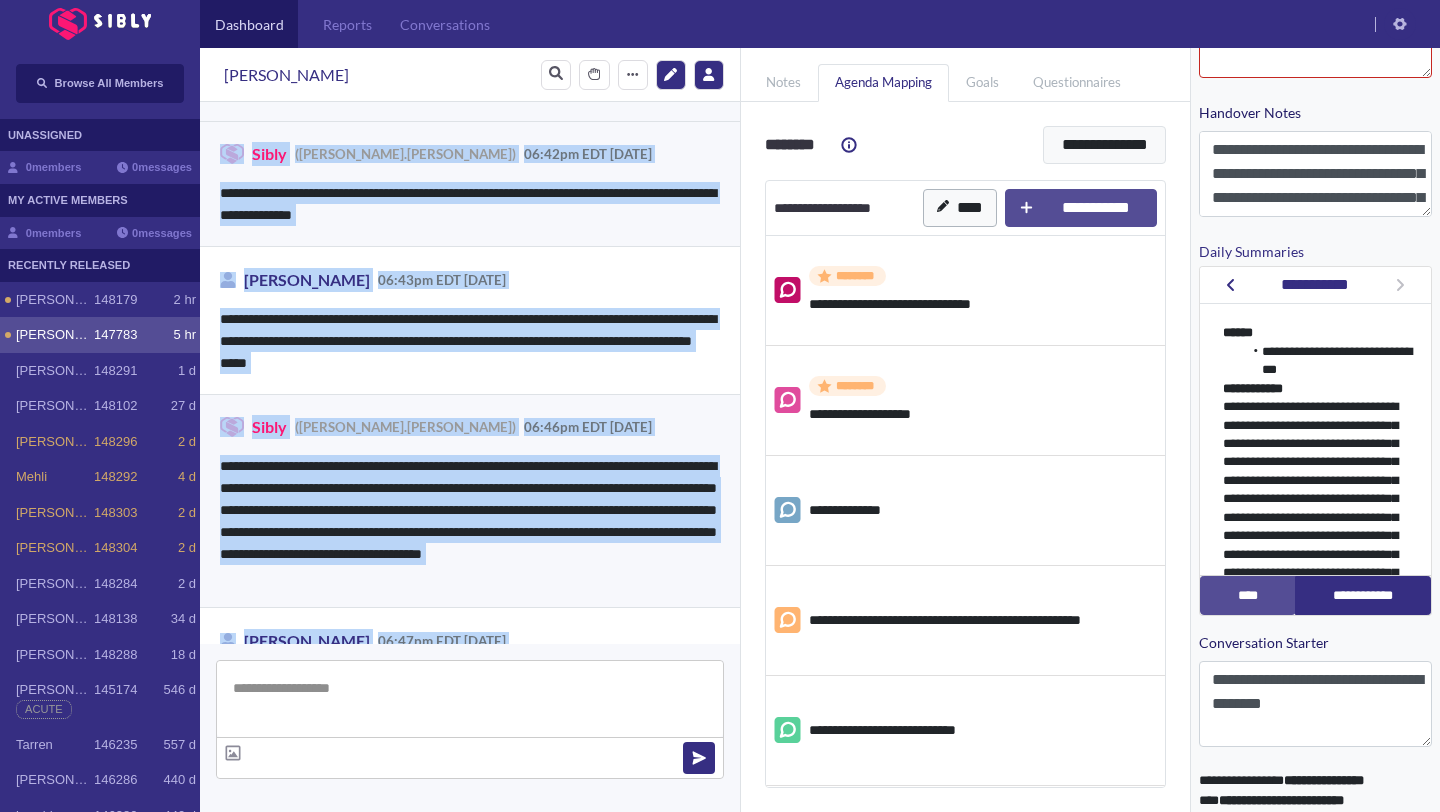 scroll, scrollTop: 12791, scrollLeft: 0, axis: vertical 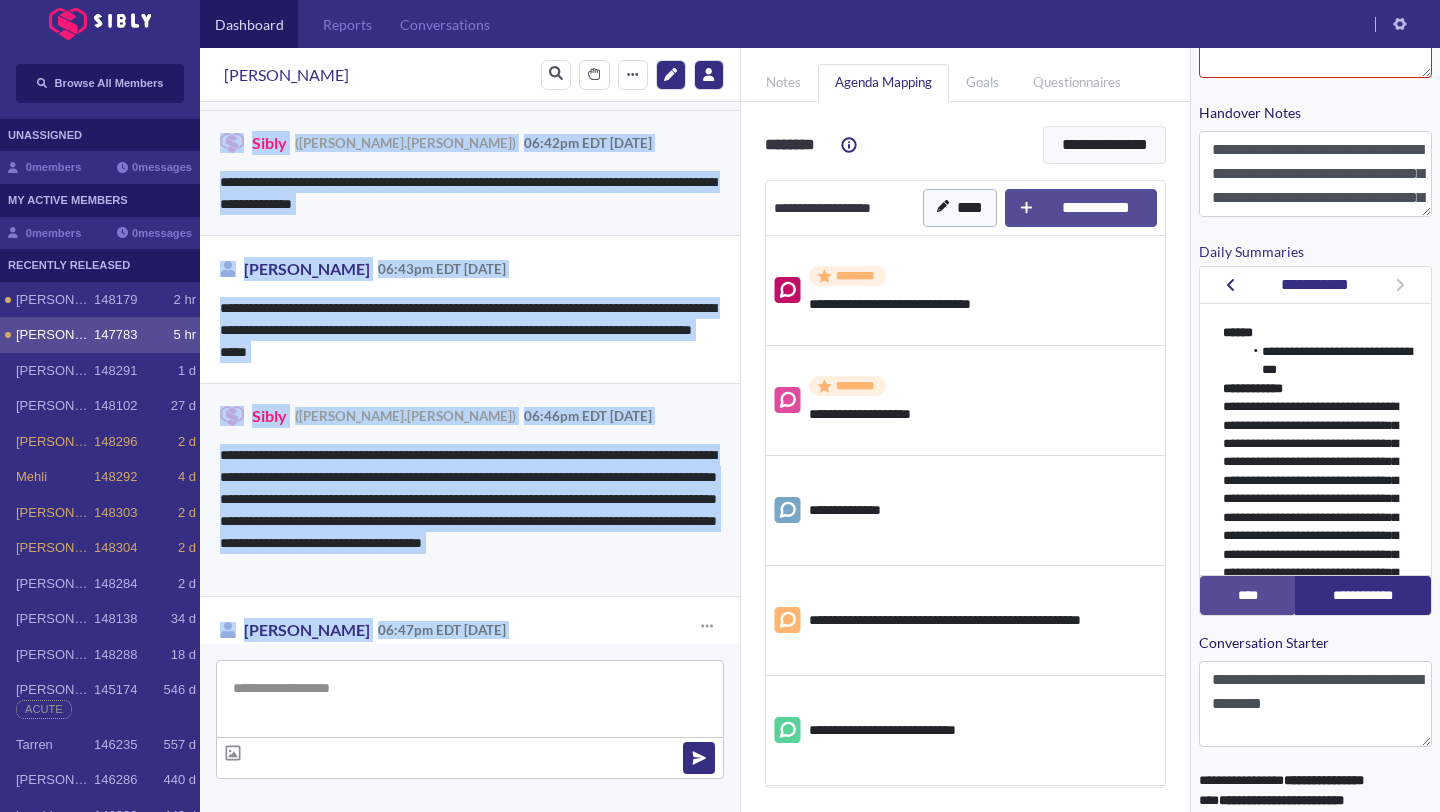 drag, startPoint x: 597, startPoint y: 451, endPoint x: 577, endPoint y: 615, distance: 165.21501 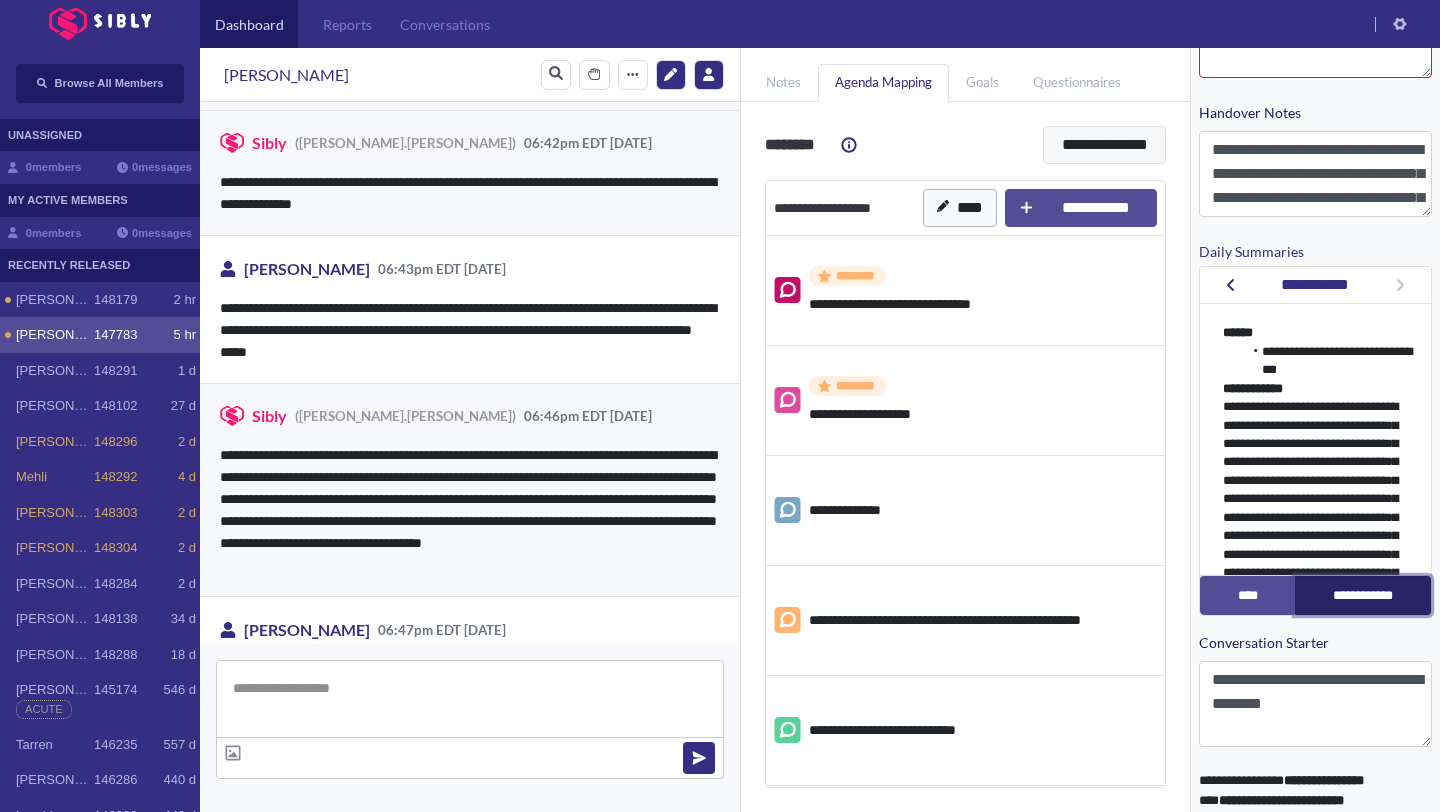 click on "**********" at bounding box center [1363, 595] 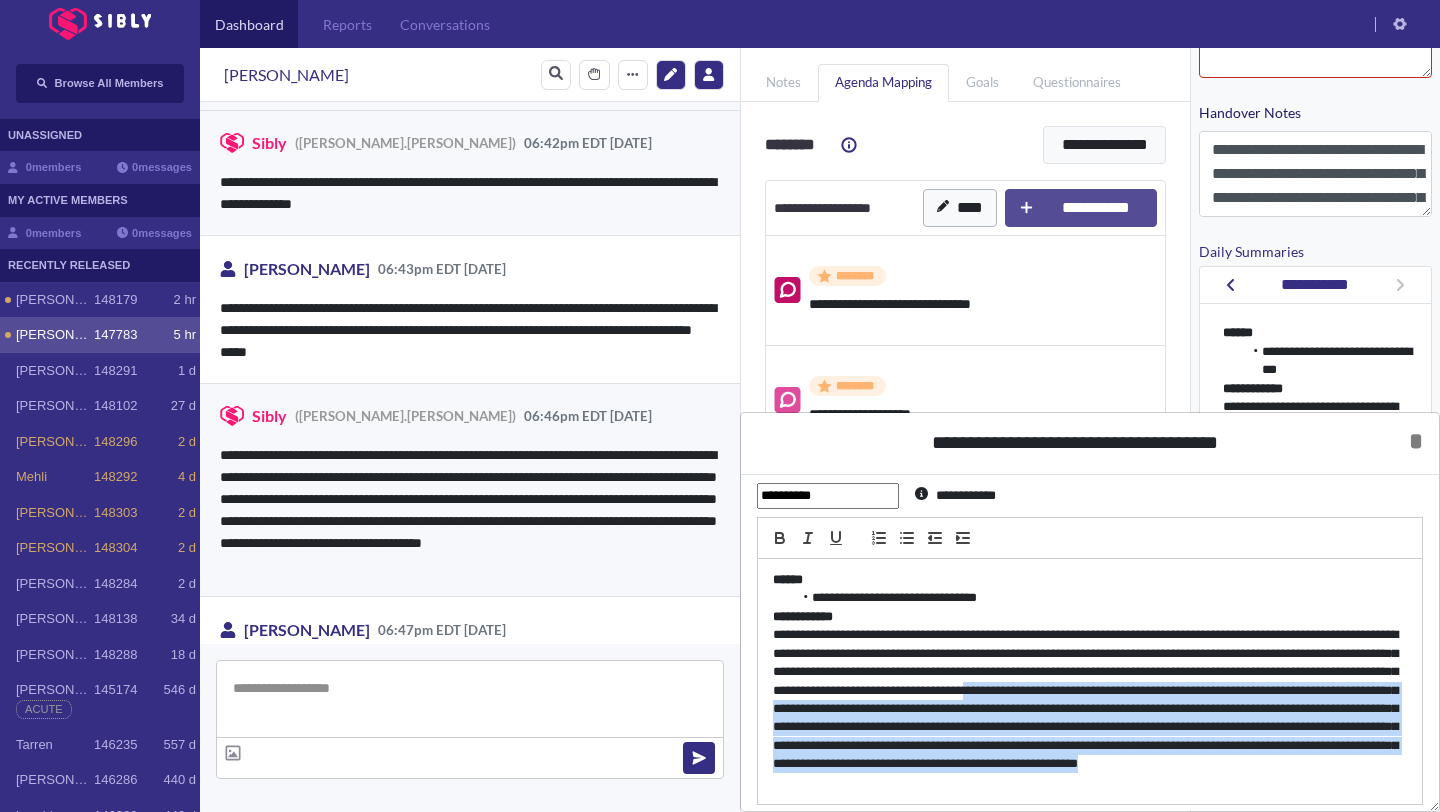 scroll, scrollTop: 102, scrollLeft: 0, axis: vertical 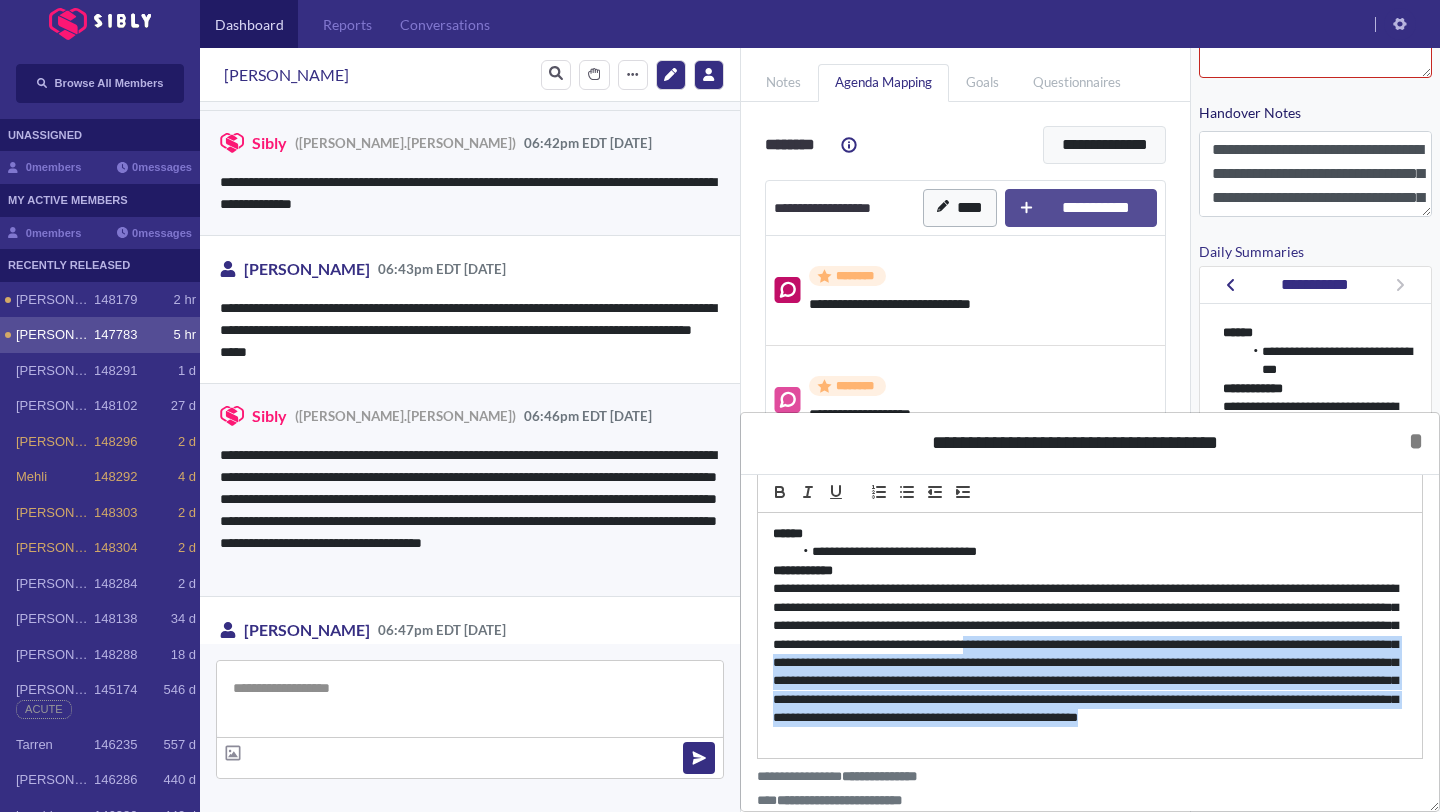 drag, startPoint x: 1235, startPoint y: 750, endPoint x: 1218, endPoint y: 811, distance: 63.324562 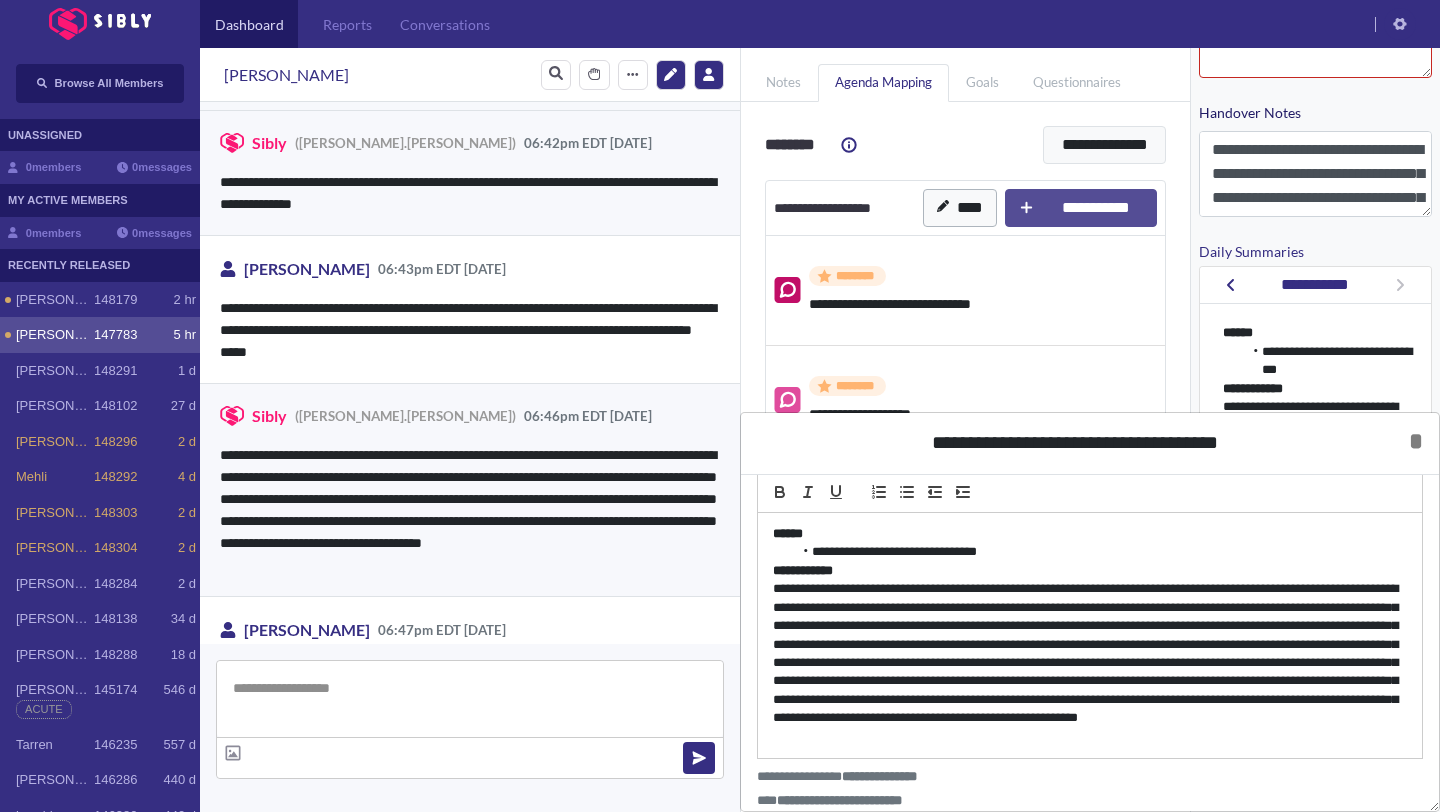 type 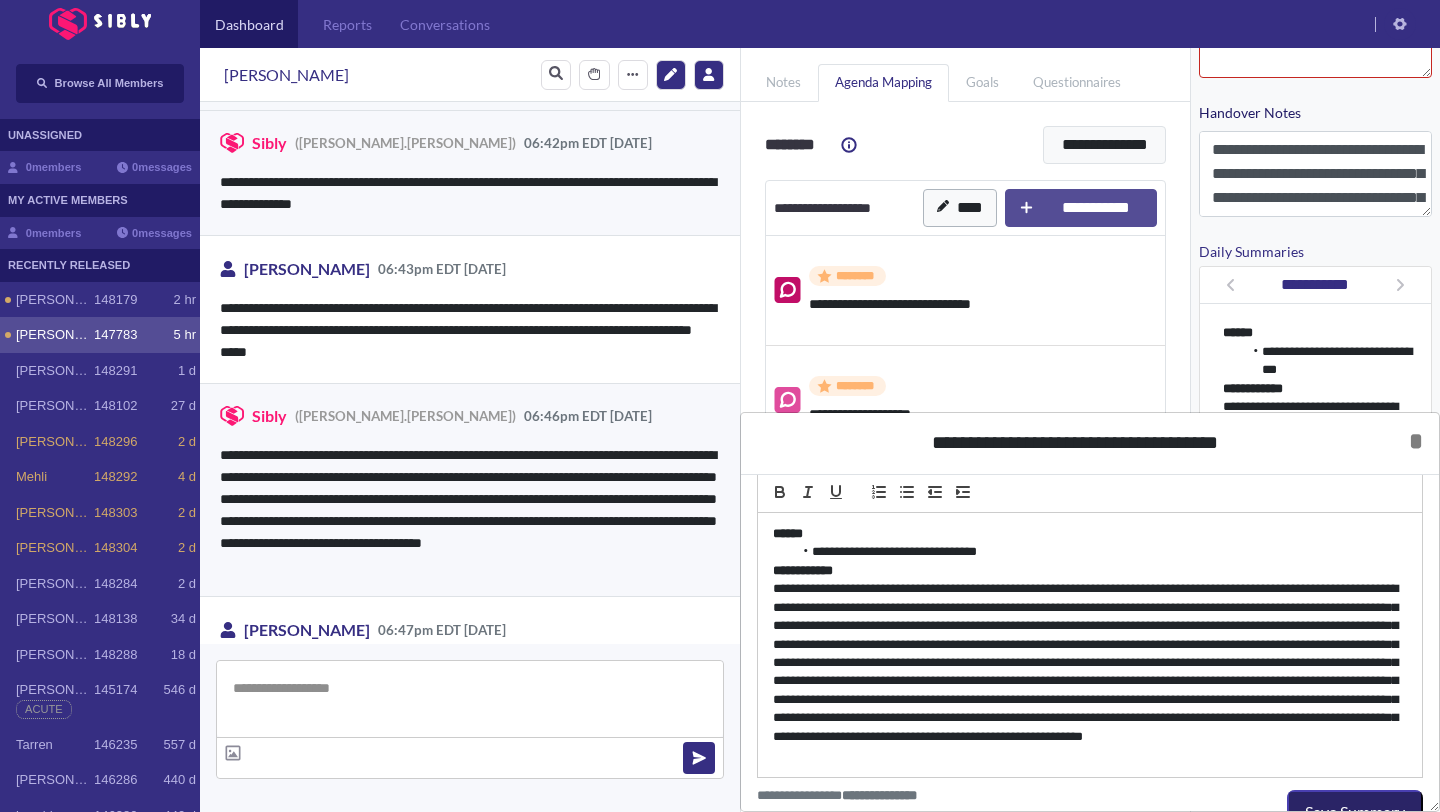 click on "Save Summary" at bounding box center [1355, 812] 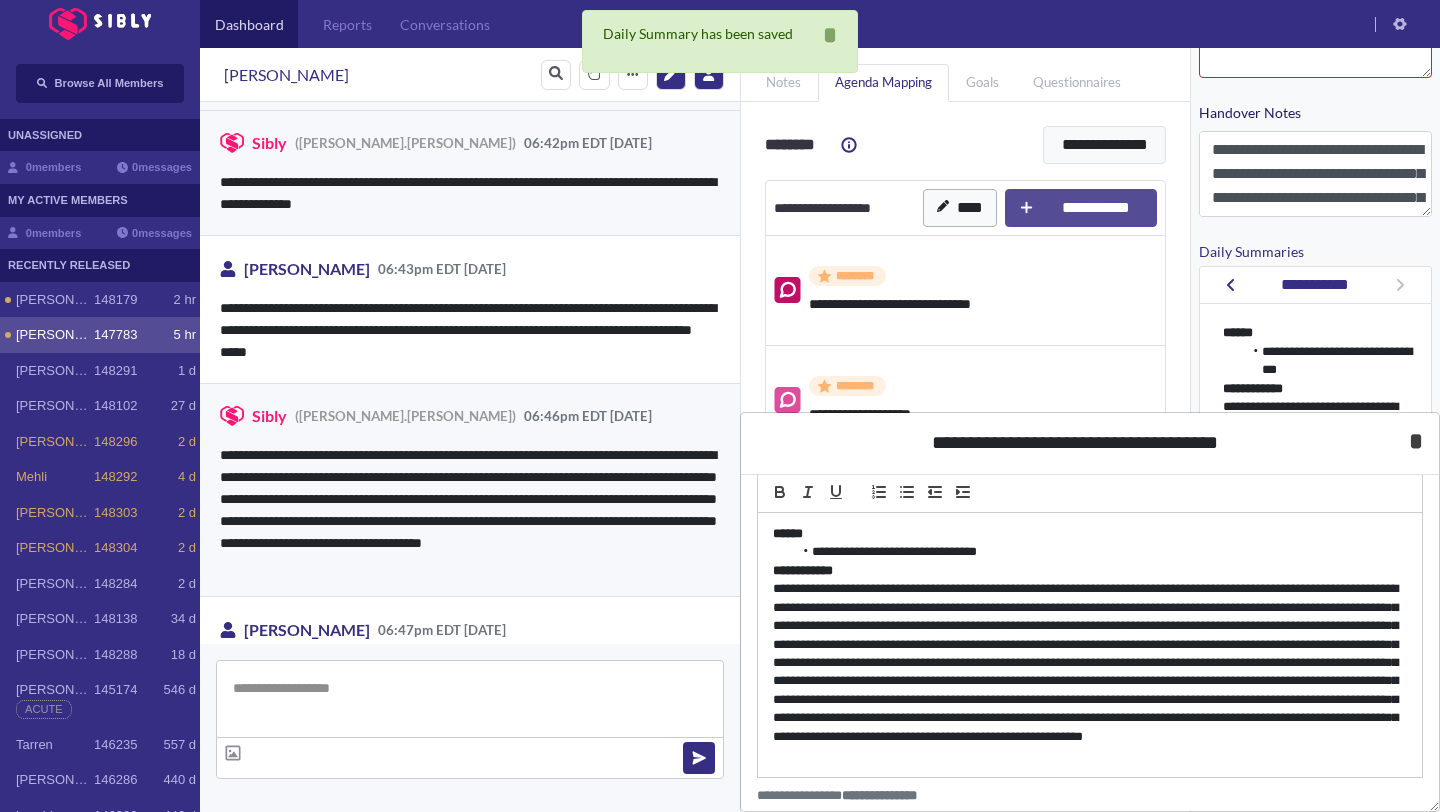 click on "*" at bounding box center [1416, 441] 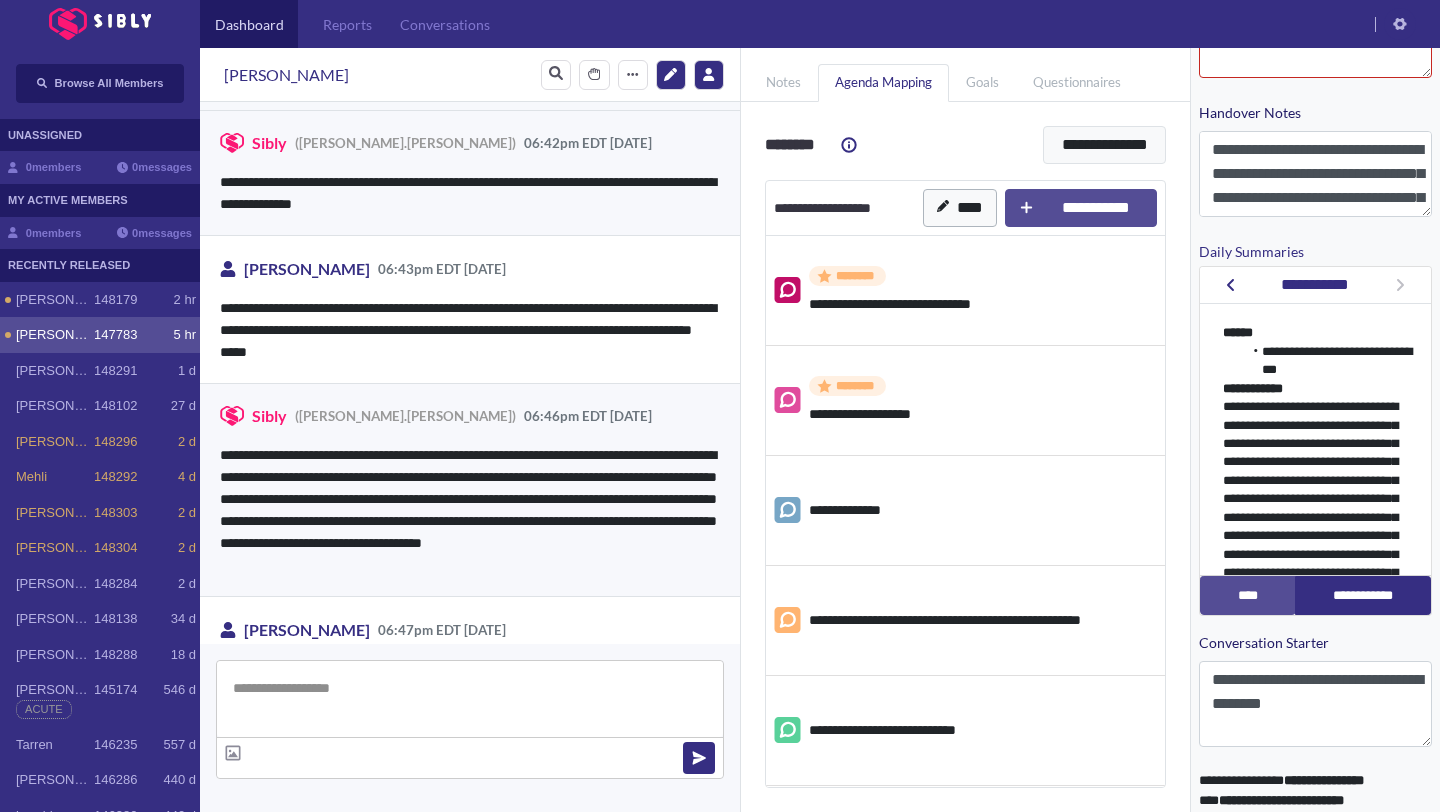 click on "**********" at bounding box center (470, 510) 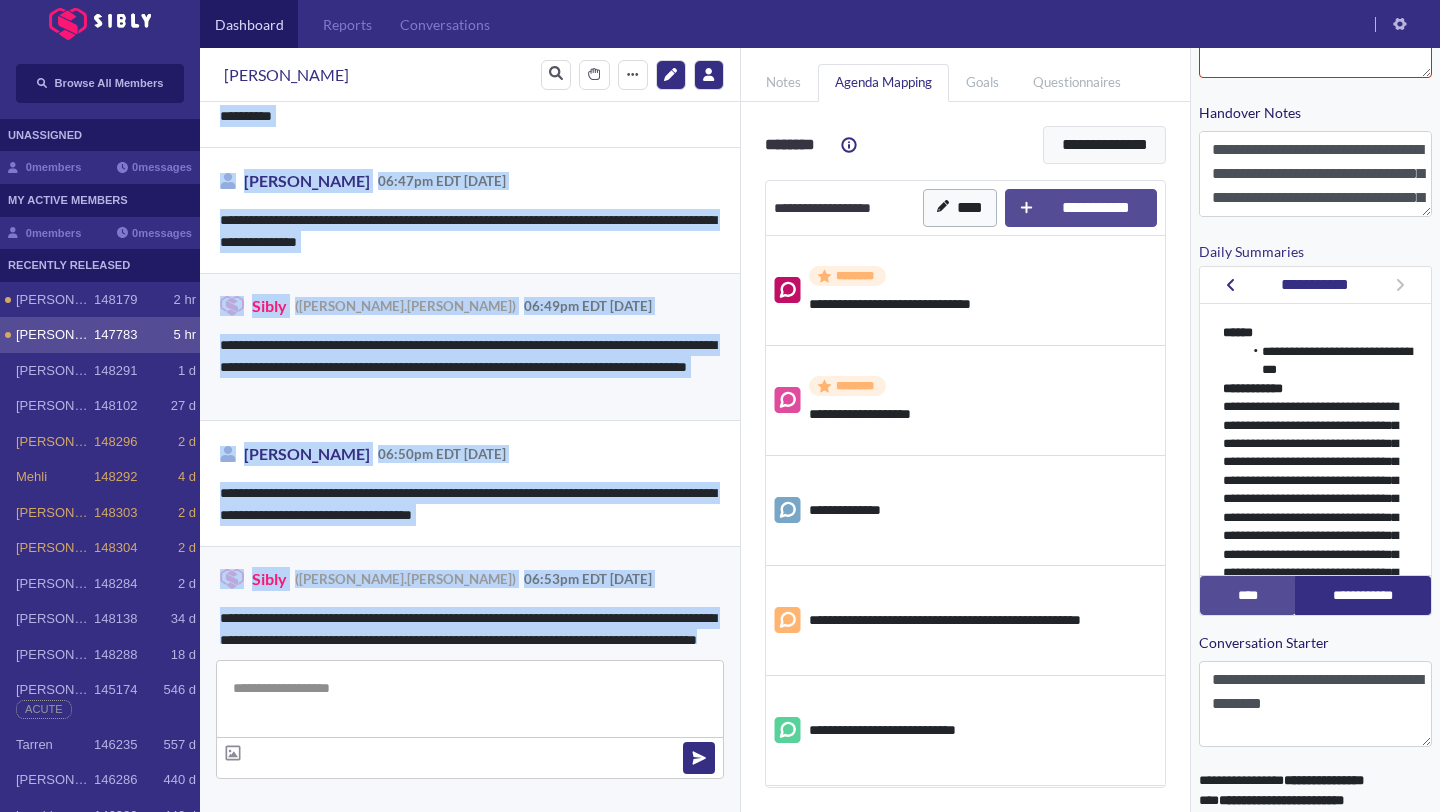 scroll, scrollTop: 13372, scrollLeft: 0, axis: vertical 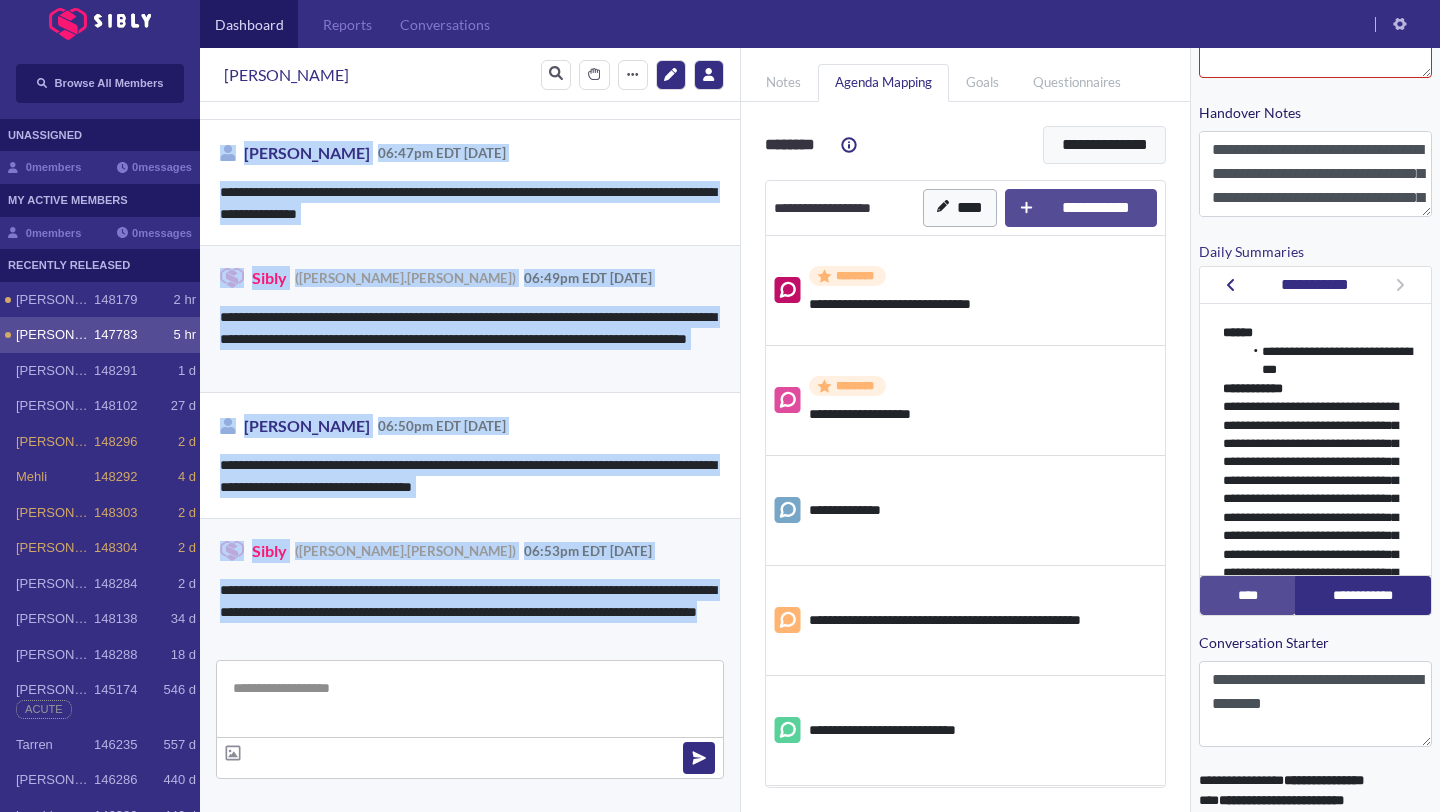 drag, startPoint x: 529, startPoint y: 448, endPoint x: 521, endPoint y: 626, distance: 178.17969 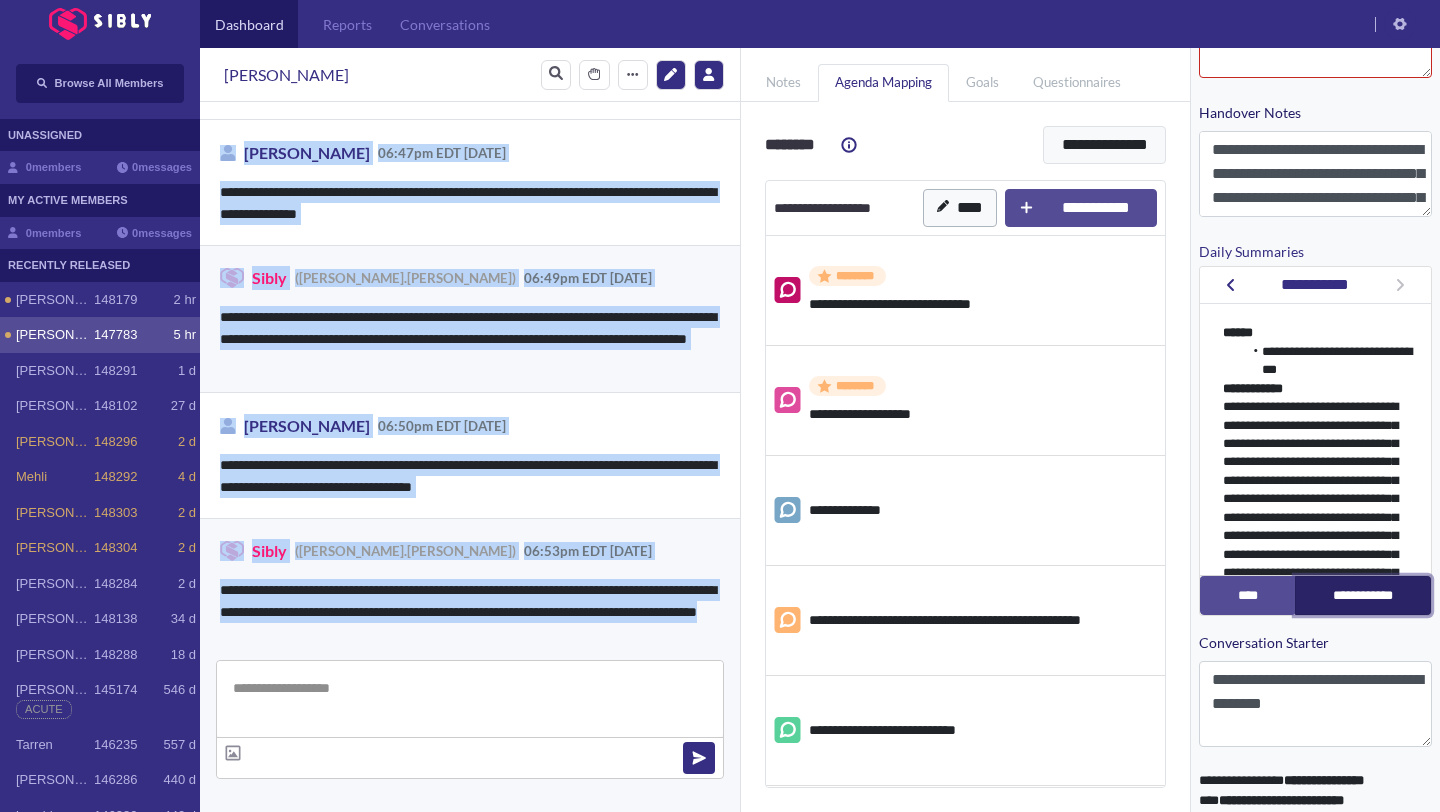click on "**********" at bounding box center [1363, 595] 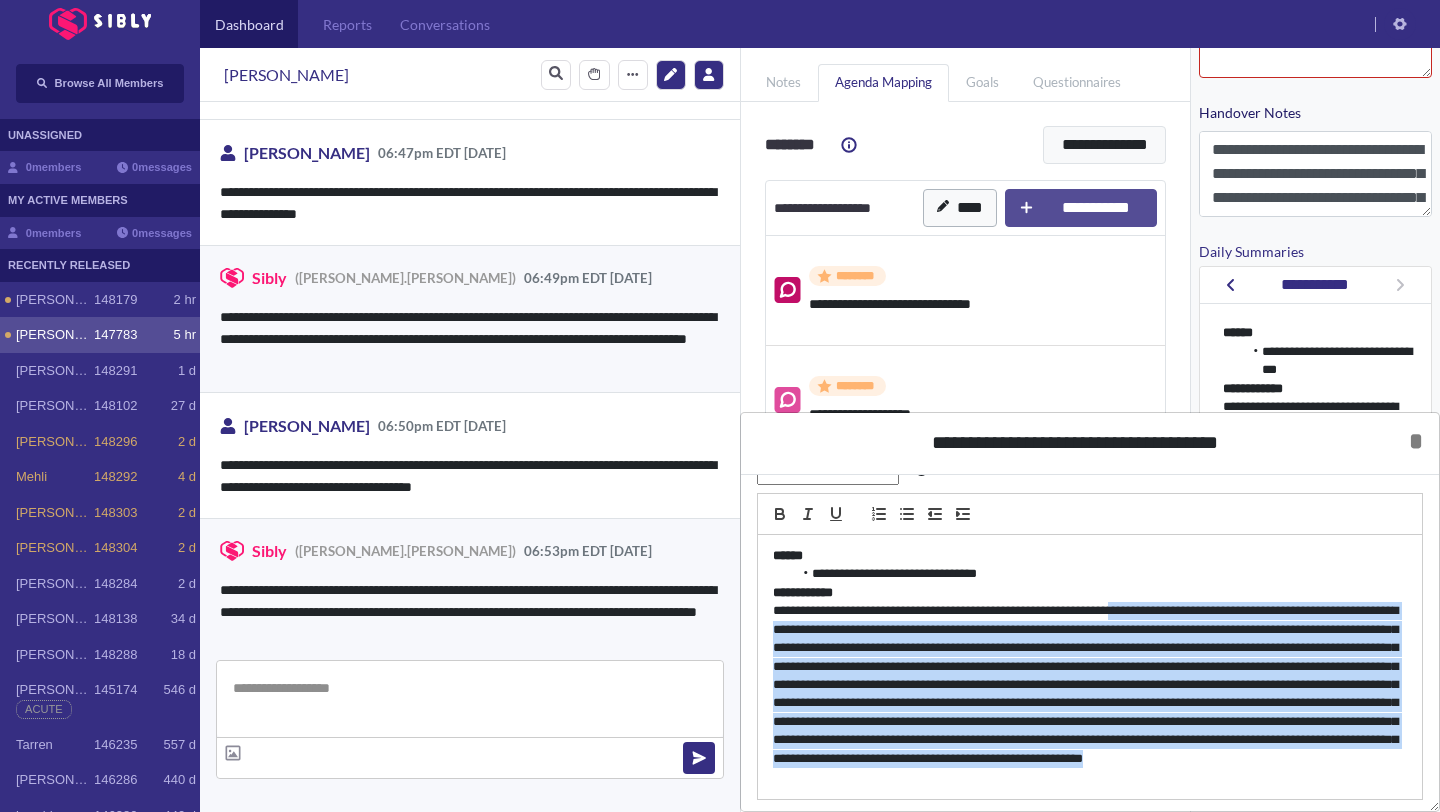 scroll, scrollTop: 121, scrollLeft: 0, axis: vertical 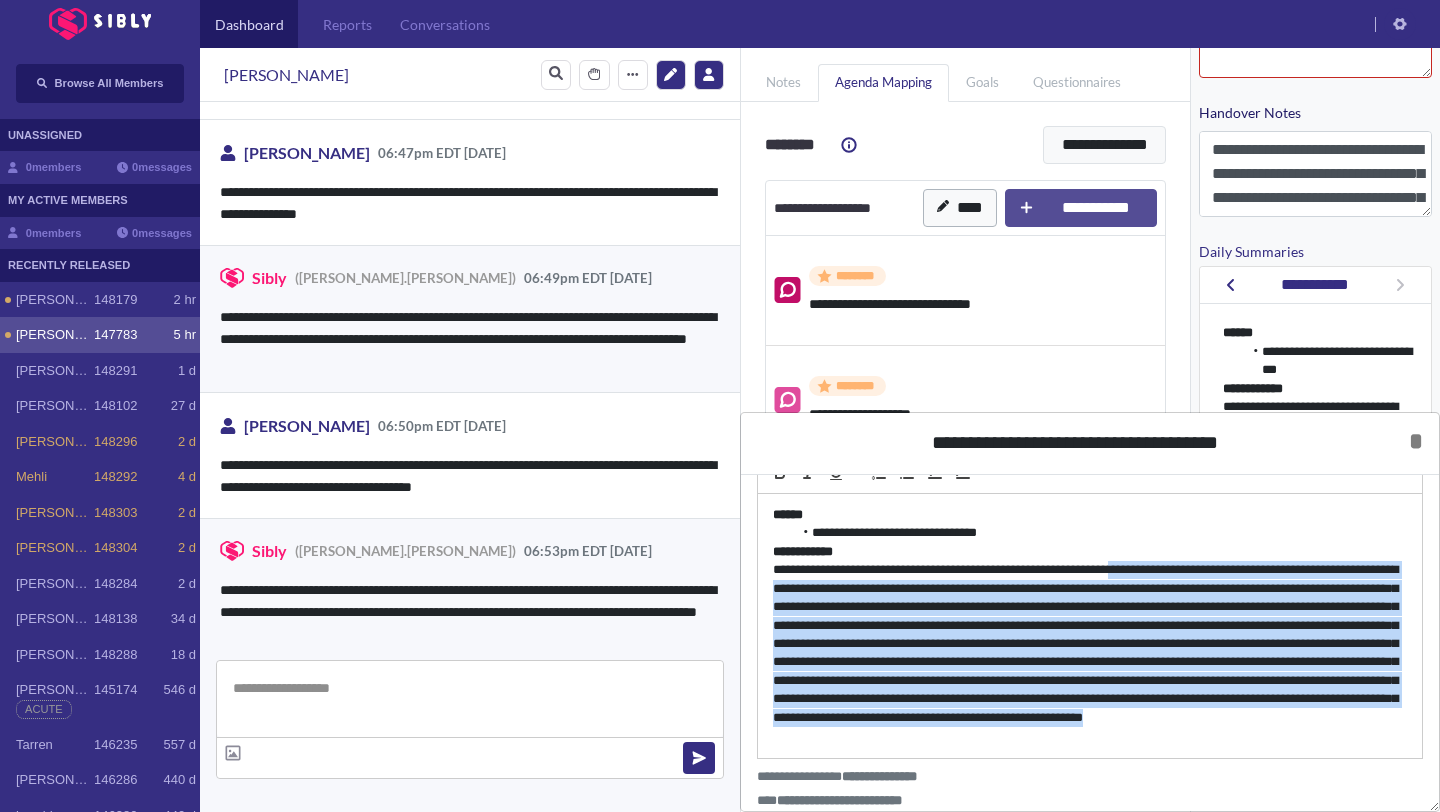 drag, startPoint x: 1159, startPoint y: 698, endPoint x: 1156, endPoint y: 806, distance: 108.04166 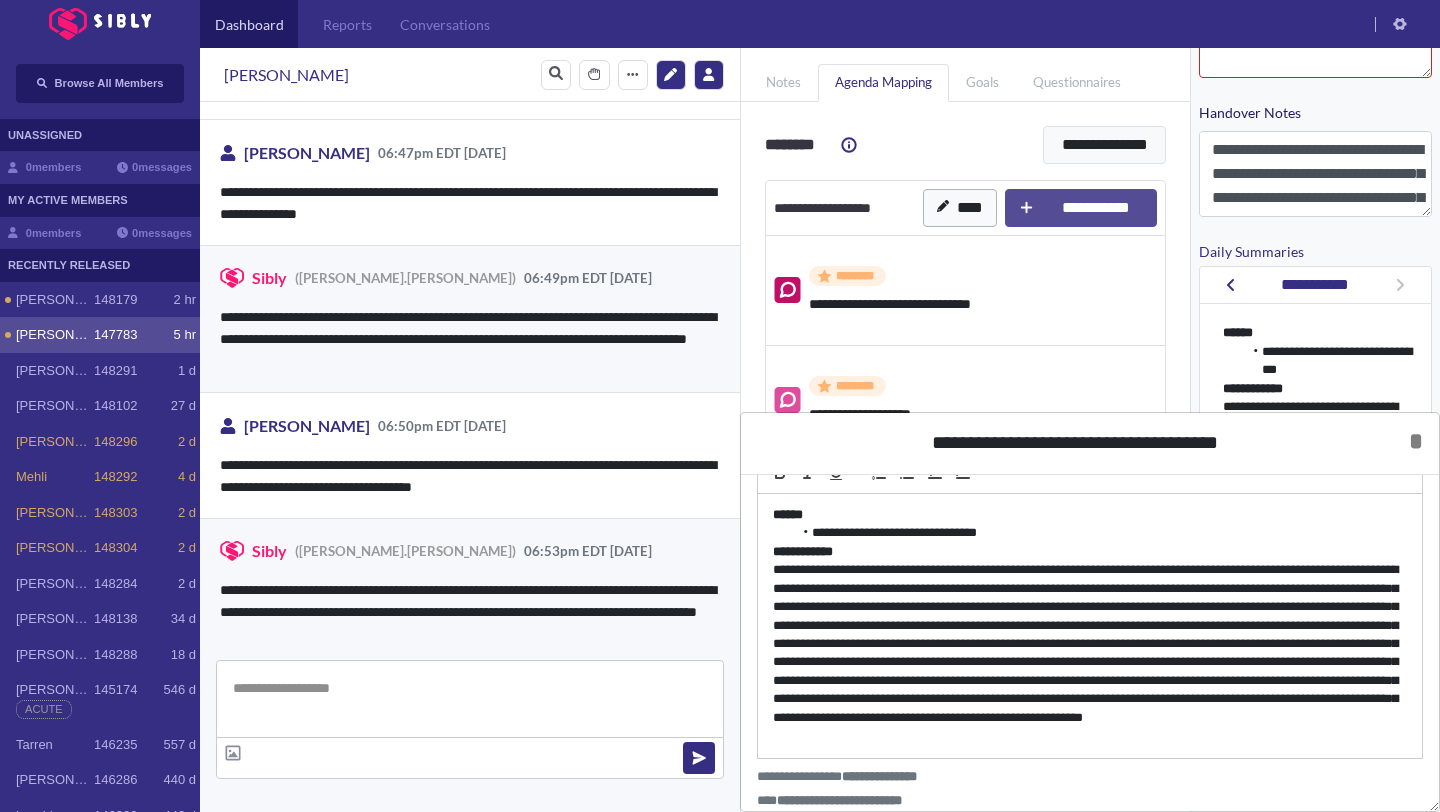 click at bounding box center (1090, 653) 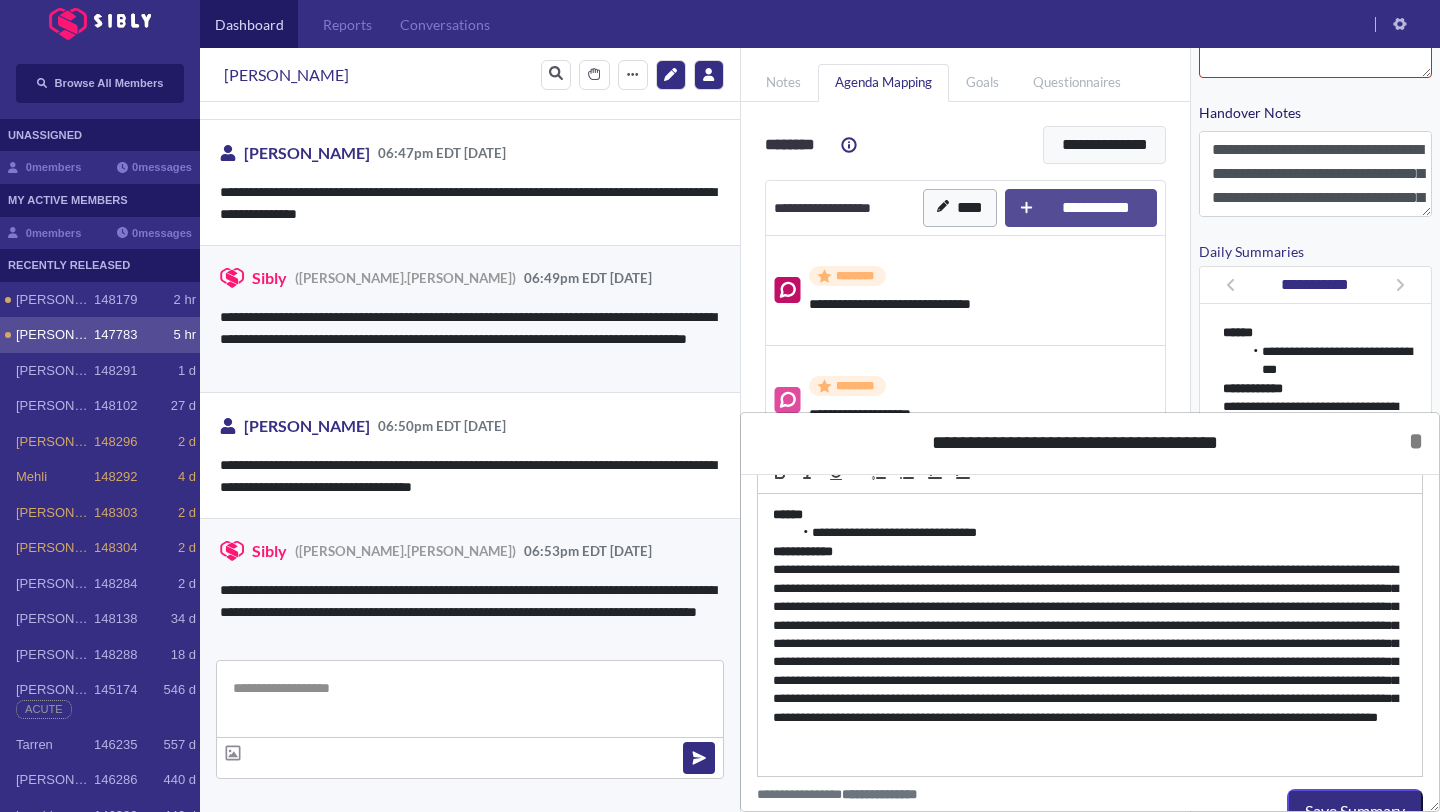 click at bounding box center (1090, 662) 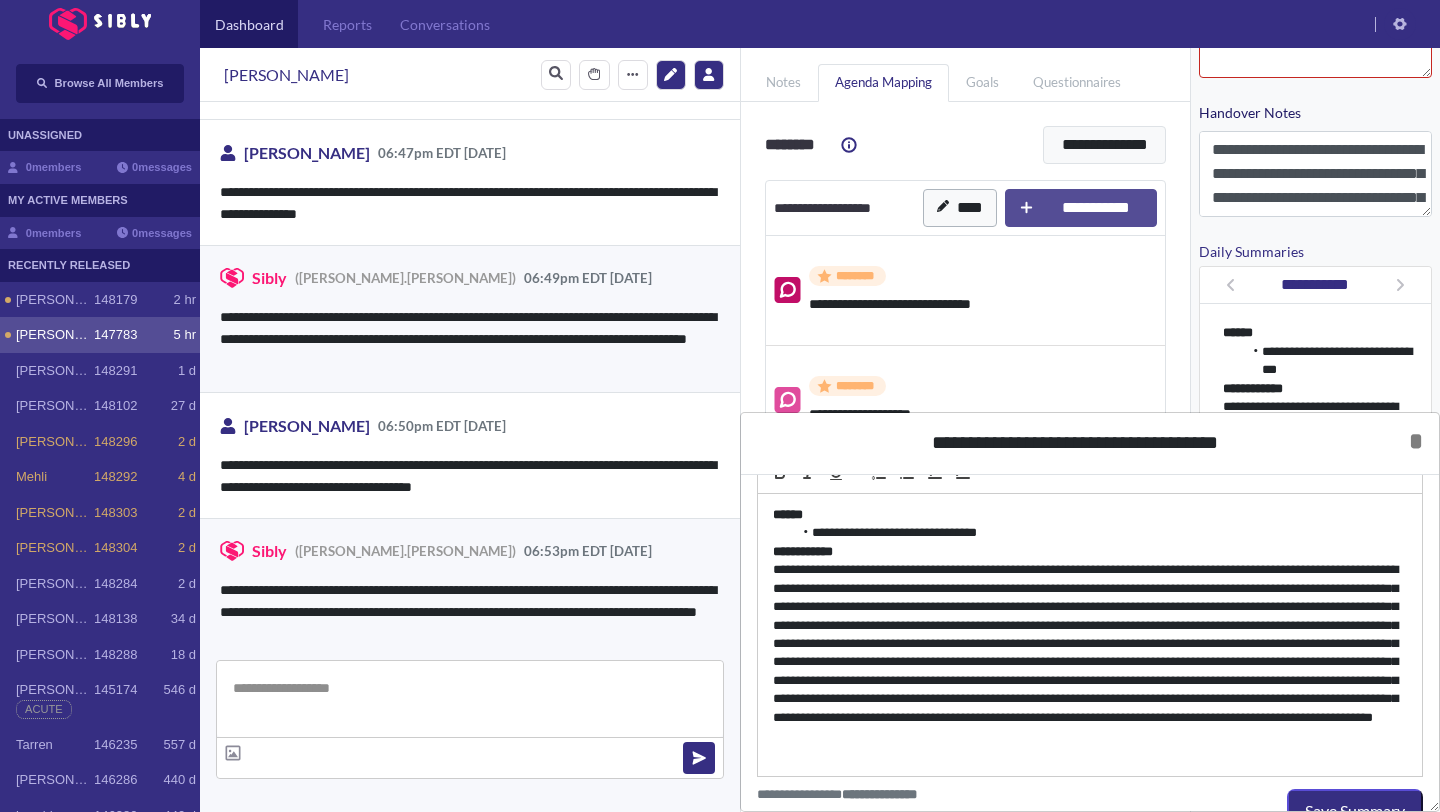 click at bounding box center [1090, 662] 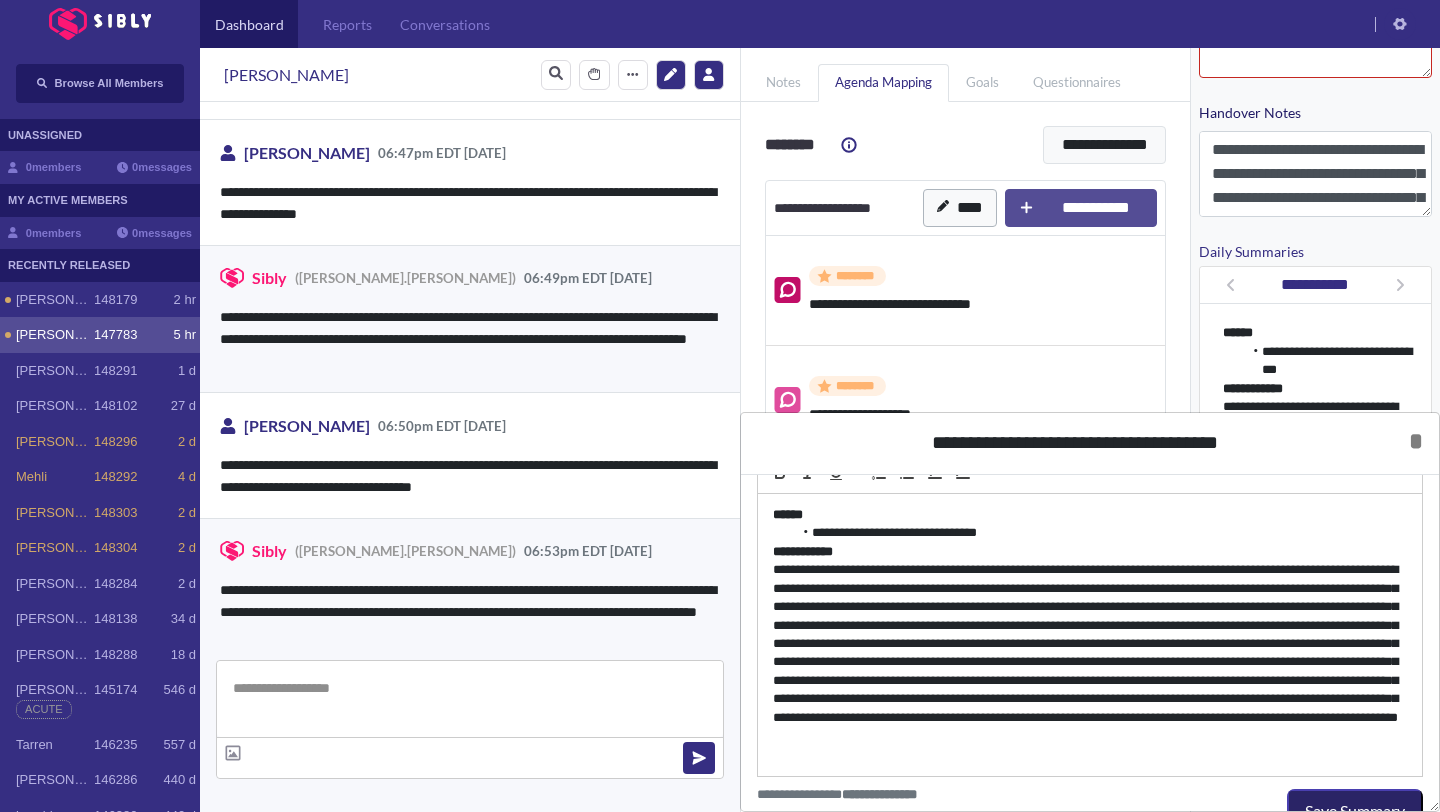 click on "Save Summary" at bounding box center [1355, 811] 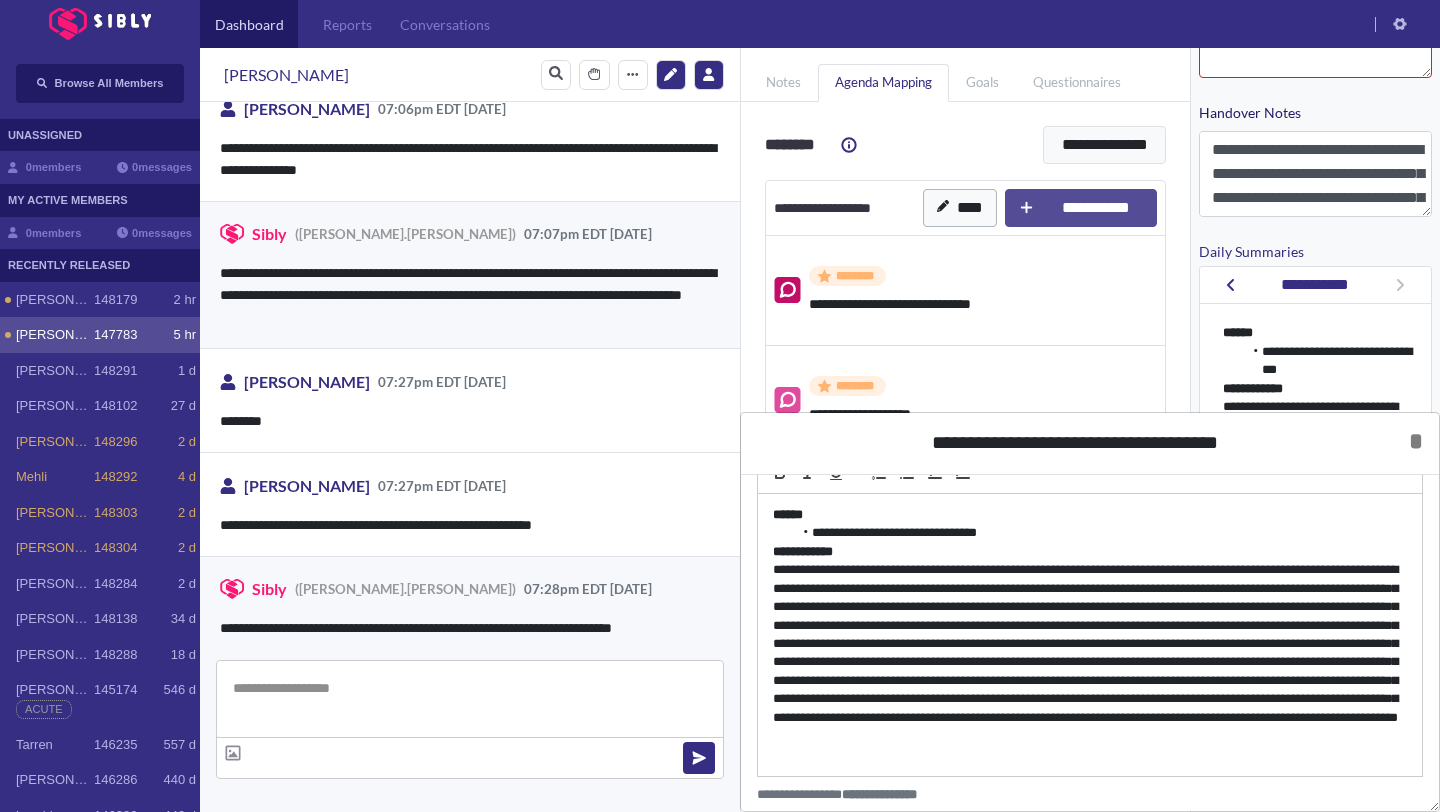 scroll, scrollTop: 3534, scrollLeft: 0, axis: vertical 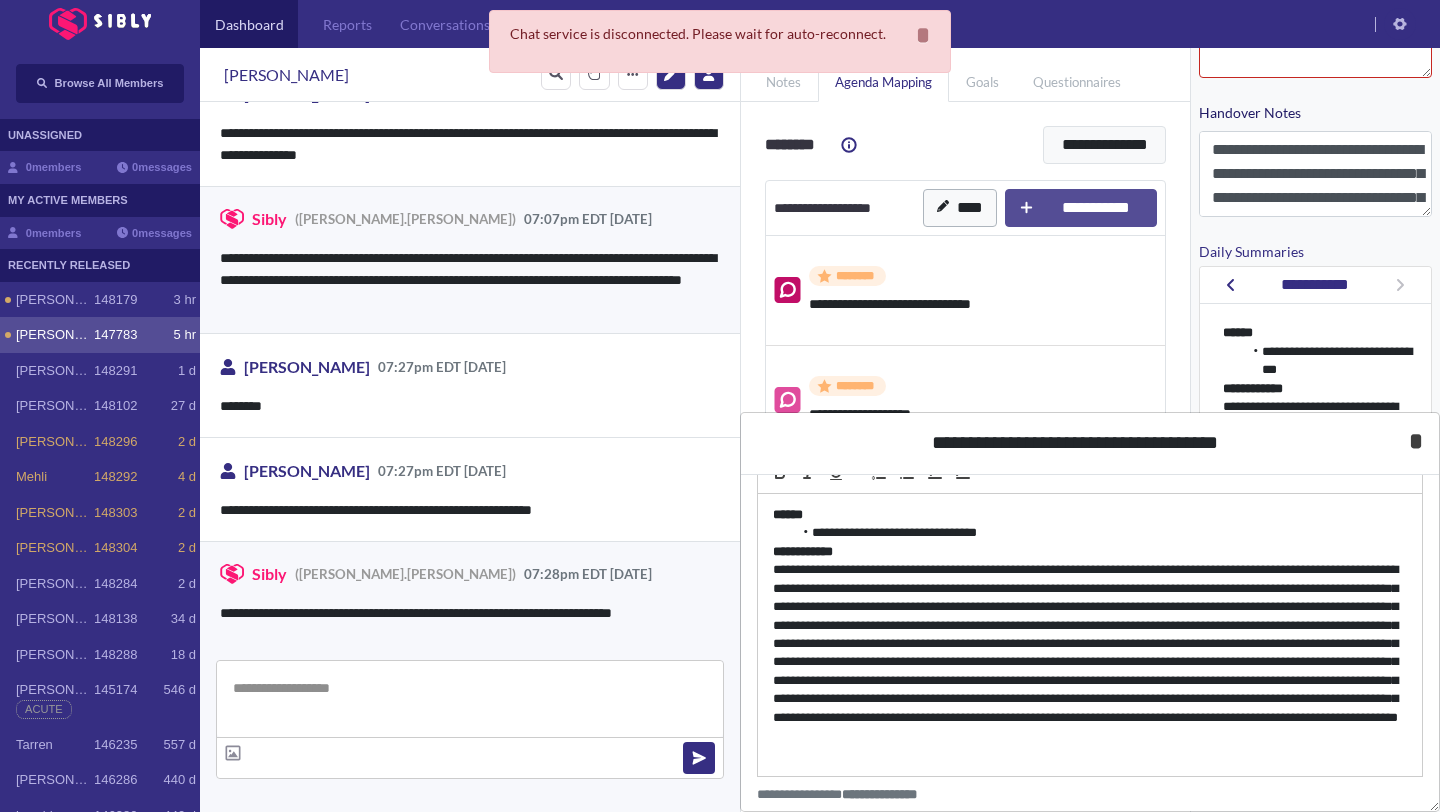 click on "* *****" at bounding box center (1416, 441) 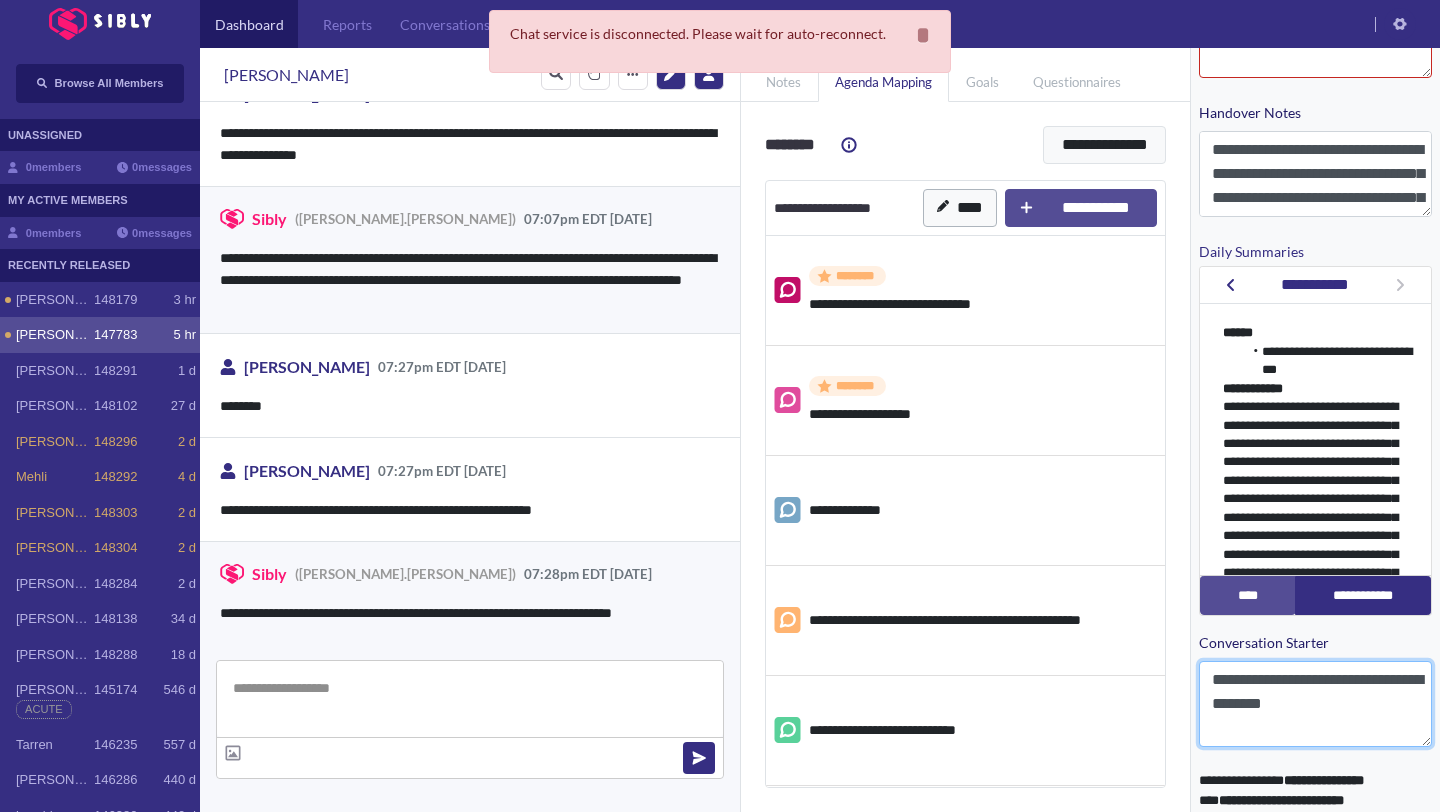 drag, startPoint x: 1378, startPoint y: 685, endPoint x: 1363, endPoint y: 806, distance: 121.92621 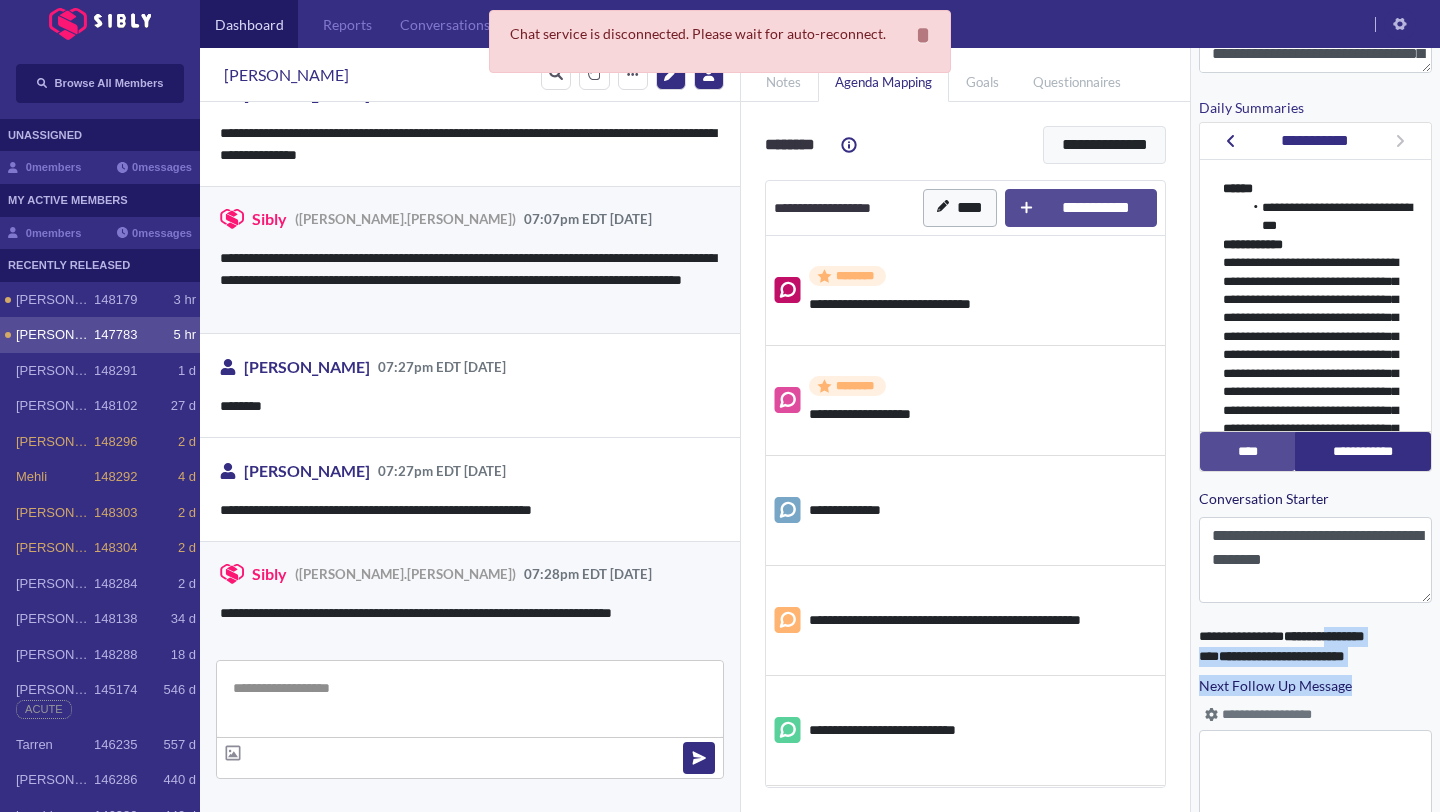 scroll, scrollTop: 791, scrollLeft: 0, axis: vertical 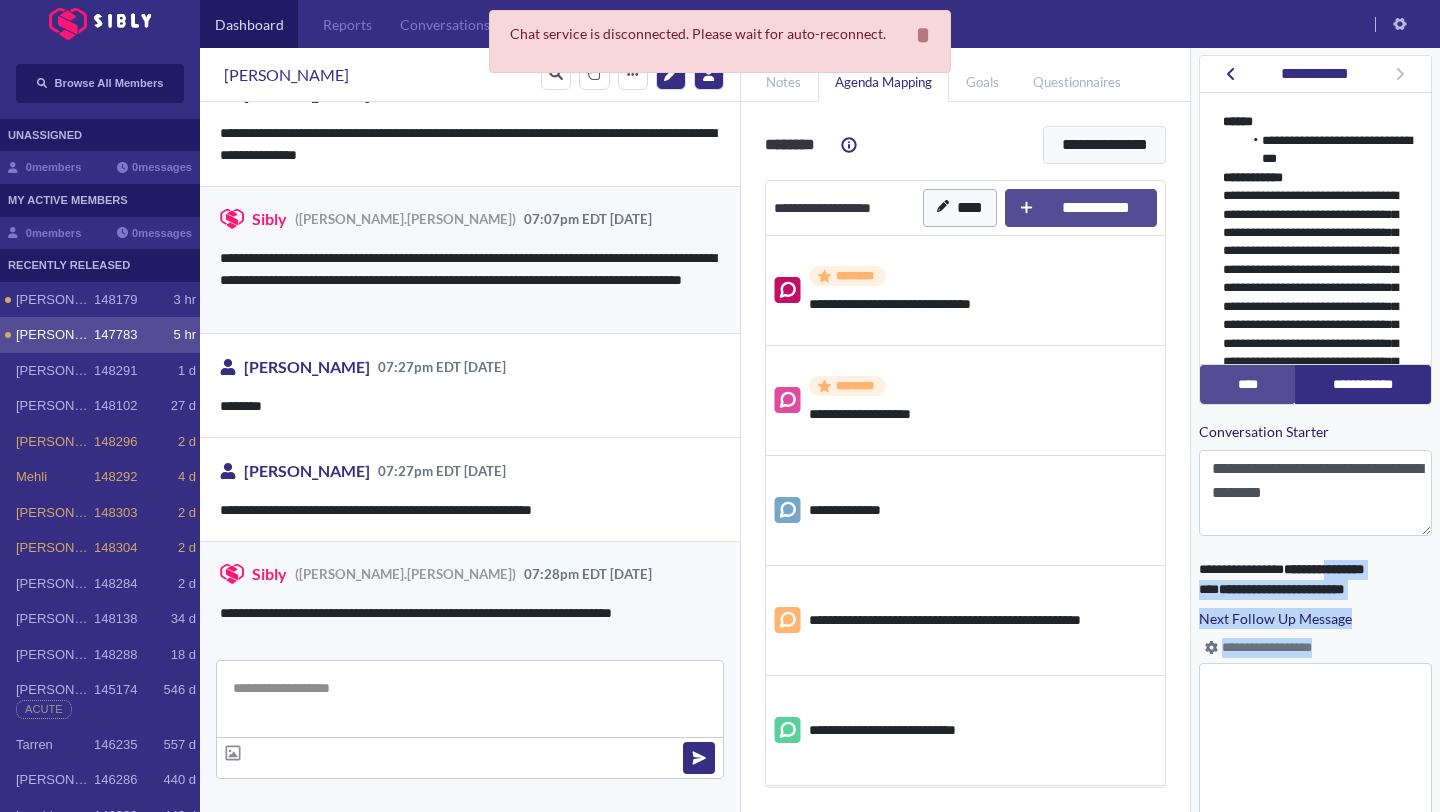 drag, startPoint x: 1350, startPoint y: 759, endPoint x: 1350, endPoint y: 806, distance: 47 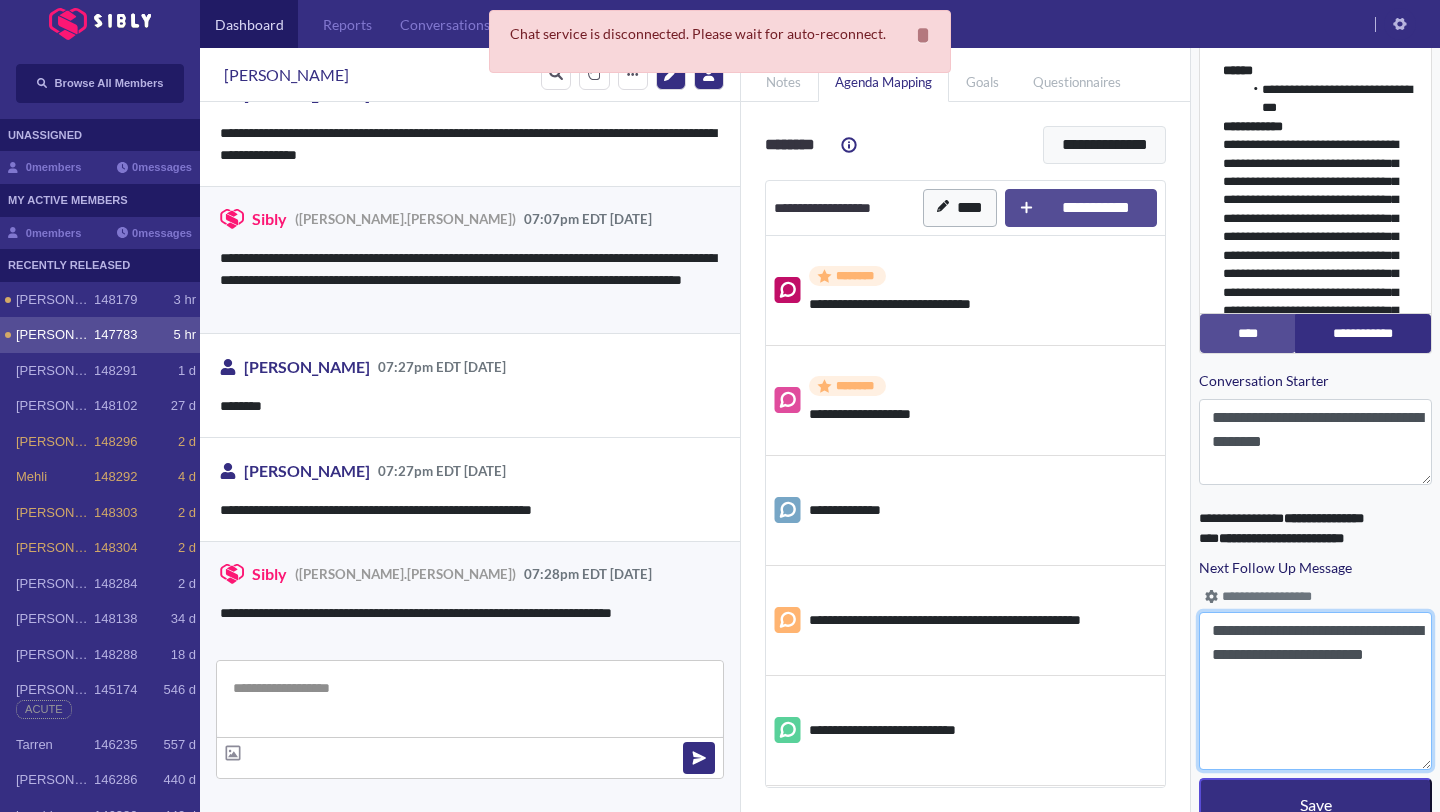 scroll, scrollTop: 884, scrollLeft: 0, axis: vertical 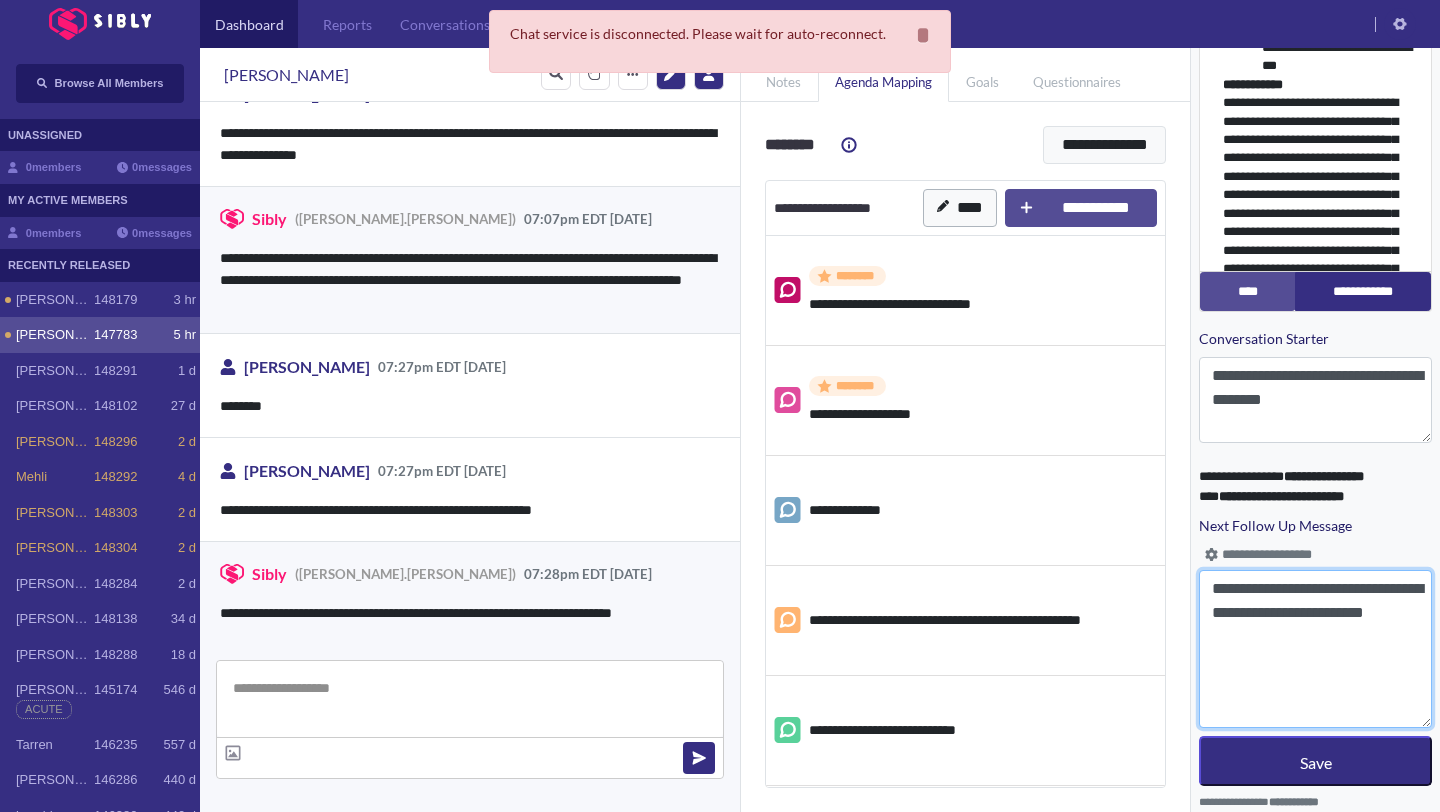 drag, startPoint x: 1329, startPoint y: 673, endPoint x: 1325, endPoint y: 811, distance: 138.05795 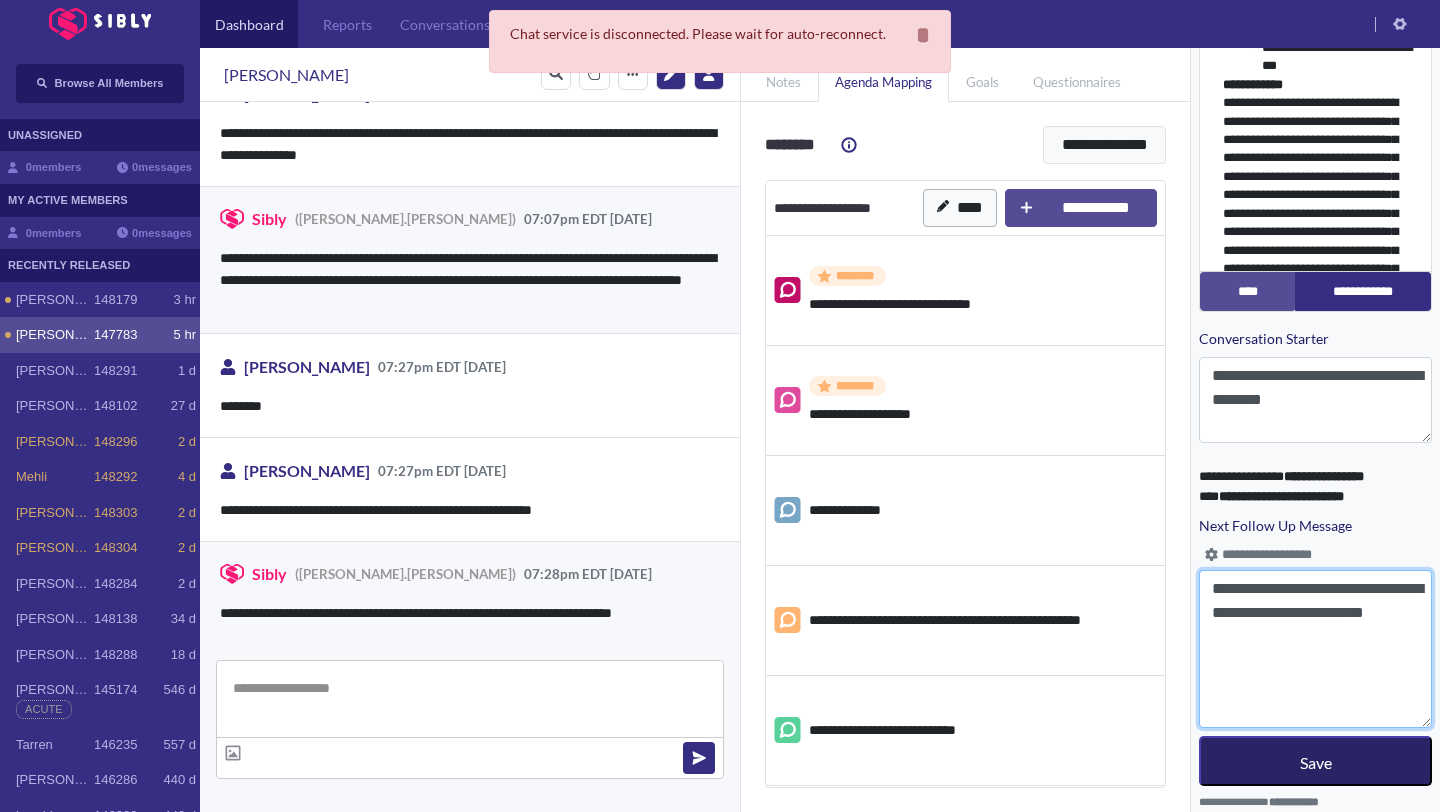 type on "**********" 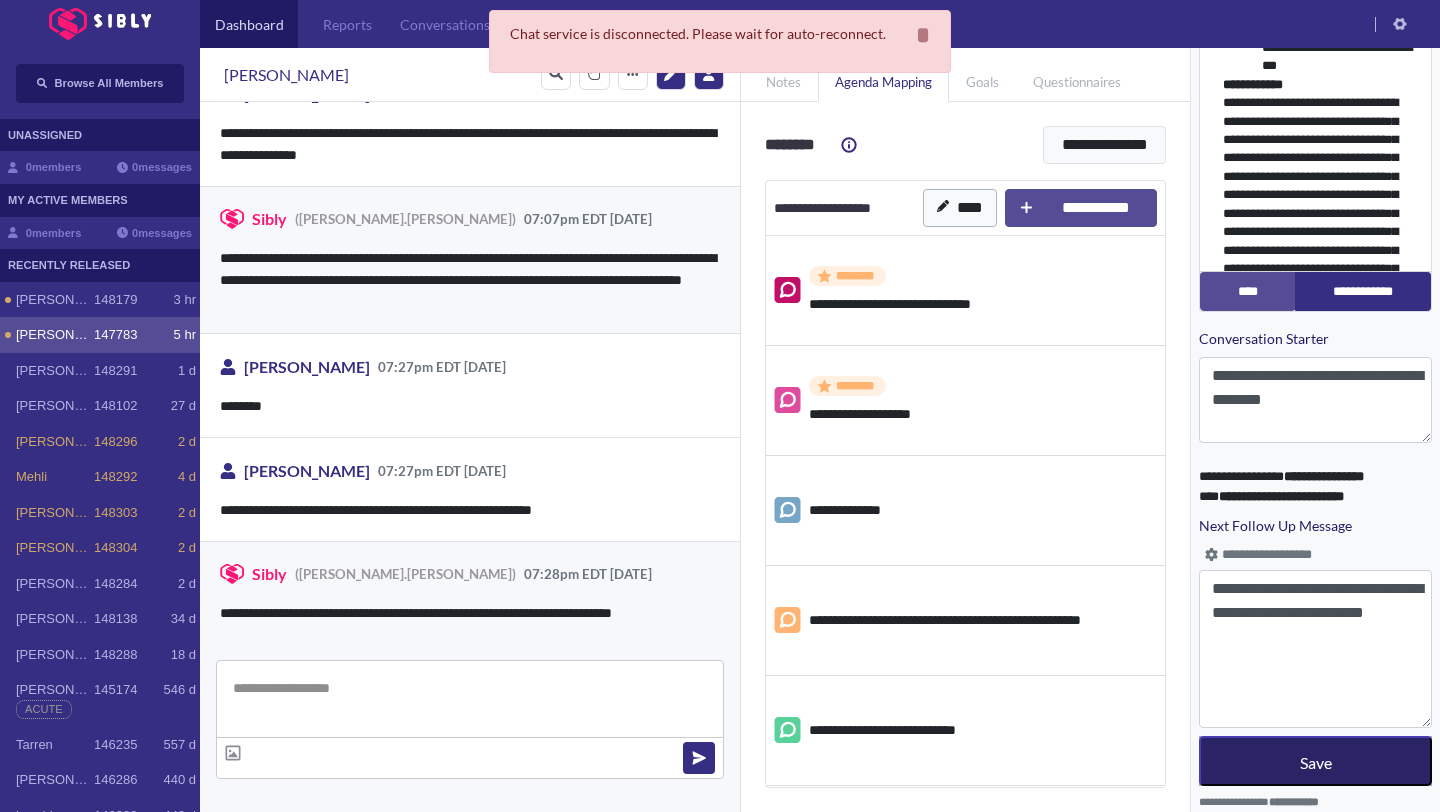 click on "Save" at bounding box center (1316, 762) 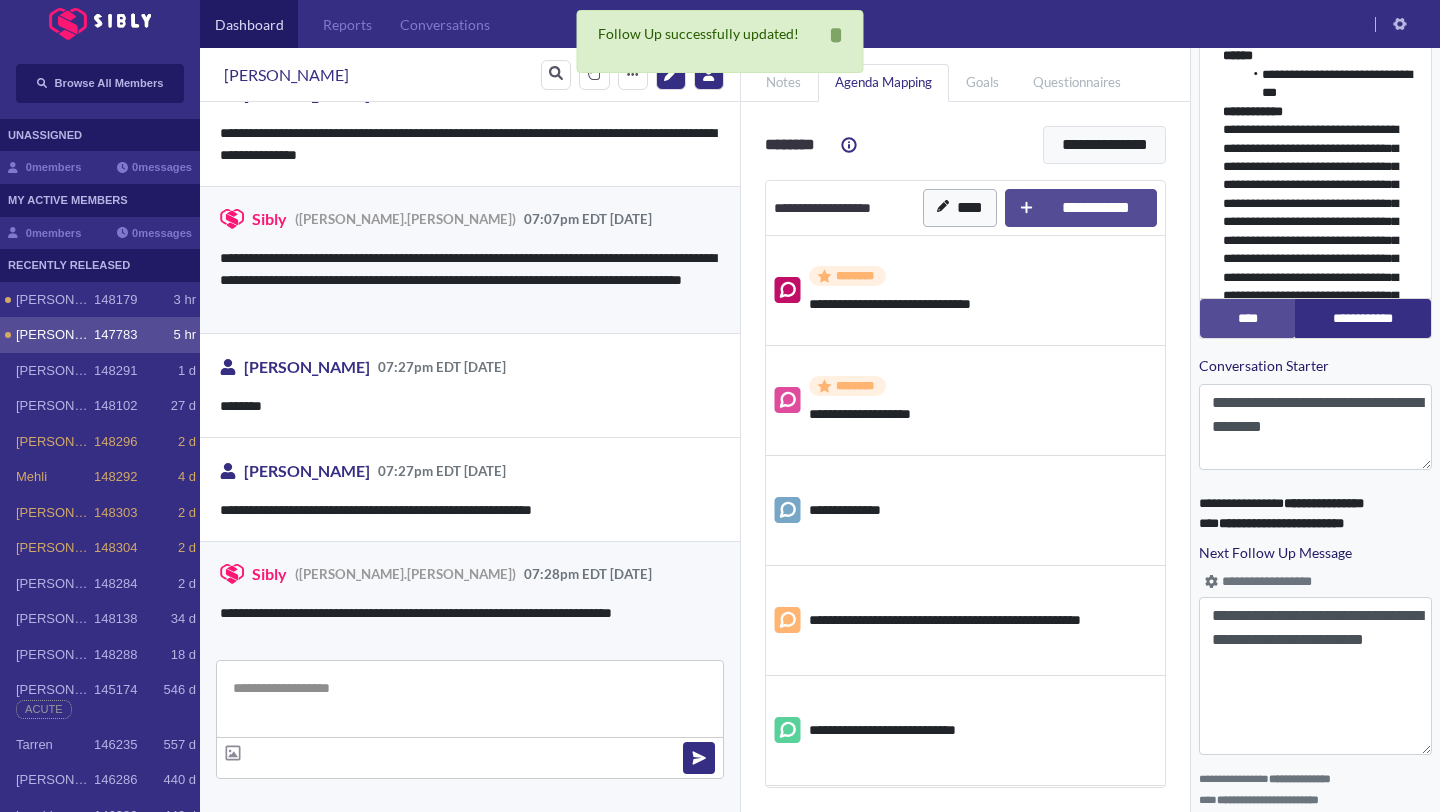 scroll, scrollTop: 834, scrollLeft: 0, axis: vertical 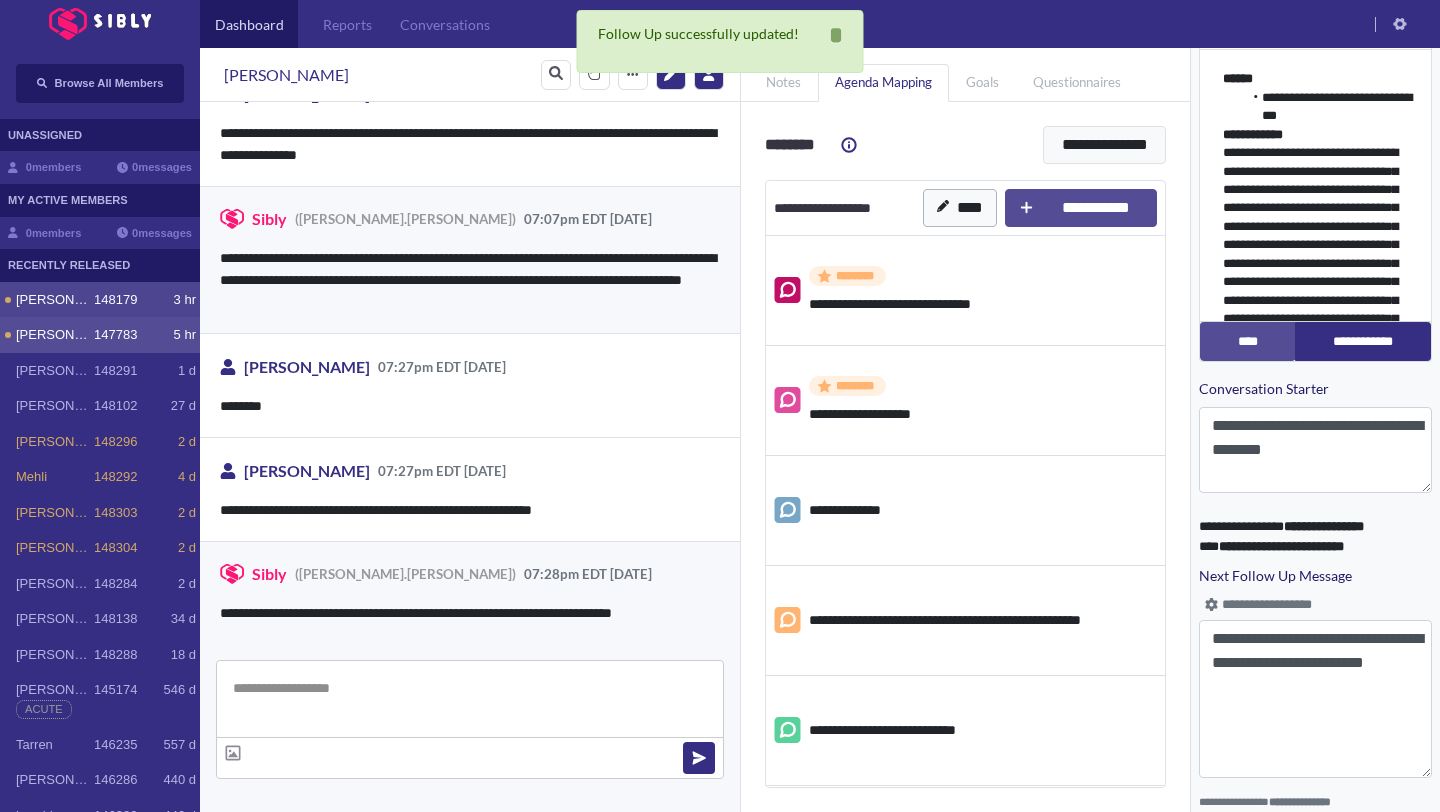 click on "[PERSON_NAME] 148179 3 hr" at bounding box center (100, 300) 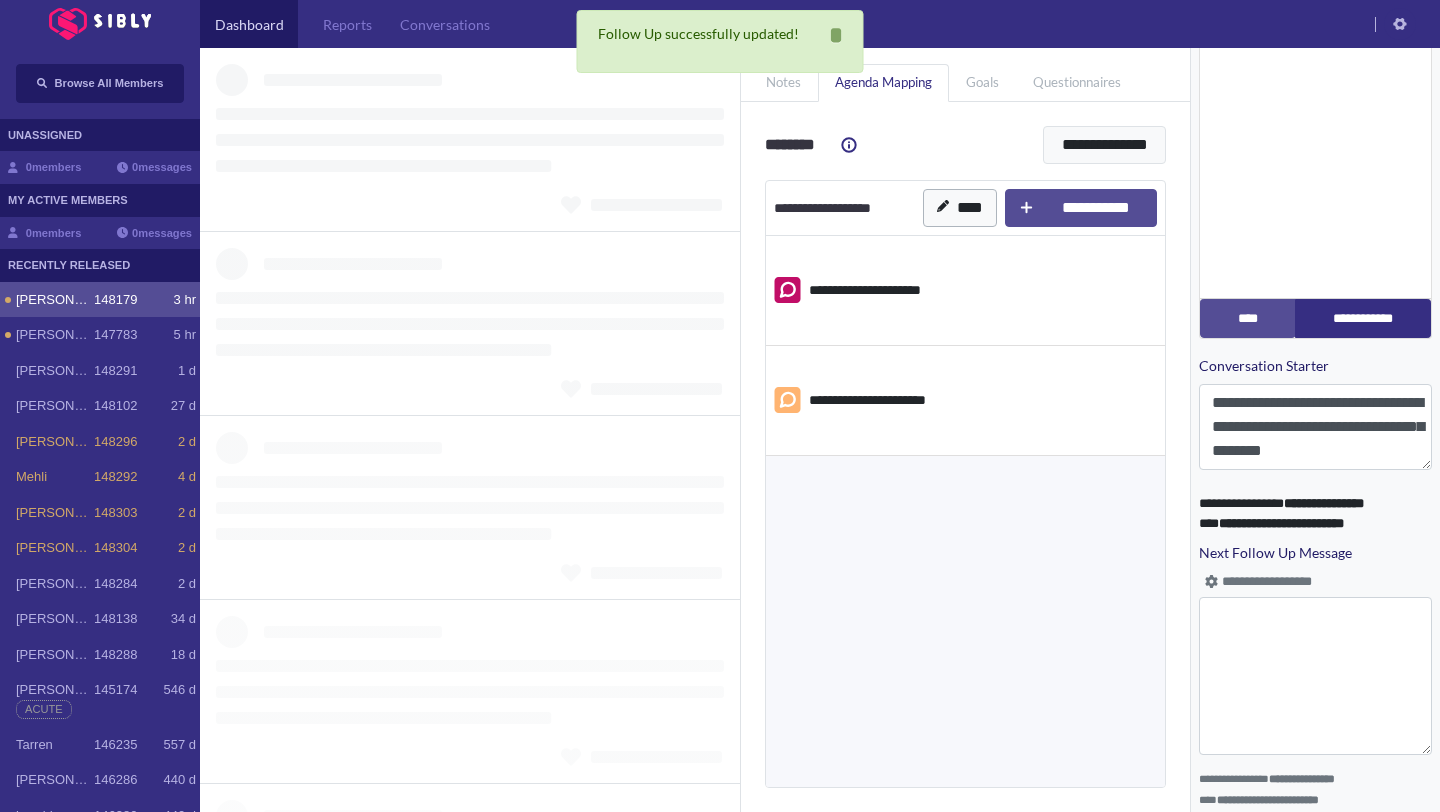 scroll, scrollTop: 812, scrollLeft: 0, axis: vertical 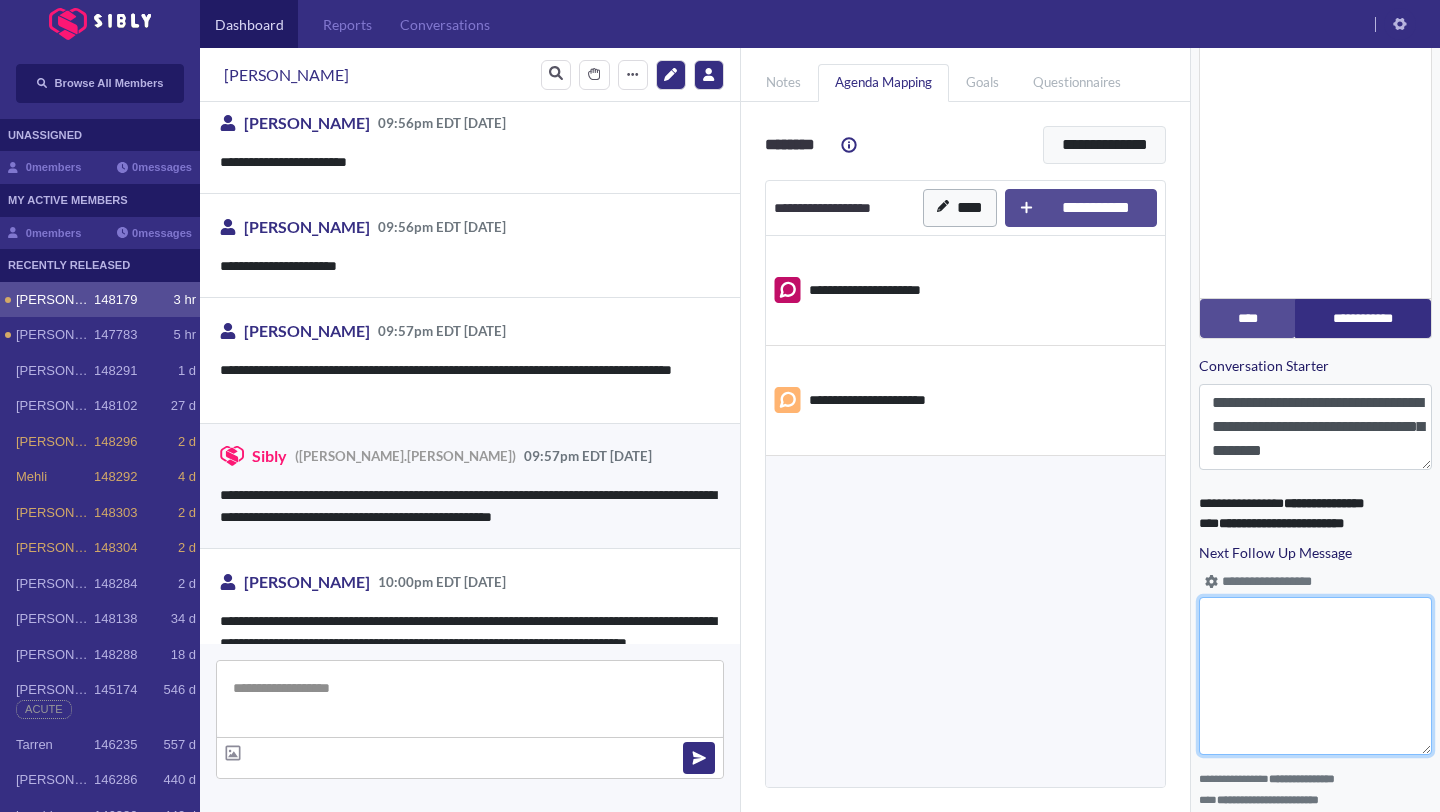 click on "Next Follow Up Message" at bounding box center [1315, 676] 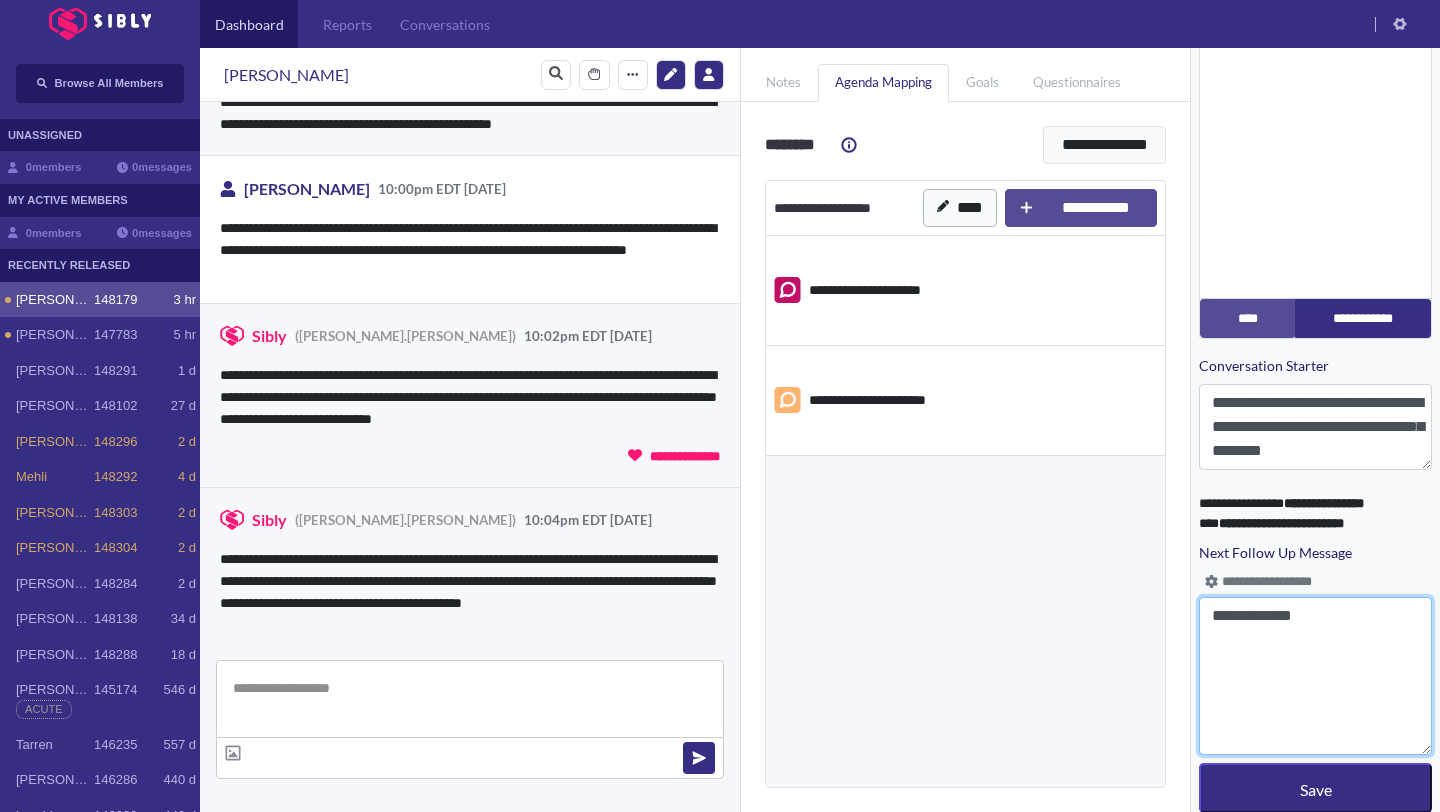 scroll, scrollTop: 870, scrollLeft: 0, axis: vertical 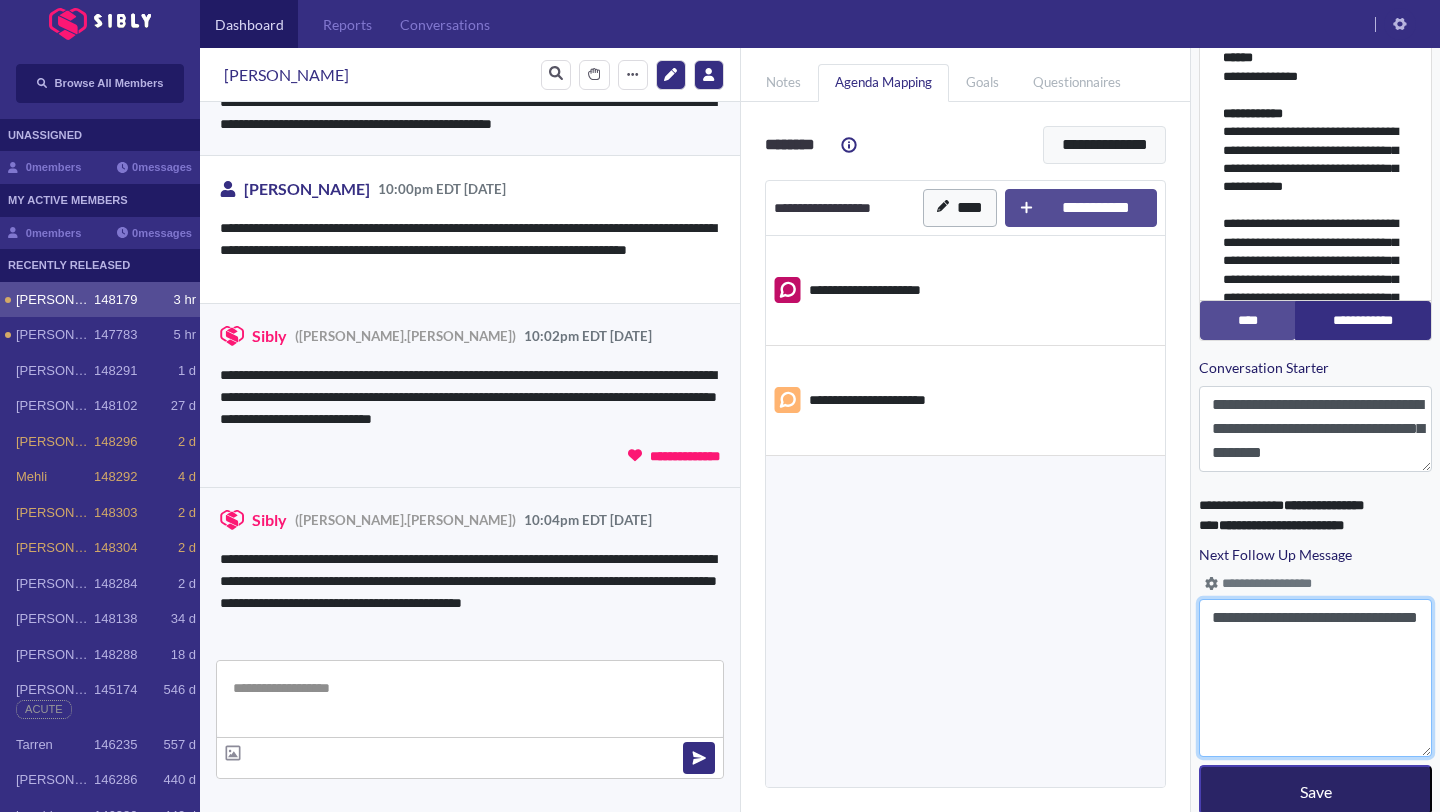 type on "**********" 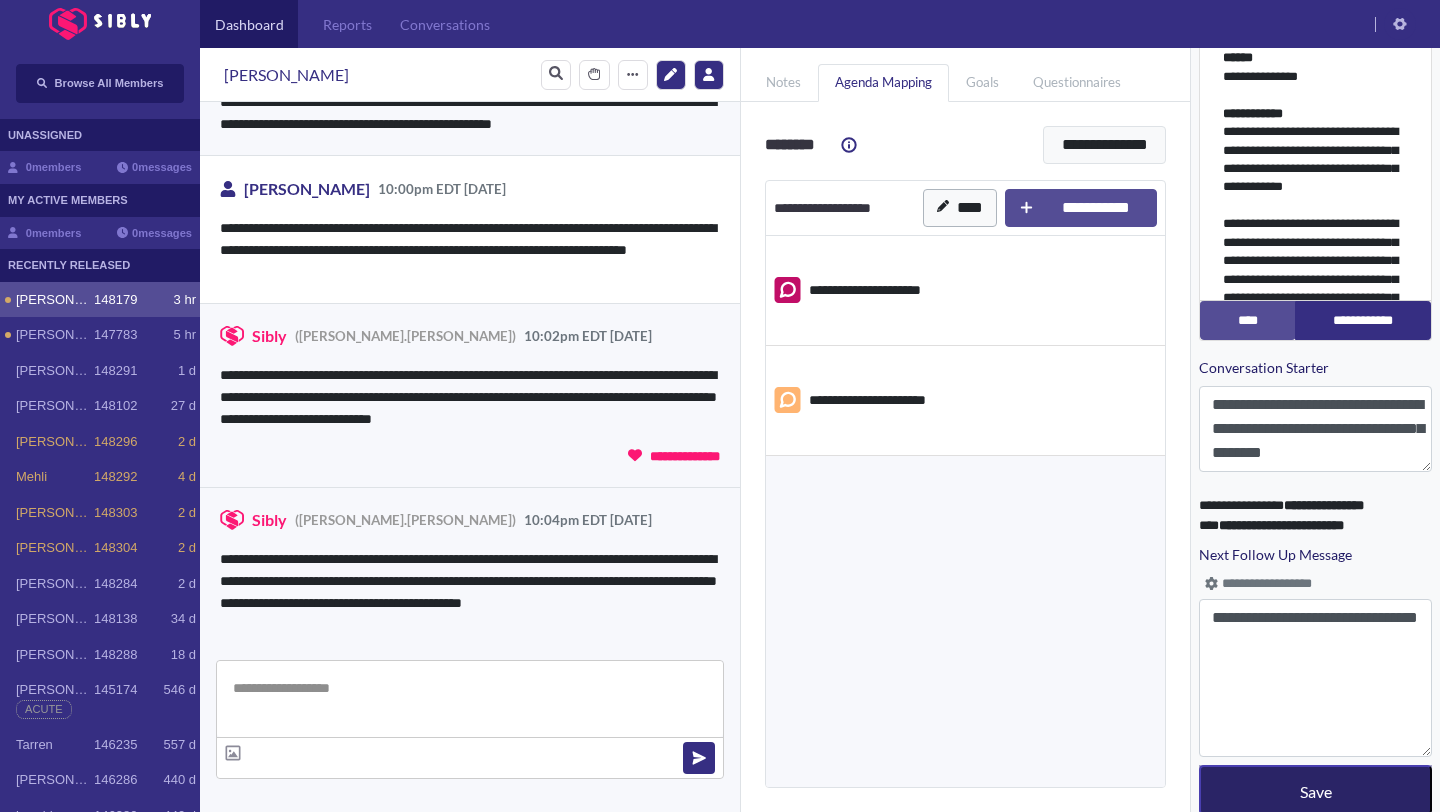 click on "Save" at bounding box center (1316, 791) 